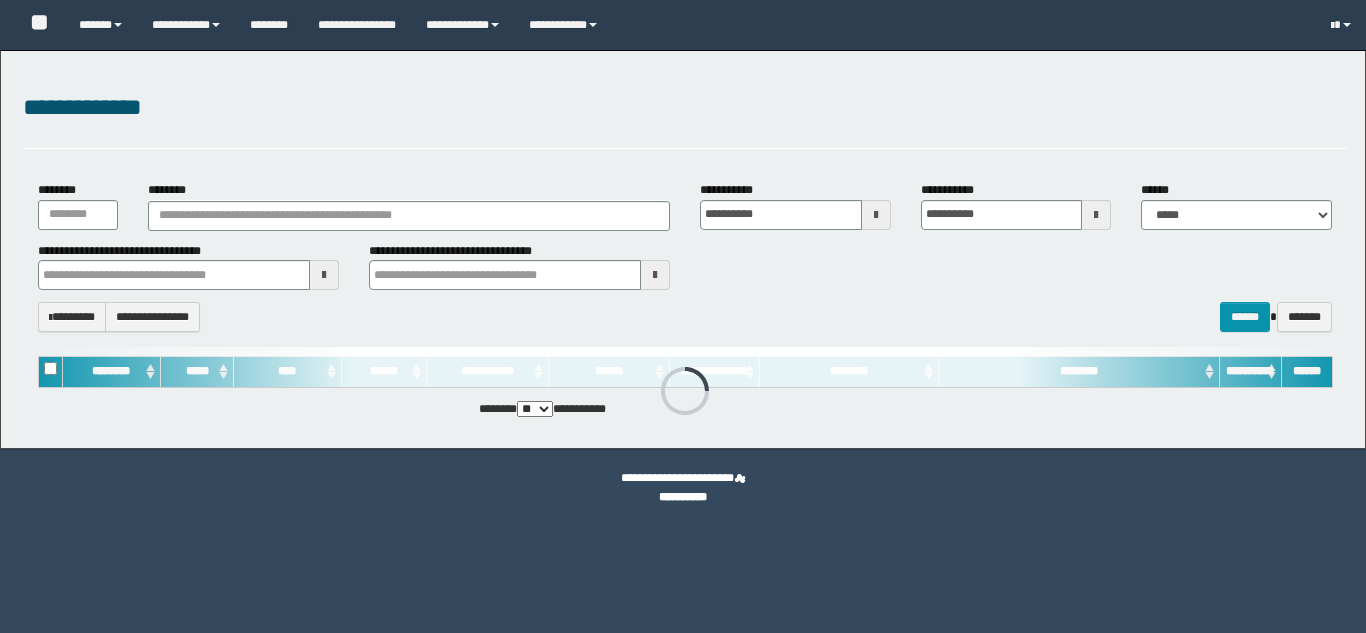 scroll, scrollTop: 0, scrollLeft: 0, axis: both 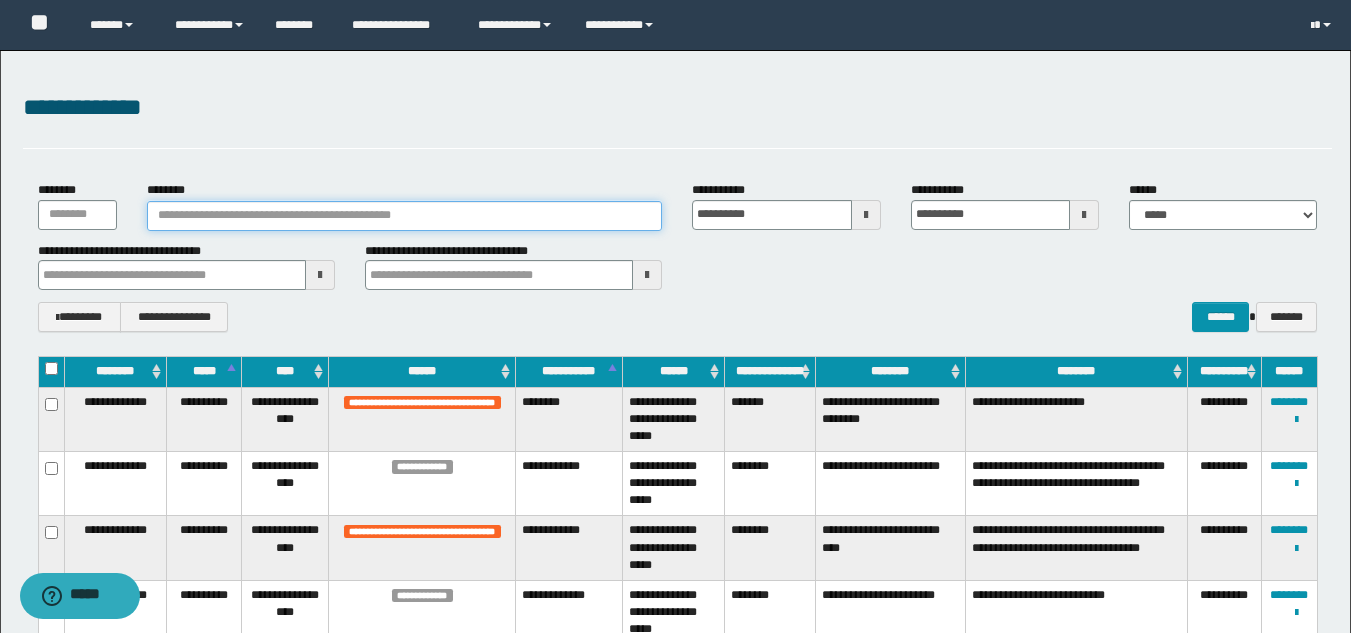 click on "********" at bounding box center [405, 216] 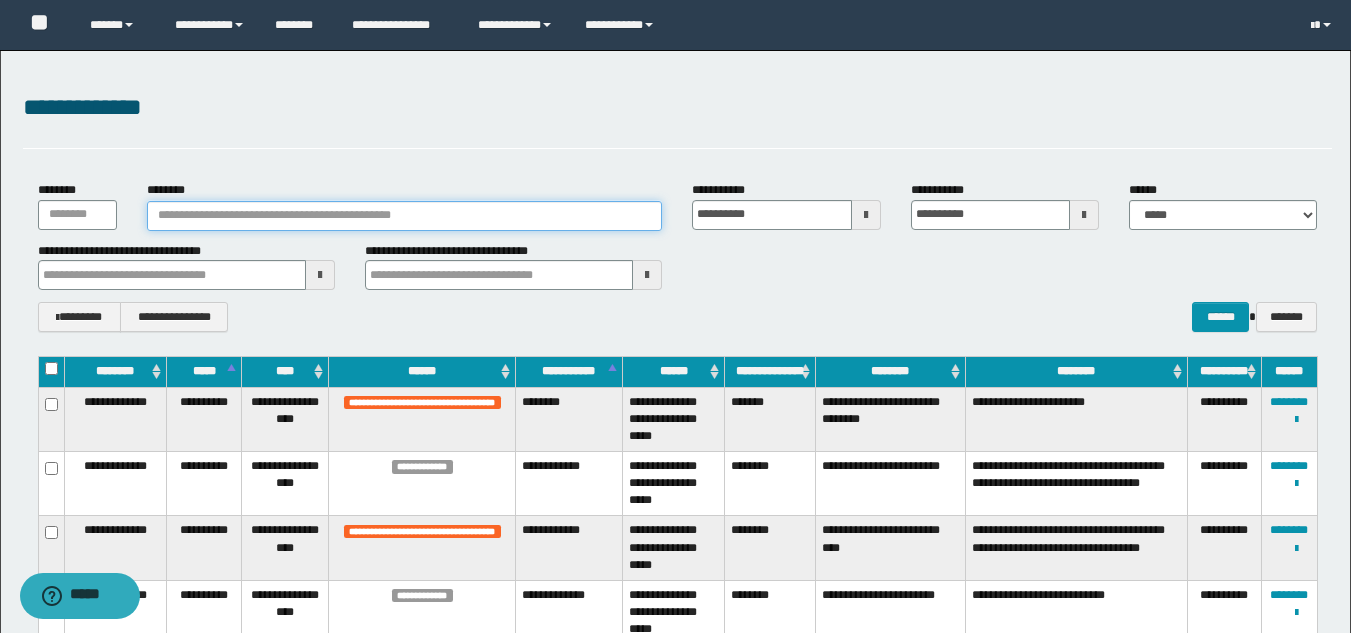 type on "********" 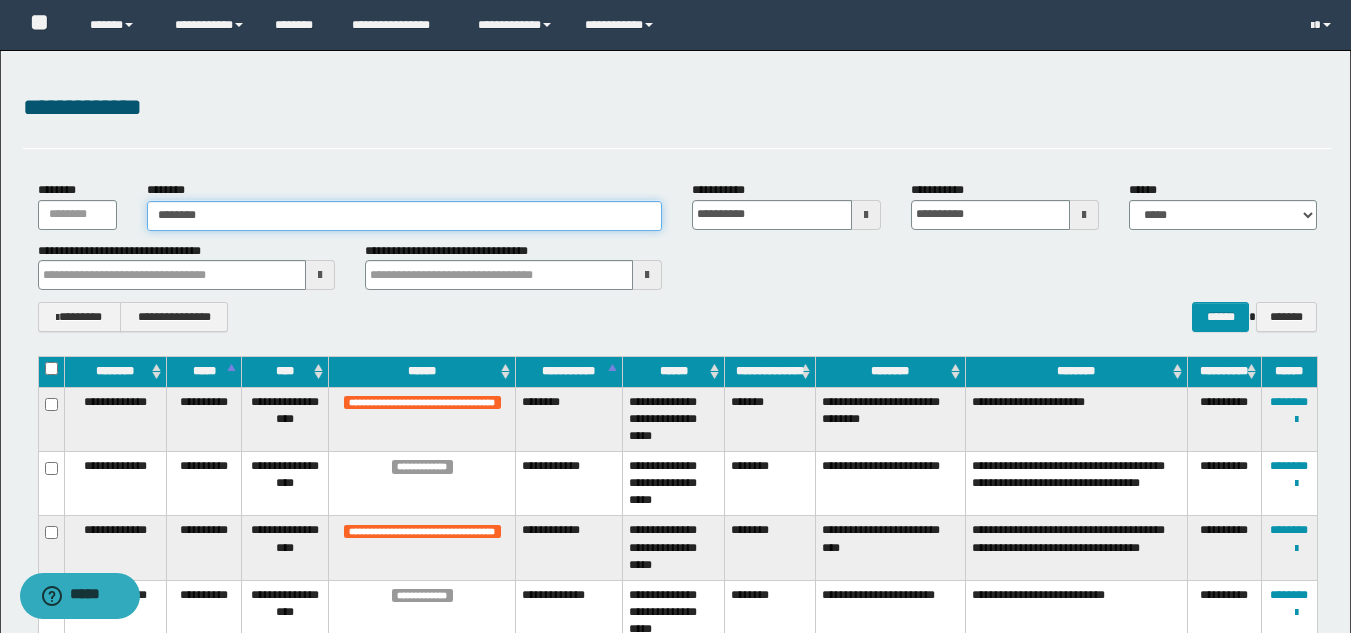 type on "********" 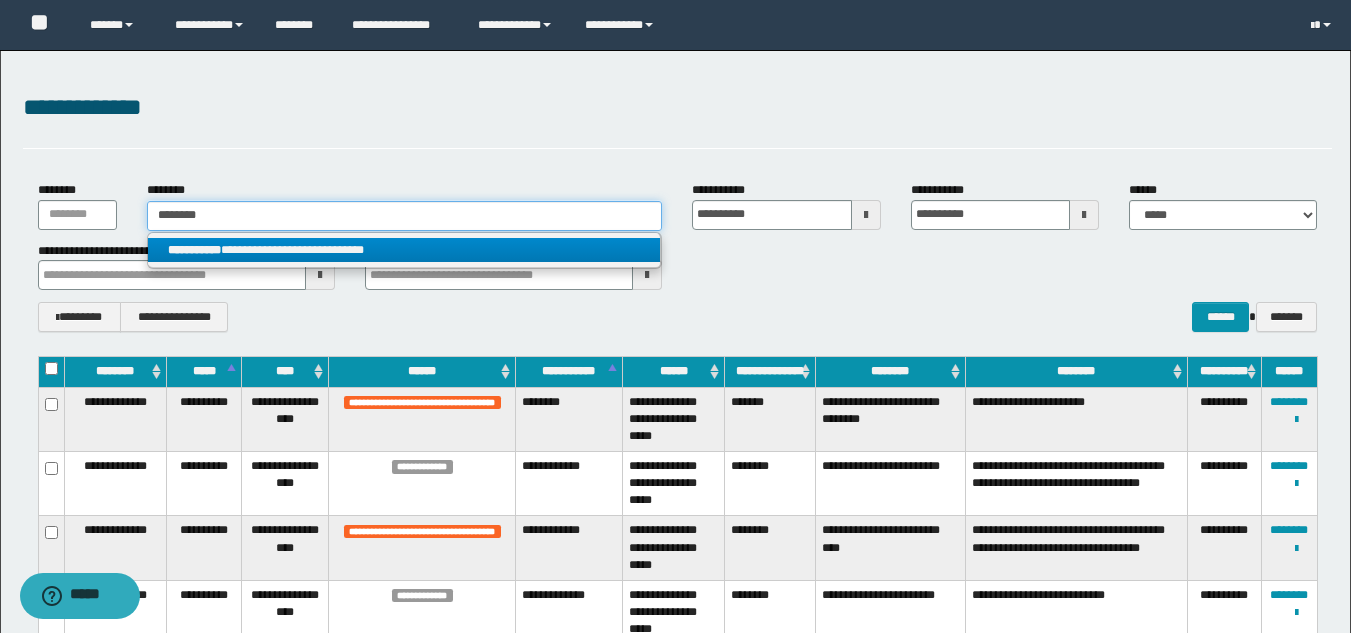 type on "********" 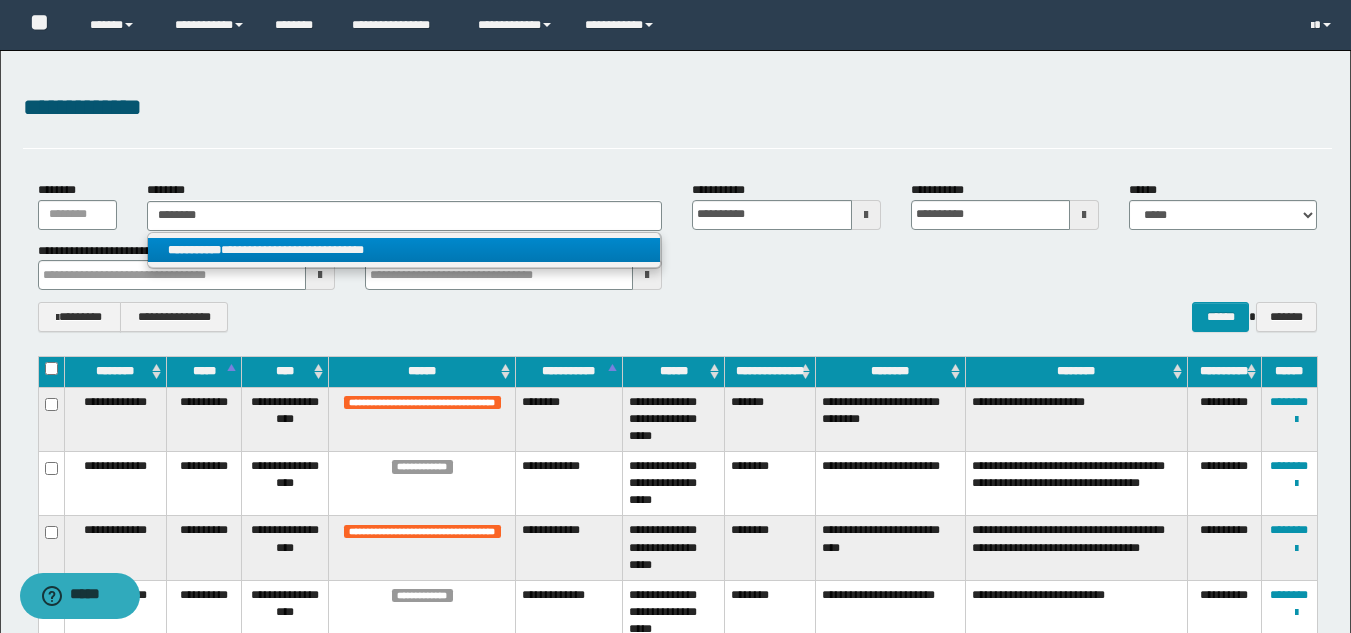 click on "**********" at bounding box center [404, 250] 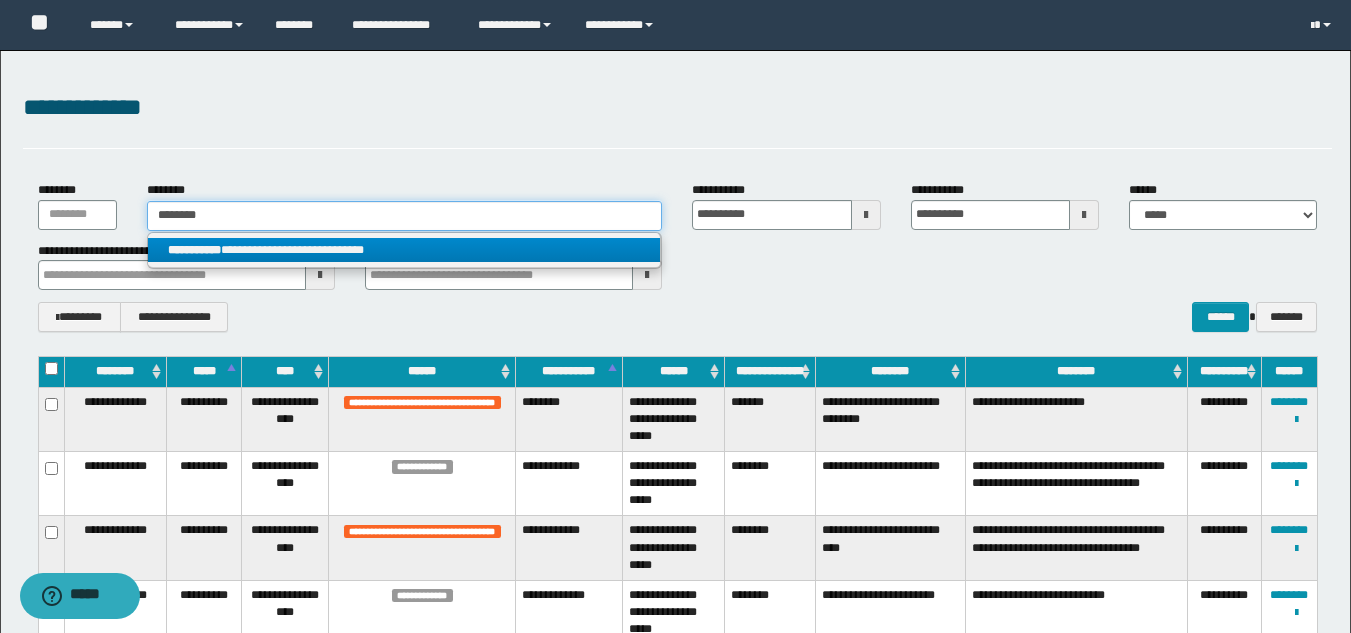 type 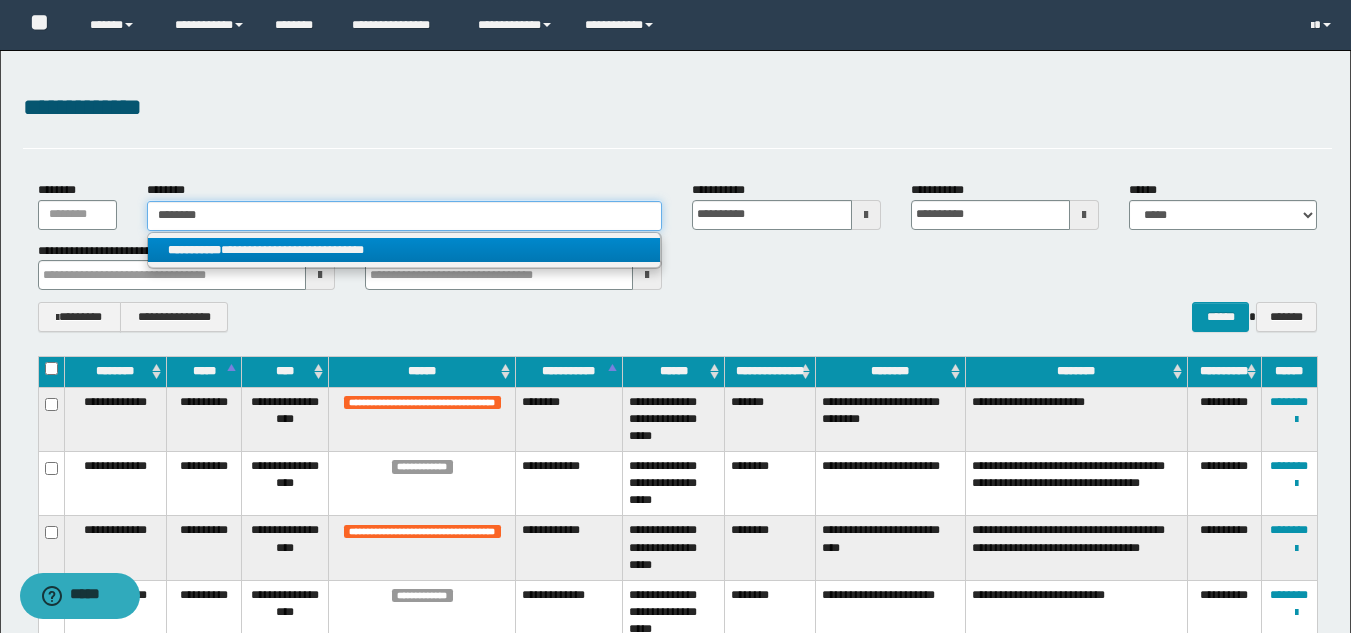 type on "**********" 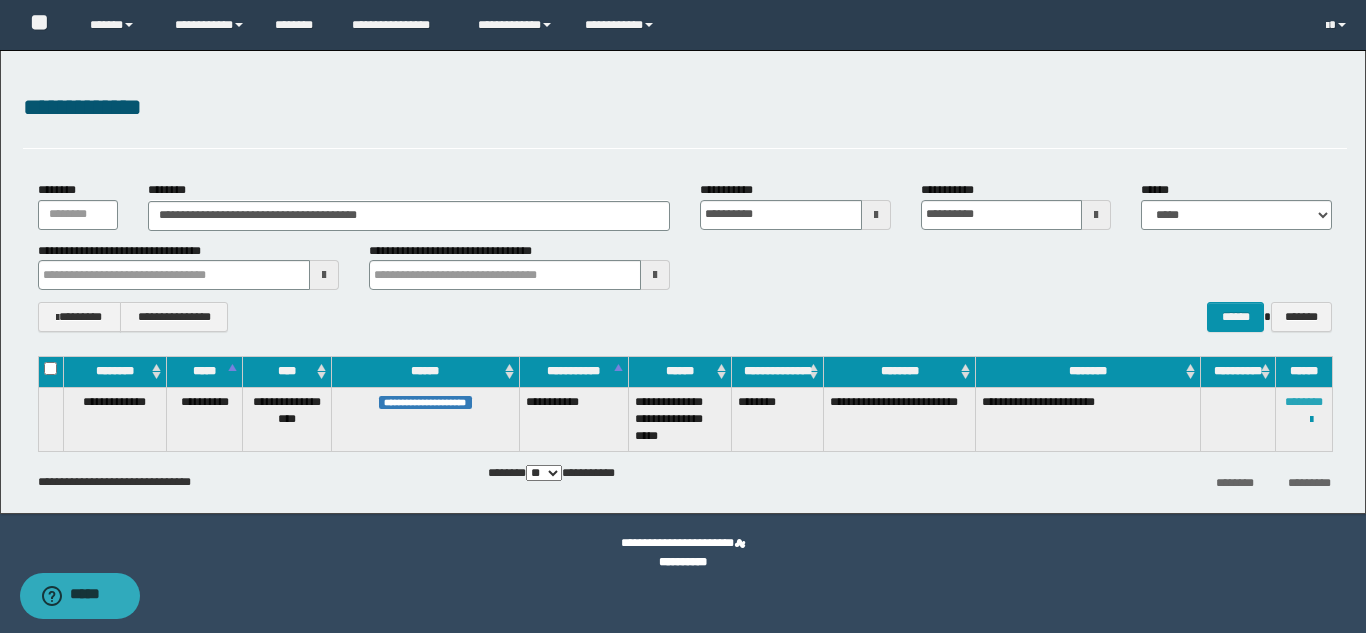 click on "********" at bounding box center (1304, 402) 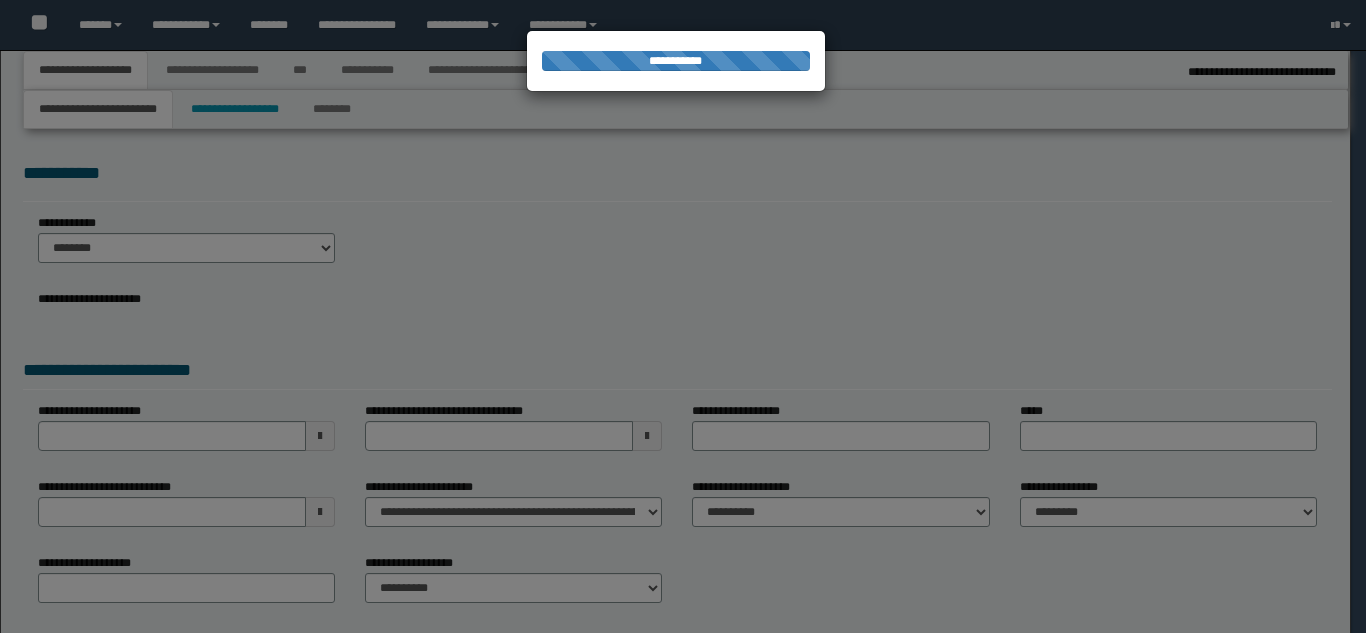 select on "*" 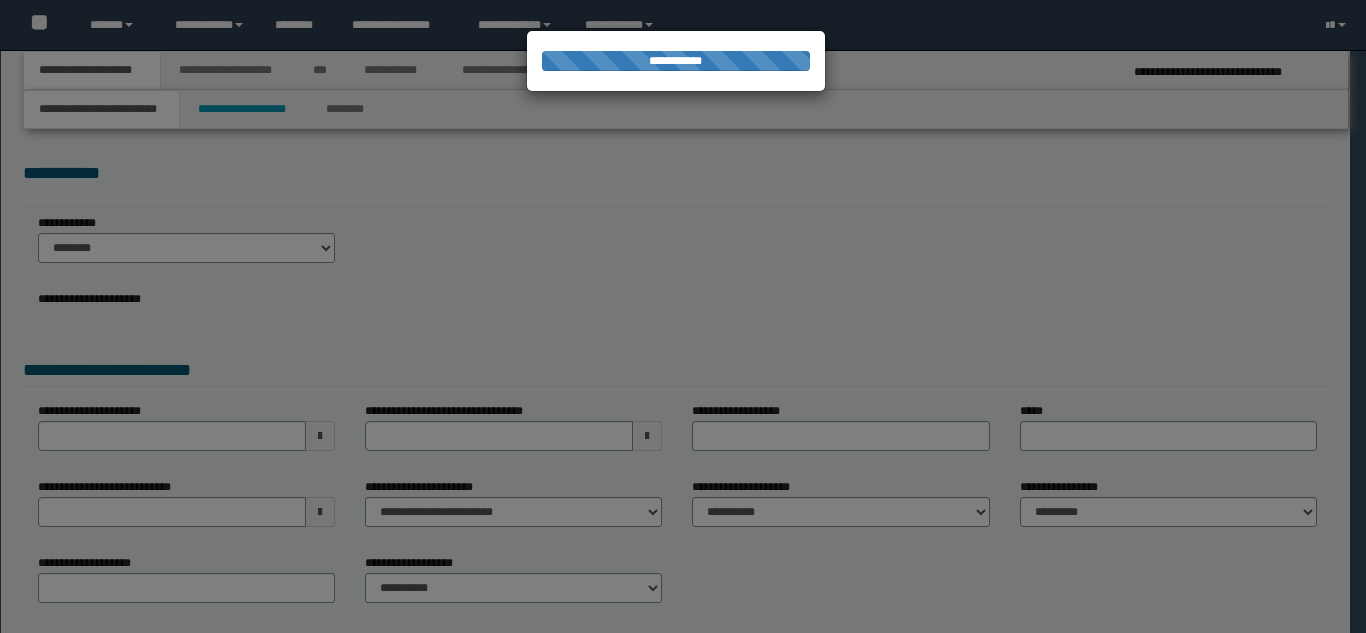 scroll, scrollTop: 0, scrollLeft: 0, axis: both 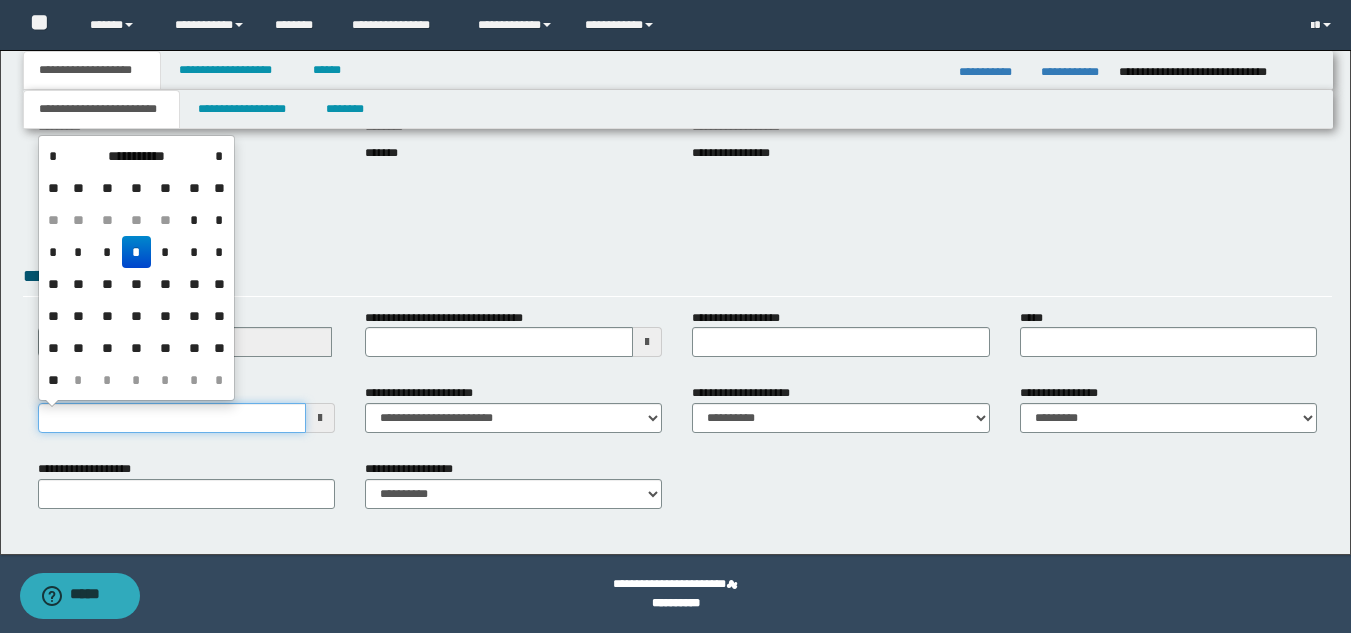 click on "**********" at bounding box center (172, 418) 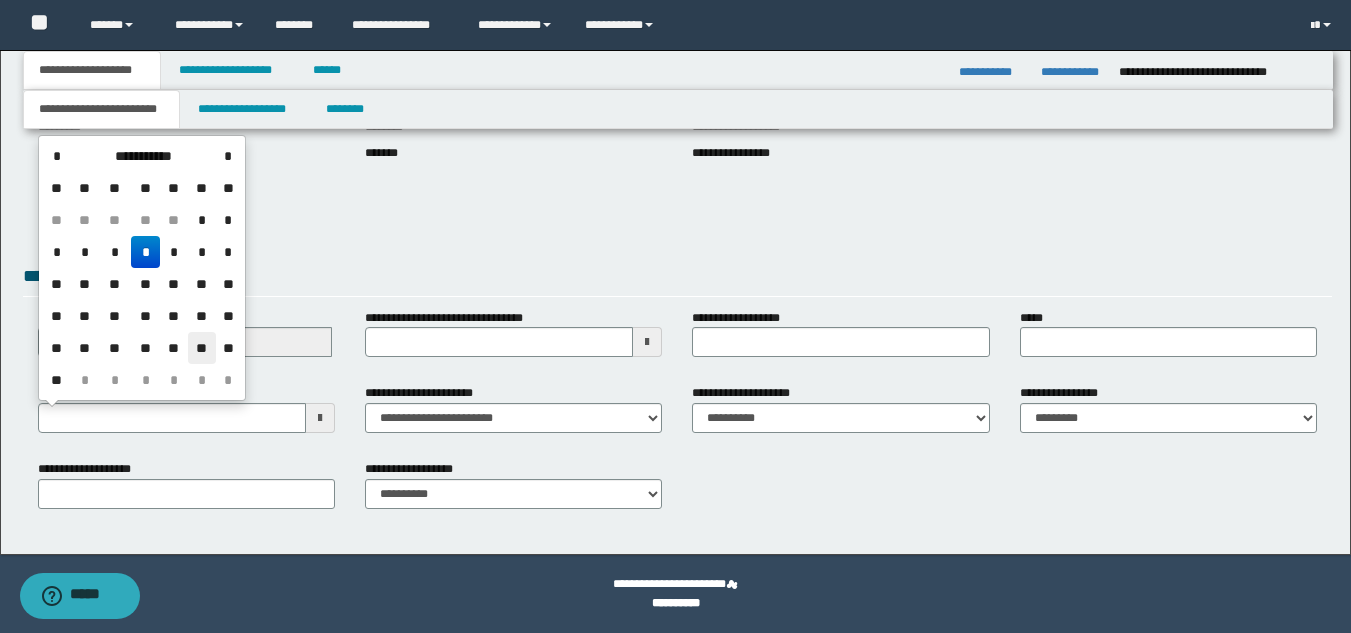 click on "**" at bounding box center [202, 348] 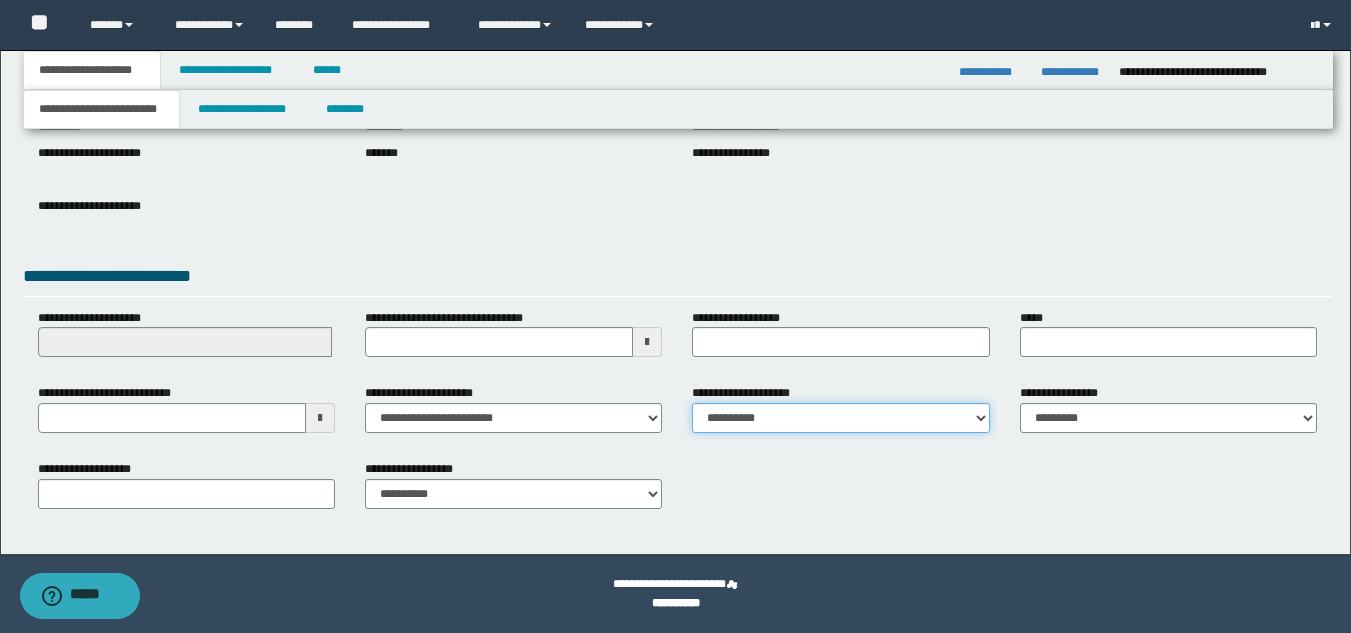click on "**********" at bounding box center [840, 418] 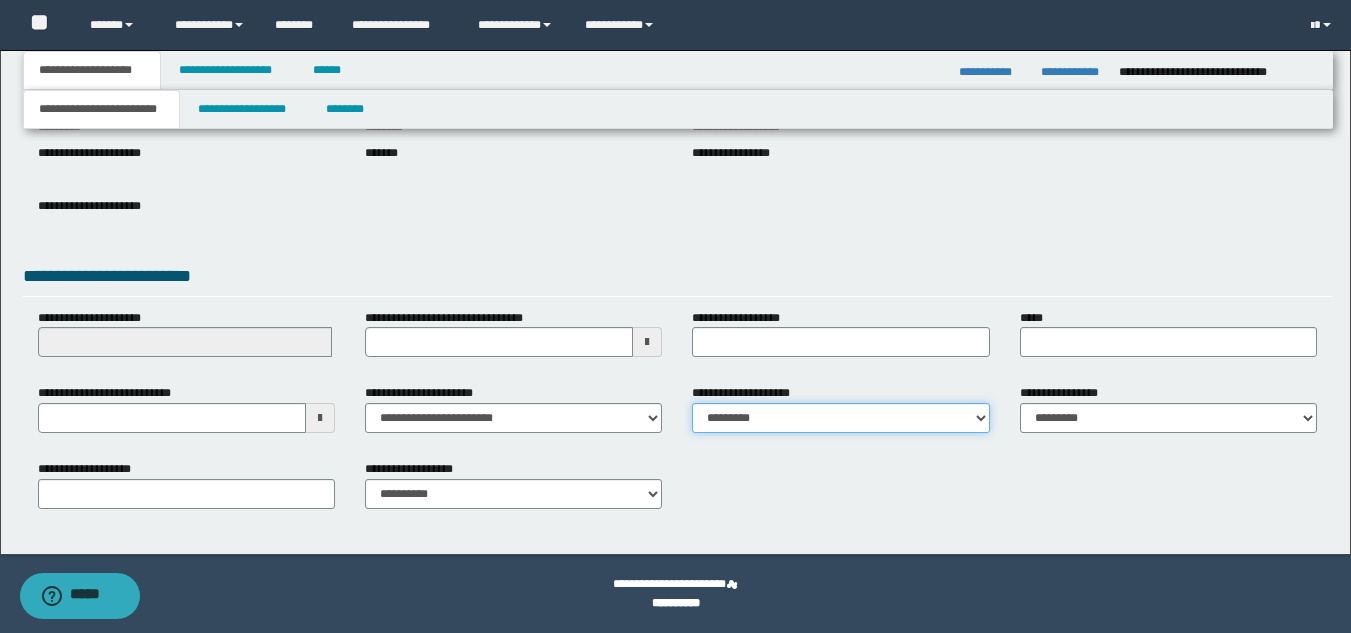 click on "**********" at bounding box center (840, 418) 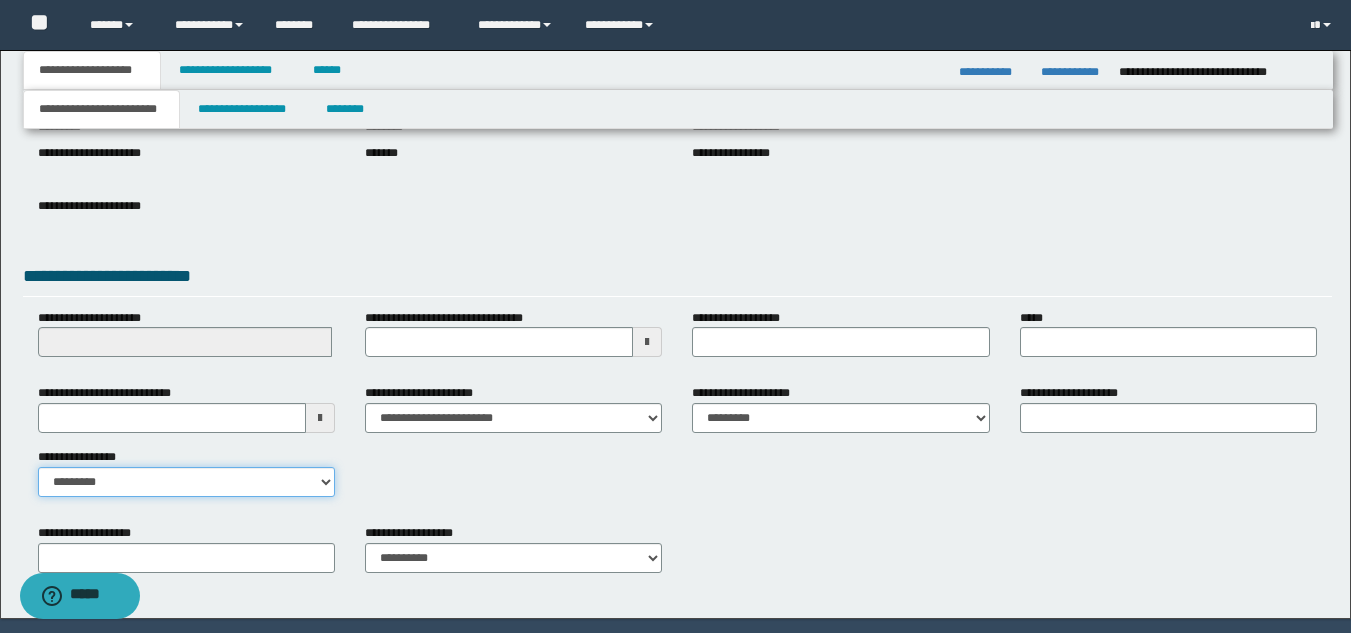 click on "**********" at bounding box center (186, 482) 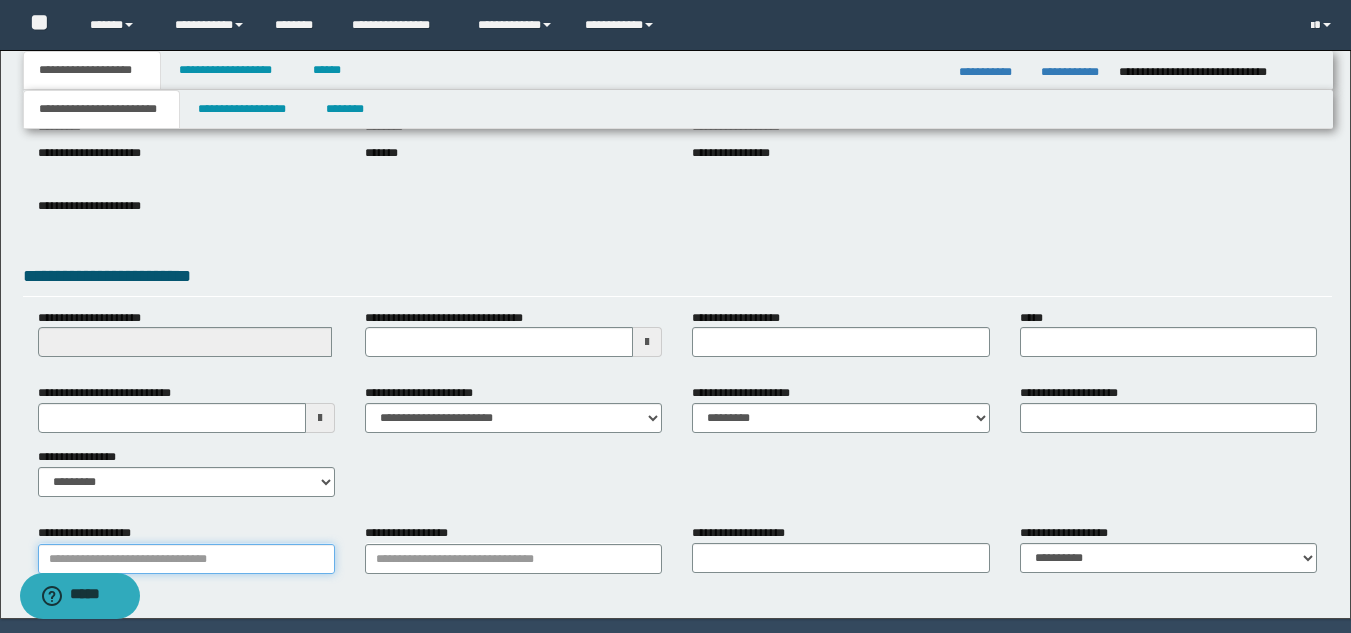 click on "**********" at bounding box center (186, 559) 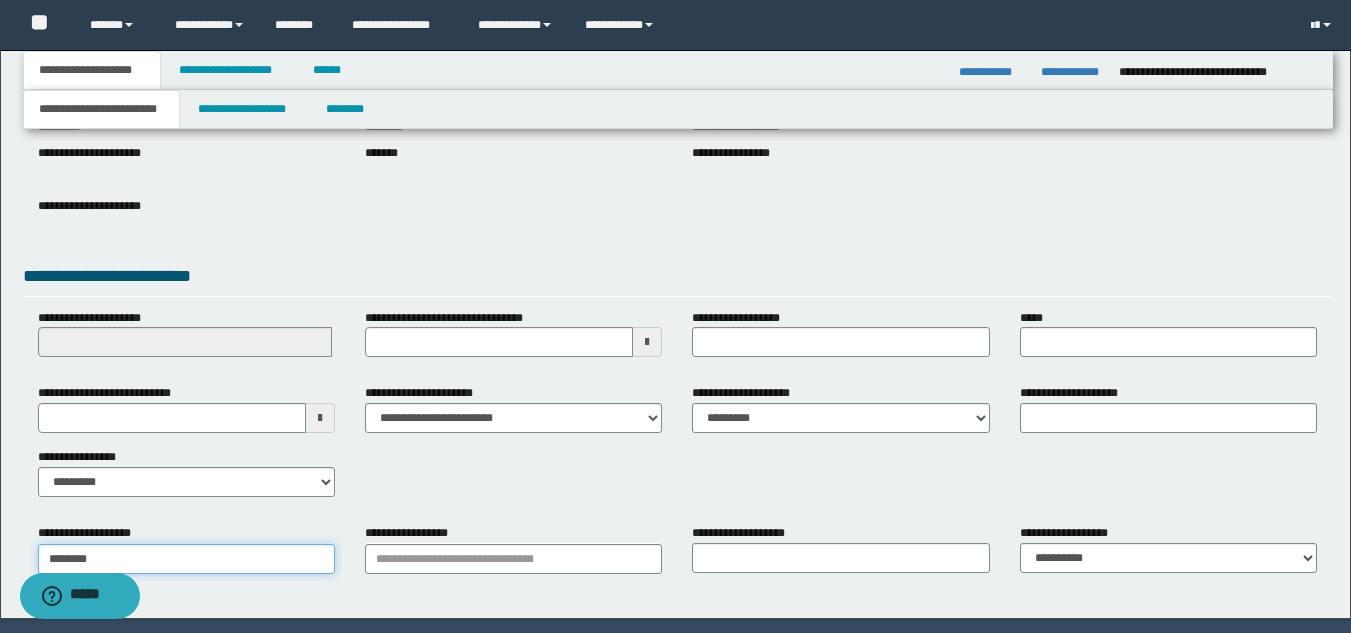 type on "*******" 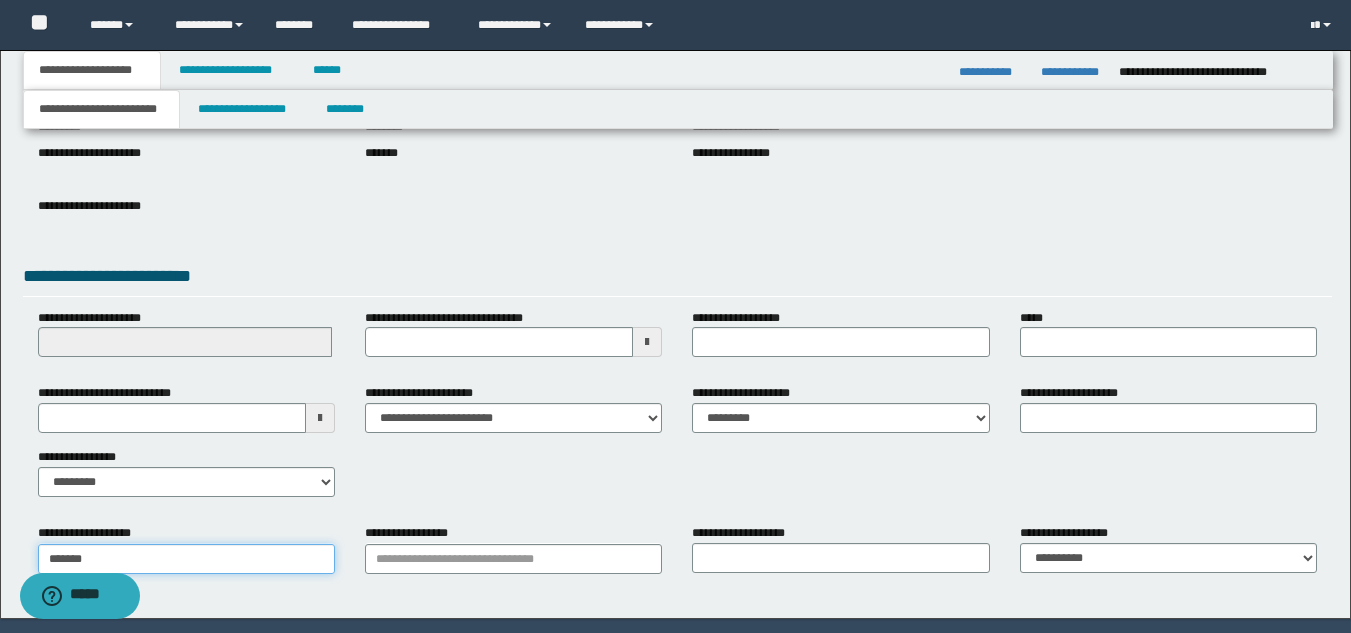 type on "**********" 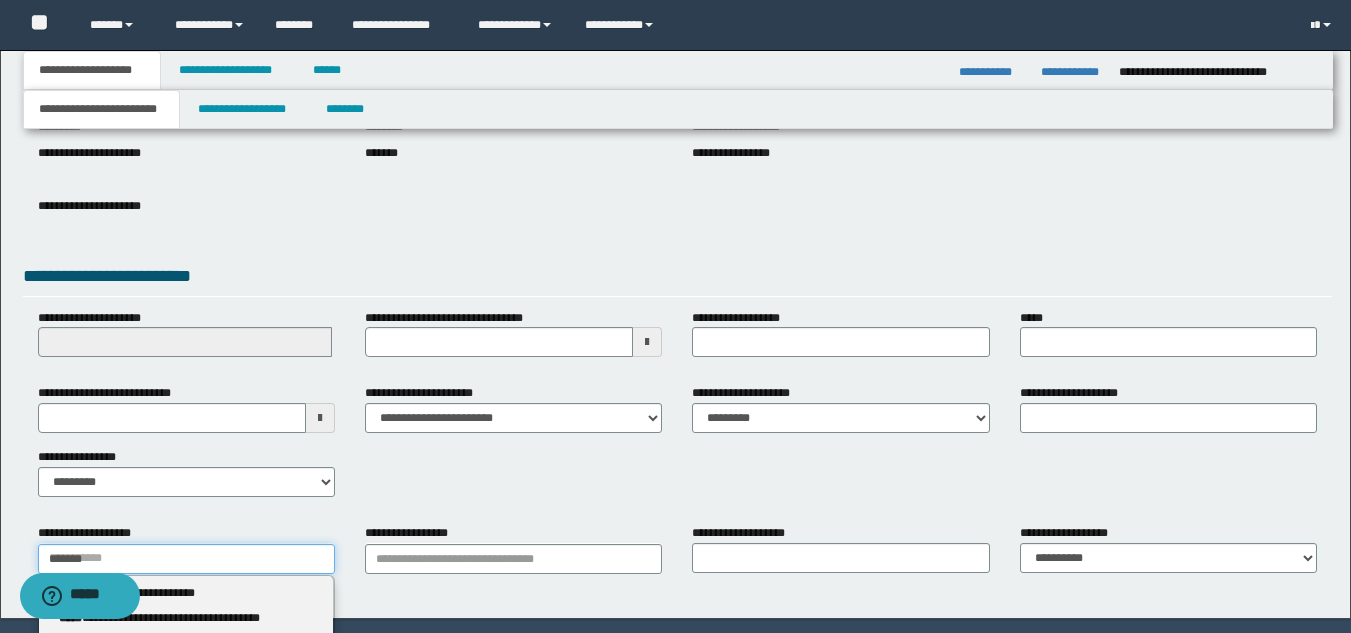 type 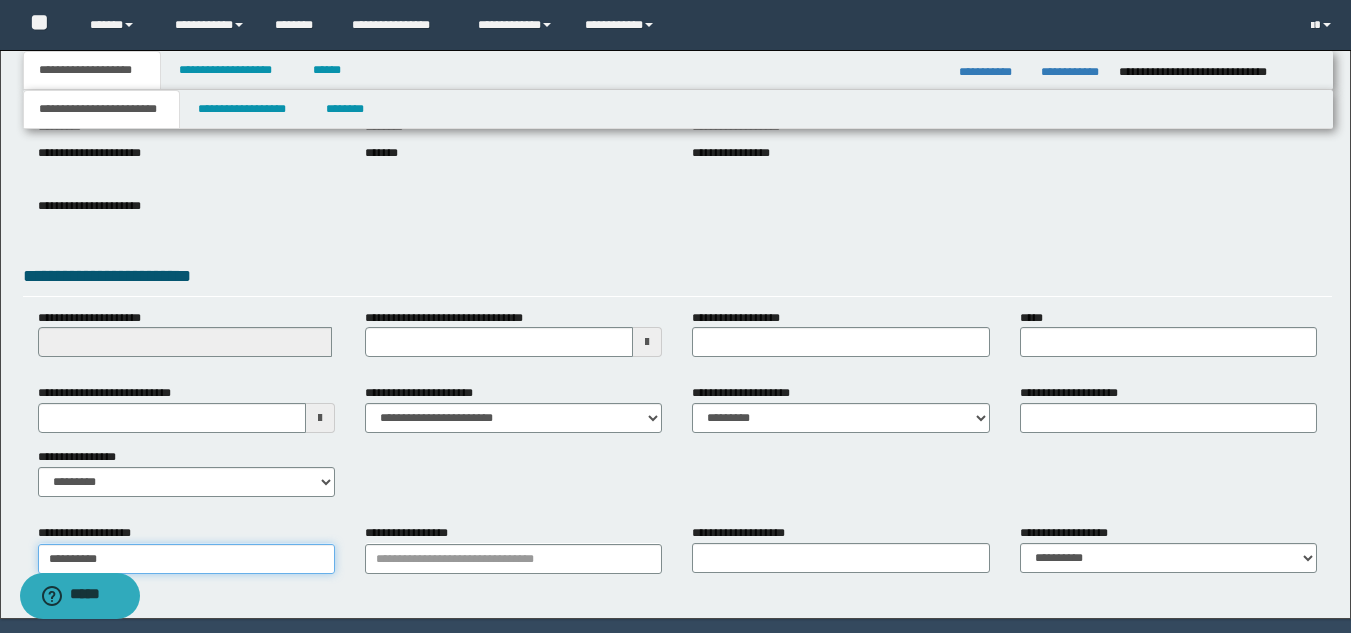 type on "**********" 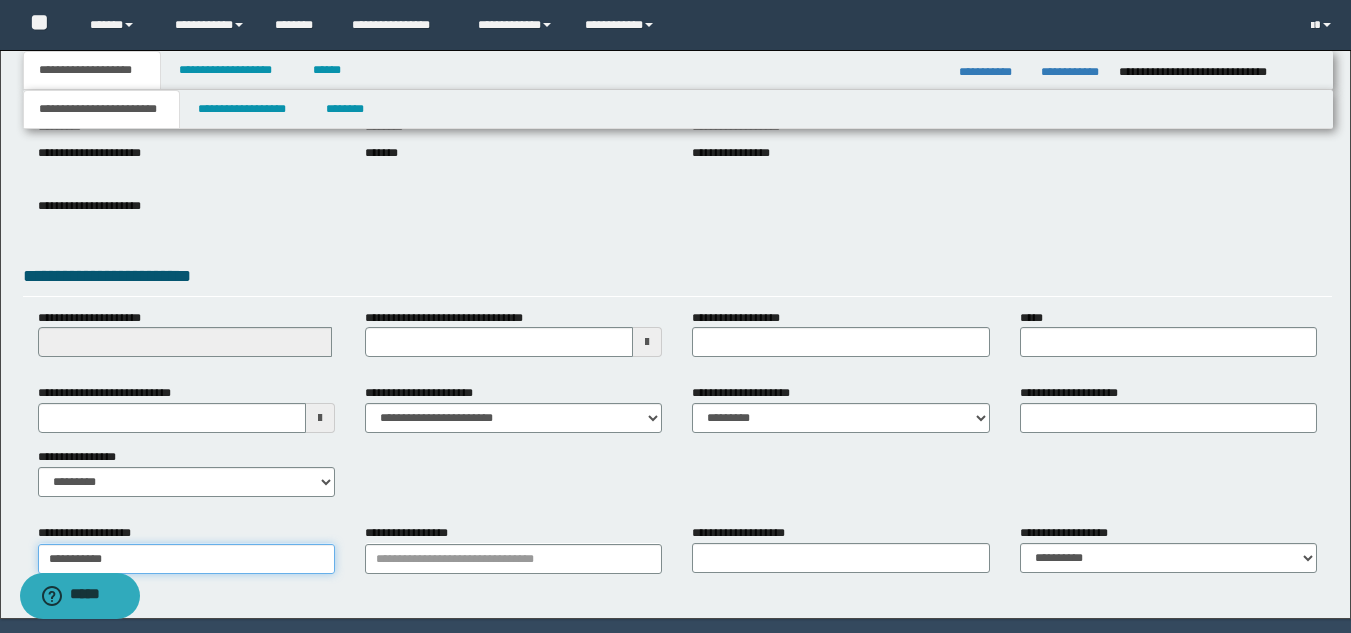 type on "**********" 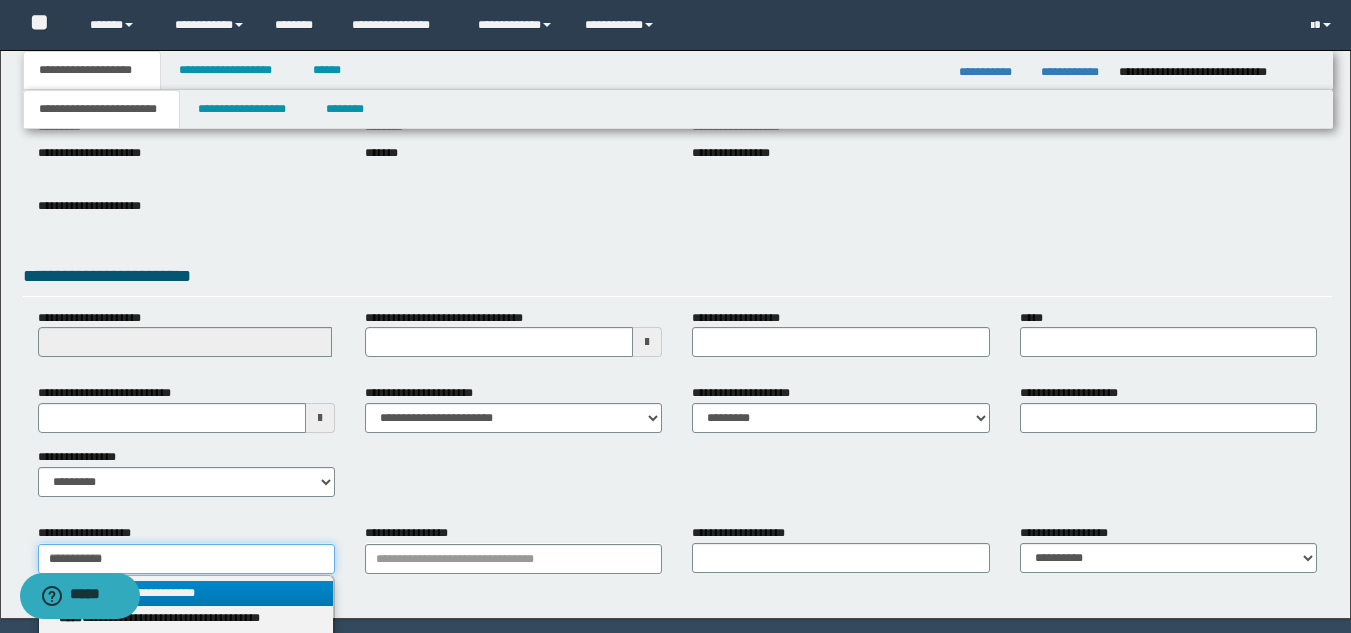 type on "**********" 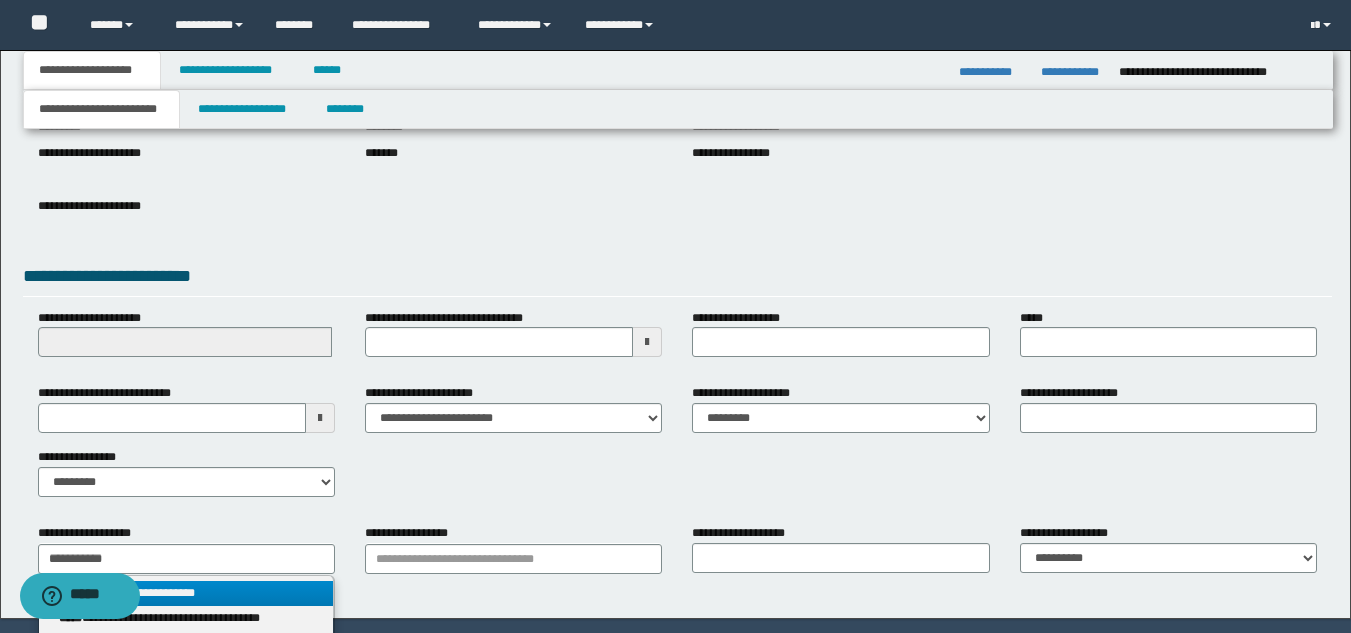 click on "**********" at bounding box center (186, 593) 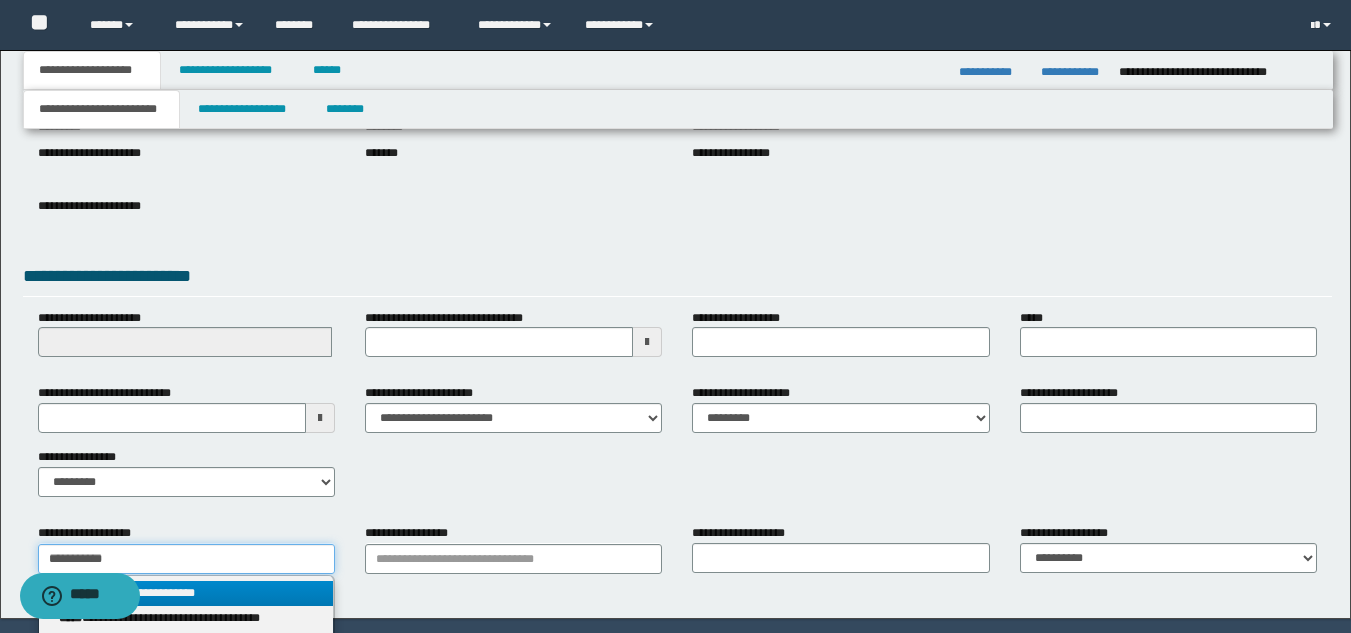 type 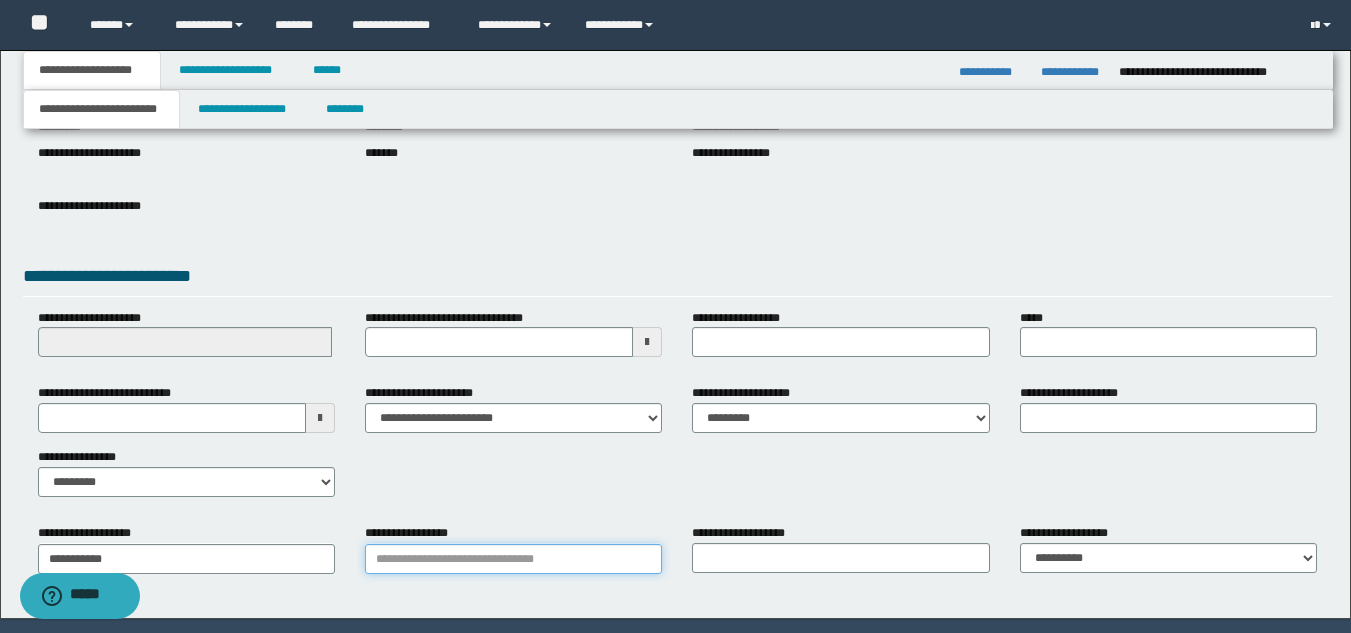 click on "**********" at bounding box center (513, 559) 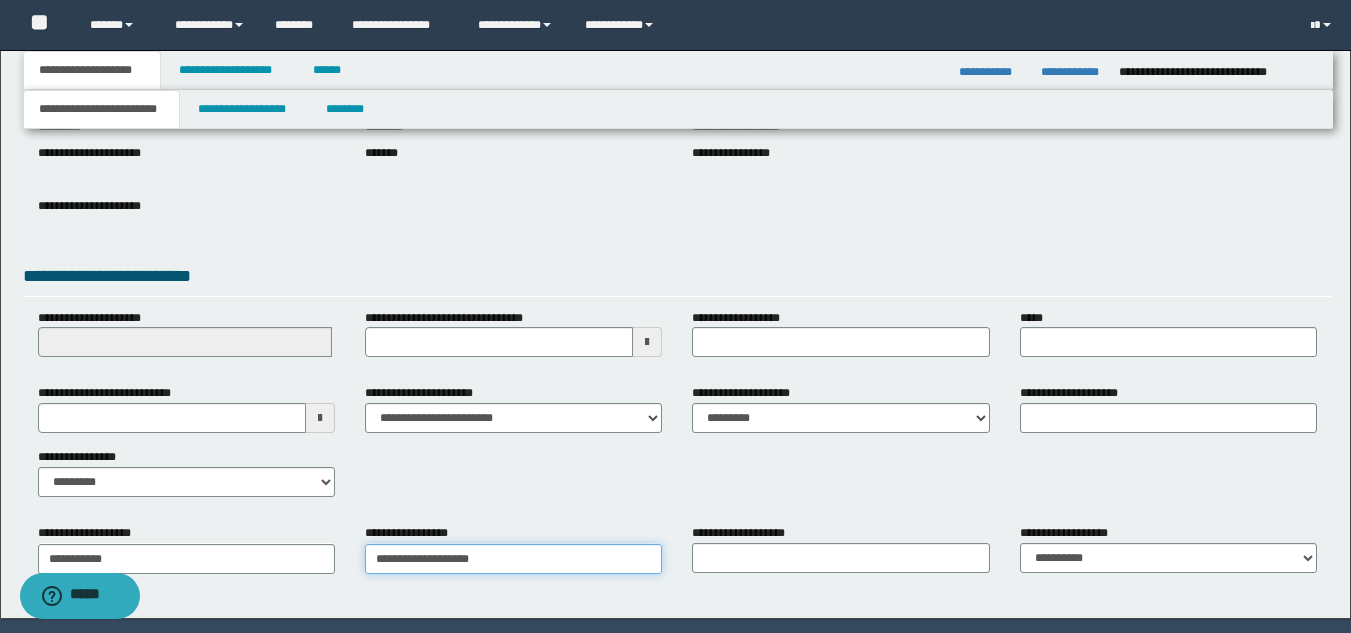 type on "**********" 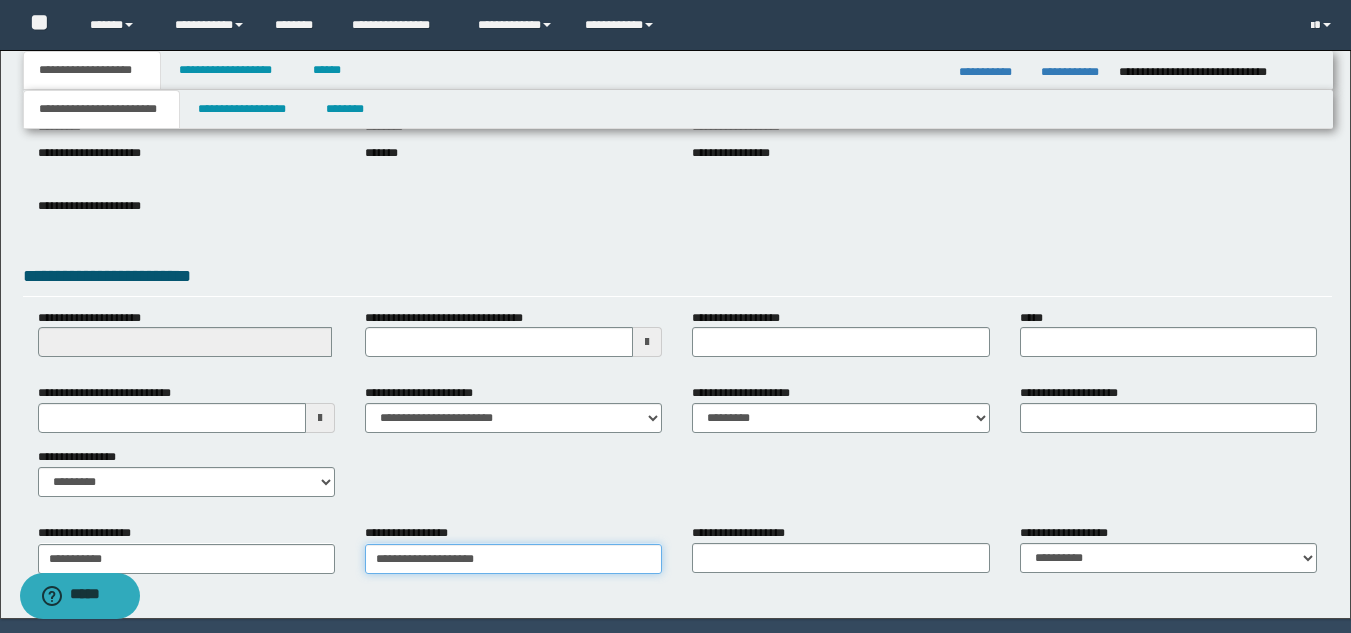type on "**********" 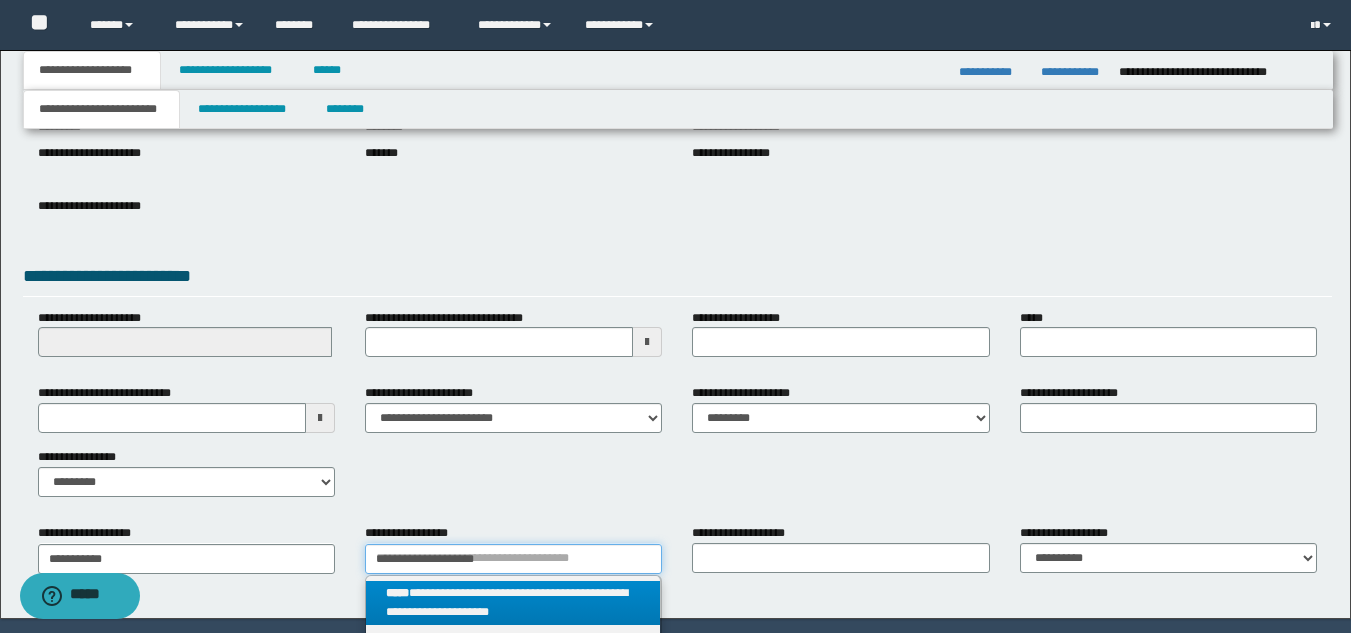 type 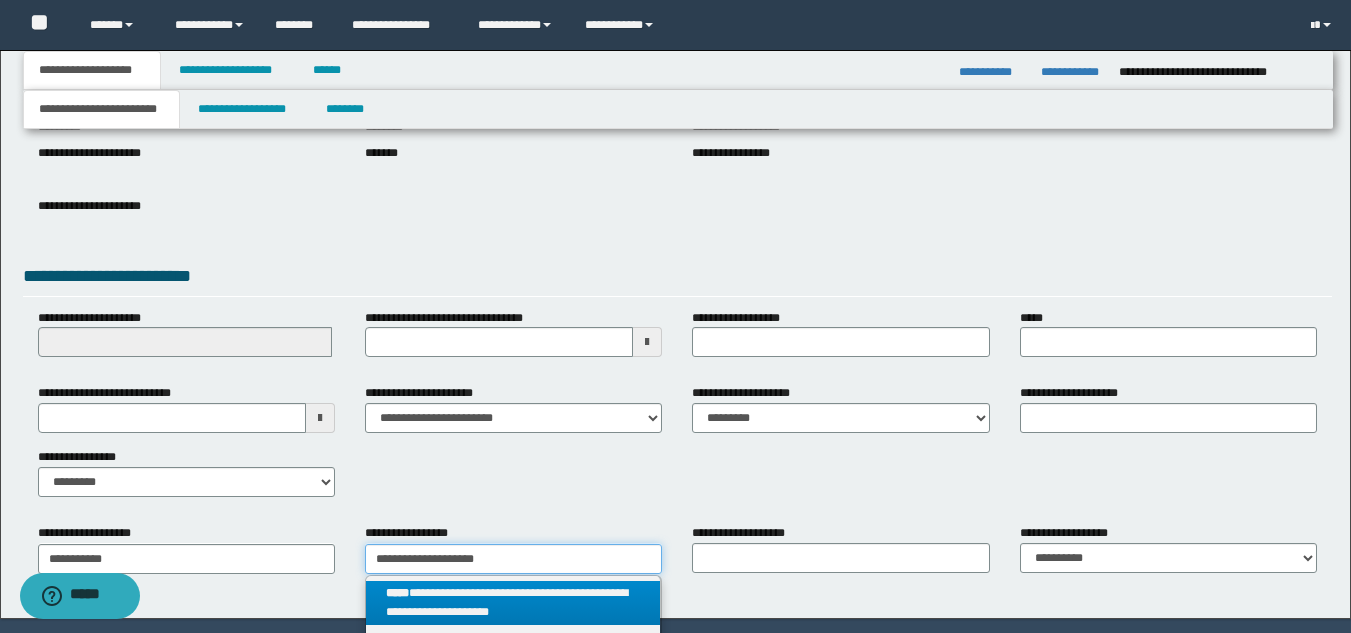 type on "**********" 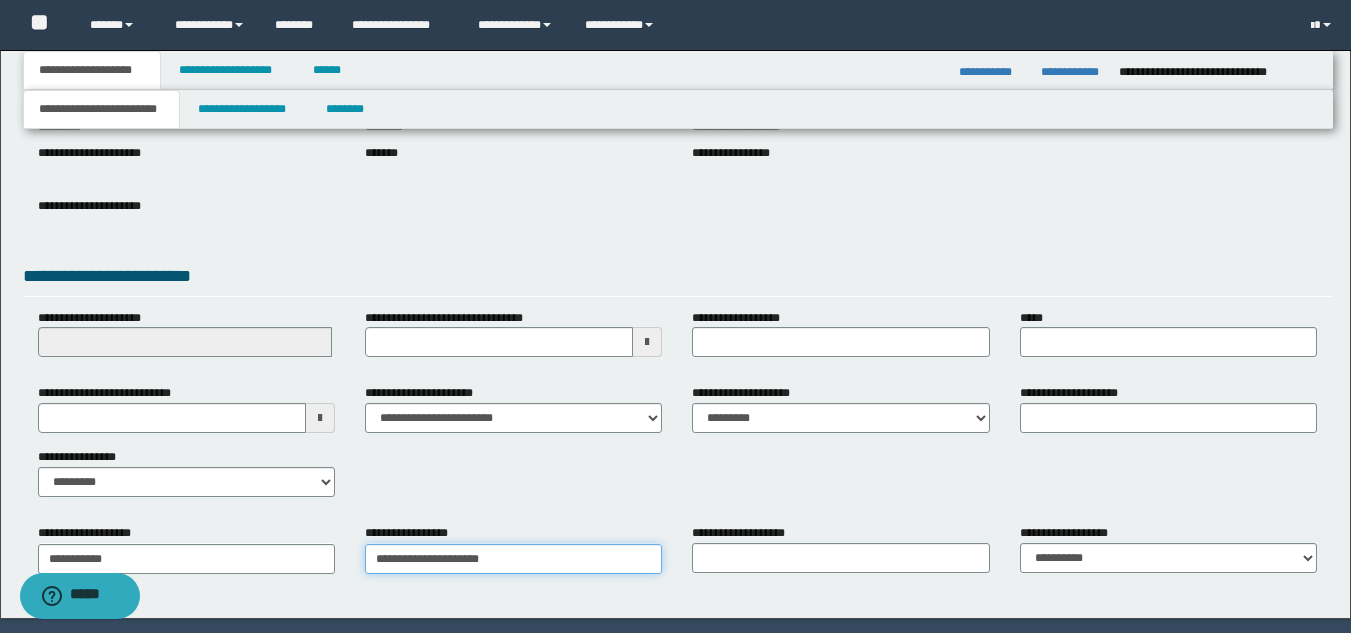 type on "**********" 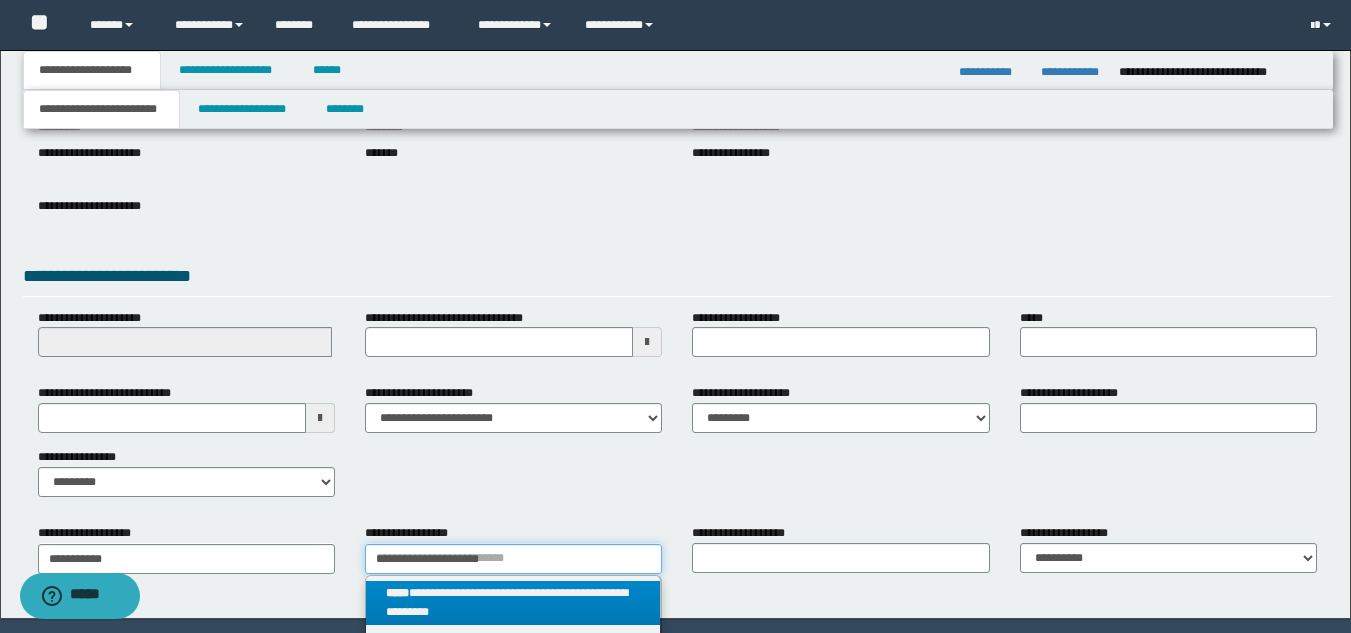 type on "**********" 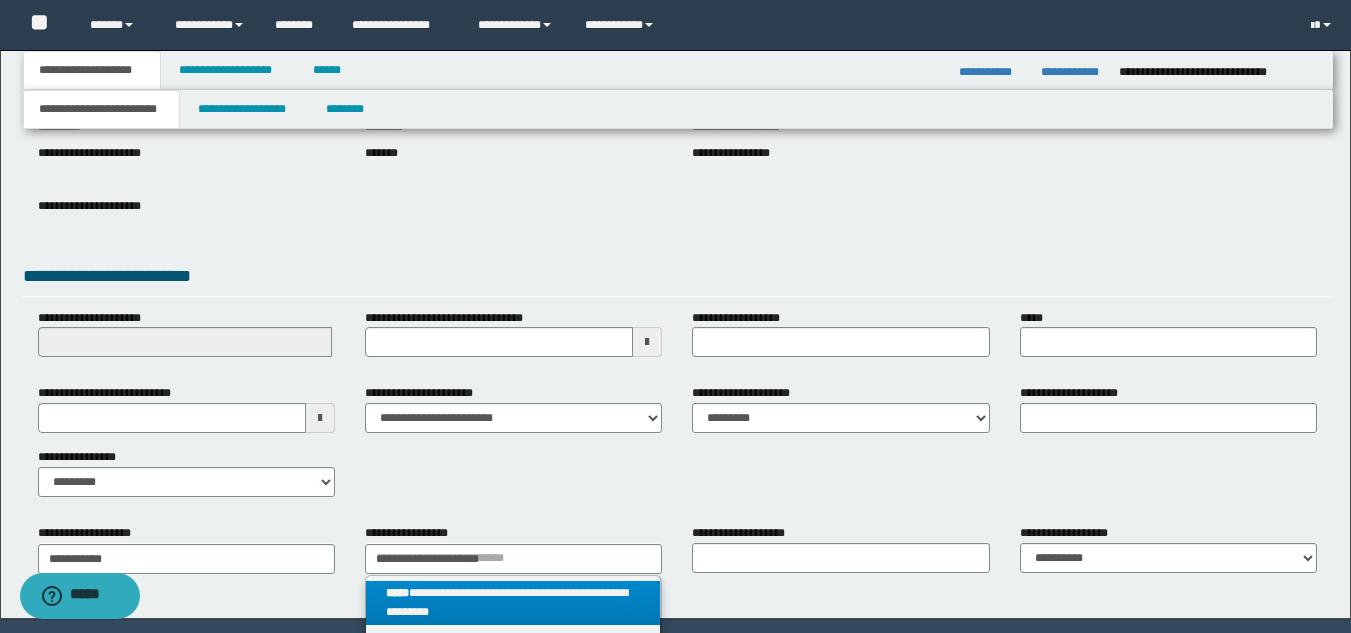 click on "**********" at bounding box center [513, 603] 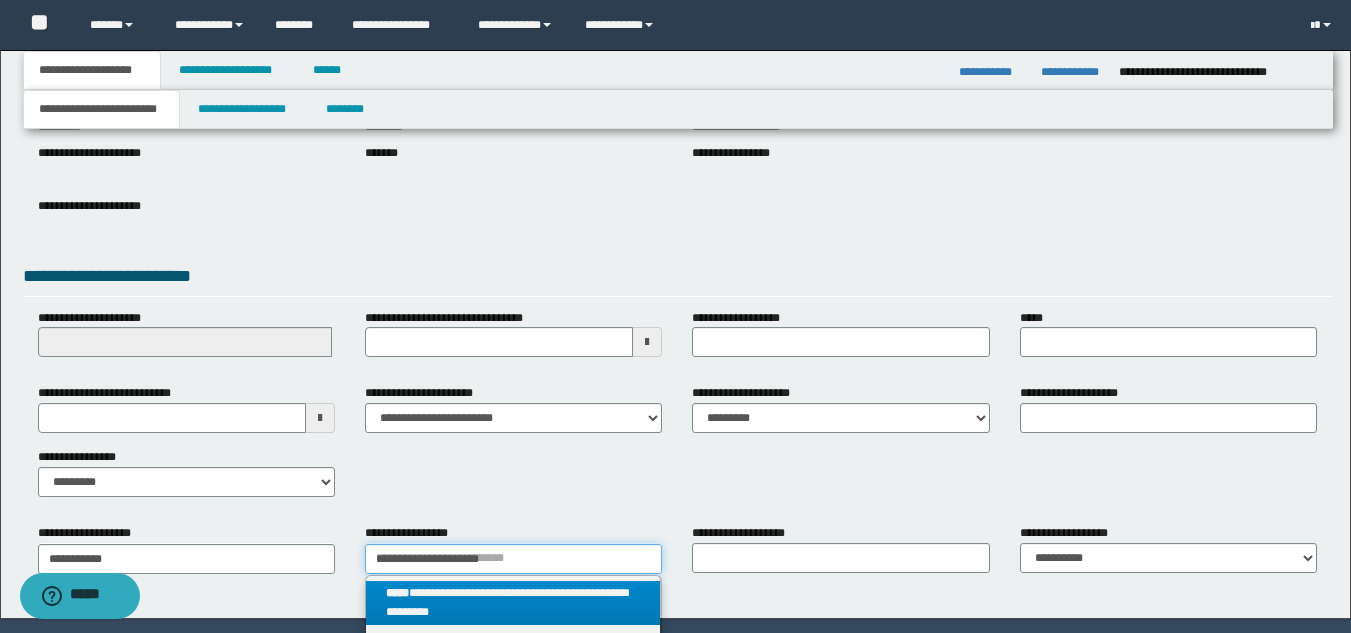 type 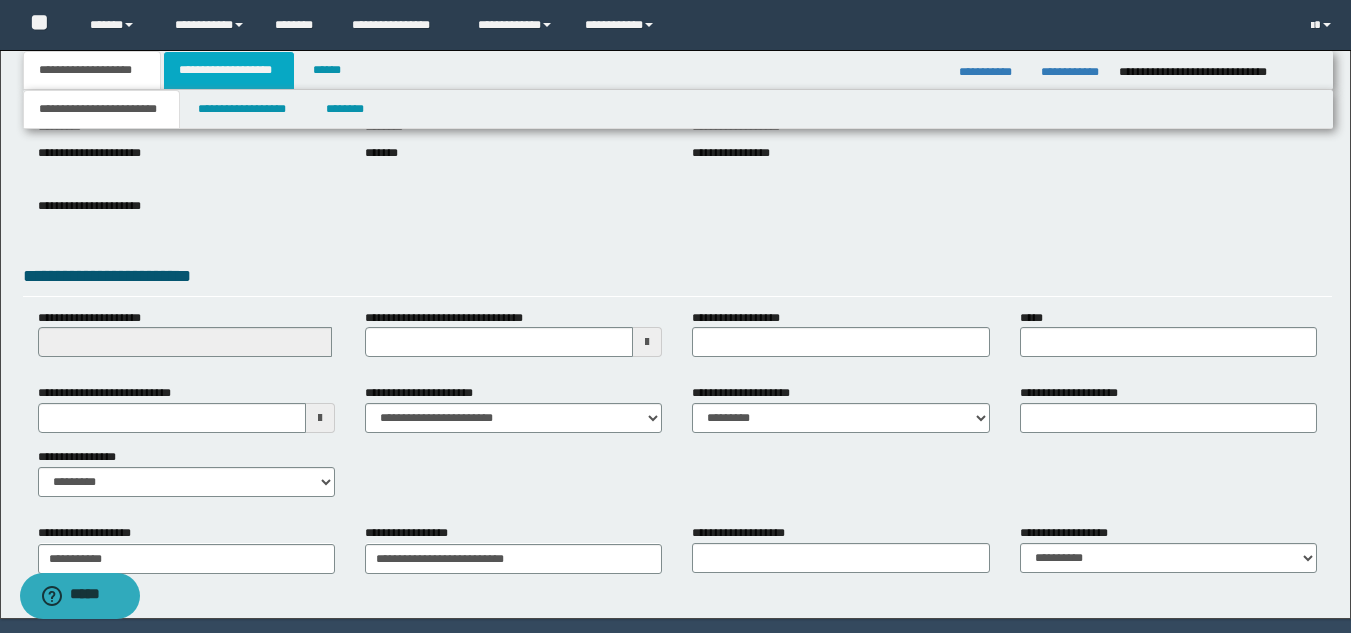 click on "**********" at bounding box center [229, 70] 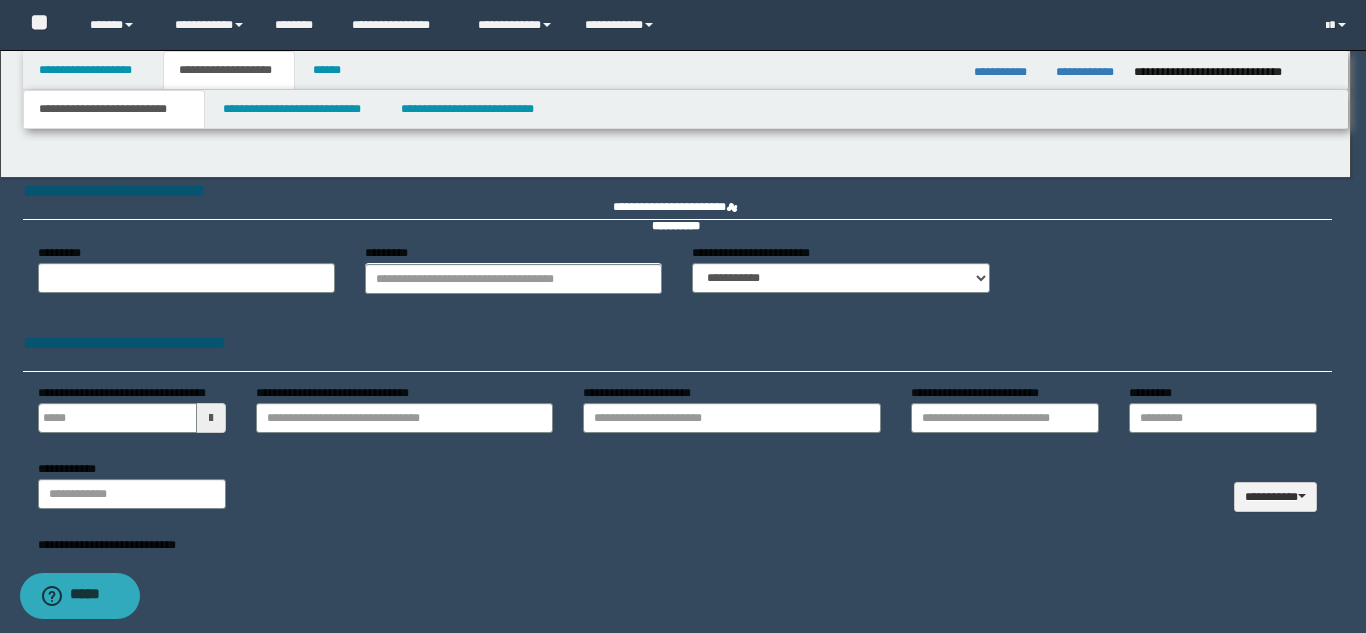 type 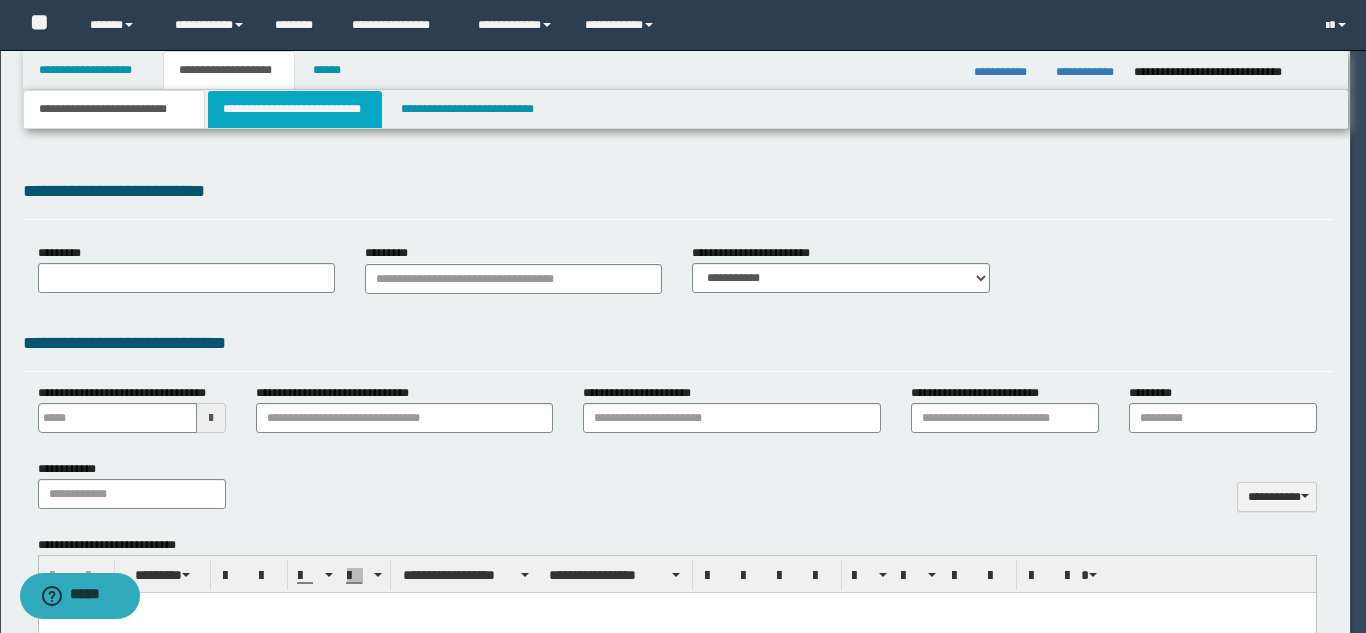select on "*" 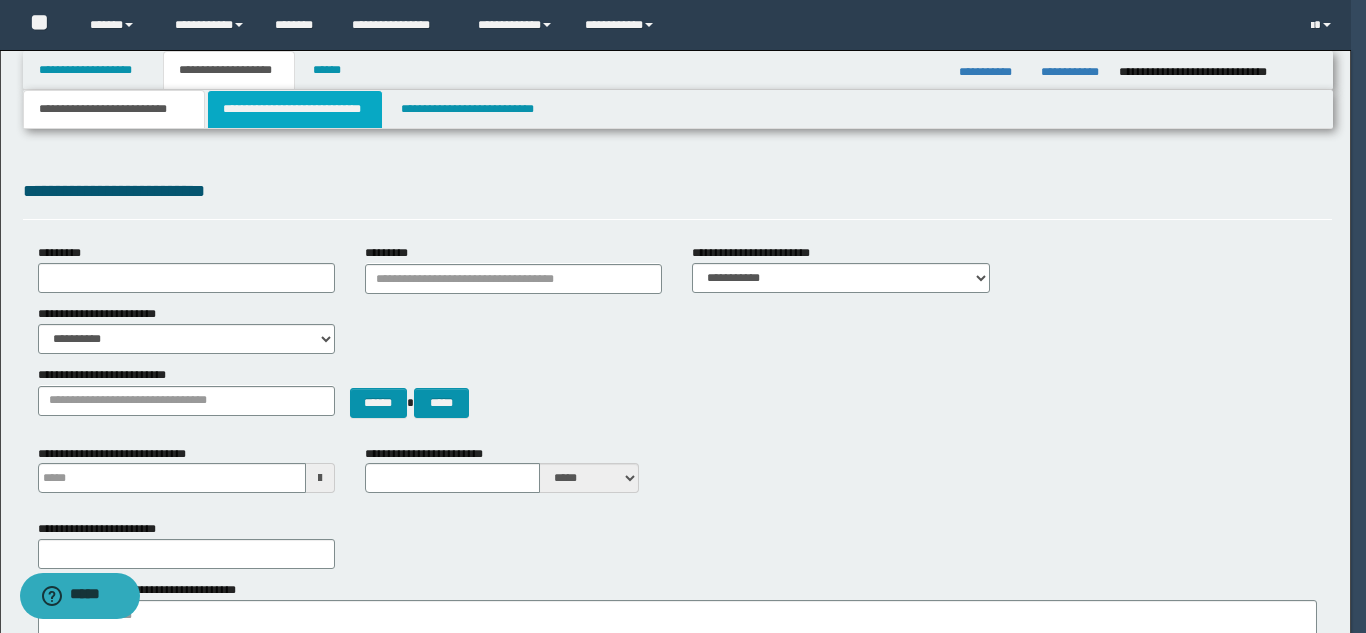 scroll, scrollTop: 0, scrollLeft: 0, axis: both 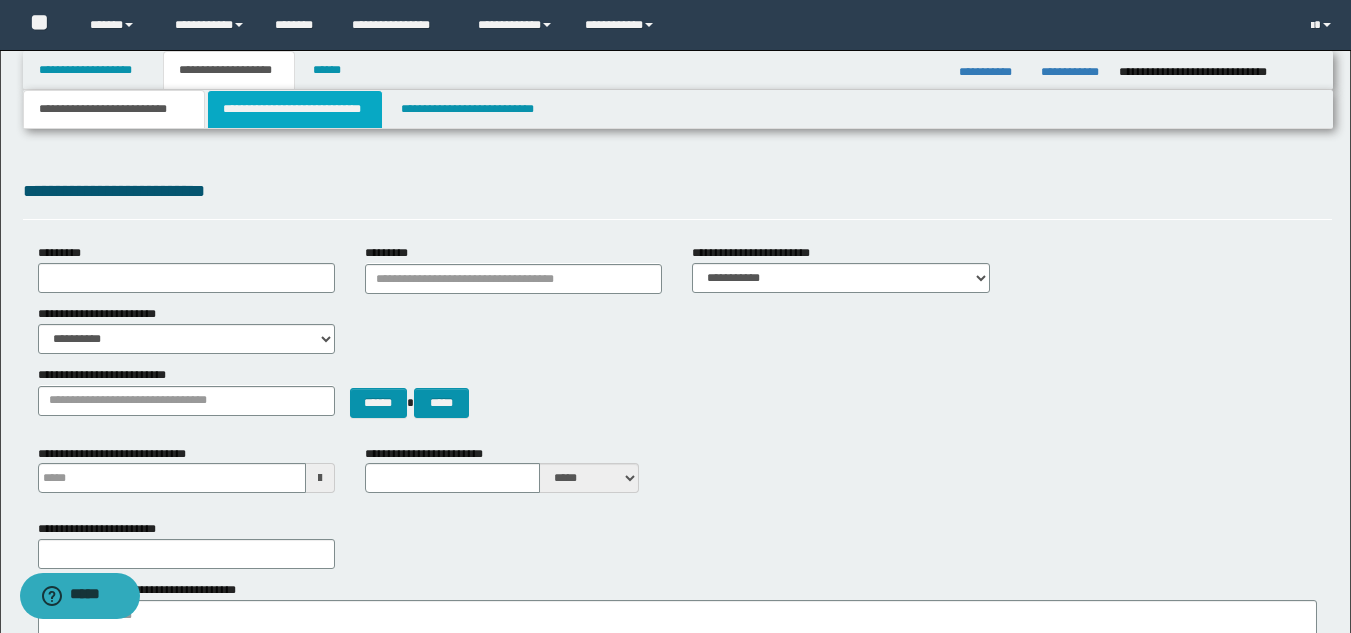 click on "**********" at bounding box center (295, 109) 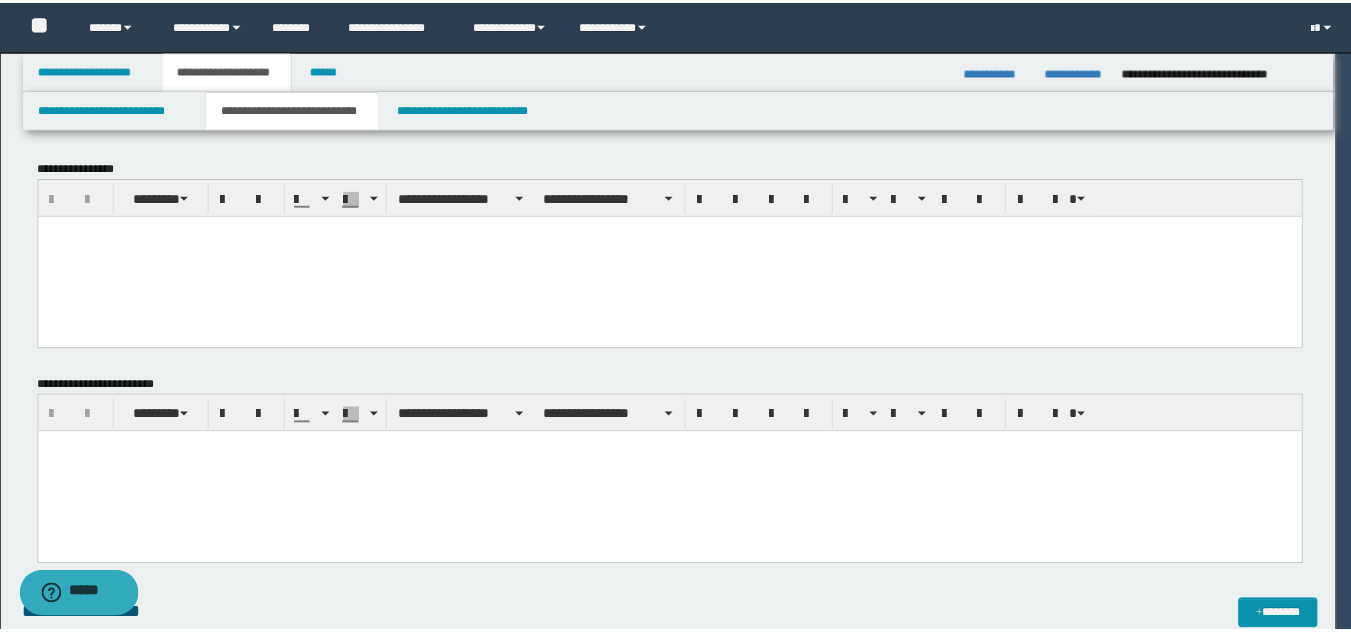 scroll, scrollTop: 0, scrollLeft: 0, axis: both 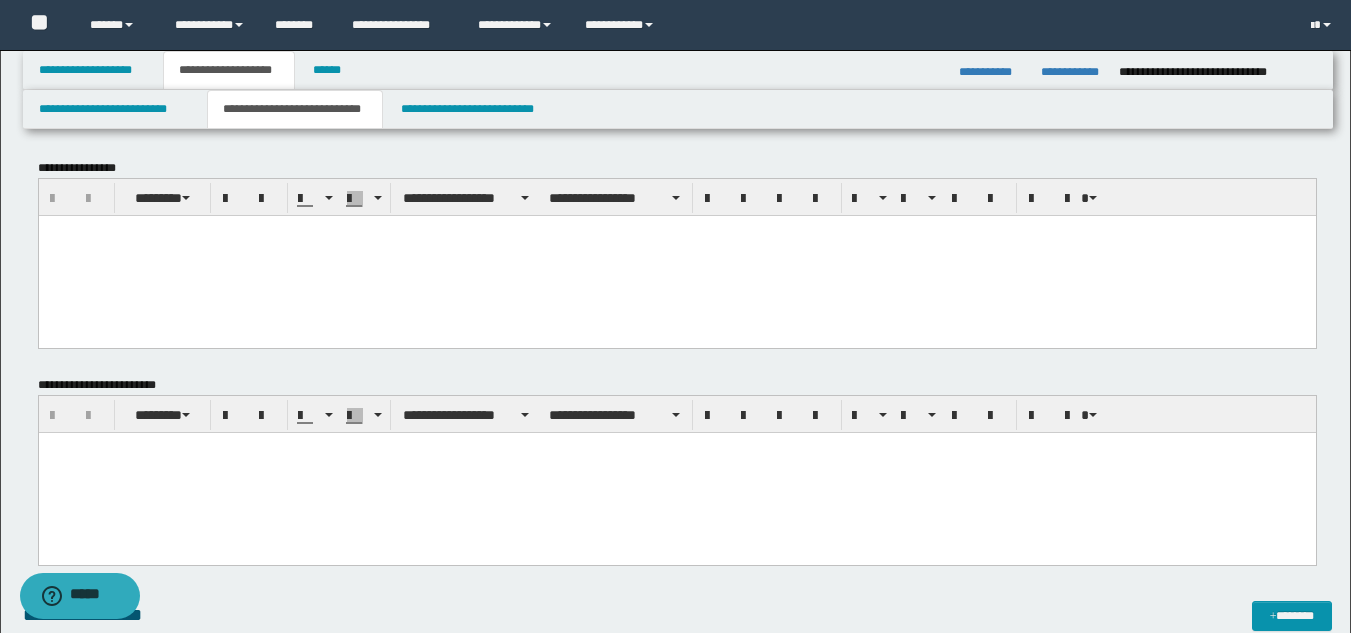 click at bounding box center (676, 255) 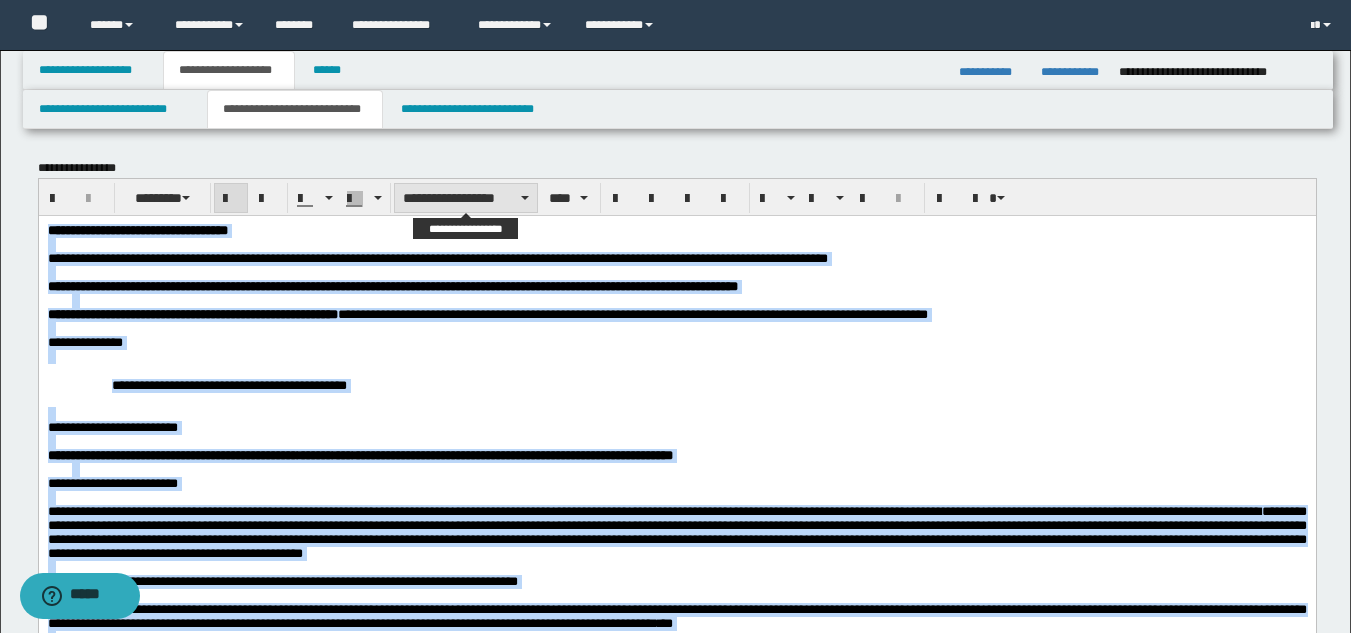 click on "**********" at bounding box center [466, 198] 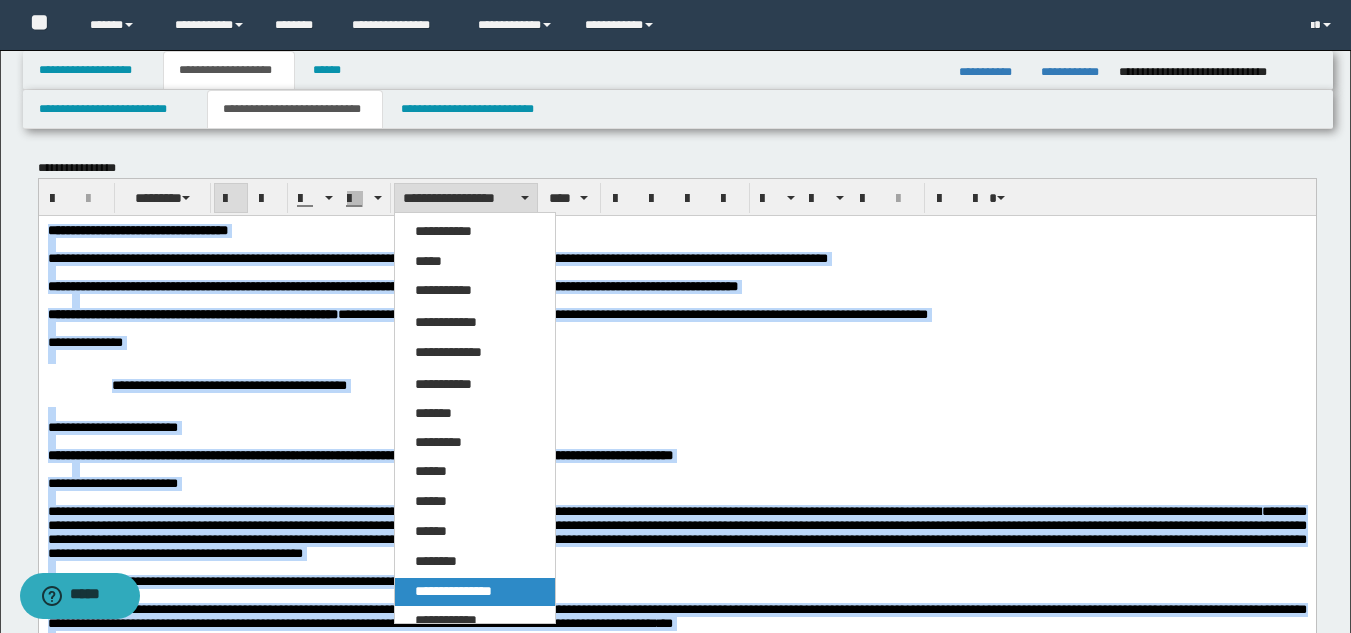click on "**********" at bounding box center [453, 591] 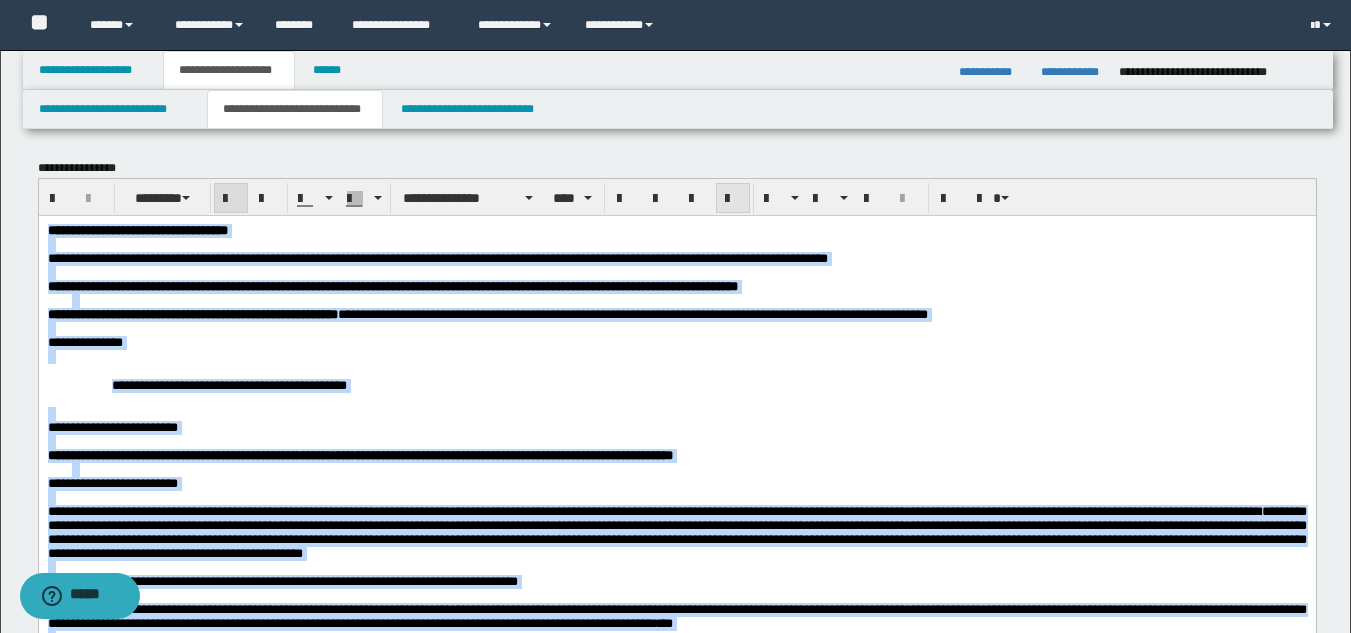 click at bounding box center (733, 198) 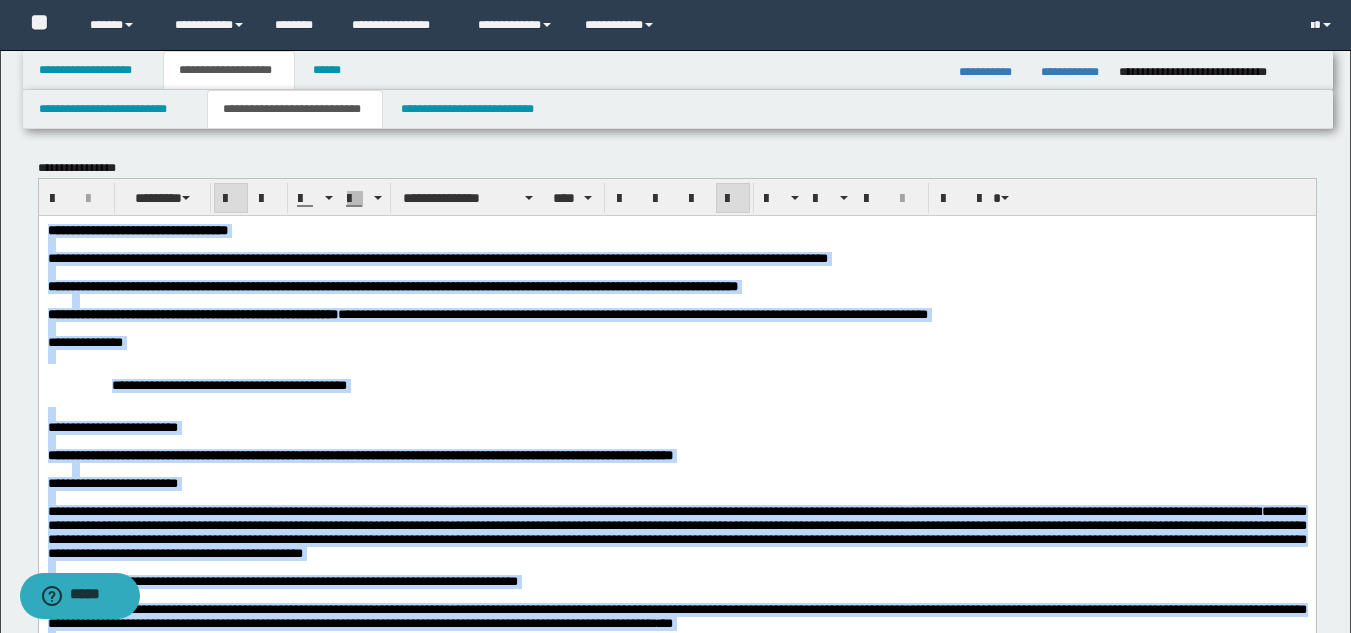click at bounding box center [676, 244] 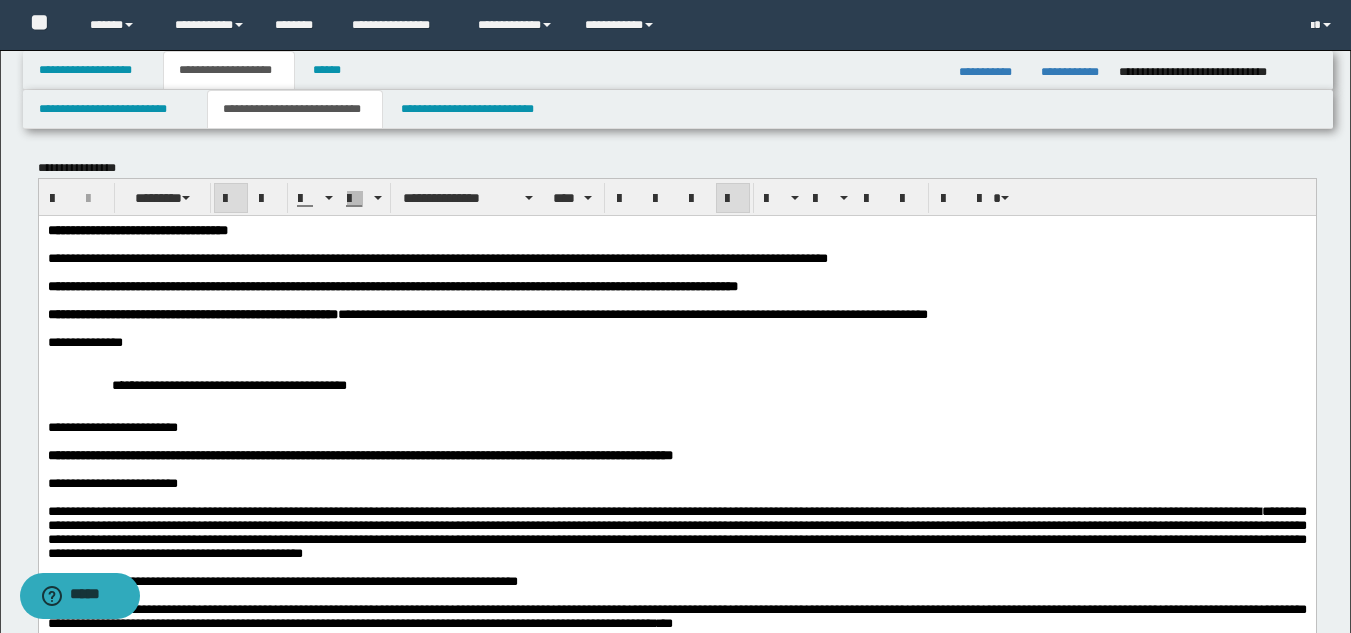 click on "**********" at bounding box center (437, 257) 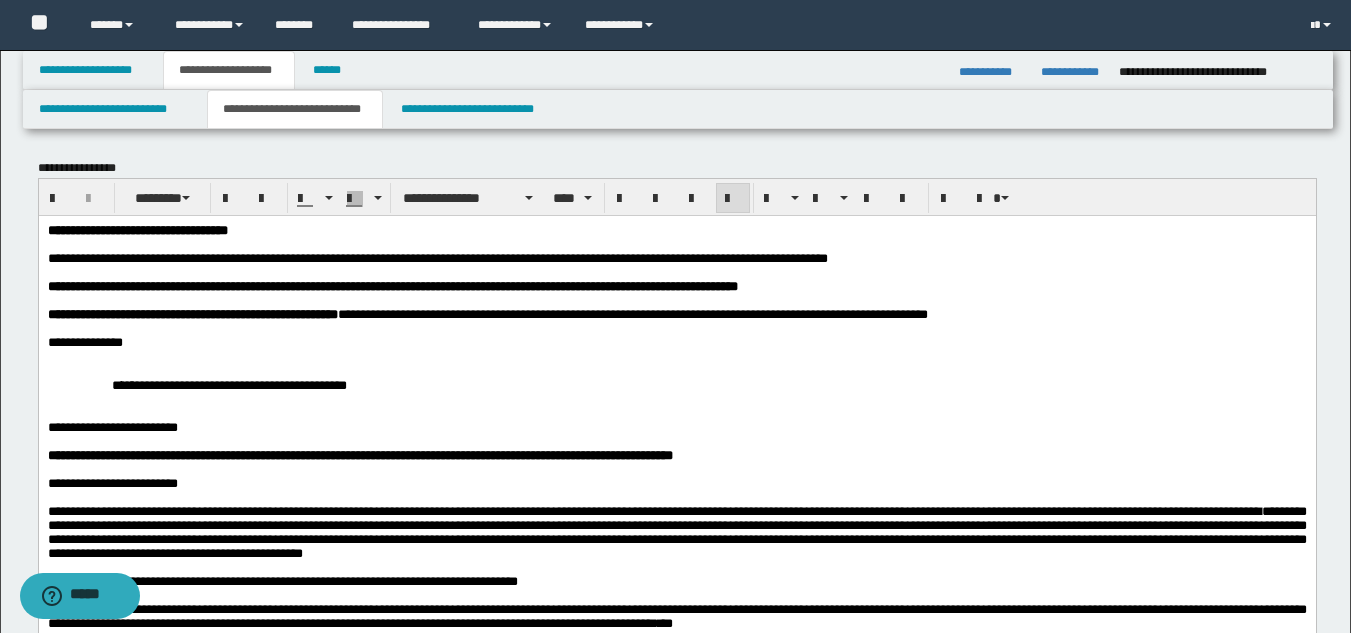 click on "**********" at bounding box center [137, 229] 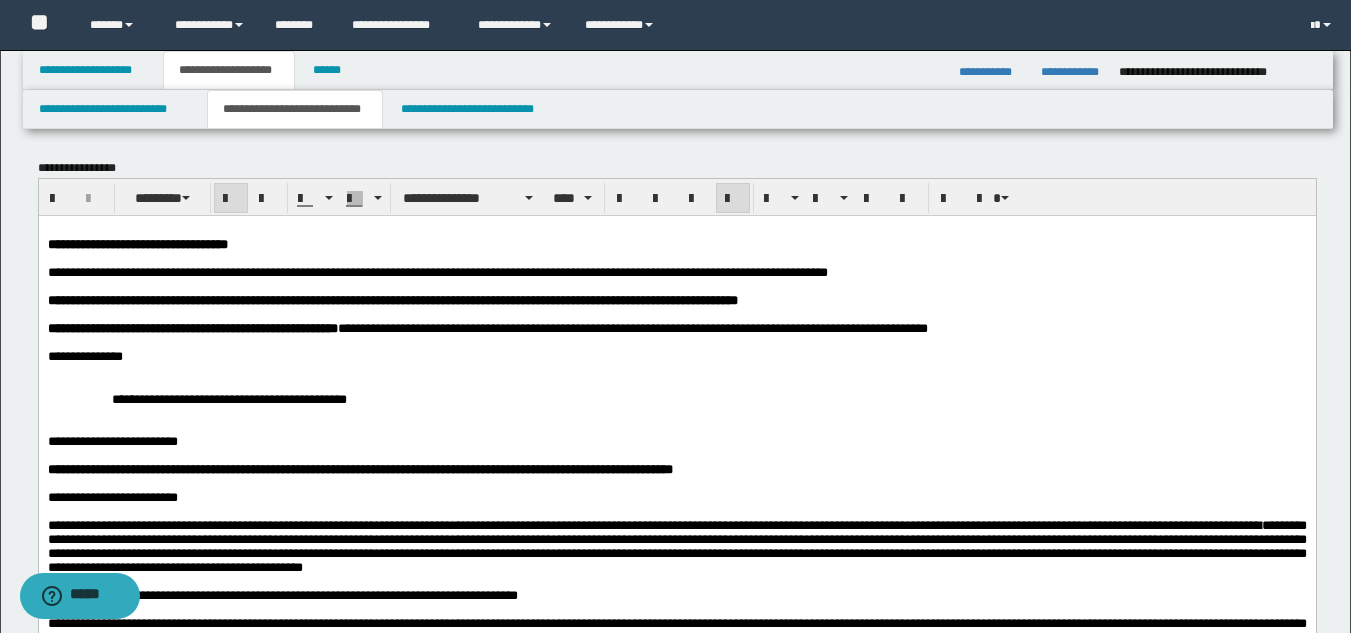 click on "**********" at bounding box center [676, 829] 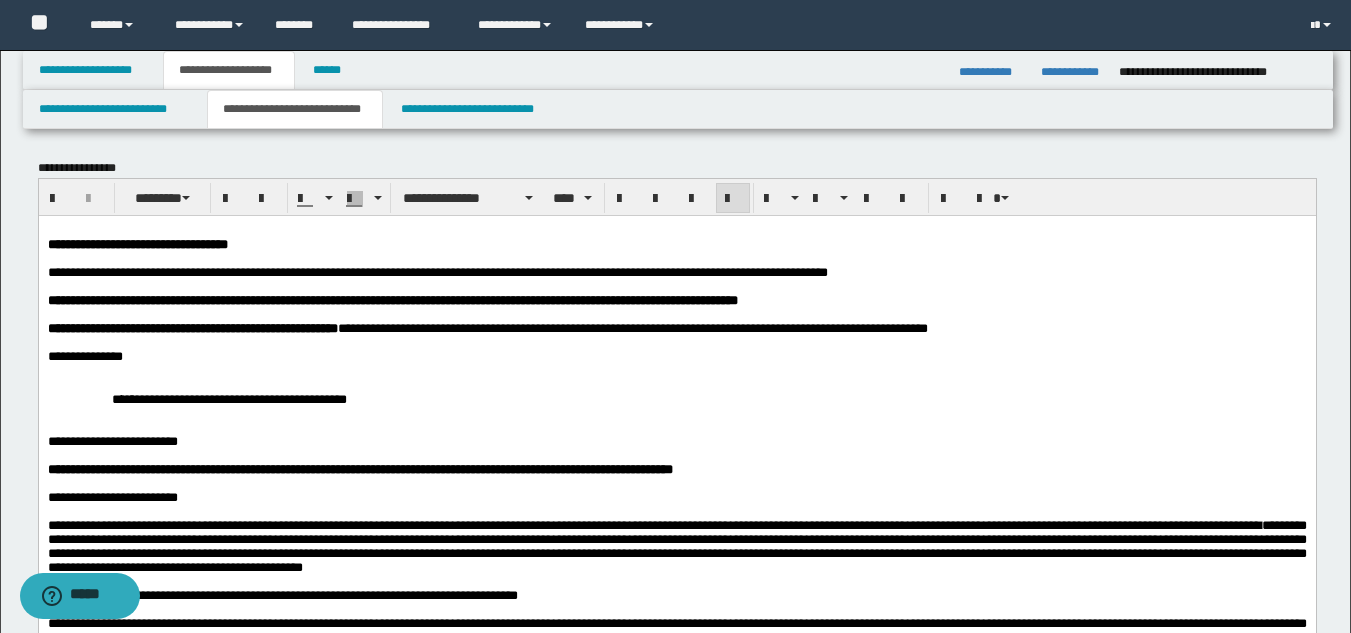 drag, startPoint x: 140, startPoint y: 312, endPoint x: 255, endPoint y: 310, distance: 115.01739 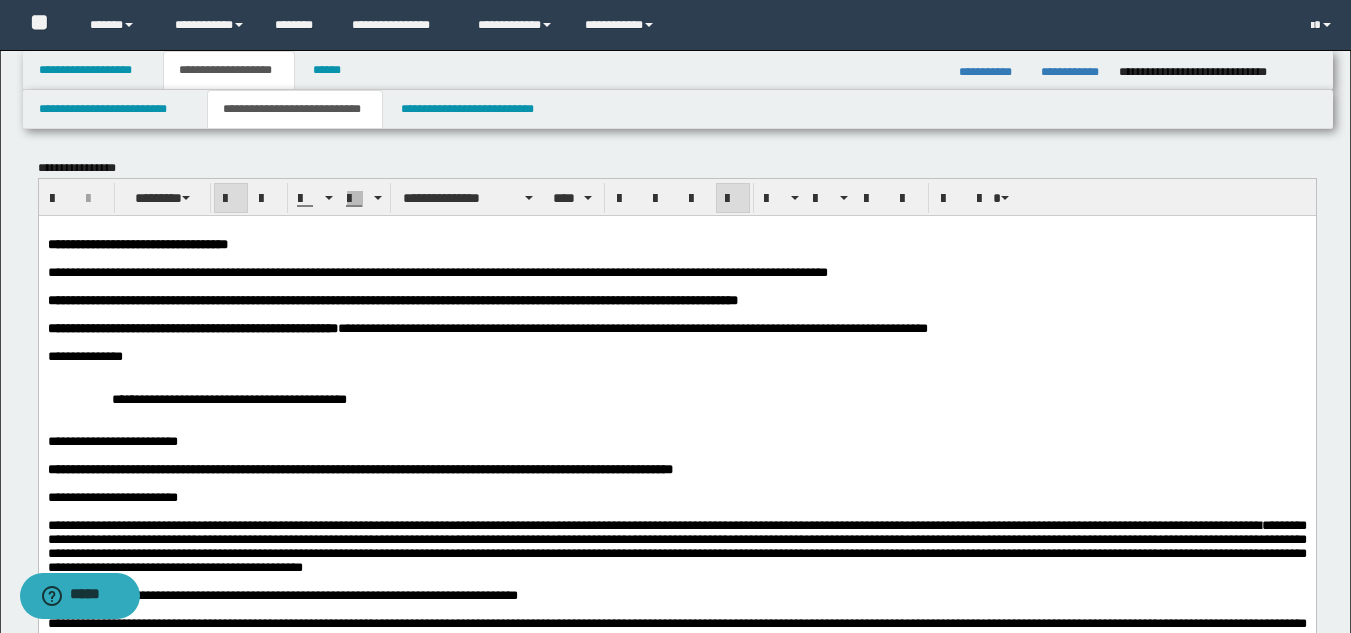 click on "**********" at bounding box center [437, 271] 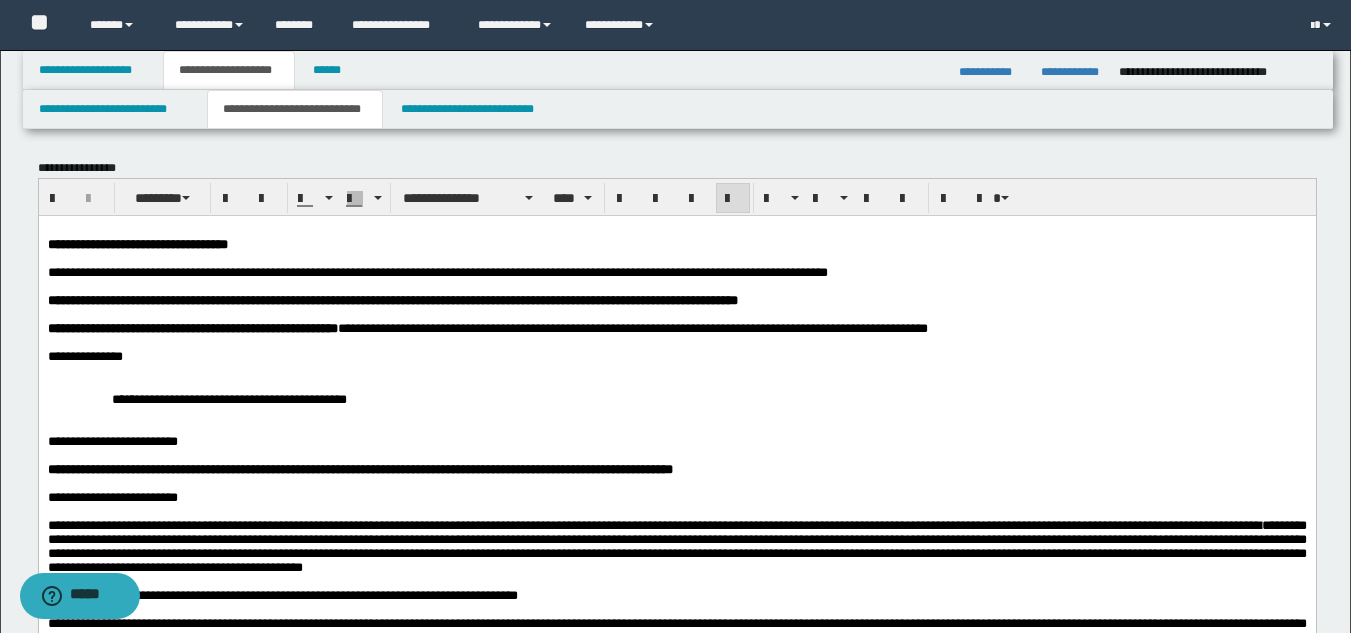 click at bounding box center [676, 286] 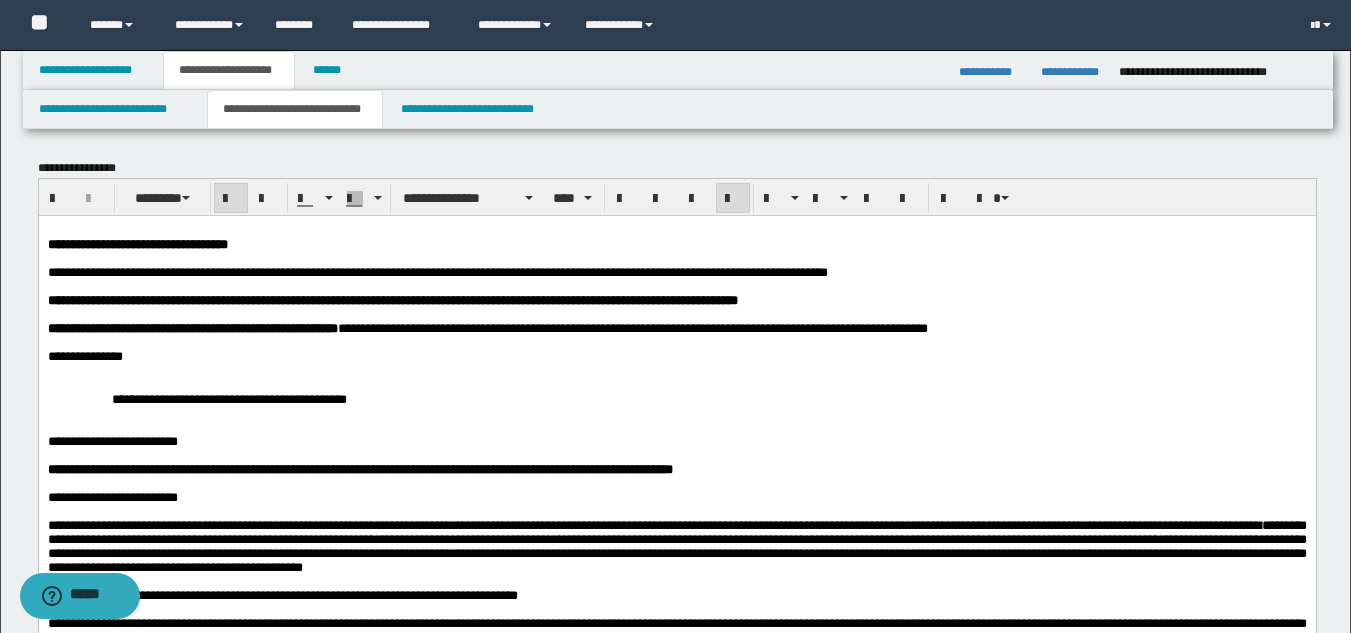 click on "**********" at bounding box center (392, 299) 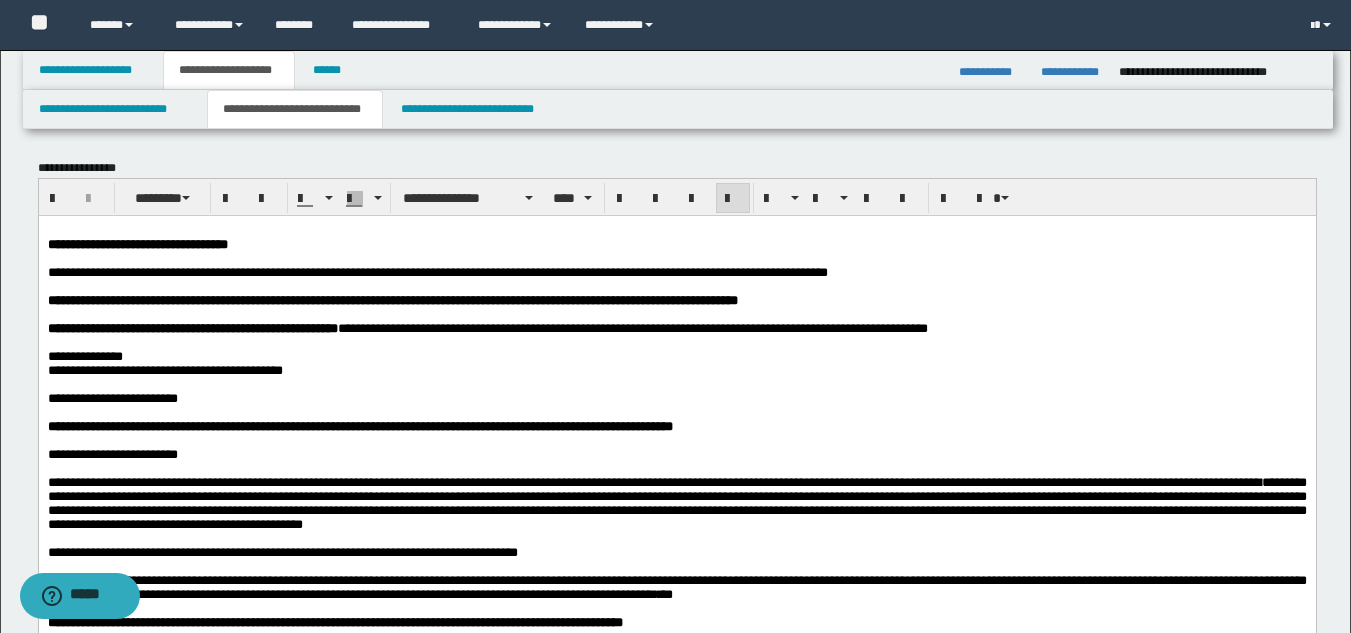 click on "**********" at bounding box center [112, 397] 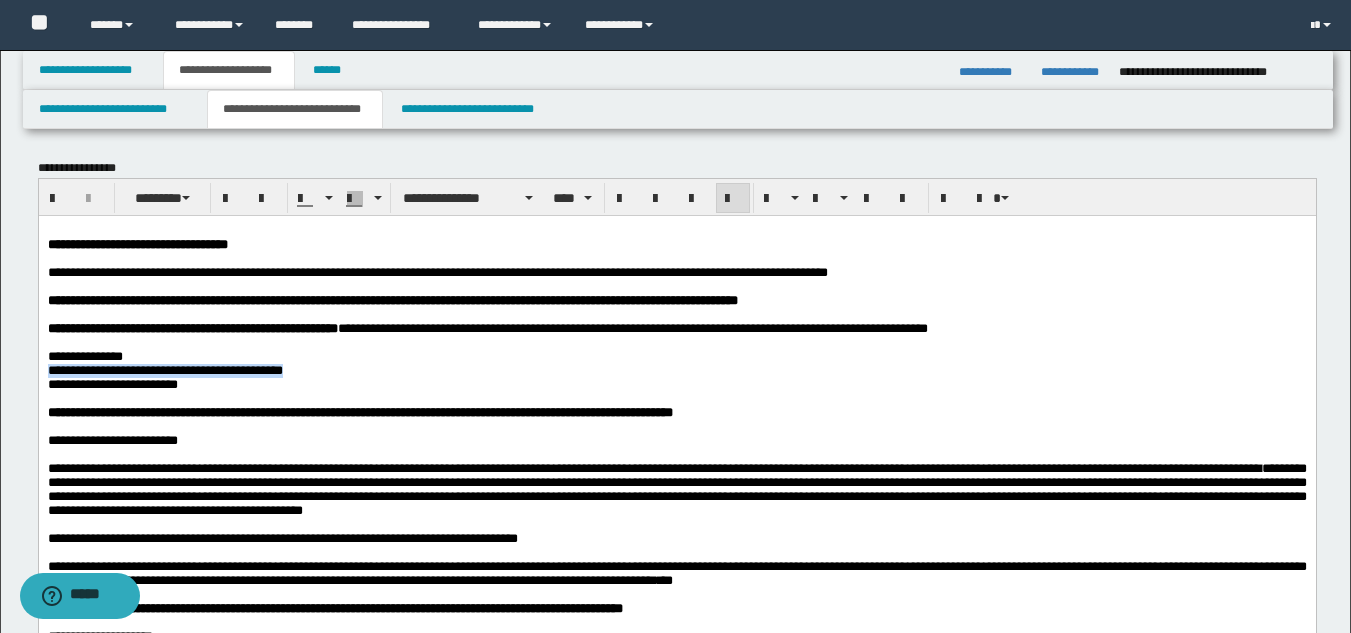 drag, startPoint x: 411, startPoint y: 385, endPoint x: 11, endPoint y: 392, distance: 400.06125 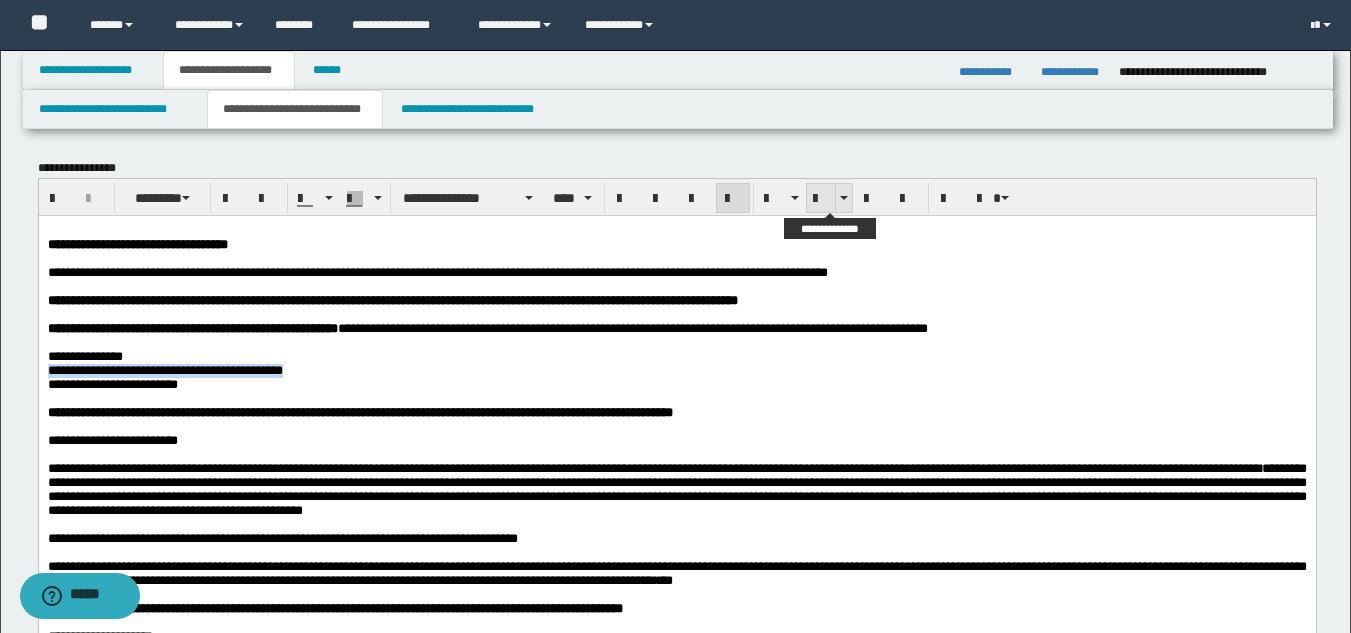 click at bounding box center [821, 199] 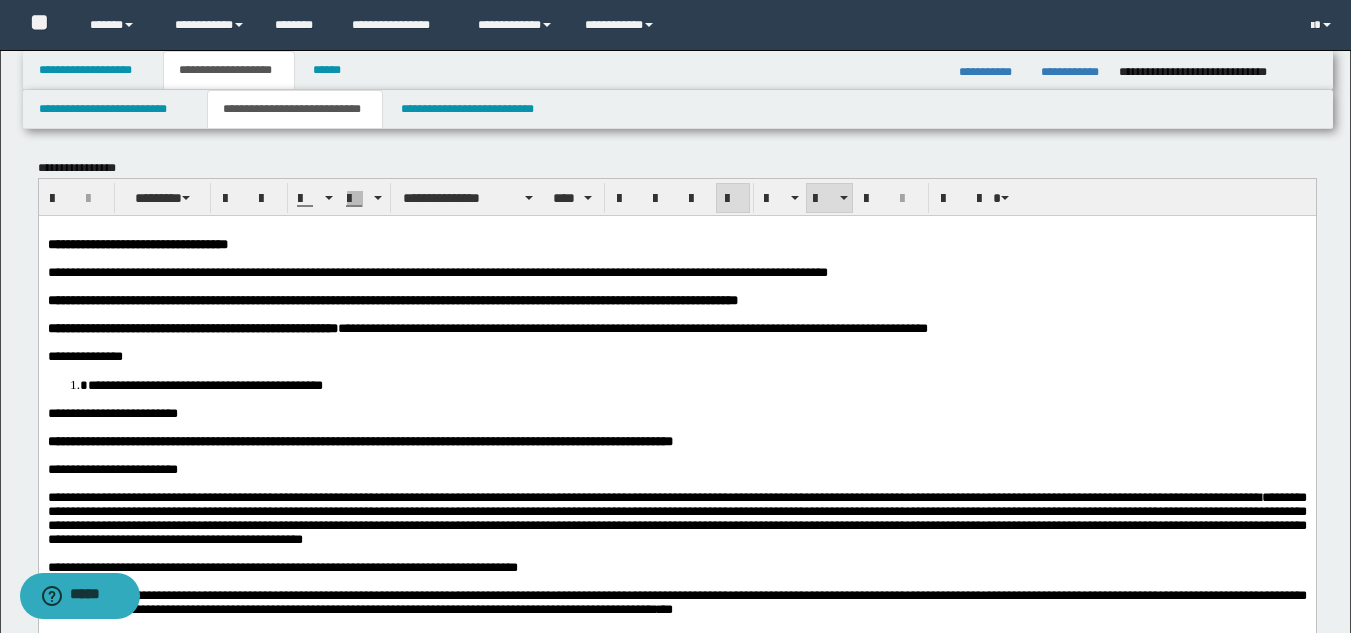 drag, startPoint x: 382, startPoint y: 414, endPoint x: 344, endPoint y: 445, distance: 49.0408 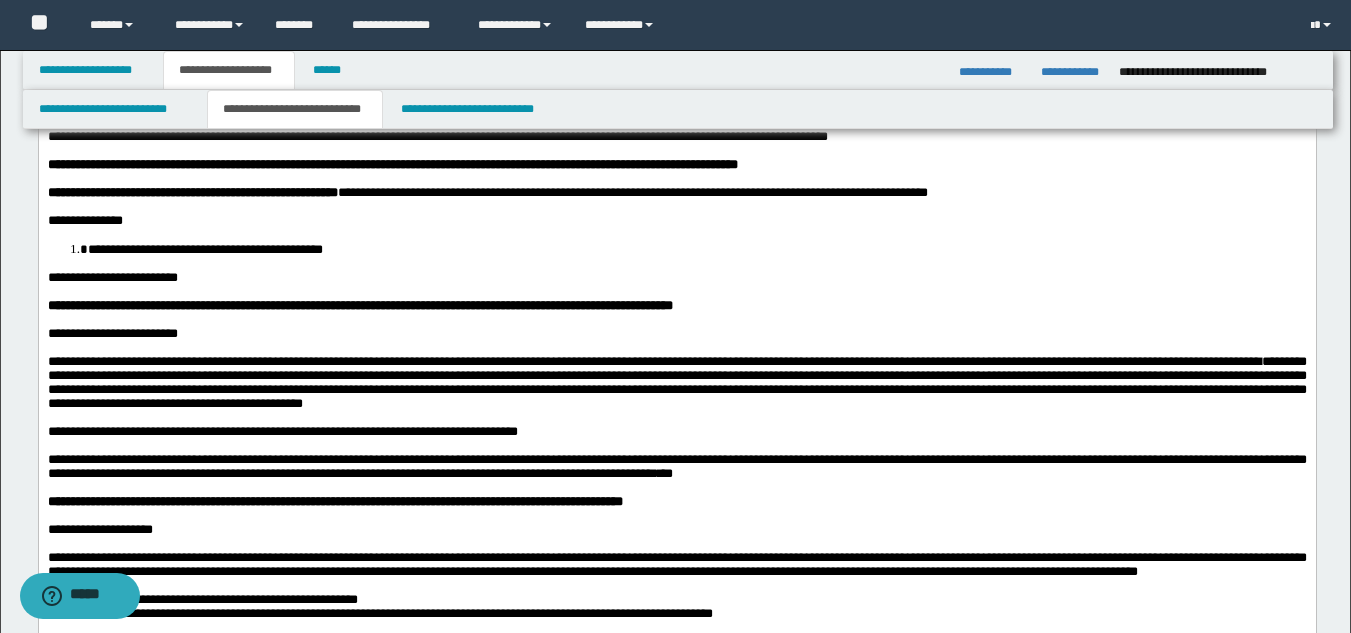 scroll, scrollTop: 200, scrollLeft: 0, axis: vertical 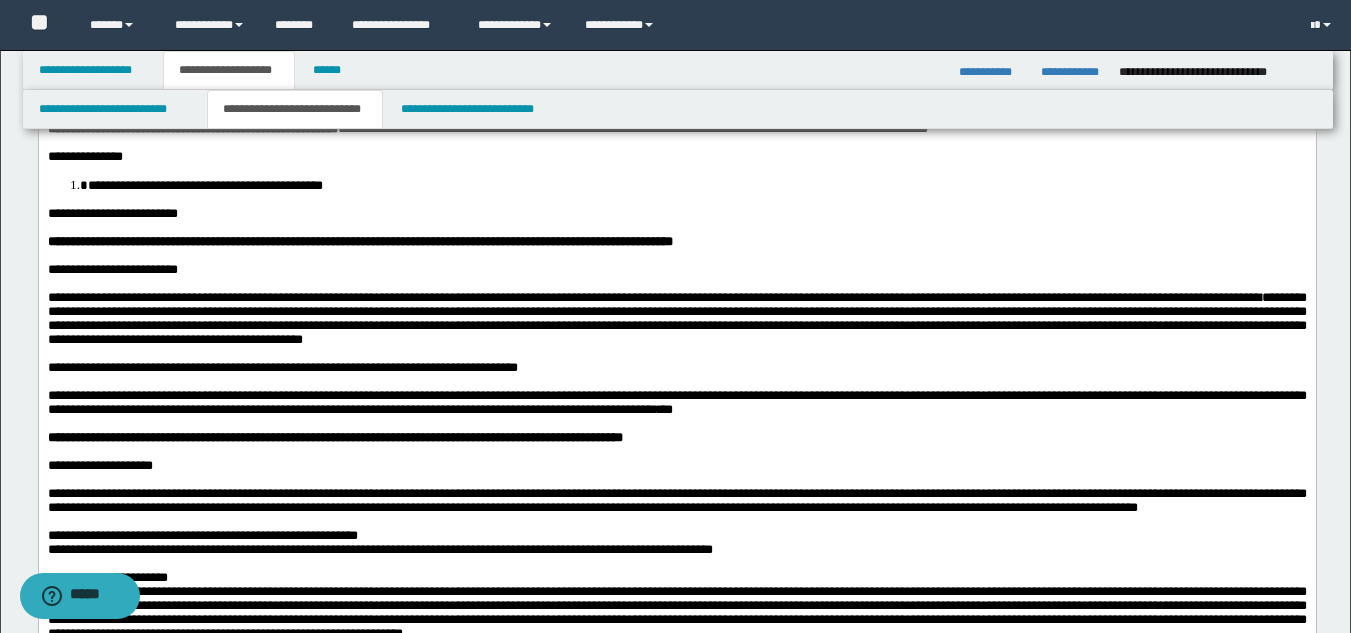click at bounding box center (676, 381) 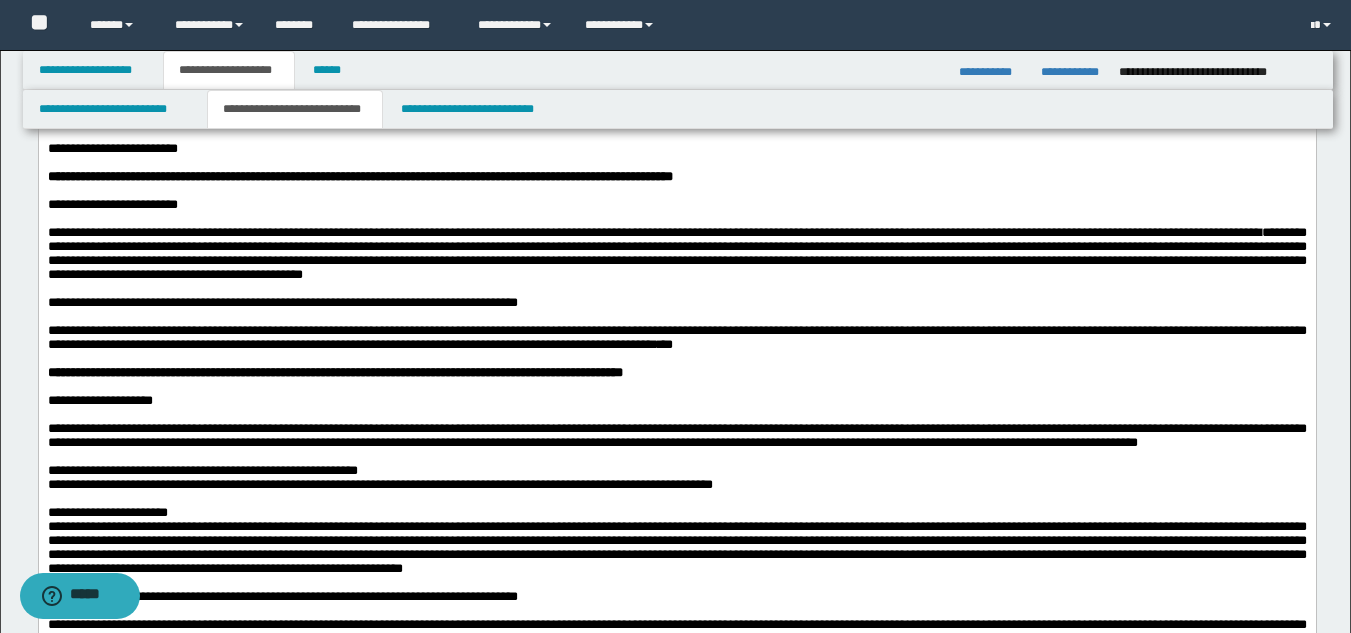 scroll, scrollTop: 300, scrollLeft: 0, axis: vertical 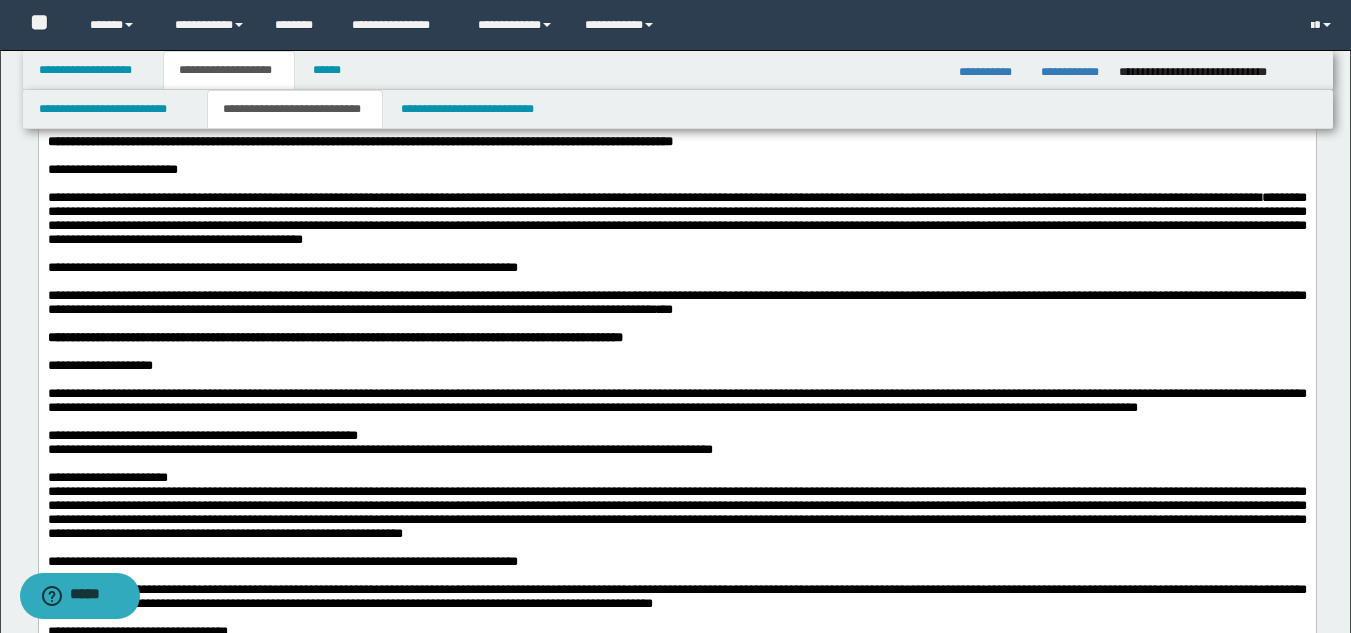 click at bounding box center (676, 380) 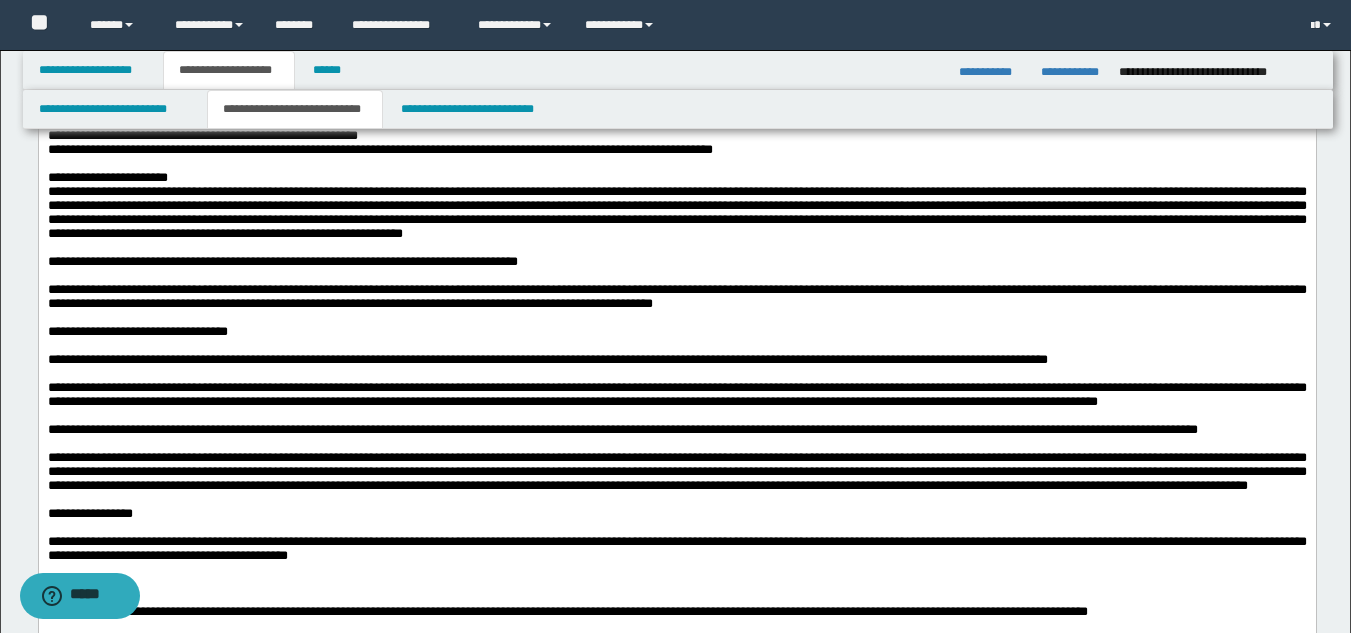 click on "**********" at bounding box center [676, 212] 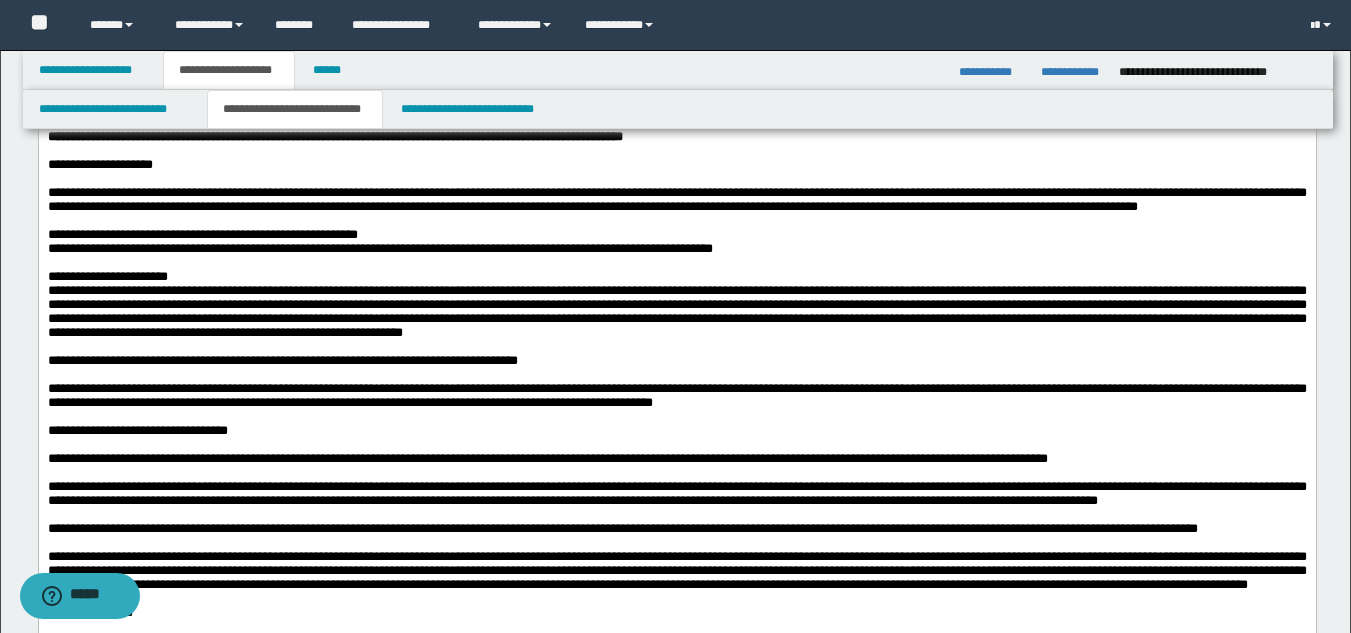 scroll, scrollTop: 500, scrollLeft: 0, axis: vertical 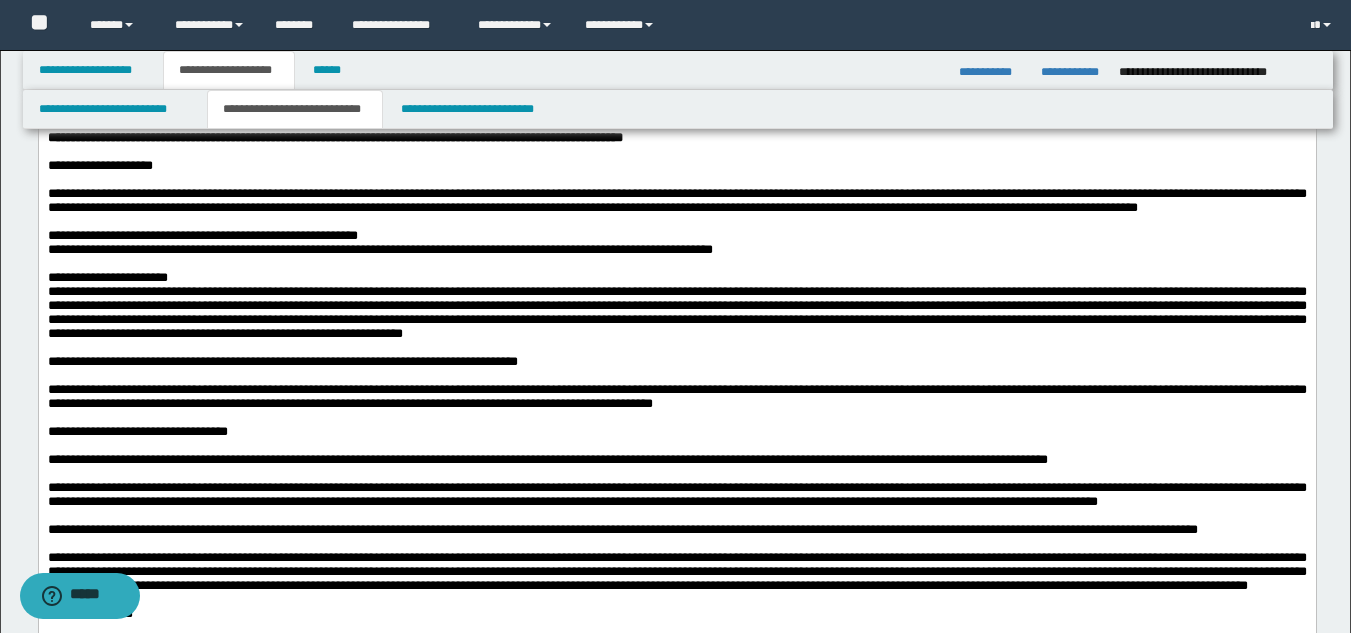 click on "**********" at bounding box center [676, 236] 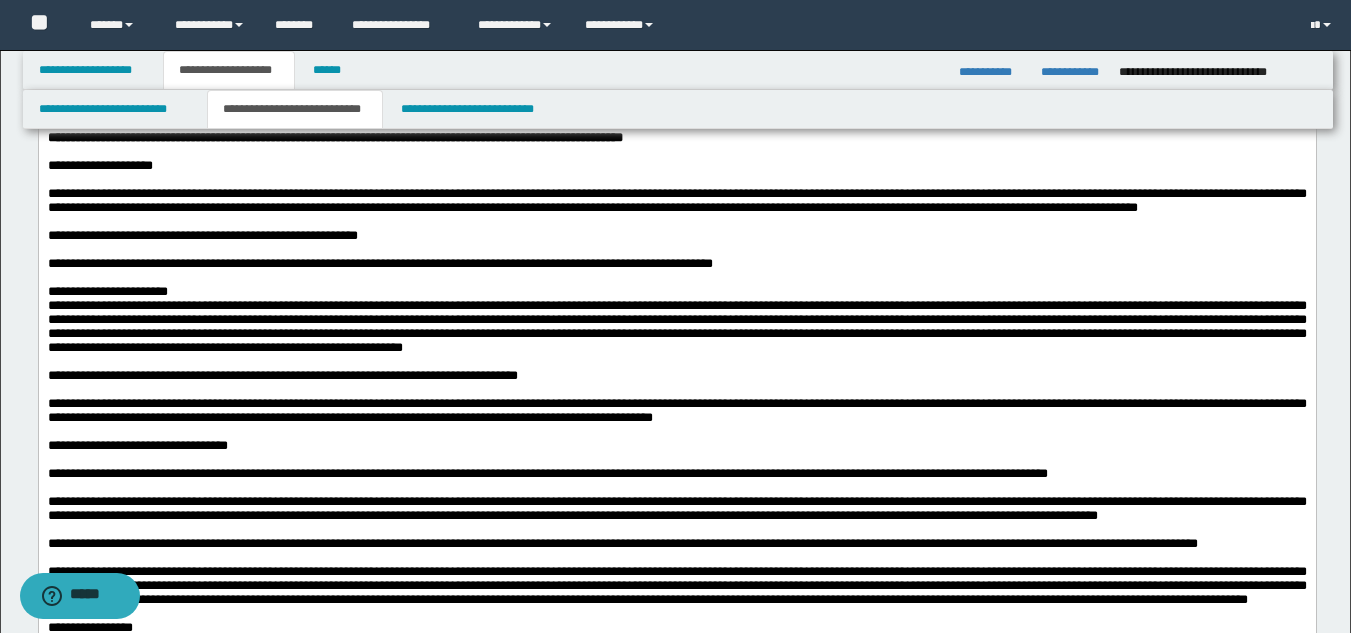 click on "**********" at bounding box center [676, 292] 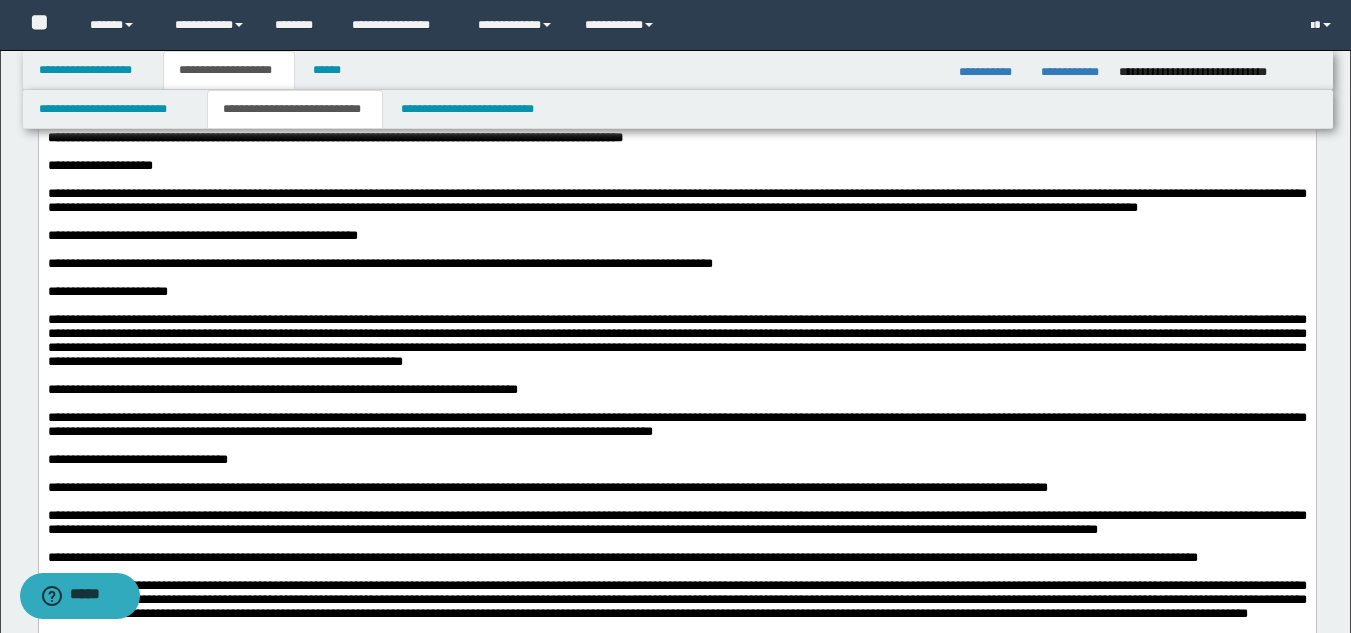 click on "**********" at bounding box center (676, 340) 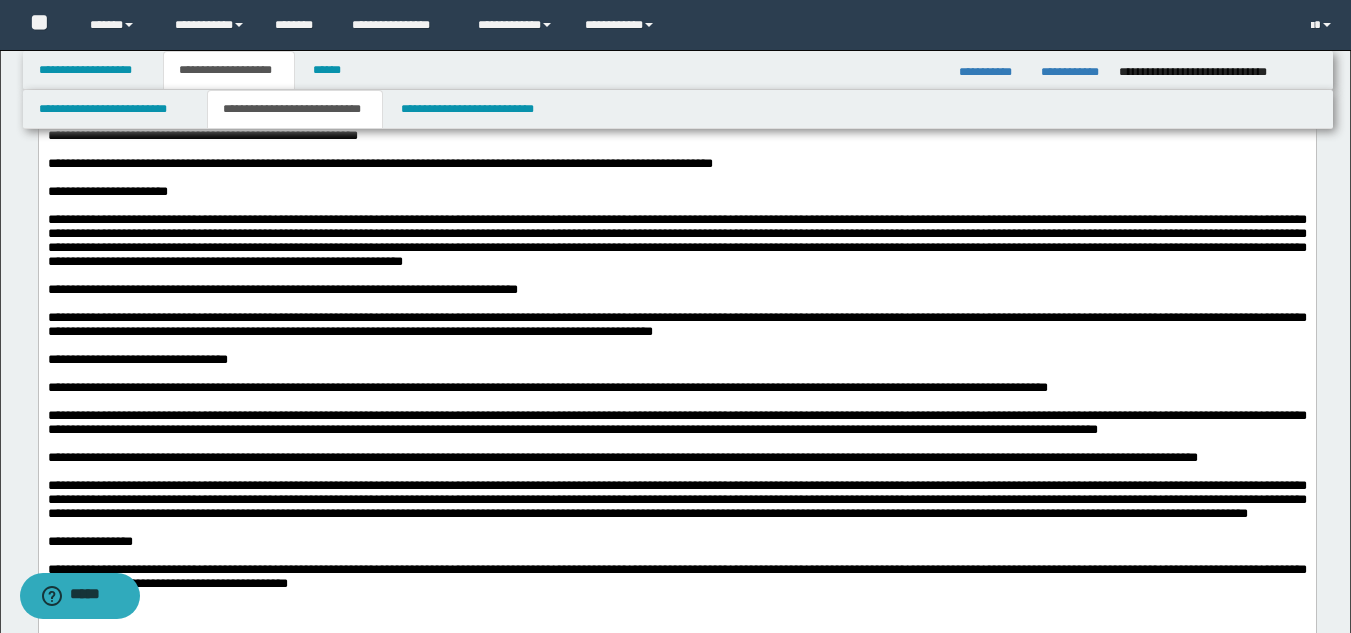 click at bounding box center (676, 346) 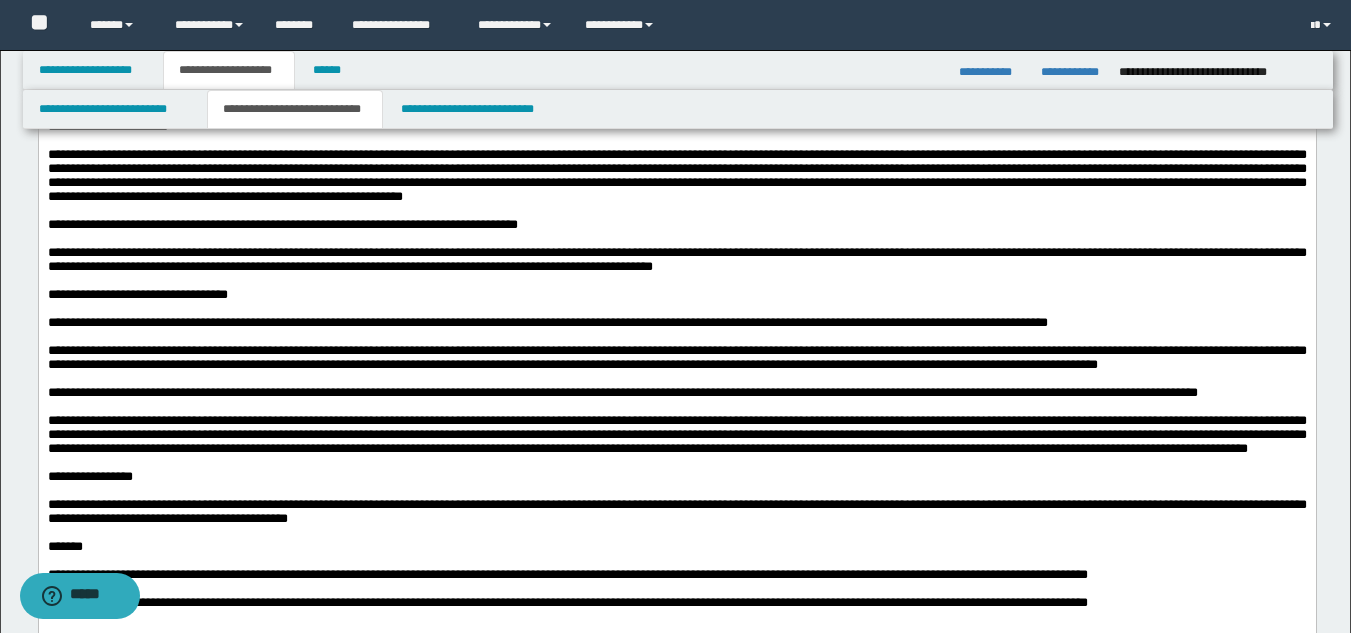scroll, scrollTop: 700, scrollLeft: 0, axis: vertical 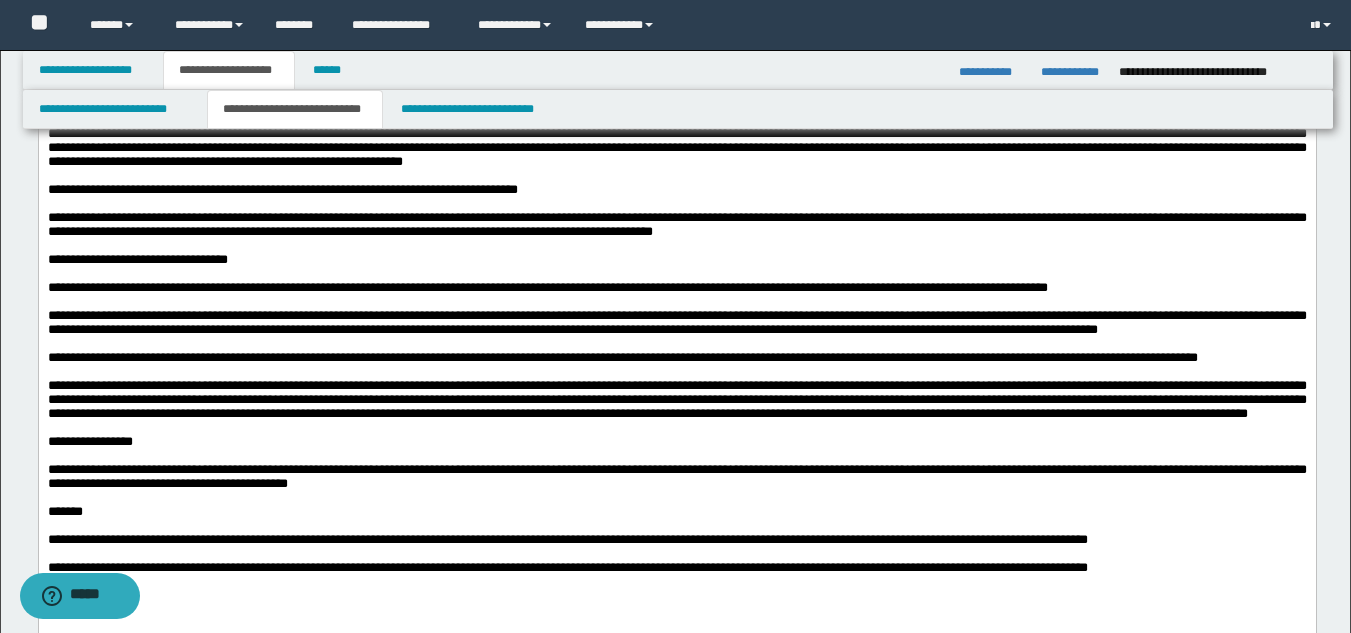 click at bounding box center (676, 344) 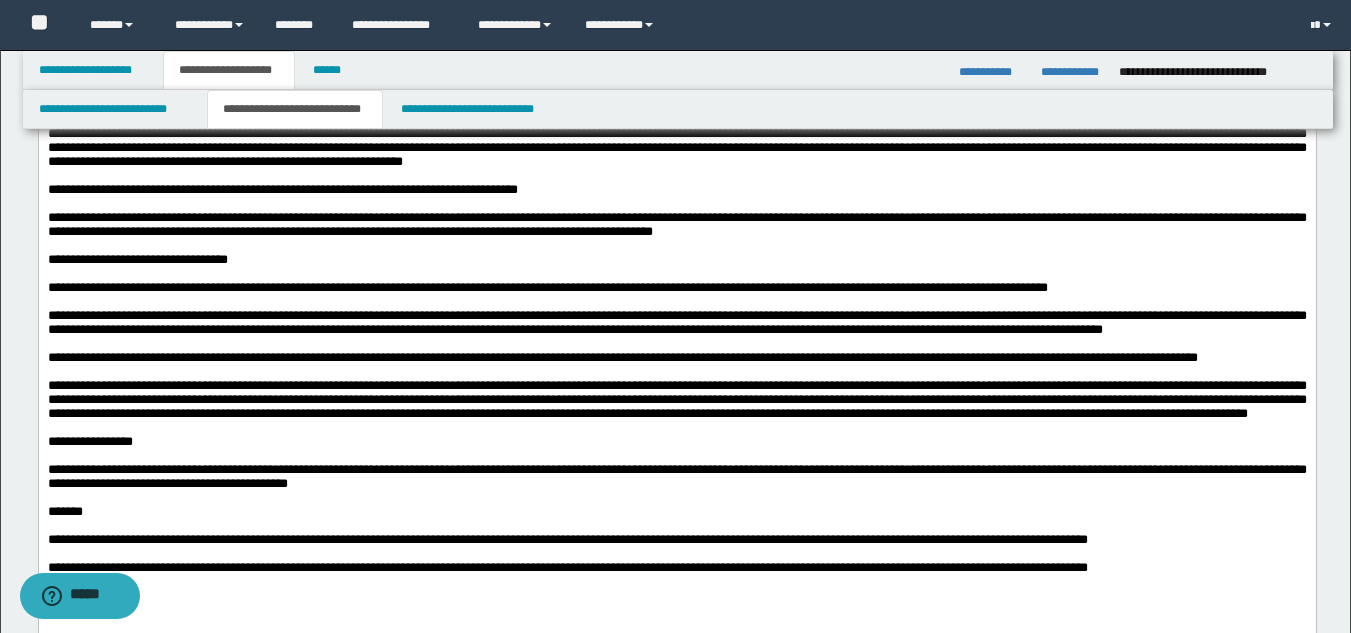 click at bounding box center (676, 344) 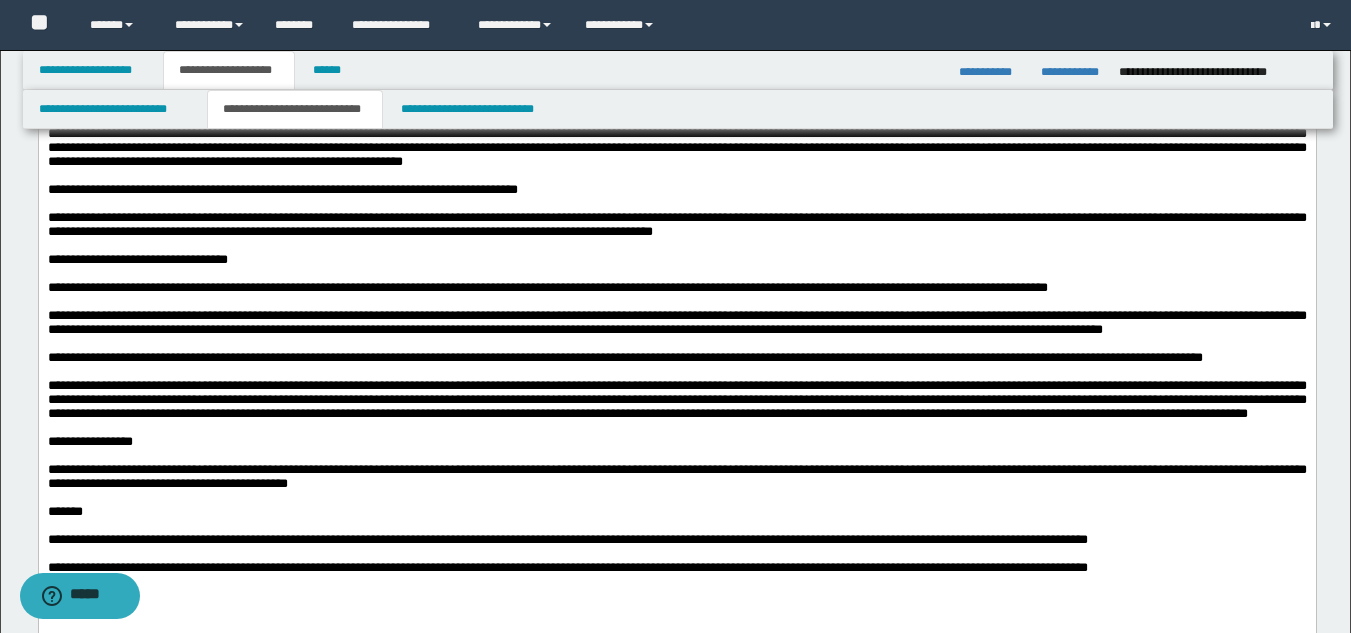 click at bounding box center [676, 372] 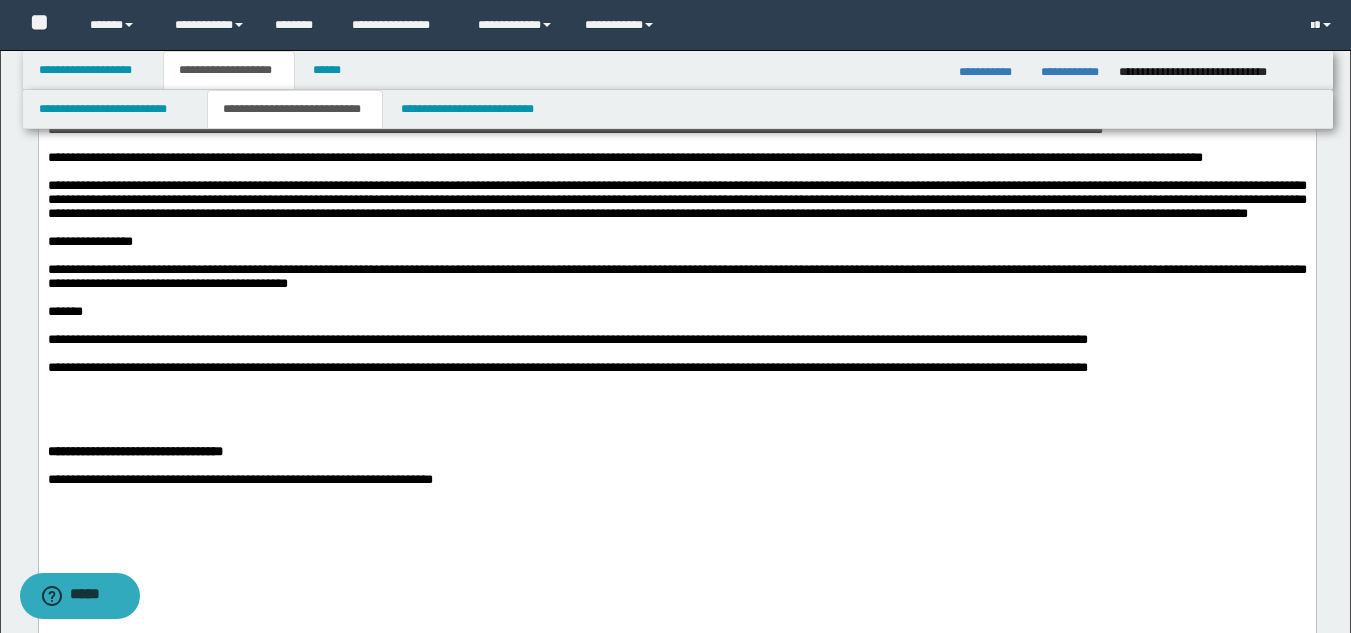 click on "**********" at bounding box center (676, 242) 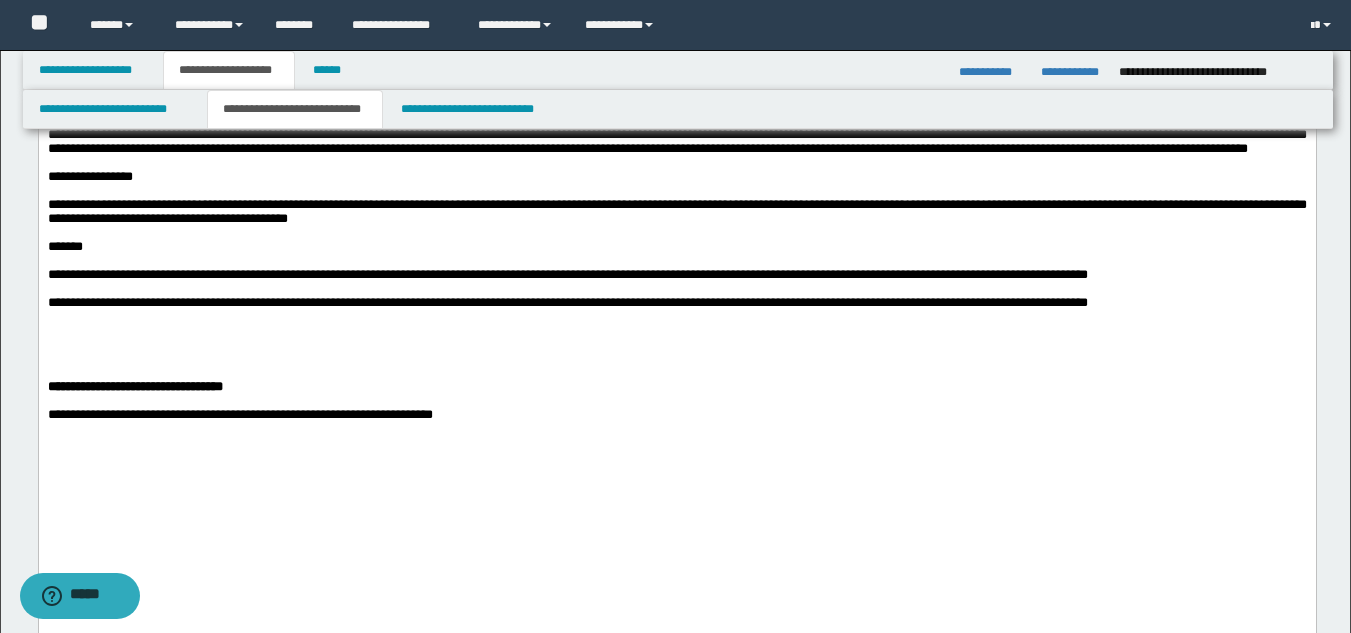 scroll, scrollTop: 1000, scrollLeft: 0, axis: vertical 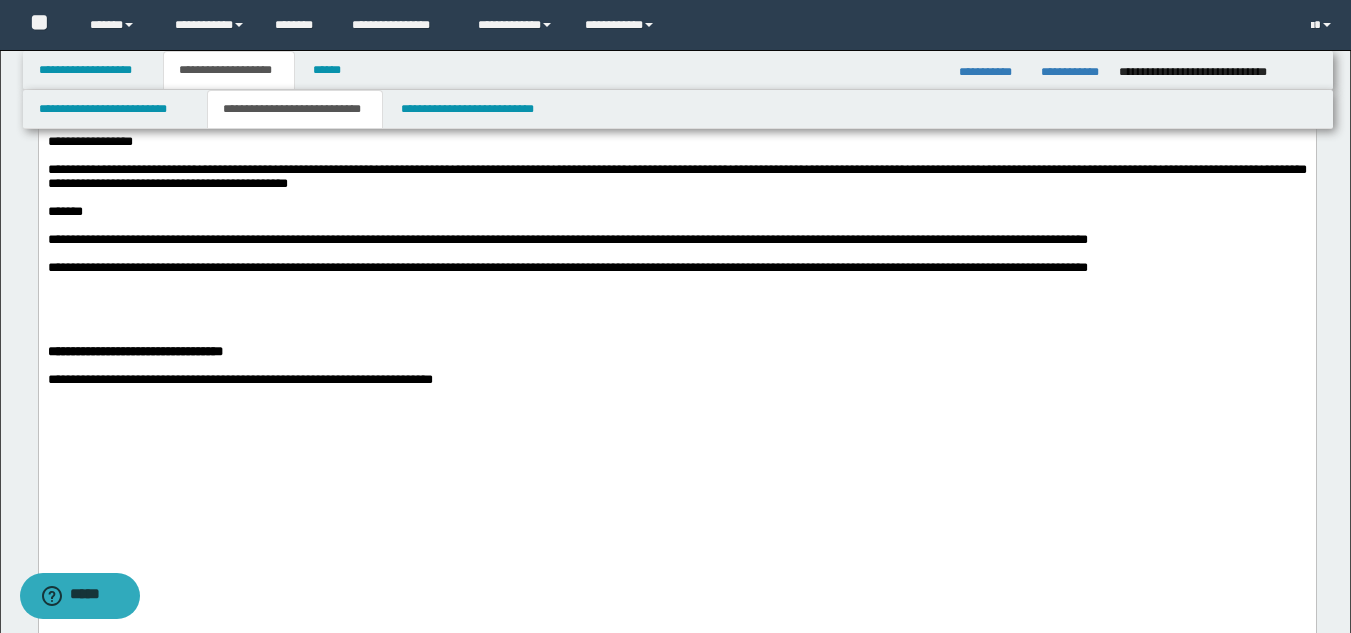 click on "**********" at bounding box center (559, 267) 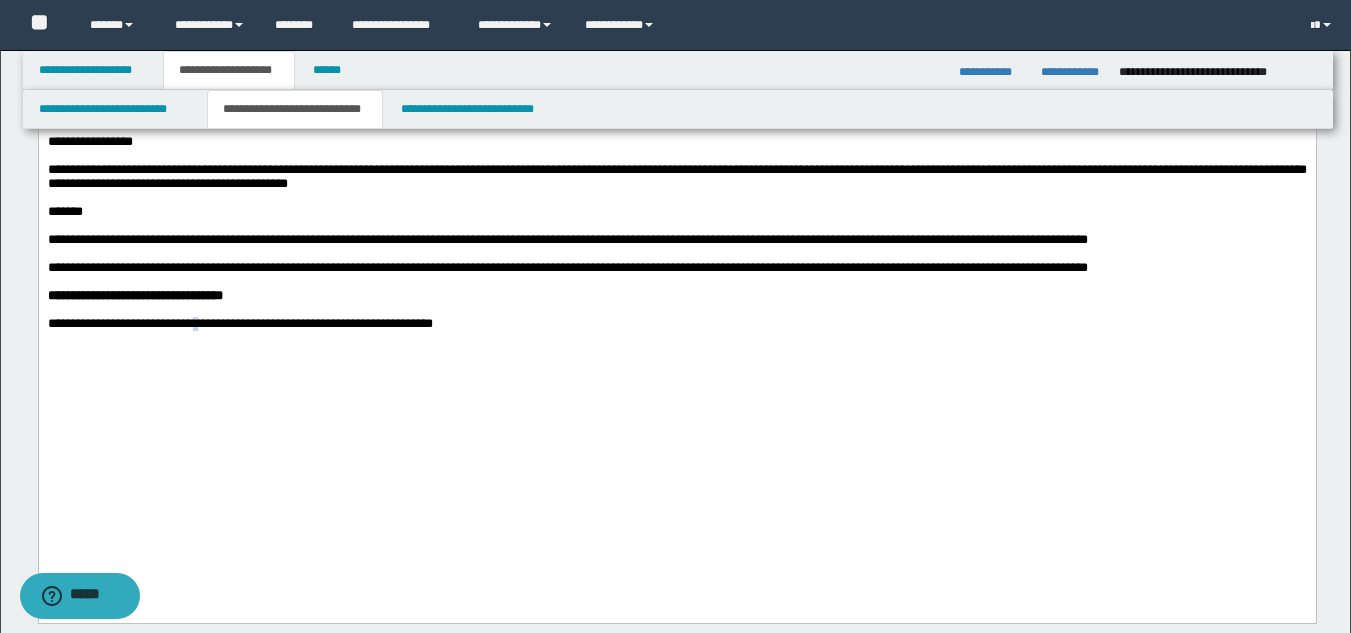 click on "**********" at bounding box center [676, -198] 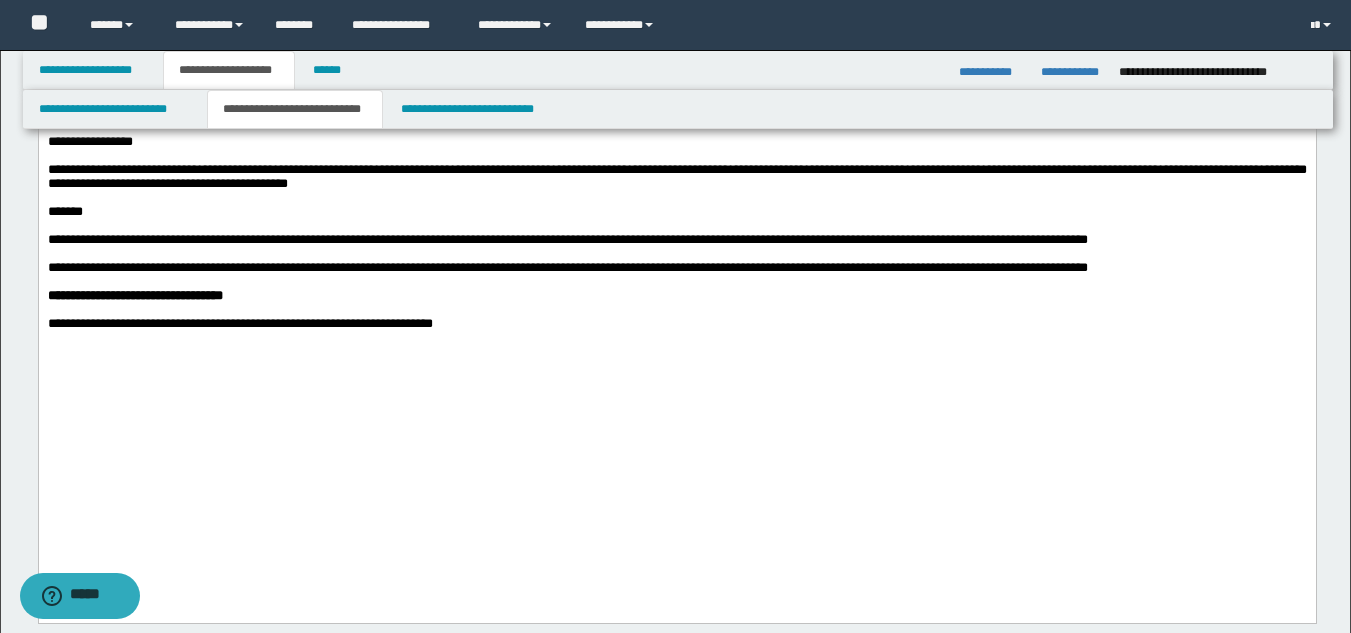 click on "**********" at bounding box center [676, -198] 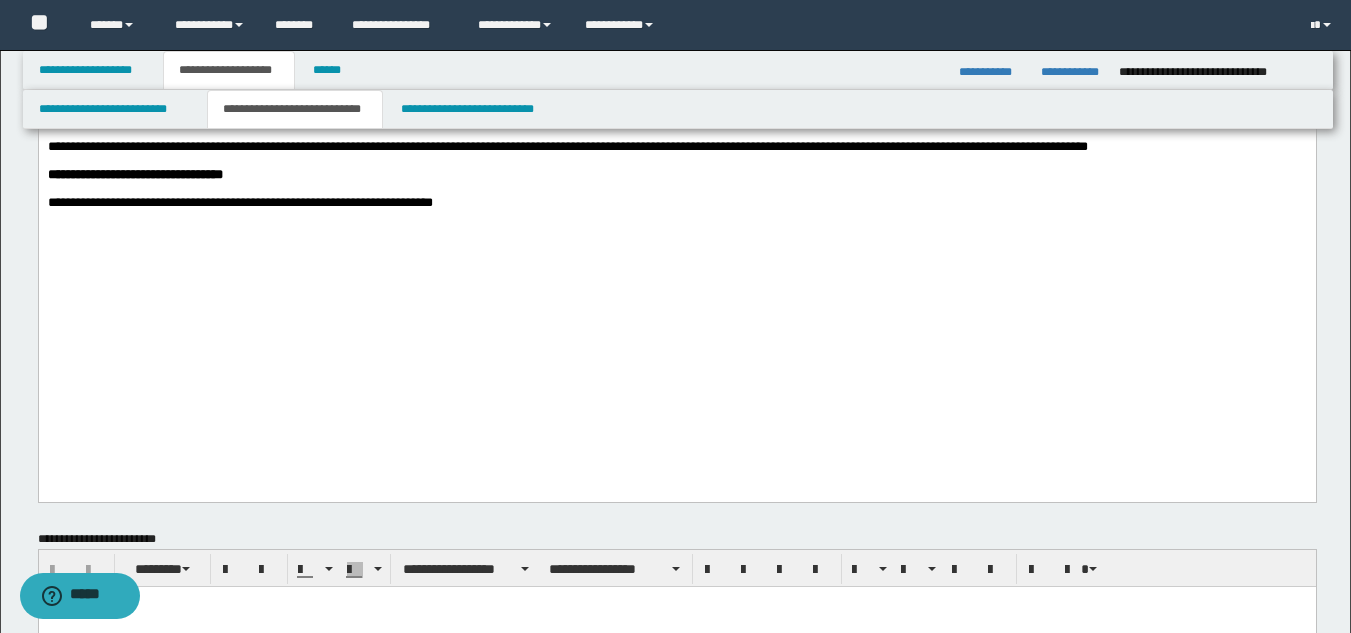 scroll, scrollTop: 1300, scrollLeft: 0, axis: vertical 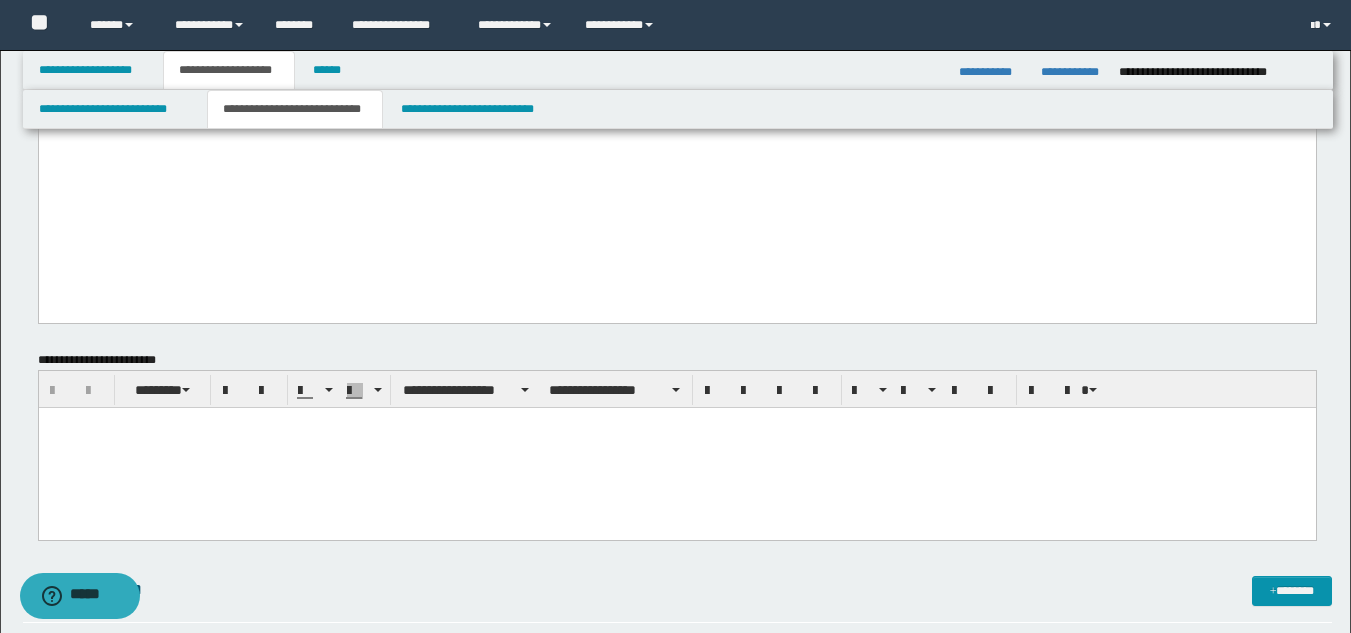 click on "**********" at bounding box center [676, -498] 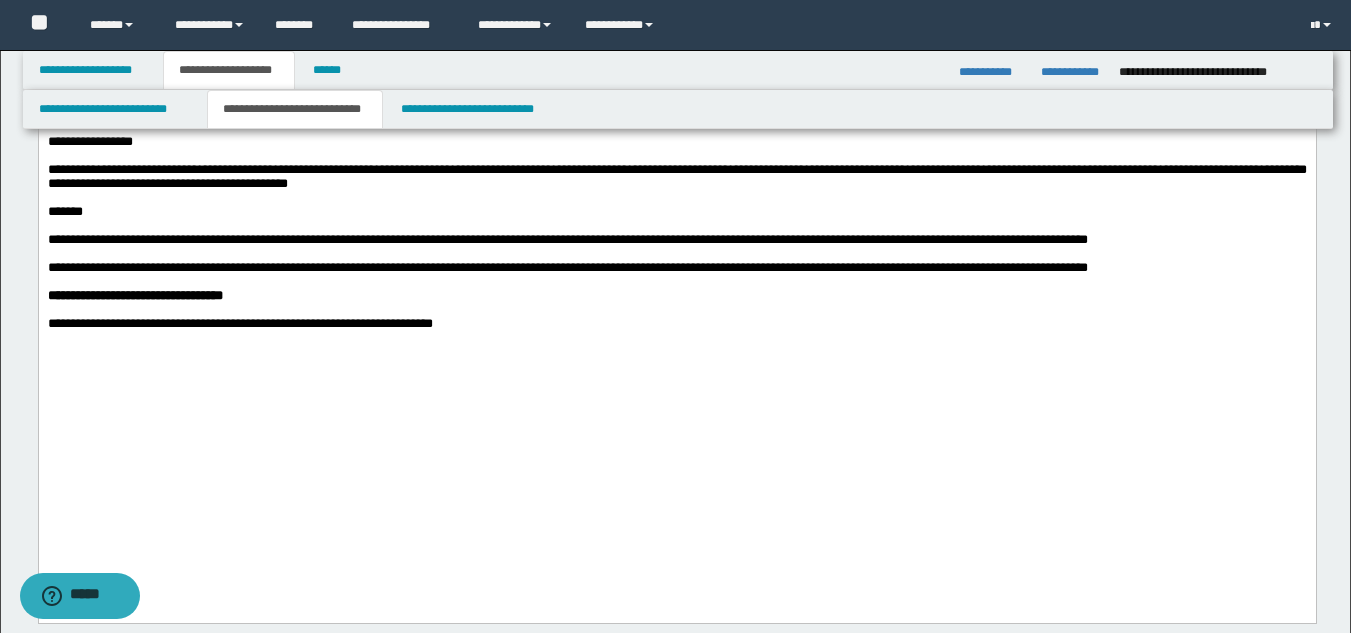 click on "**********" at bounding box center [676, 177] 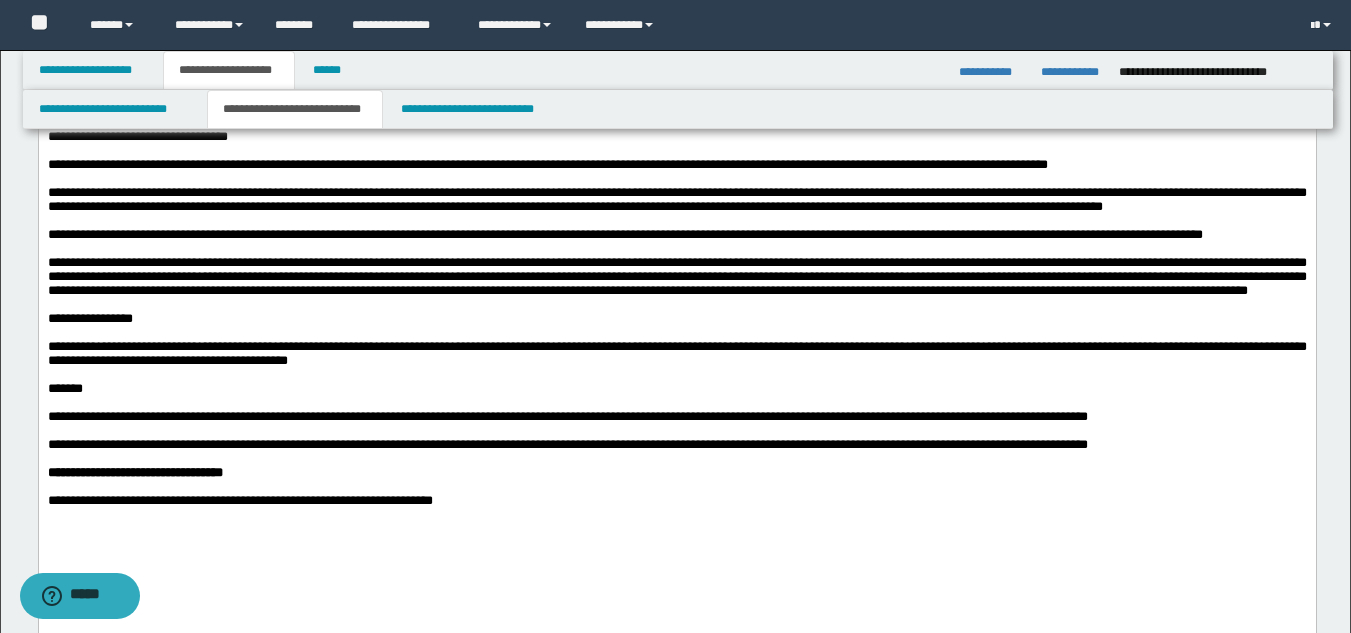 scroll, scrollTop: 800, scrollLeft: 0, axis: vertical 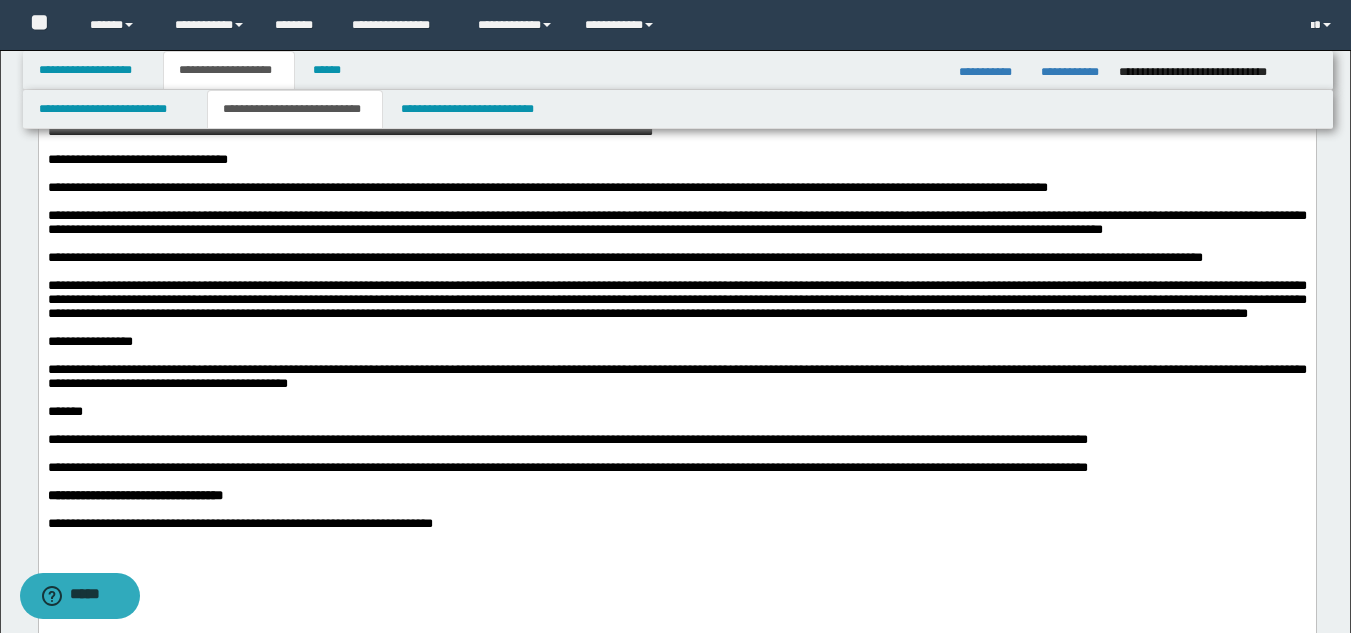 click on "**********" at bounding box center (676, 222) 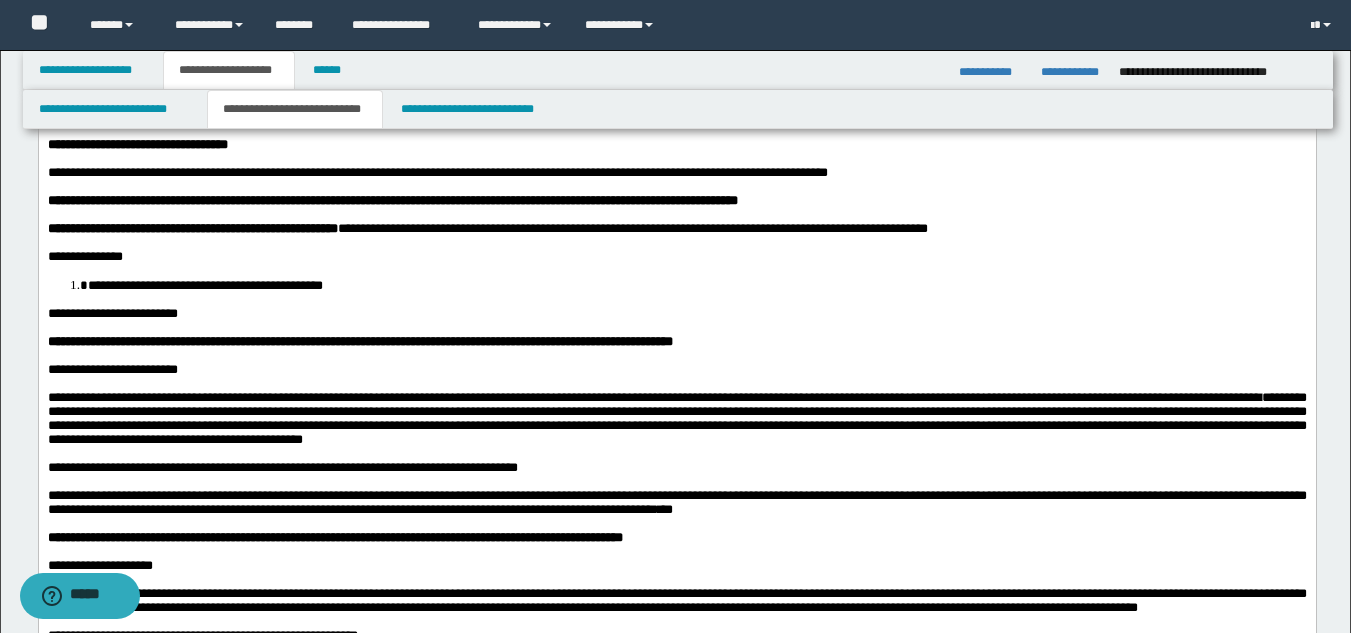 scroll, scrollTop: 0, scrollLeft: 0, axis: both 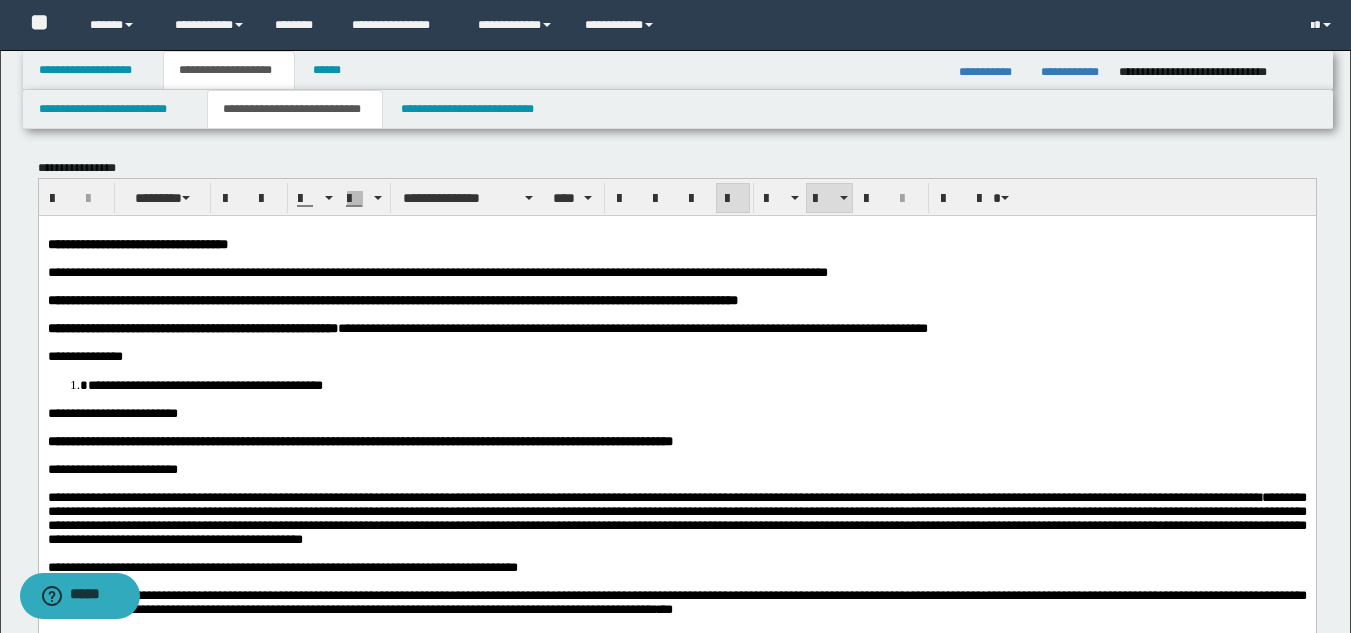 click on "**********" at bounding box center [676, 801] 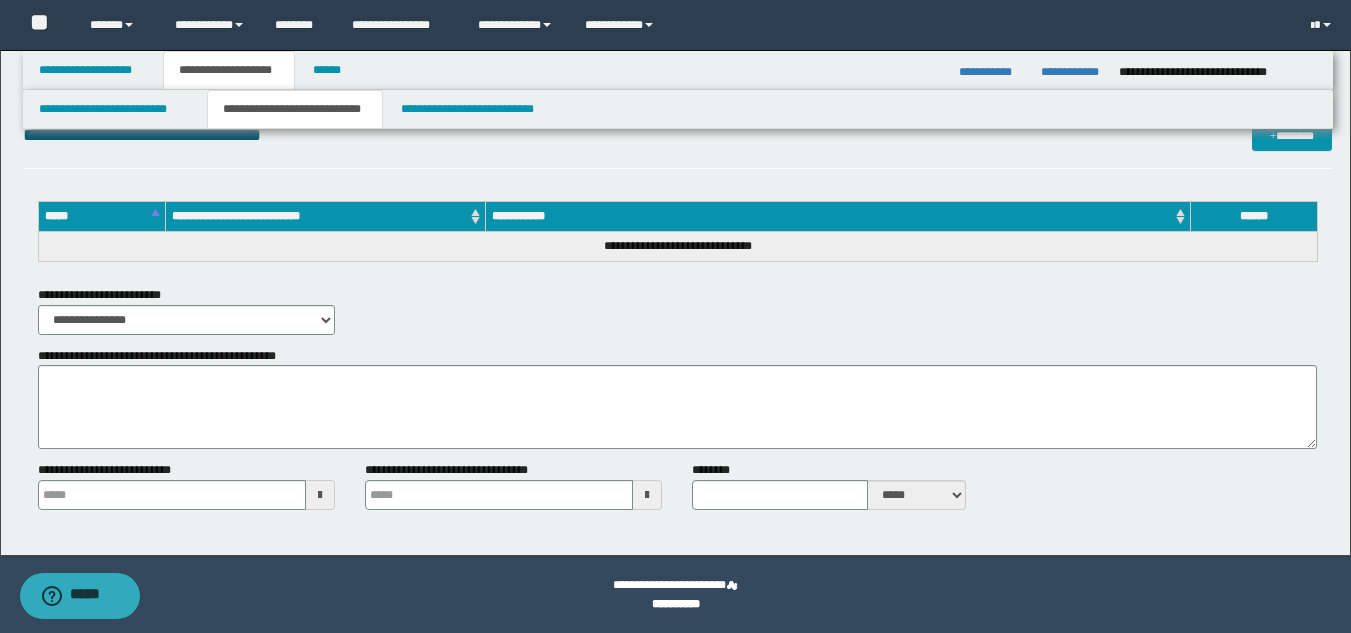 scroll, scrollTop: 2321, scrollLeft: 0, axis: vertical 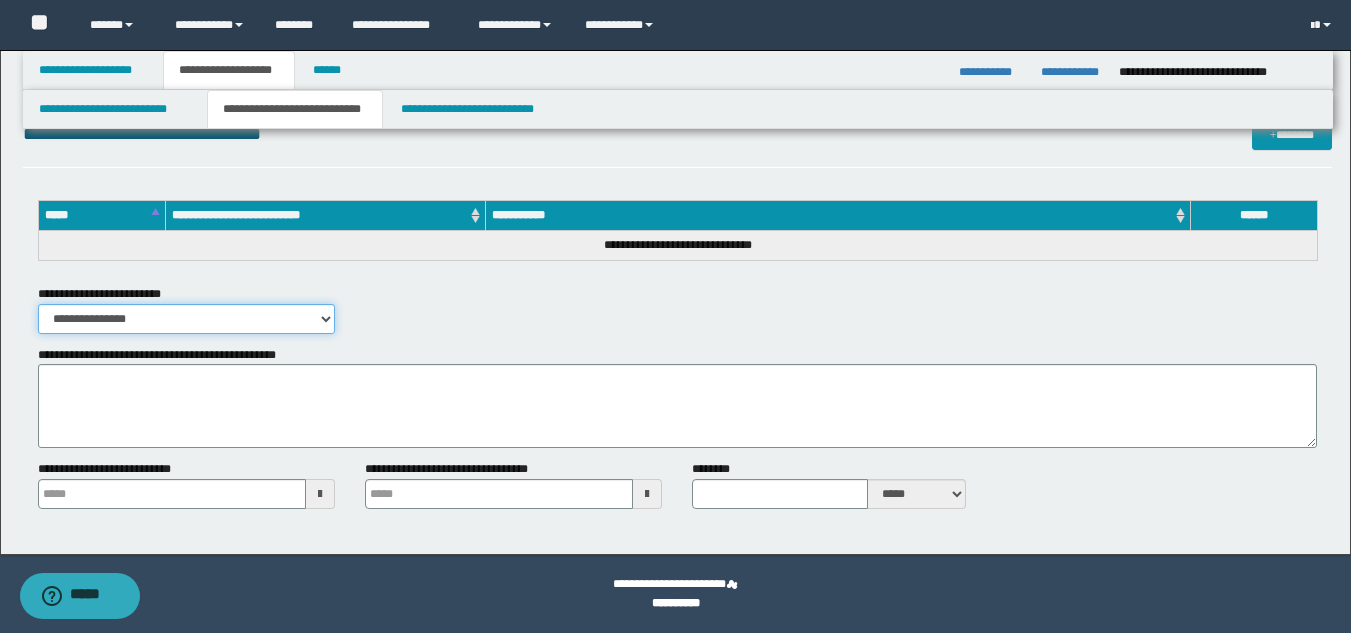 click on "**********" at bounding box center (186, 319) 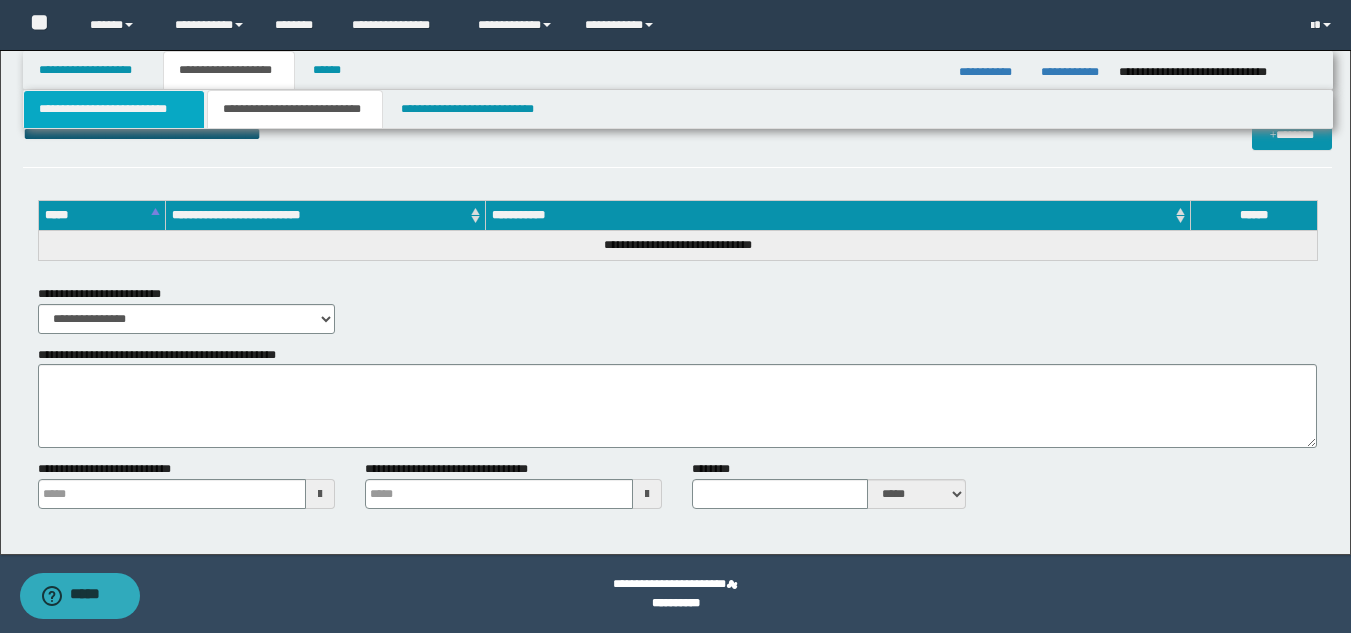 click on "**********" at bounding box center (114, 109) 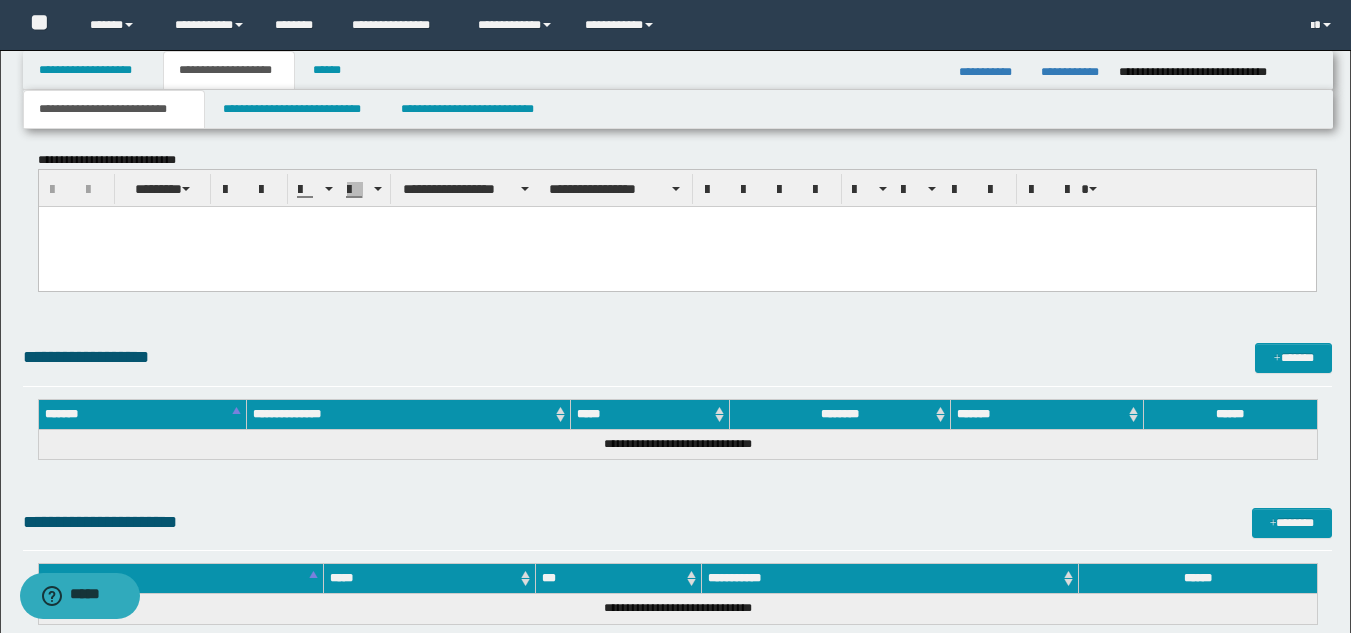 scroll, scrollTop: 903, scrollLeft: 0, axis: vertical 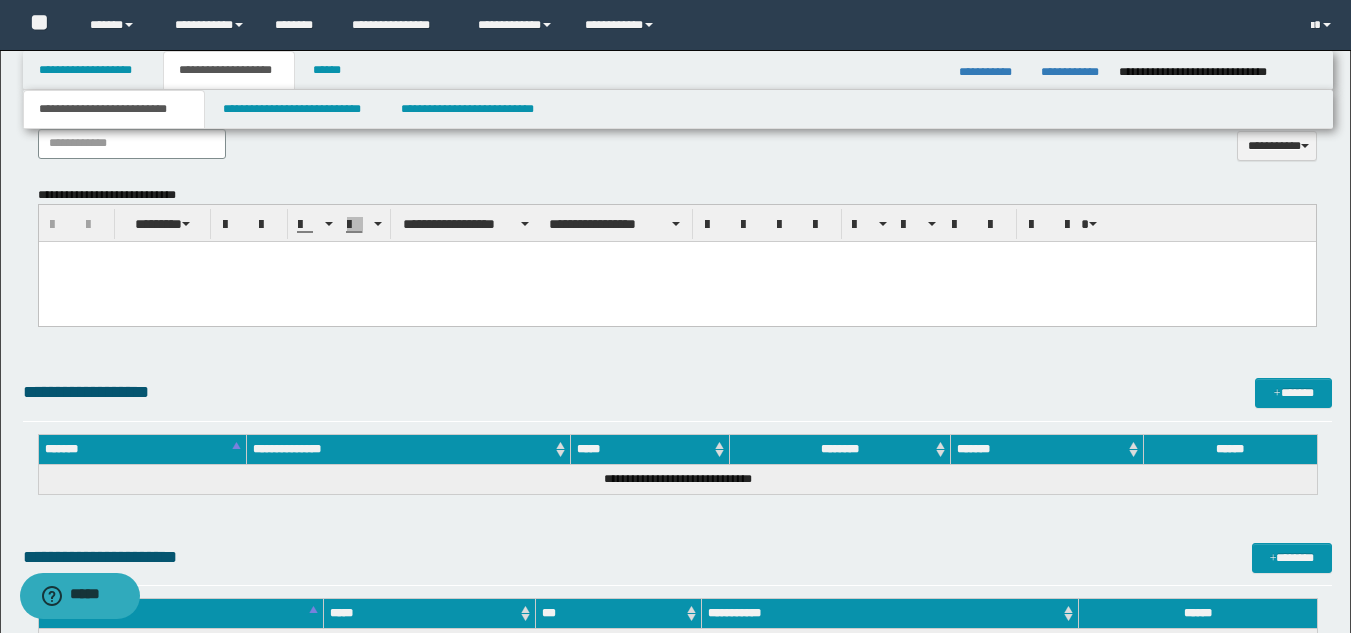 click at bounding box center [676, 282] 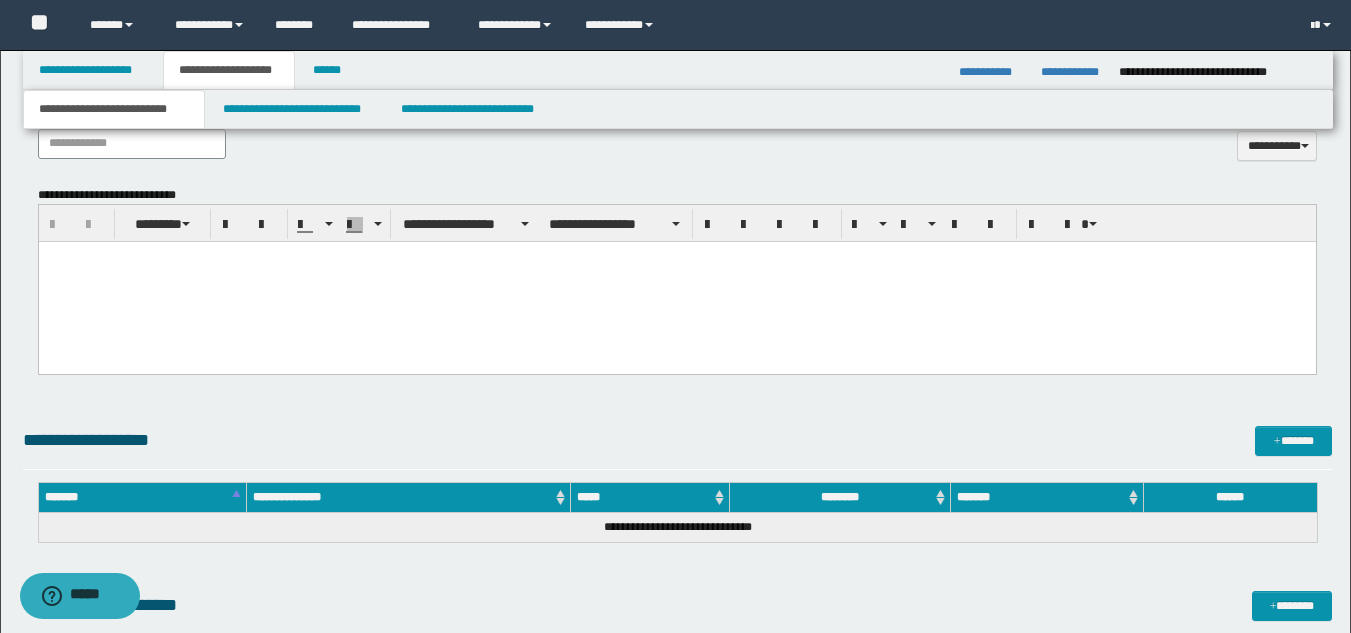 paste 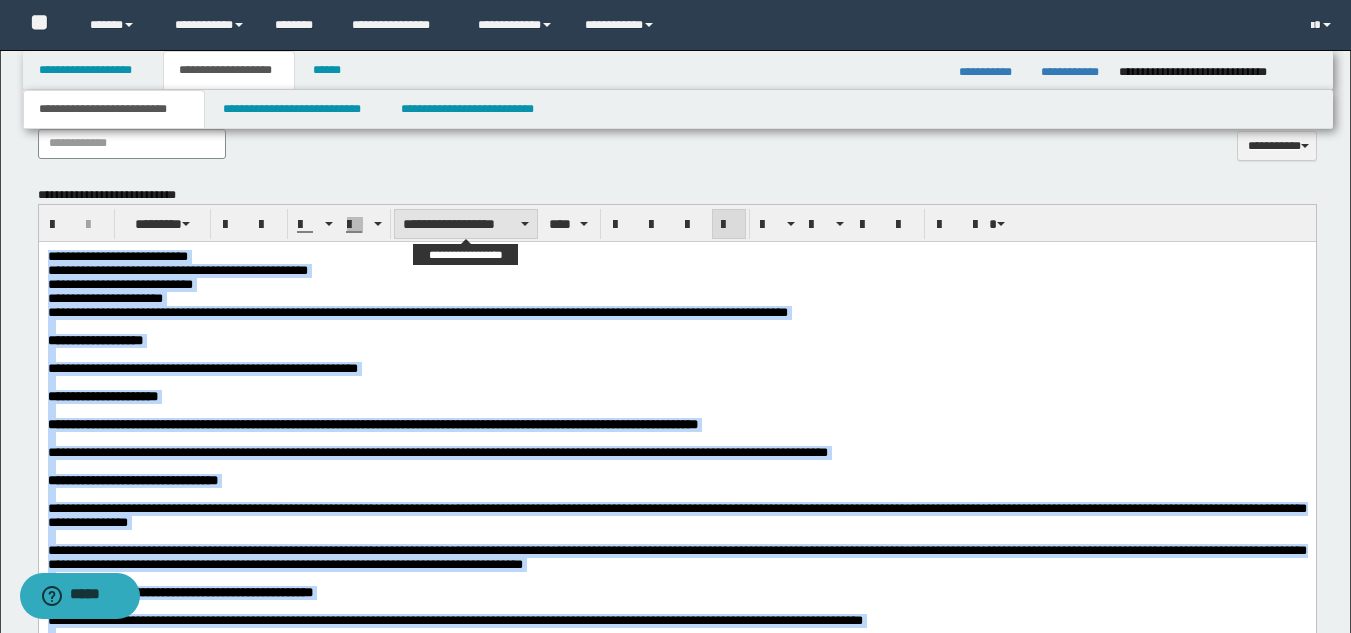 click on "**********" at bounding box center (466, 224) 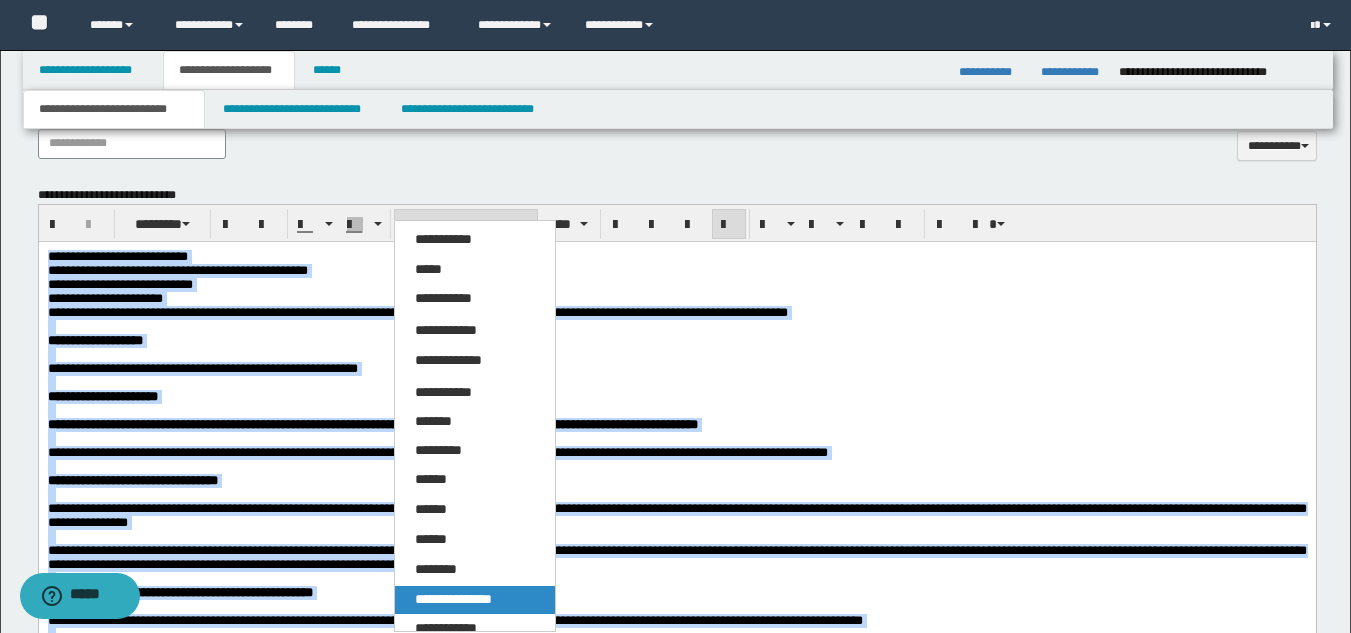 drag, startPoint x: 461, startPoint y: 601, endPoint x: 475, endPoint y: 312, distance: 289.3389 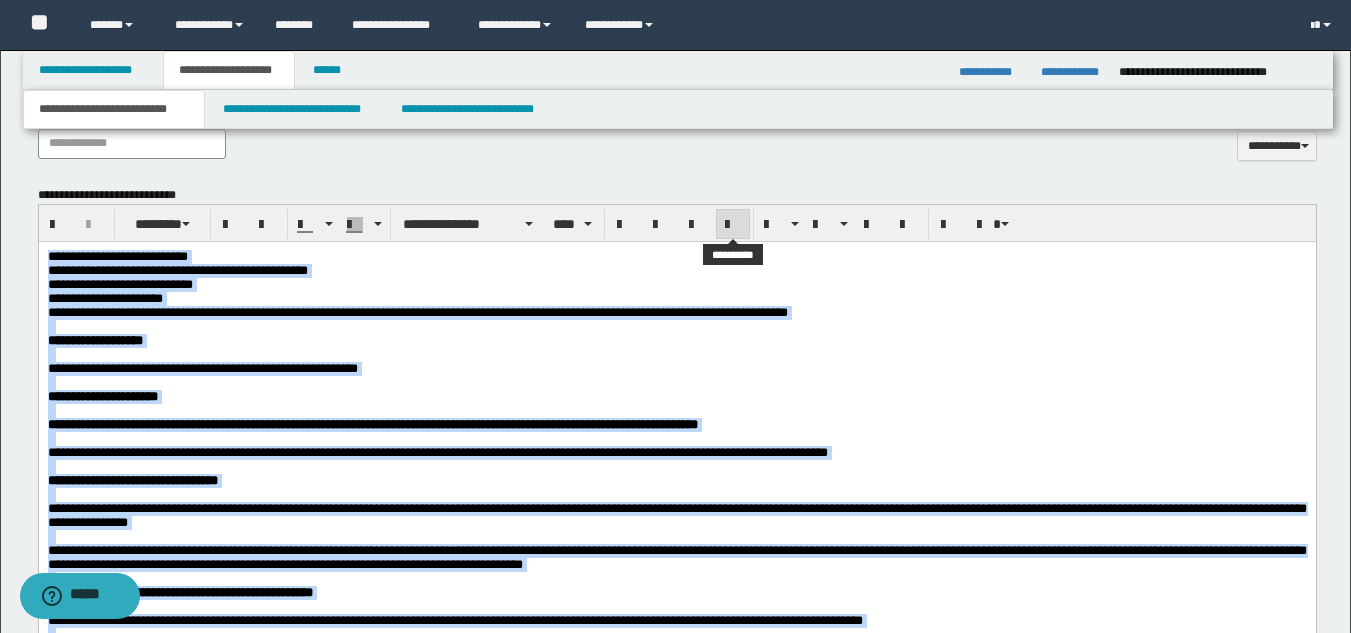 click at bounding box center [733, 225] 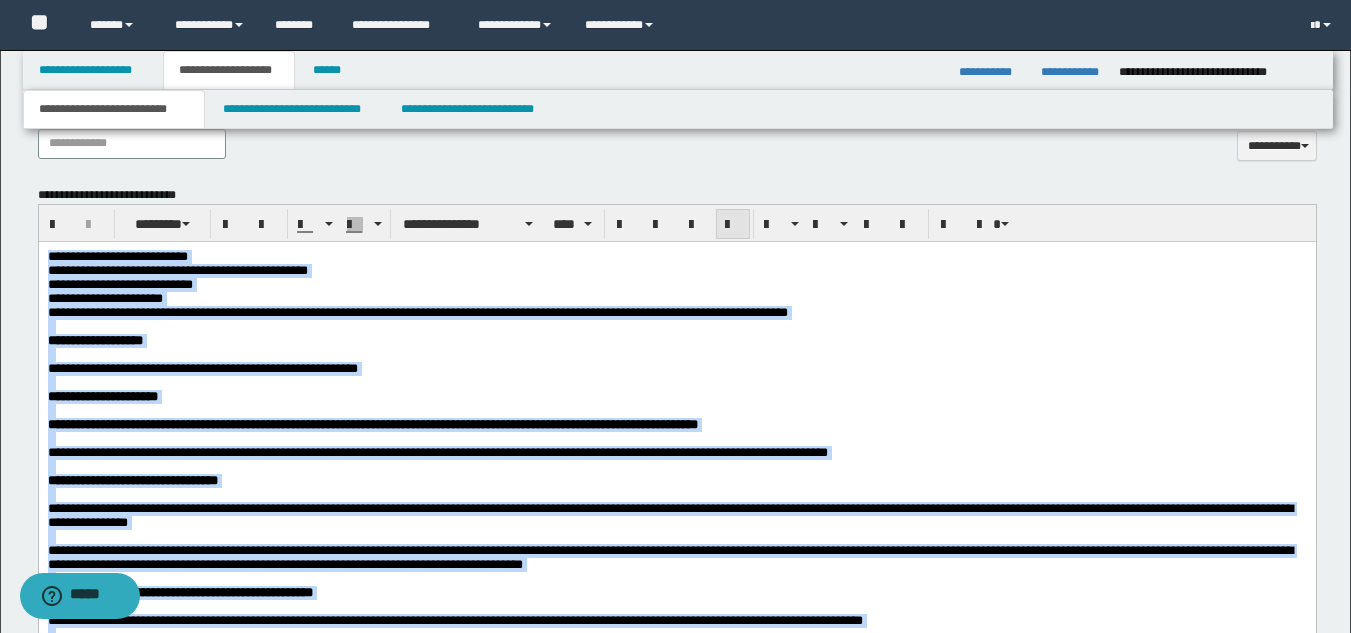click at bounding box center [733, 225] 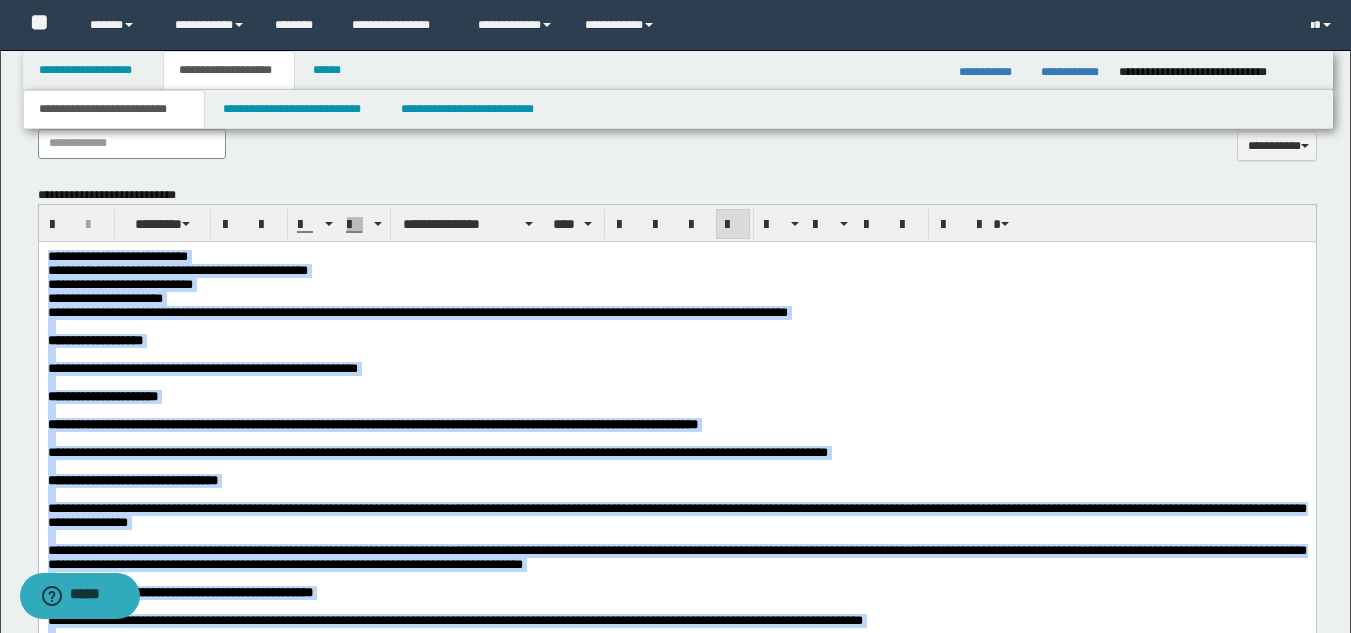 click on "**********" at bounding box center (676, 285) 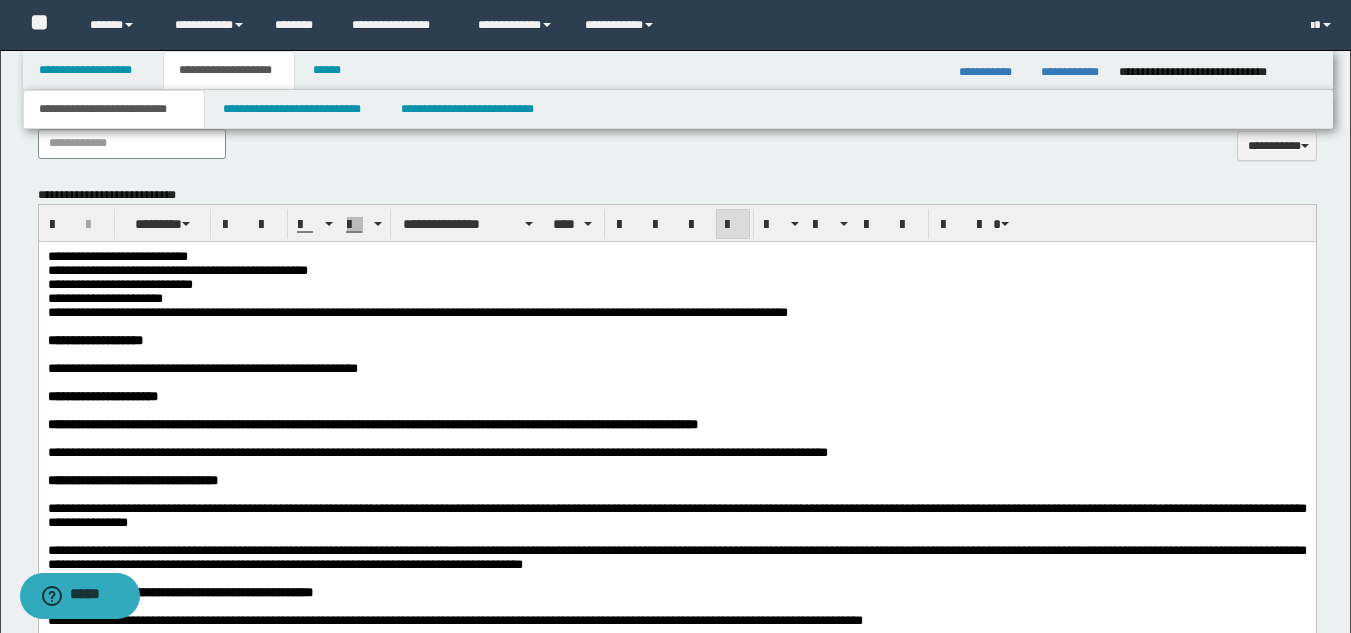 click on "**********" at bounding box center (117, 256) 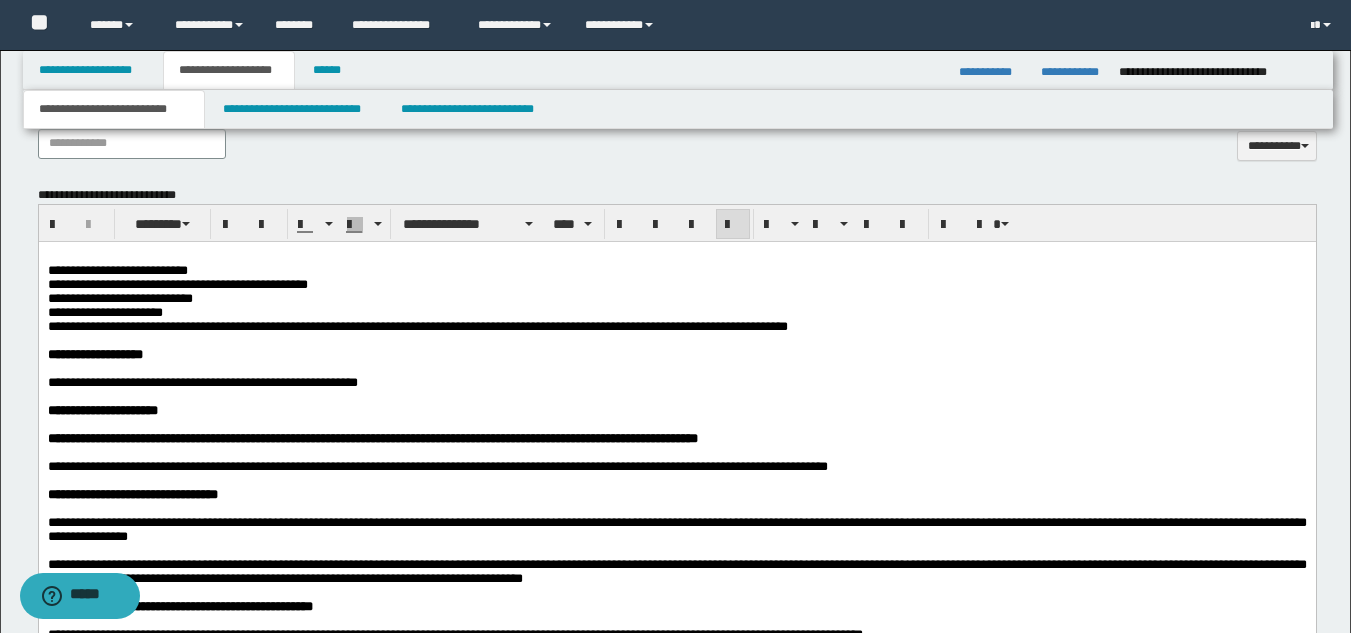 click at bounding box center [676, 369] 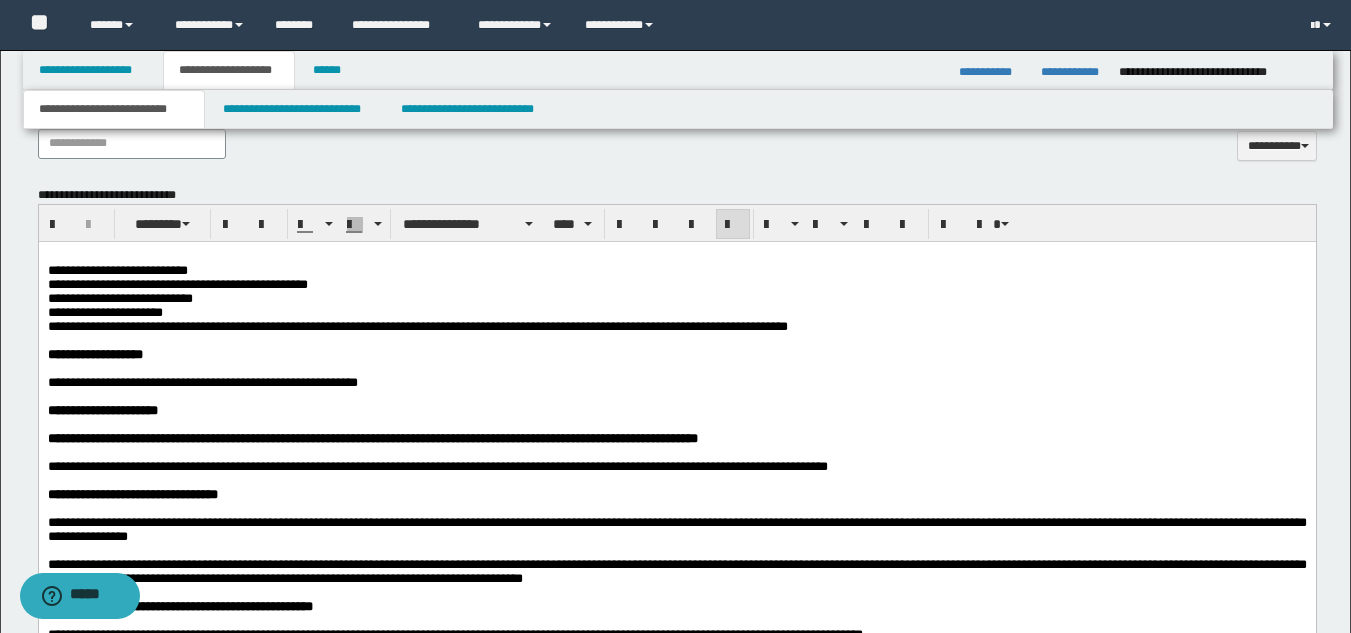 click on "**********" at bounding box center (94, 354) 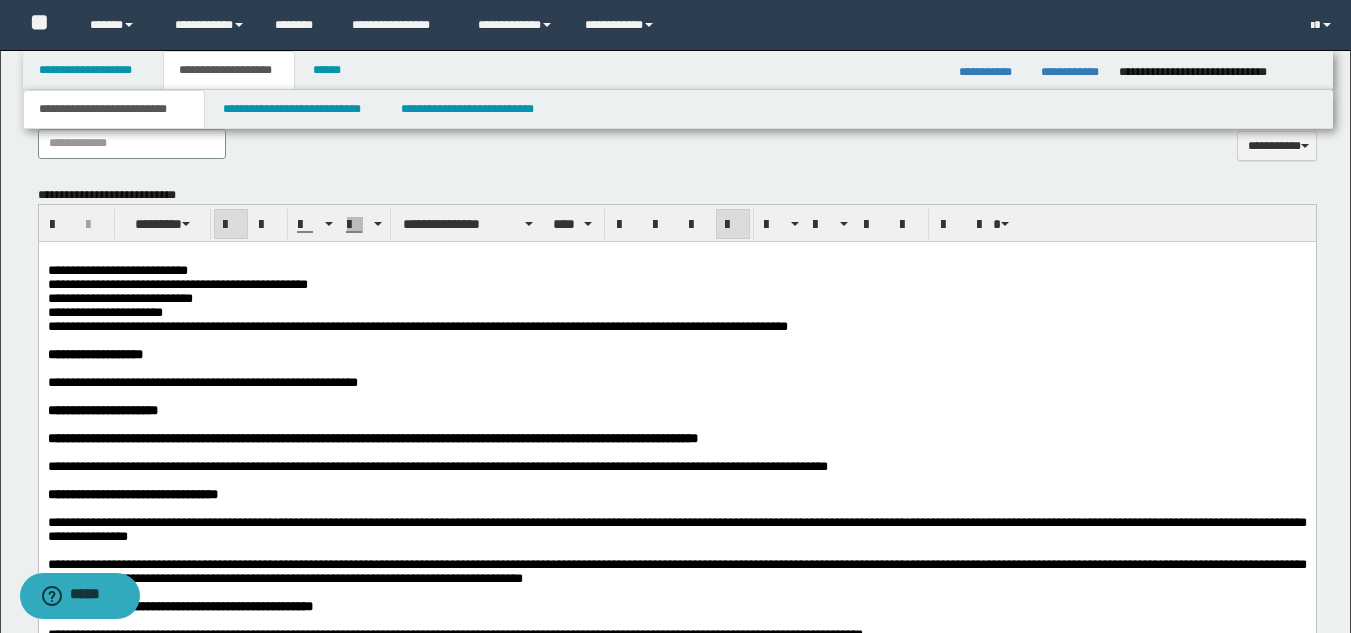 click on "**********" at bounding box center (676, 534) 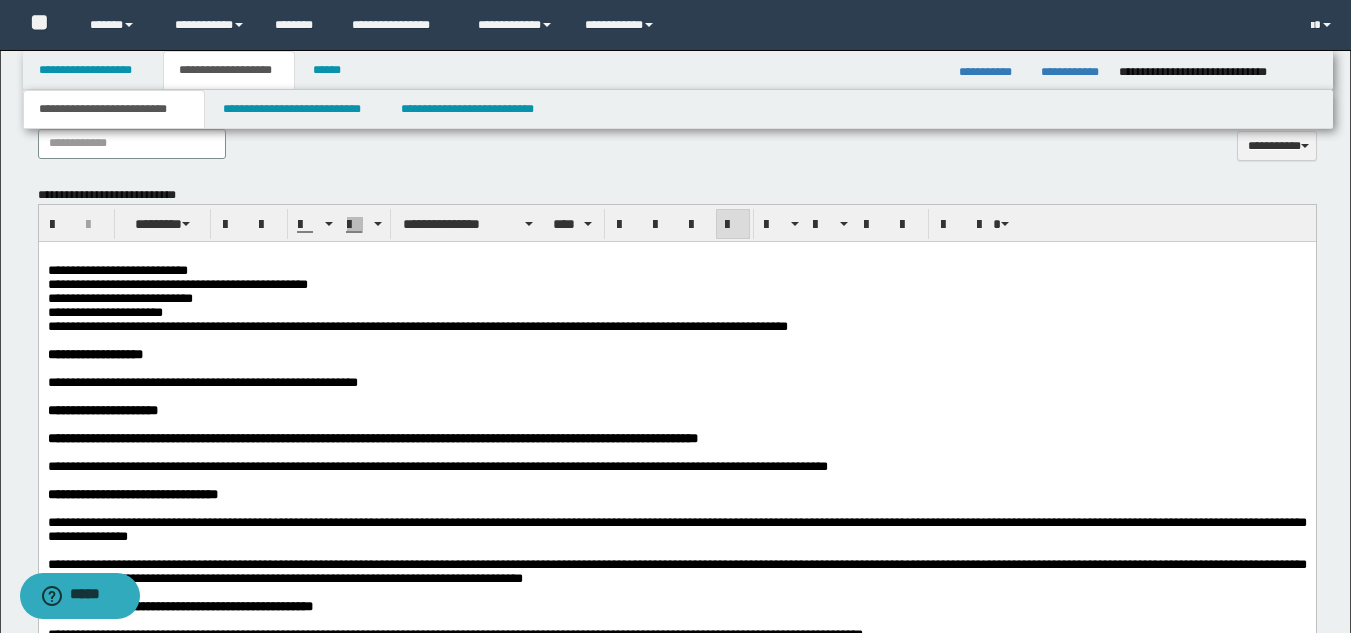 click on "**********" at bounding box center [389, 438] 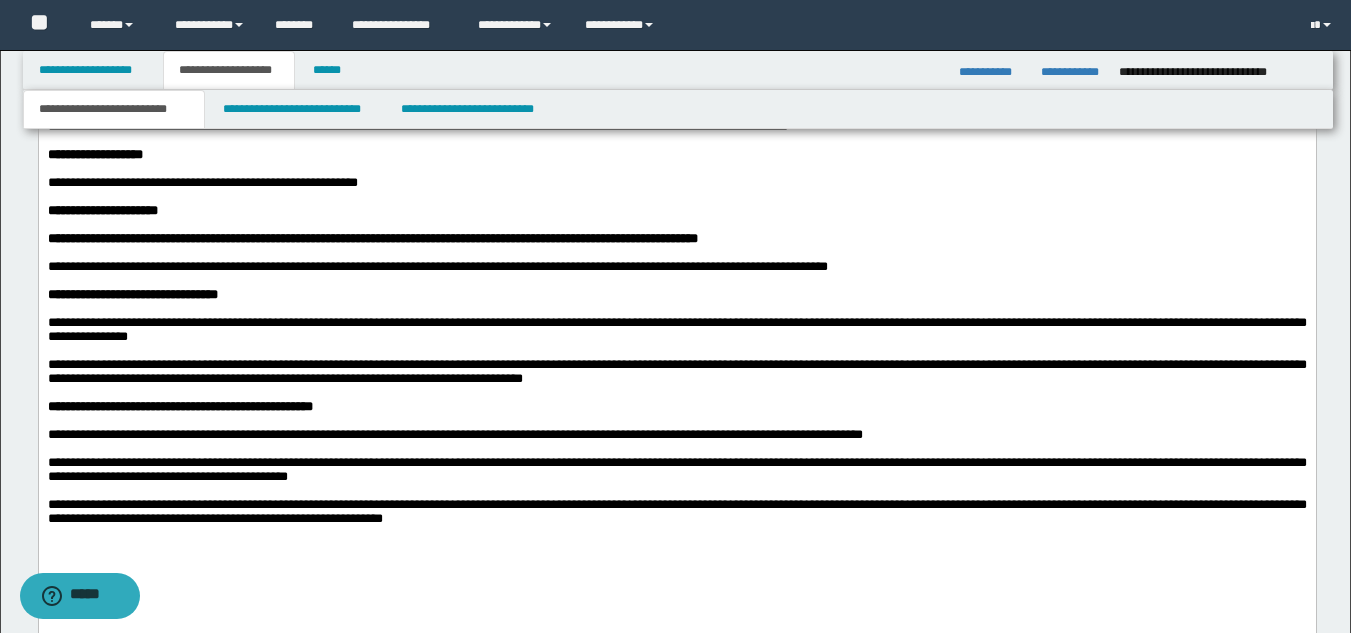 click at bounding box center (676, 393) 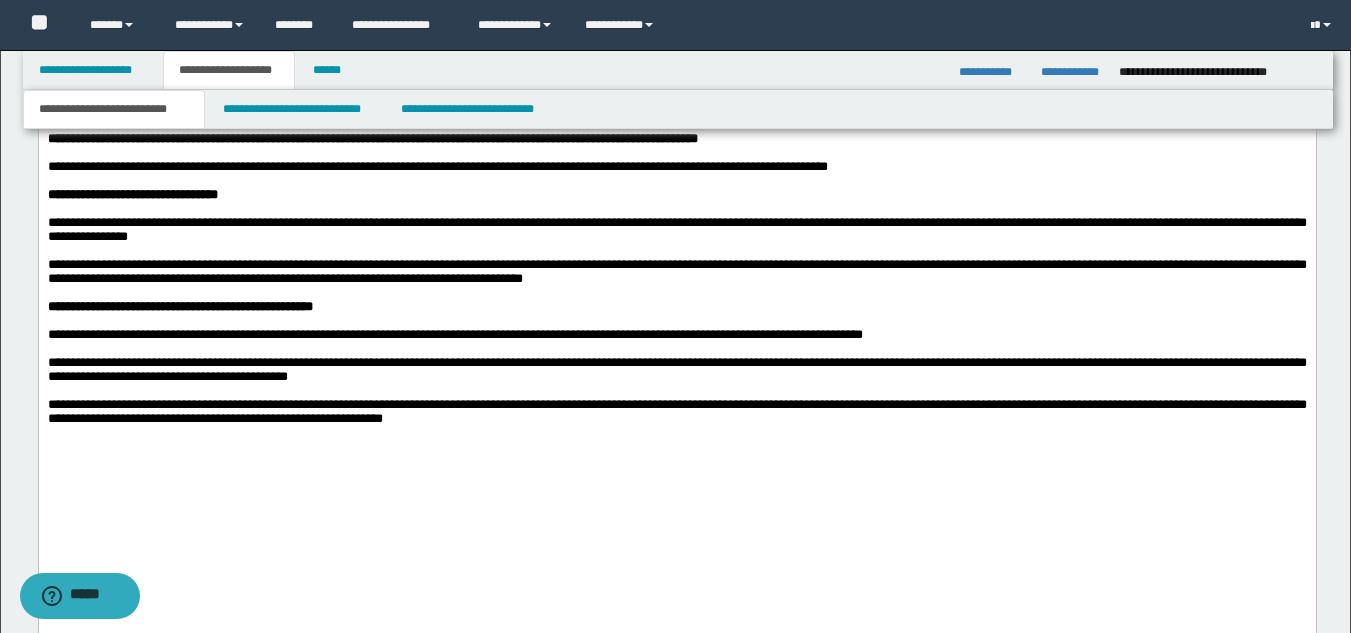 click on "**********" at bounding box center [676, 370] 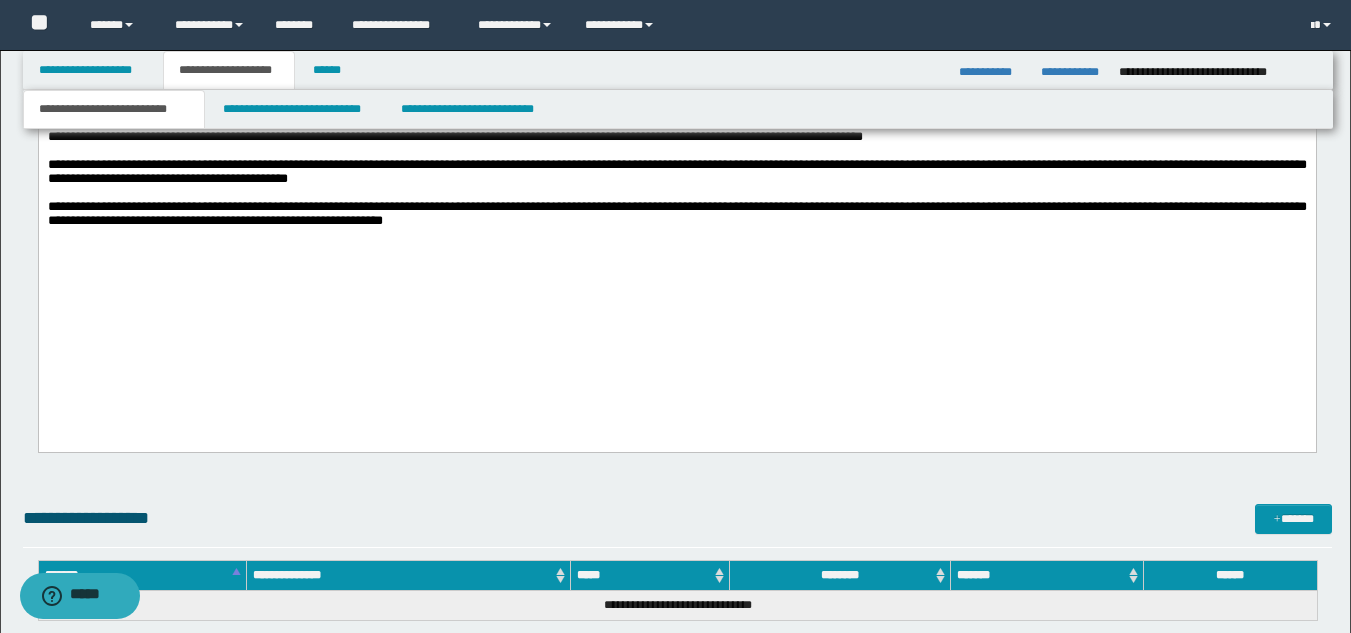 scroll, scrollTop: 1403, scrollLeft: 0, axis: vertical 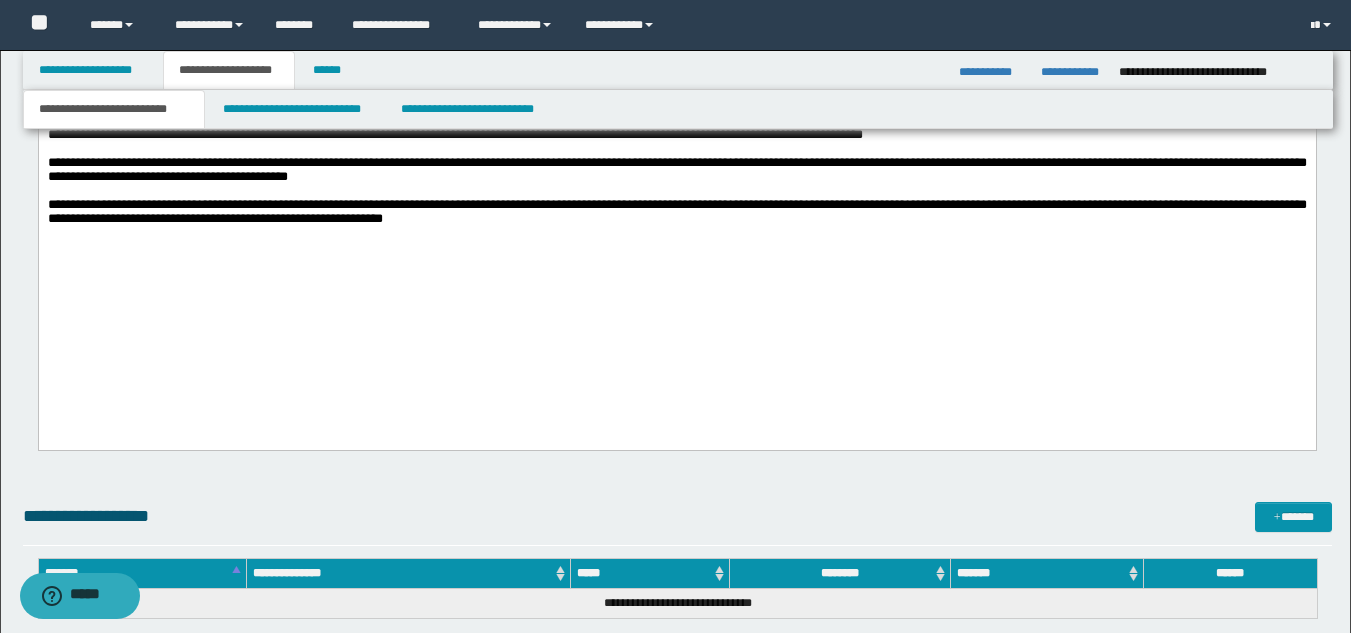 click on "**********" at bounding box center [676, 213] 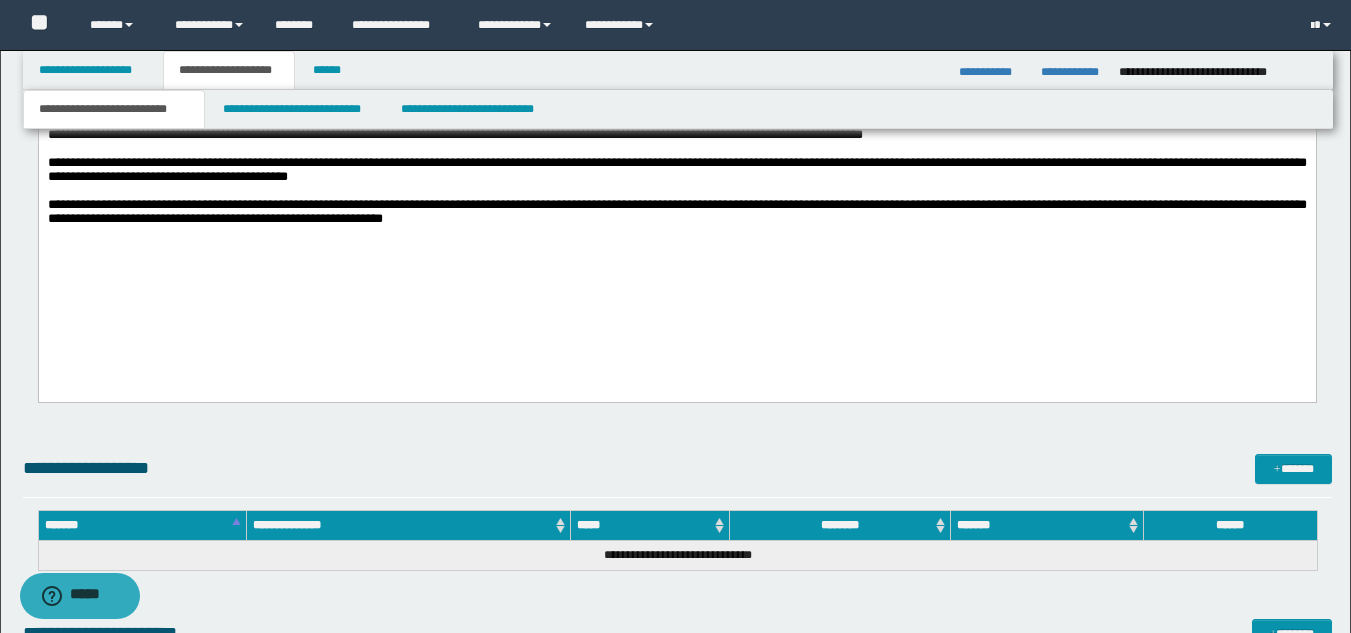 click on "**********" at bounding box center (676, 14) 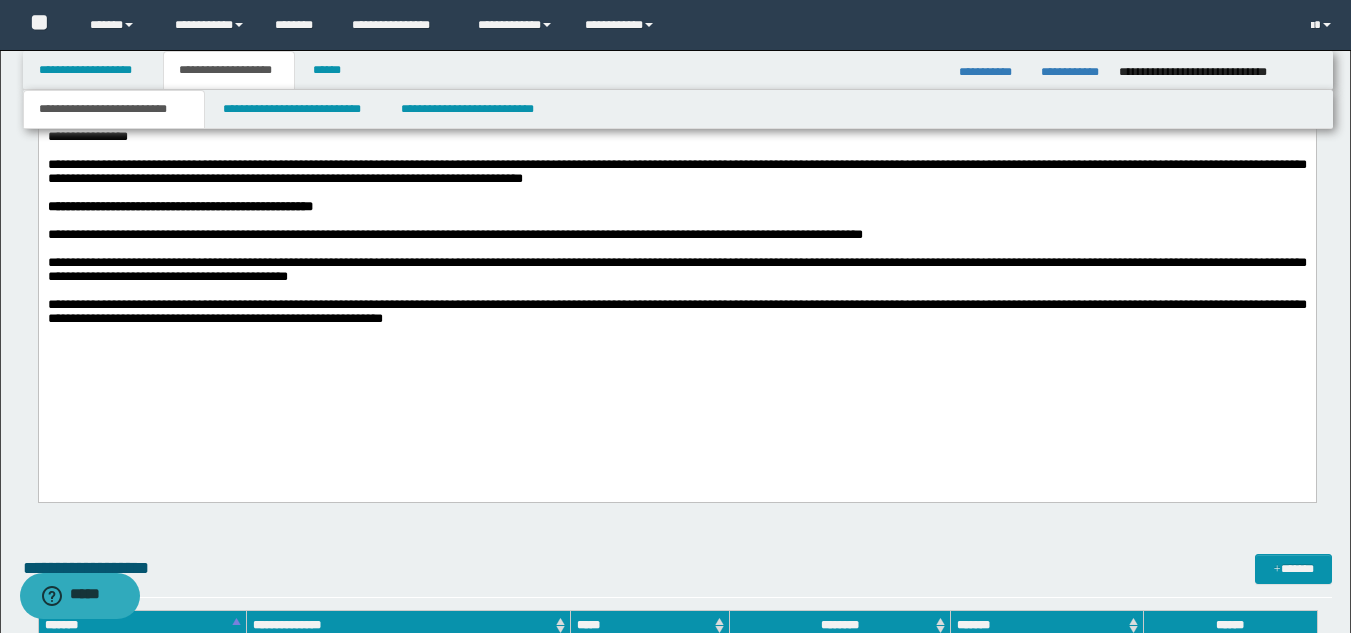 click on "**********" at bounding box center [676, 270] 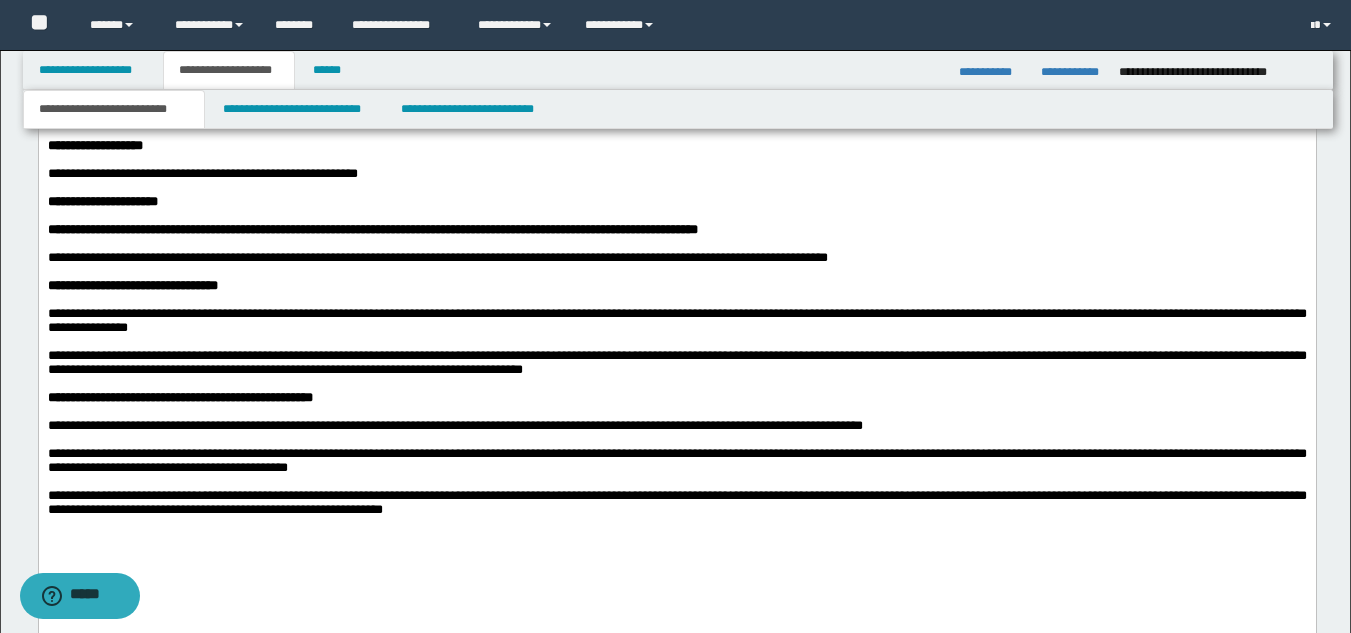 scroll, scrollTop: 1103, scrollLeft: 0, axis: vertical 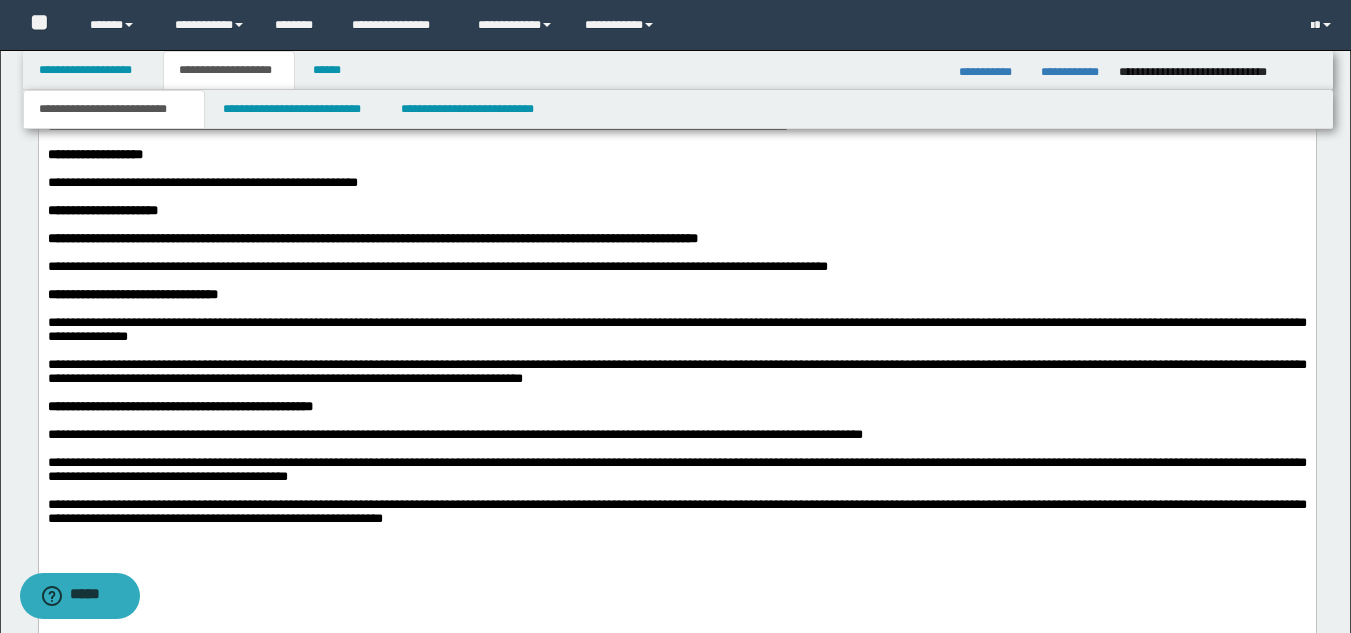 click on "**********" at bounding box center (676, 330) 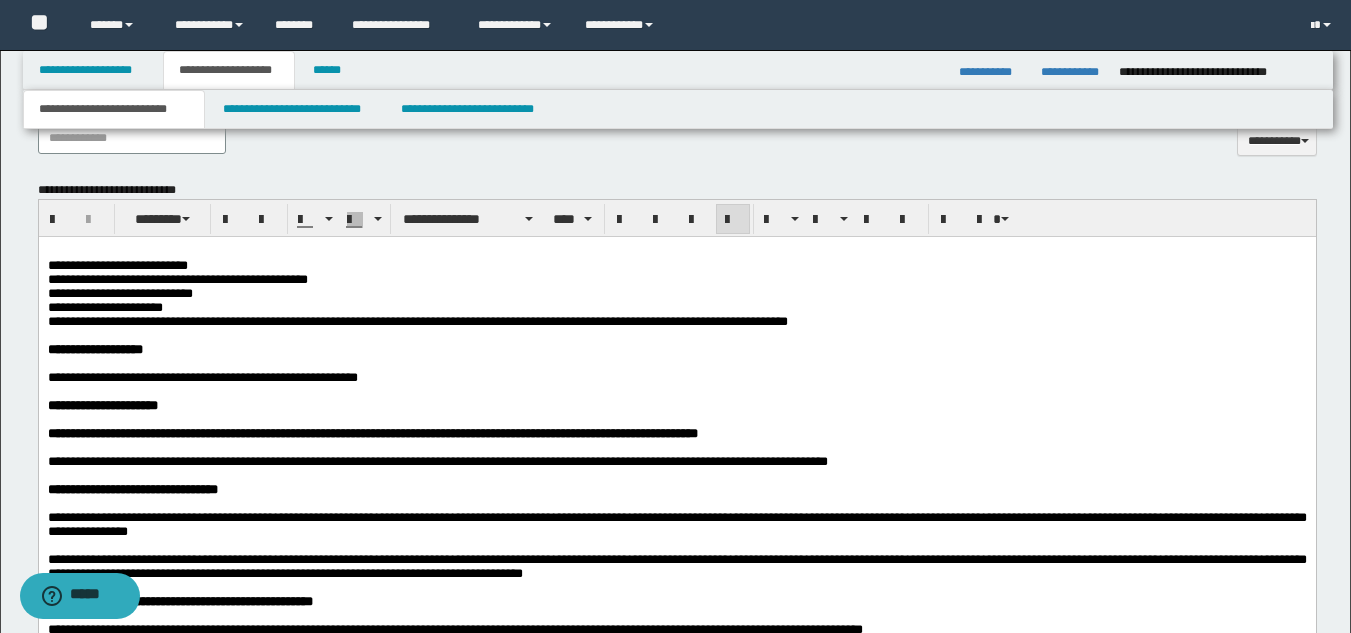 scroll, scrollTop: 903, scrollLeft: 0, axis: vertical 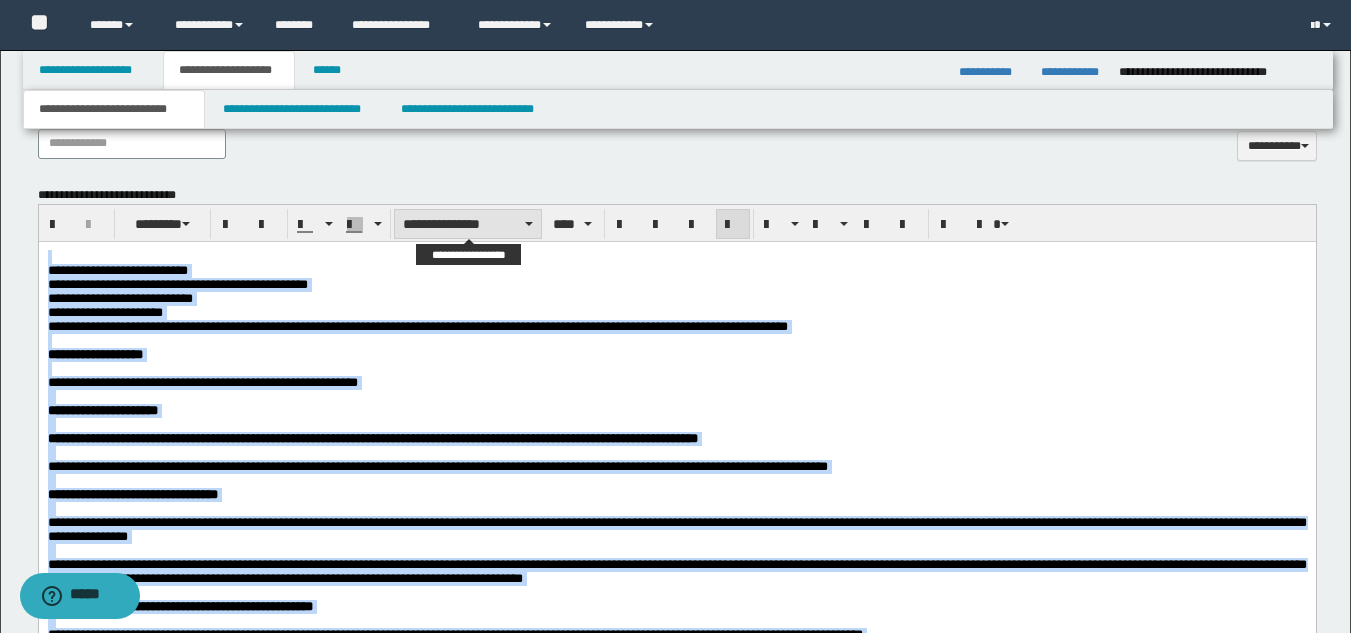 click on "**********" at bounding box center (468, 224) 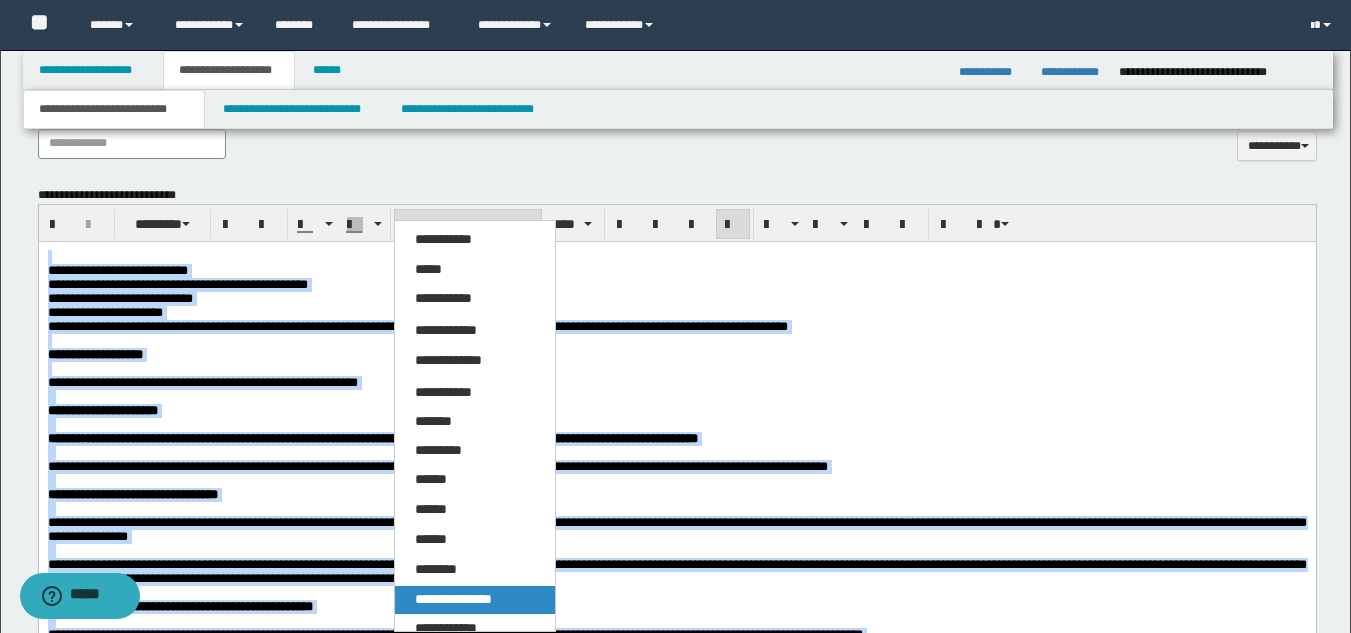 drag, startPoint x: 454, startPoint y: 602, endPoint x: 413, endPoint y: 356, distance: 249.39326 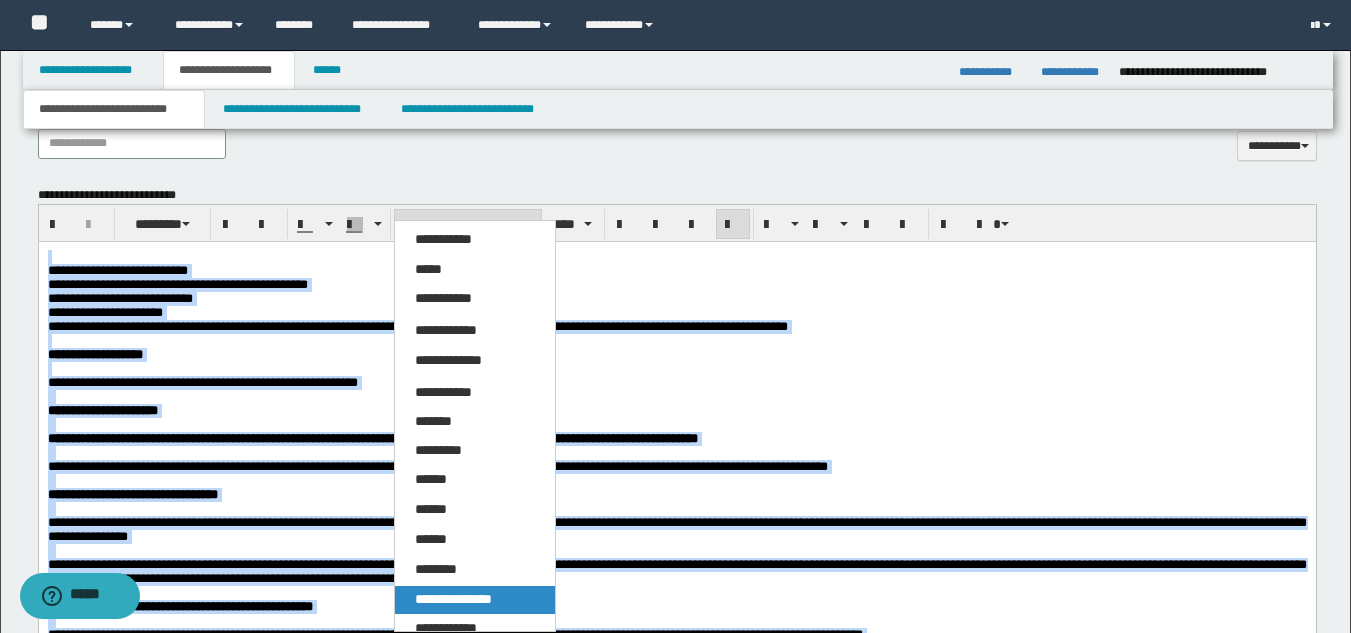 click on "**********" at bounding box center [453, 599] 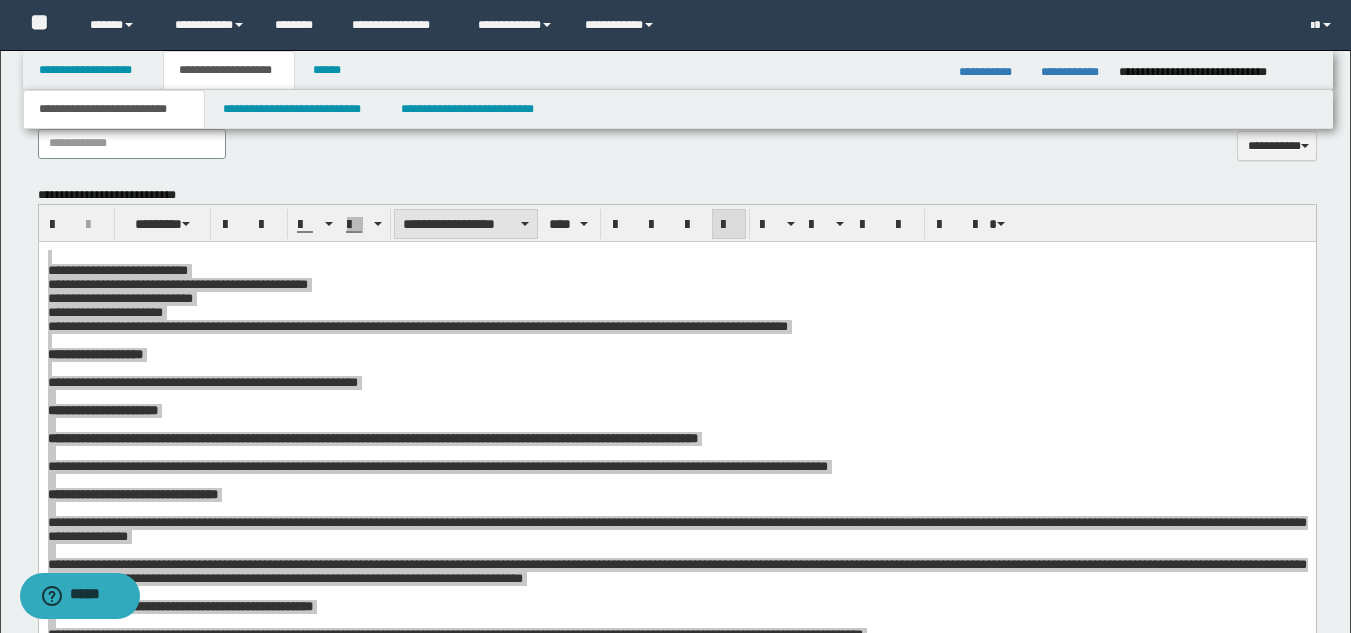 click on "**********" at bounding box center (683, -587) 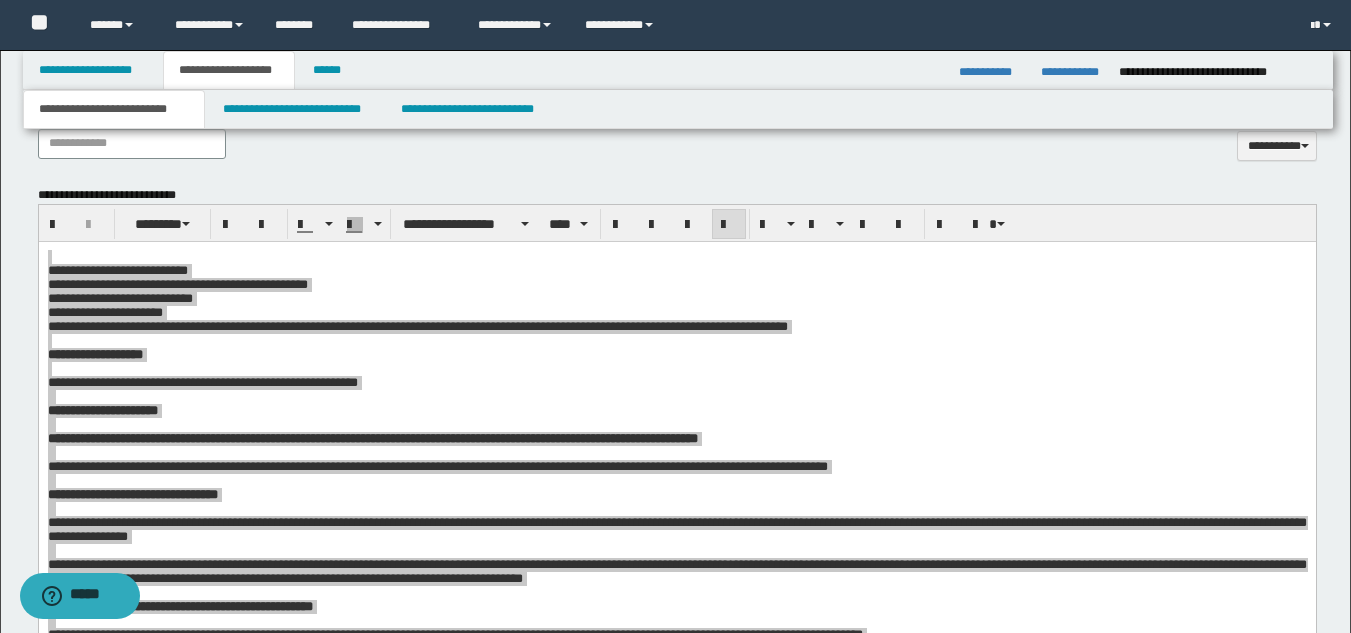 click on "**********" at bounding box center [466, 224] 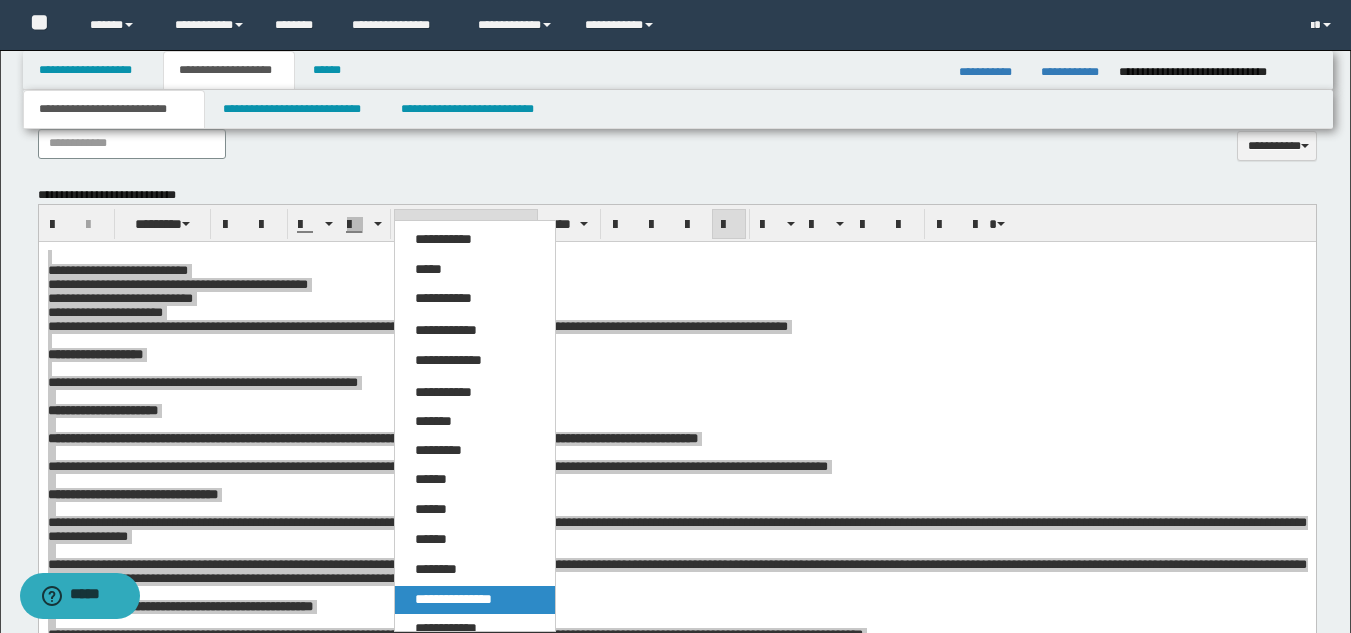 drag, startPoint x: 461, startPoint y: 587, endPoint x: 527, endPoint y: 182, distance: 410.34253 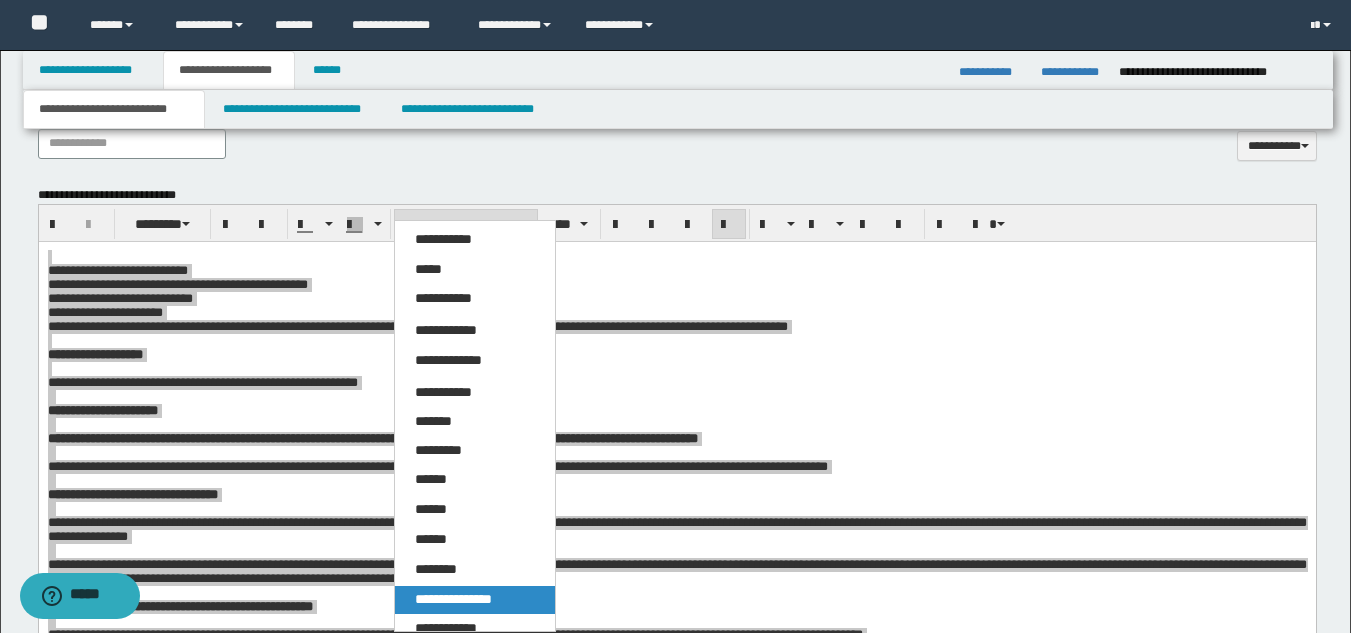 click on "**********" at bounding box center [475, 600] 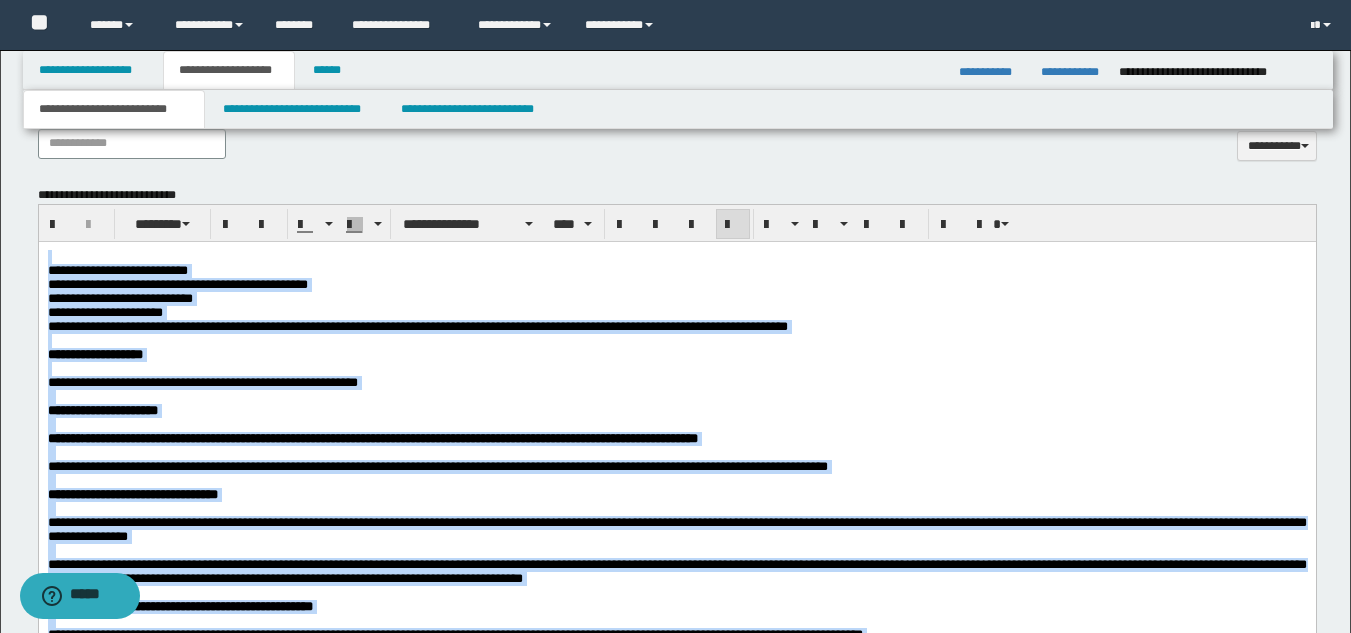 click at bounding box center (733, 225) 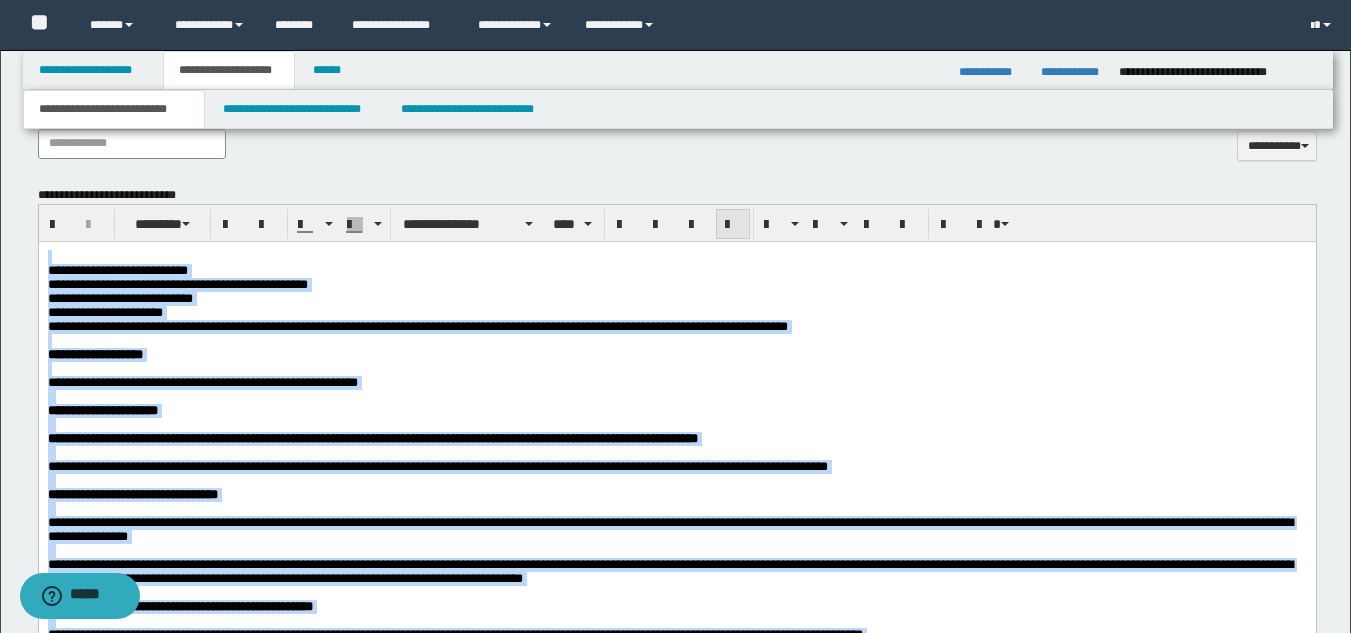 drag, startPoint x: 733, startPoint y: 227, endPoint x: 680, endPoint y: 28, distance: 205.93689 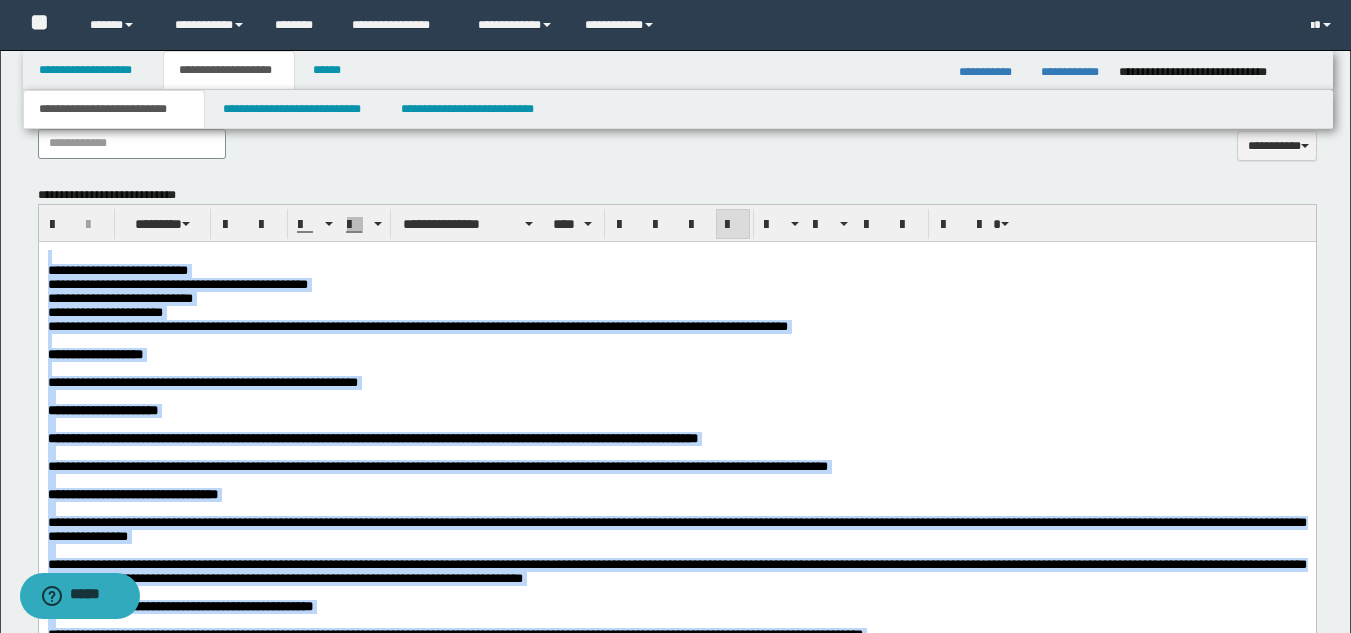click on "**********" at bounding box center (676, 285) 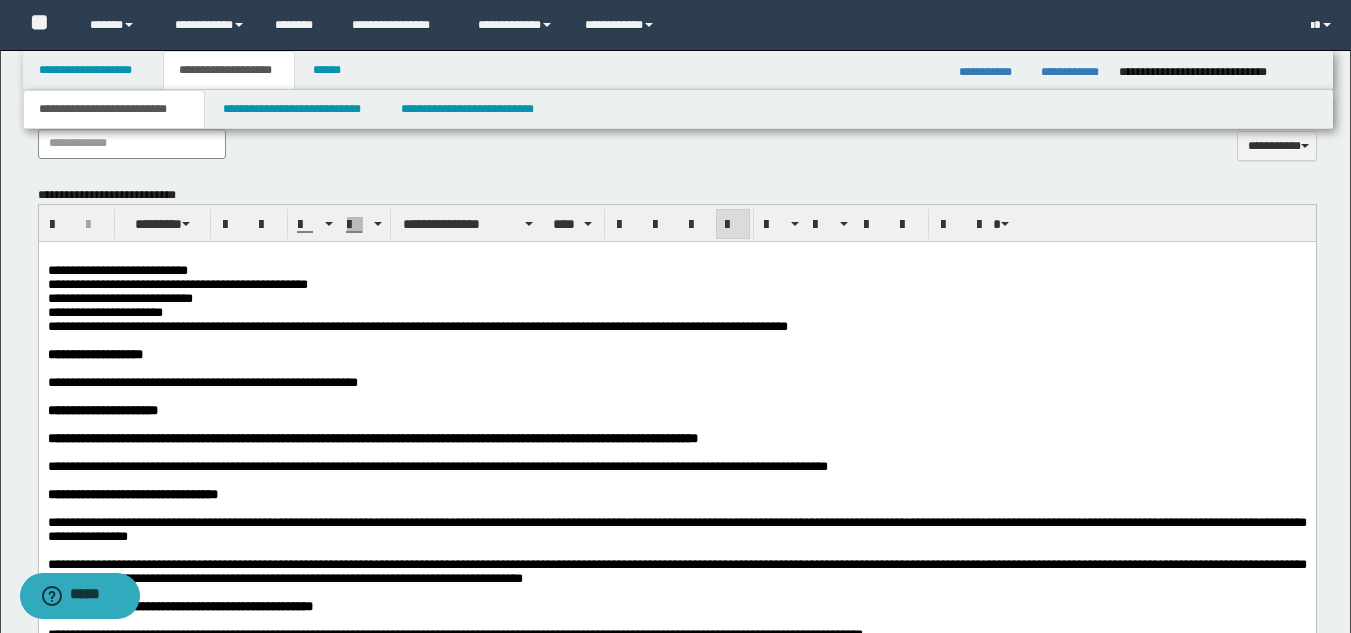 click on "**********" at bounding box center [454, 326] 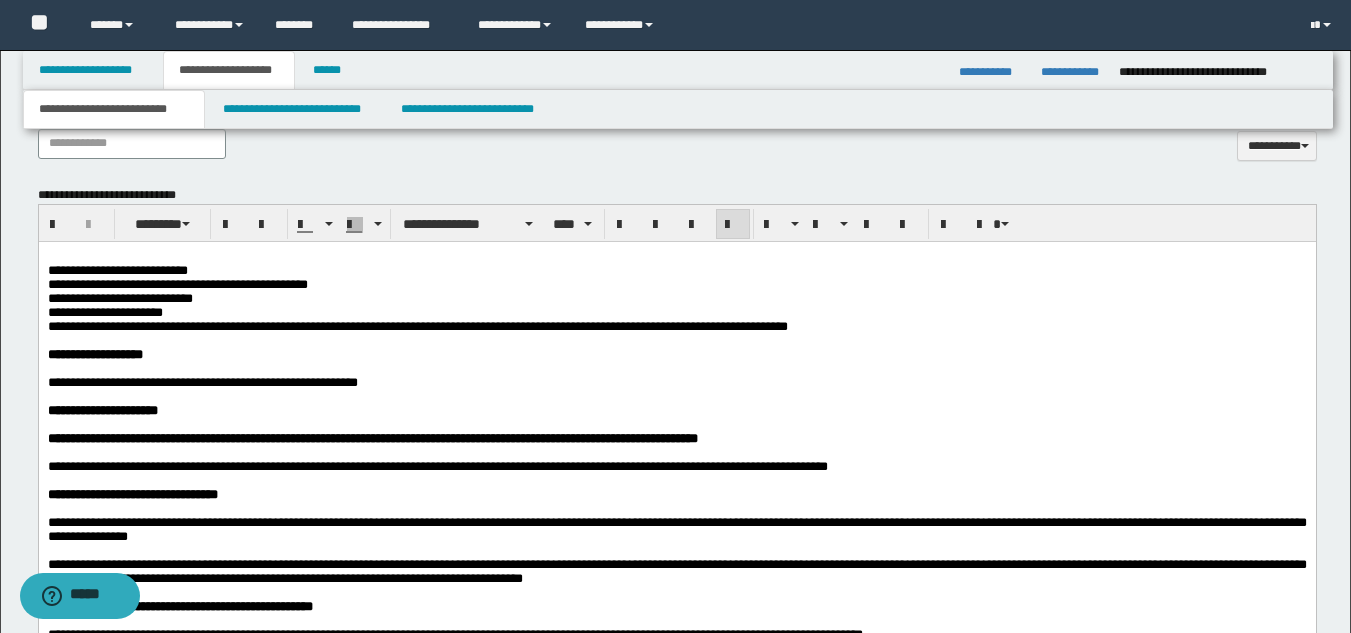 click on "**********" at bounding box center (676, 313) 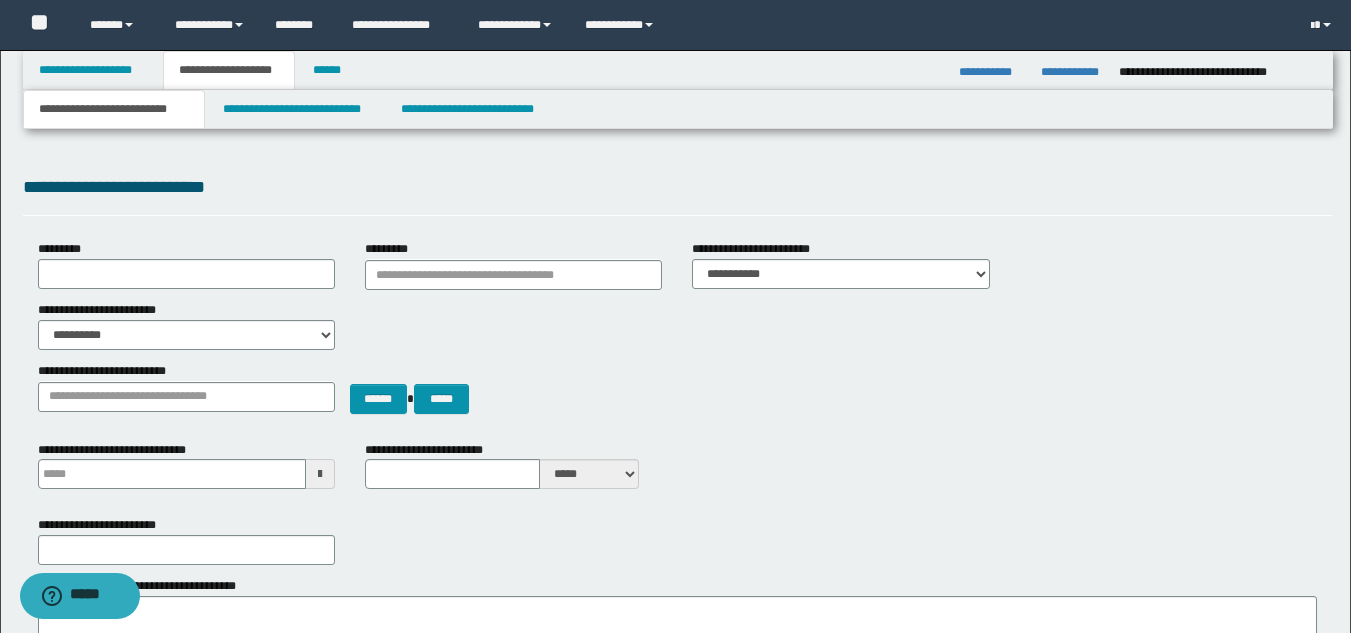 scroll, scrollTop: 0, scrollLeft: 0, axis: both 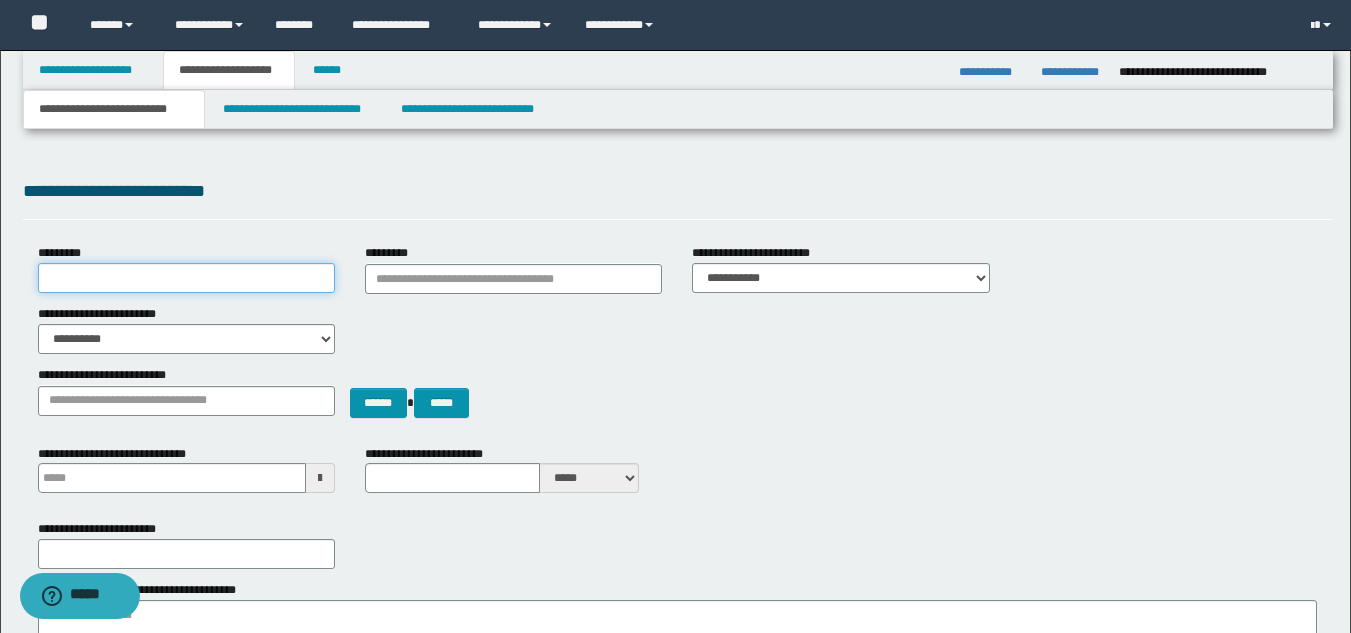 click on "*********" at bounding box center (186, 278) 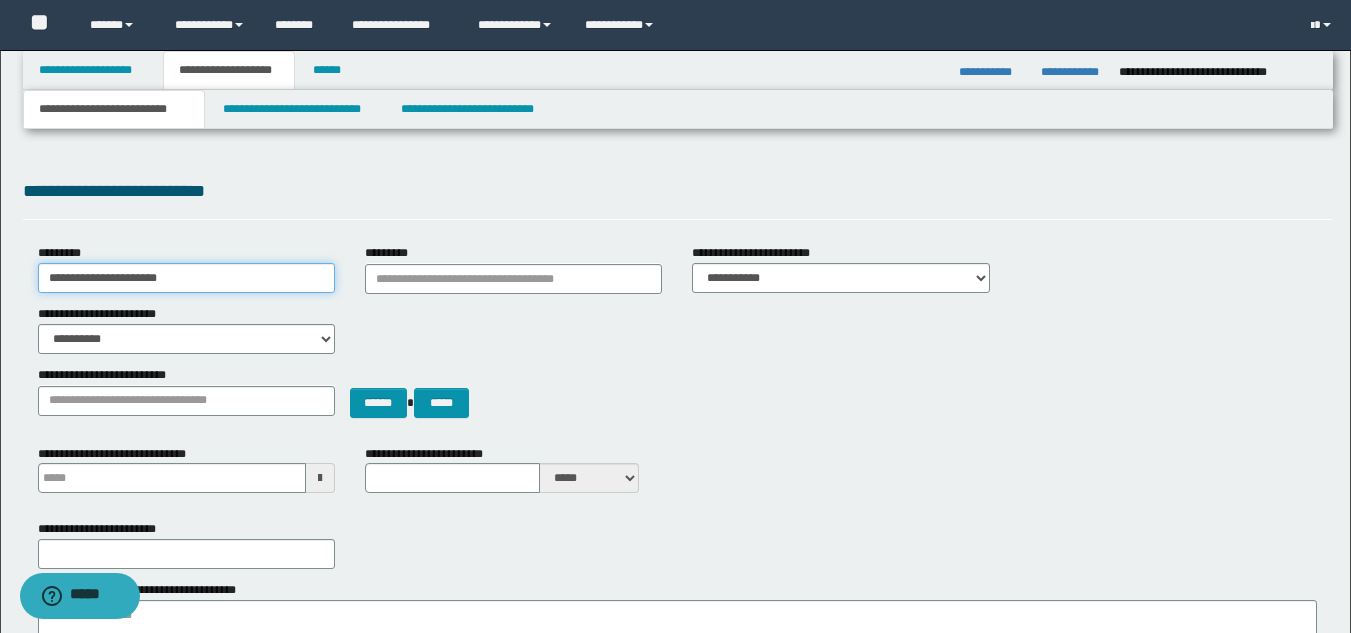 click on "**********" at bounding box center (186, 278) 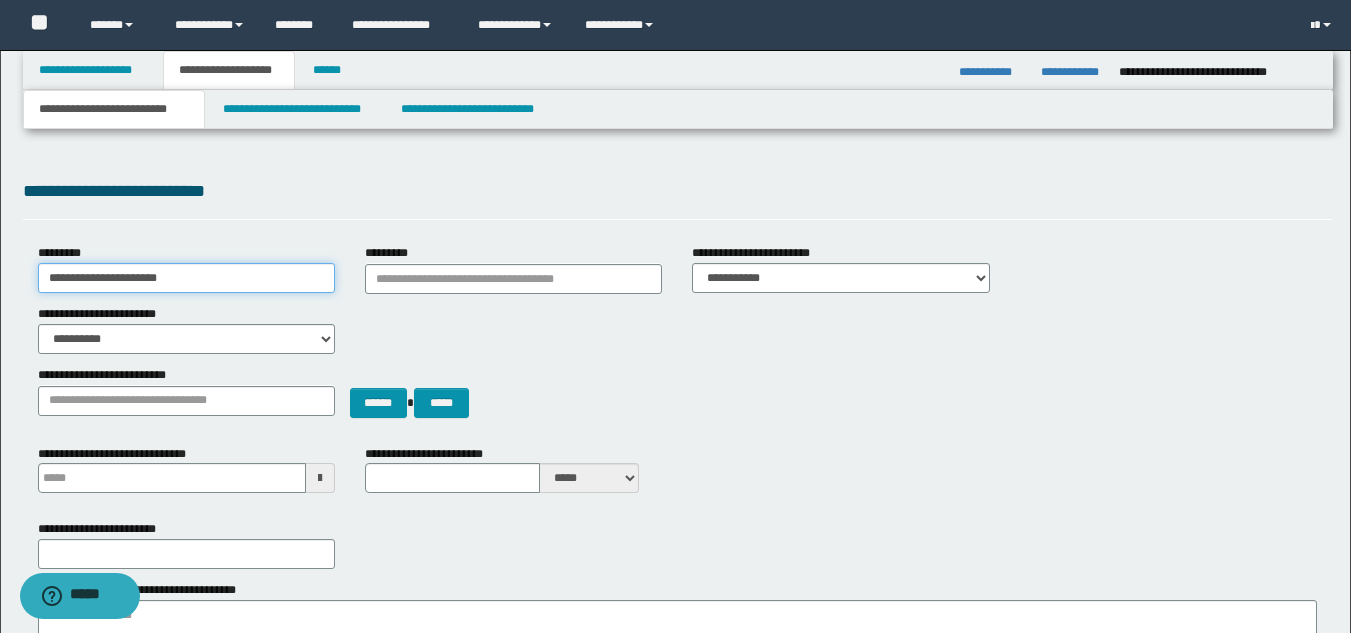 drag, startPoint x: 185, startPoint y: 285, endPoint x: 0, endPoint y: 278, distance: 185.13239 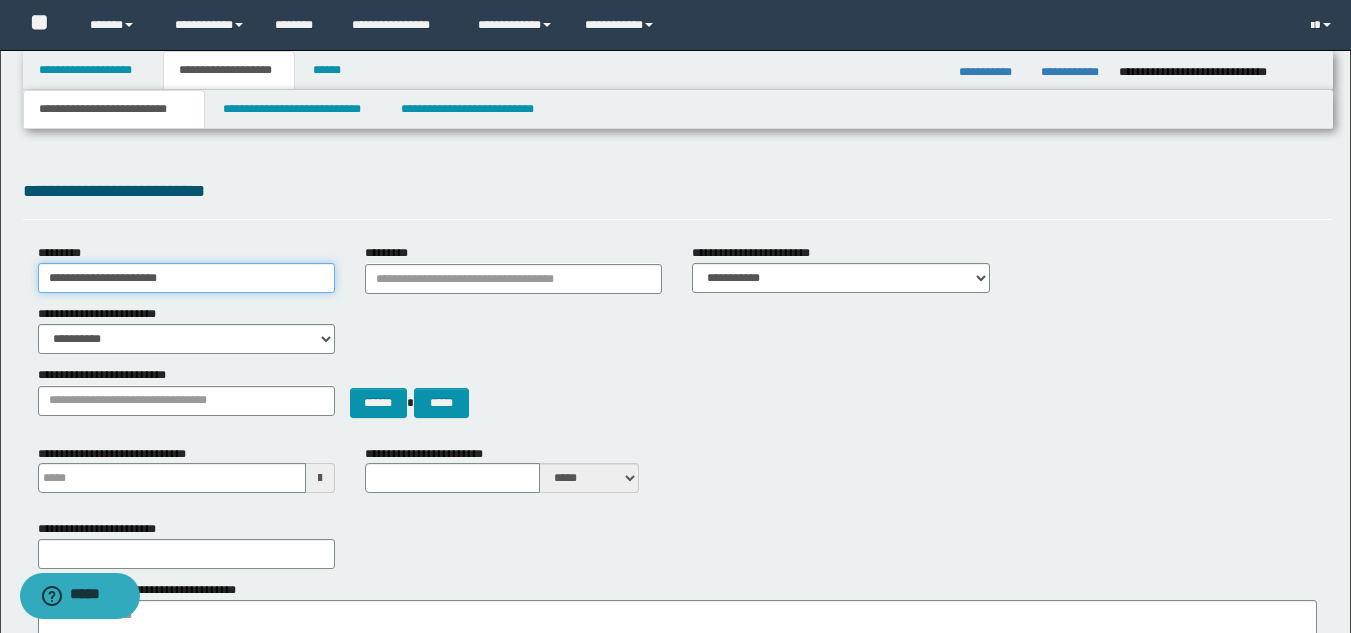 click on "**********" at bounding box center [675, 1192] 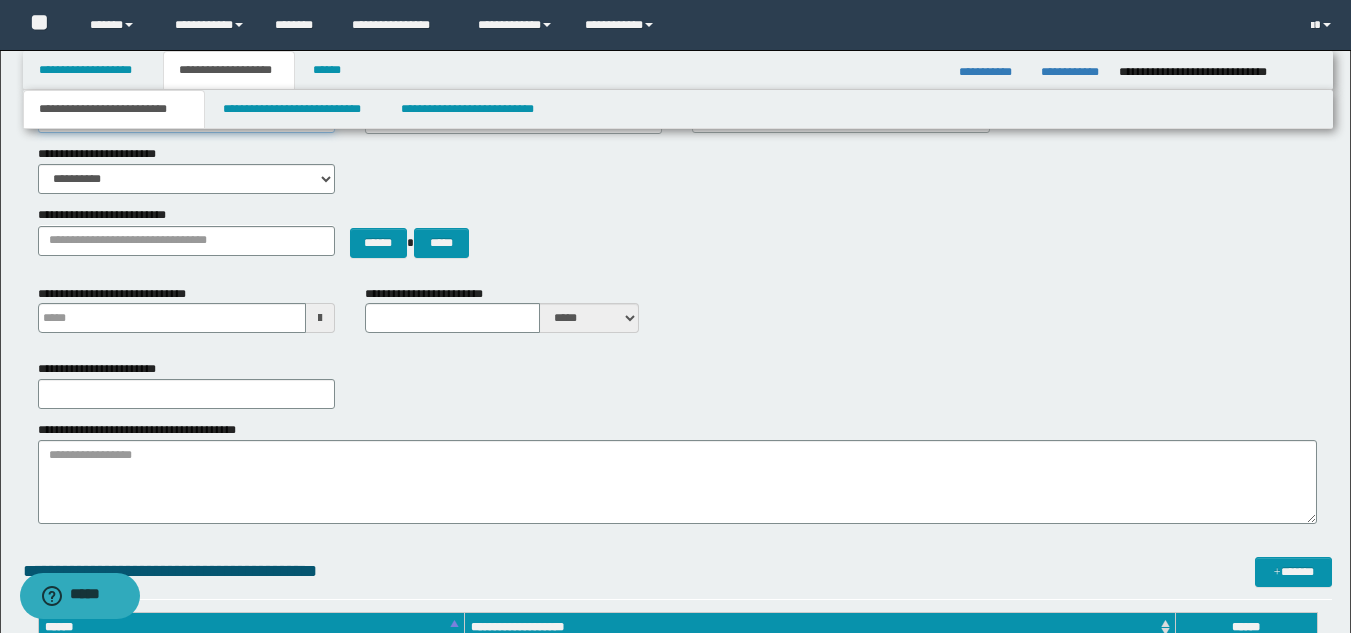 scroll, scrollTop: 300, scrollLeft: 0, axis: vertical 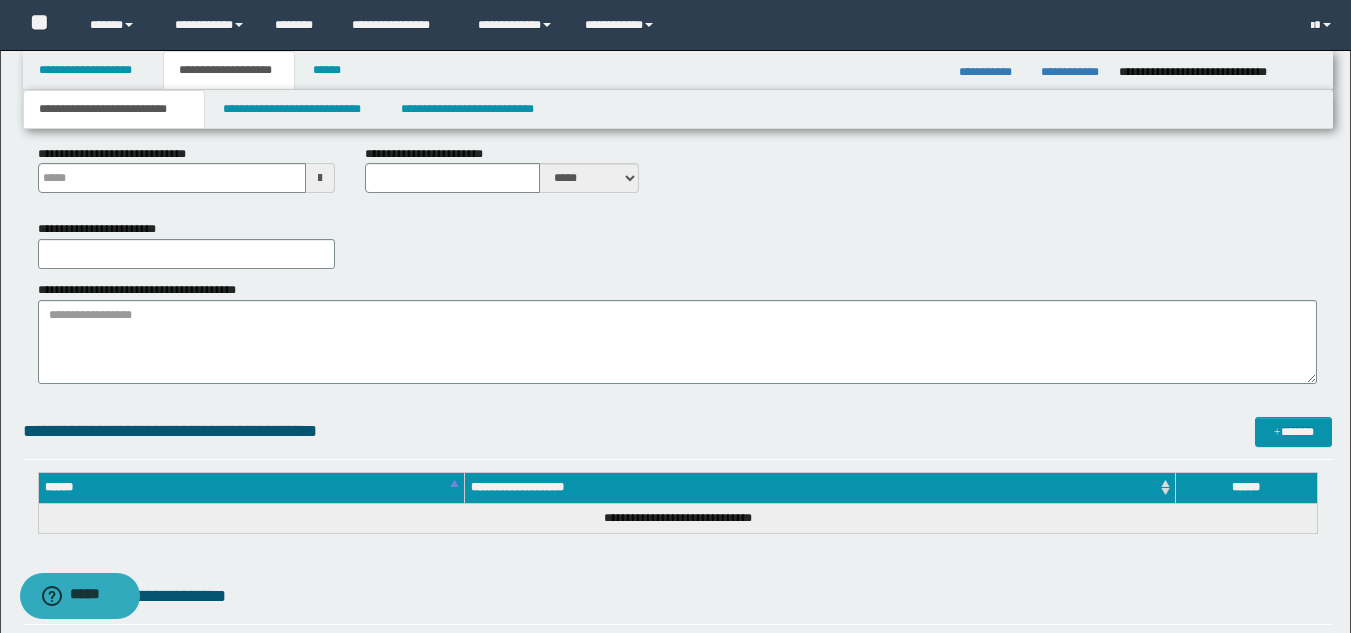 type on "**********" 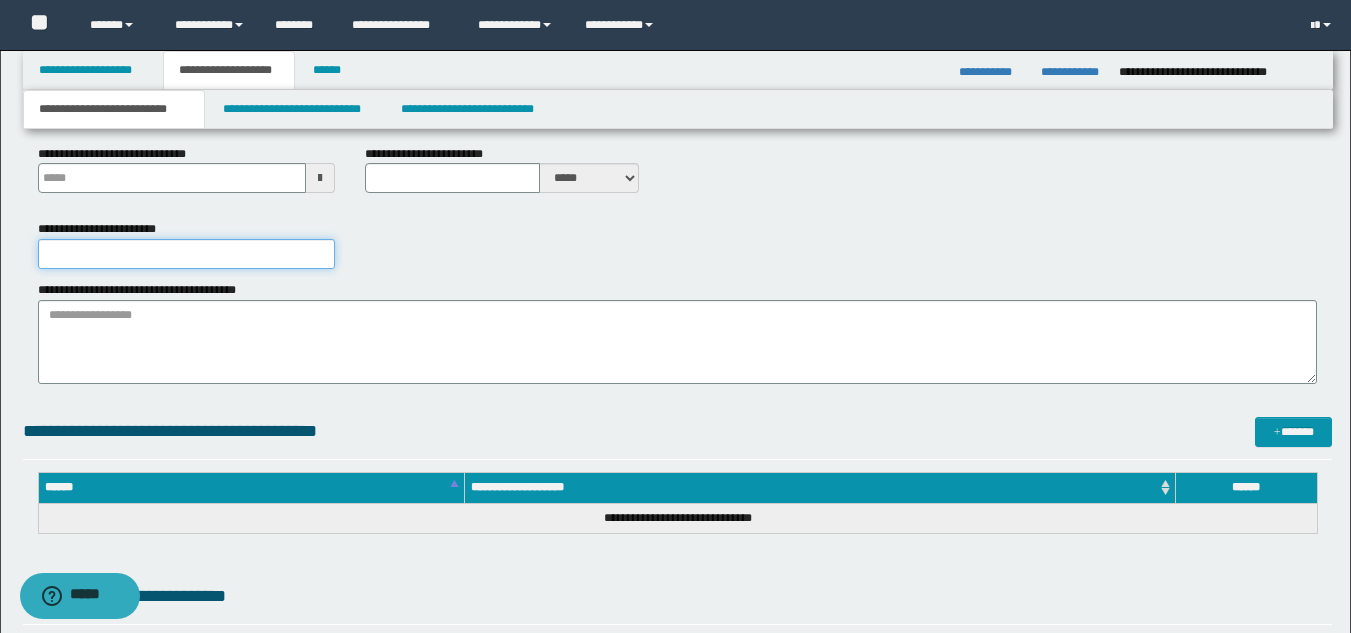 drag, startPoint x: 170, startPoint y: 250, endPoint x: 224, endPoint y: 270, distance: 57.58472 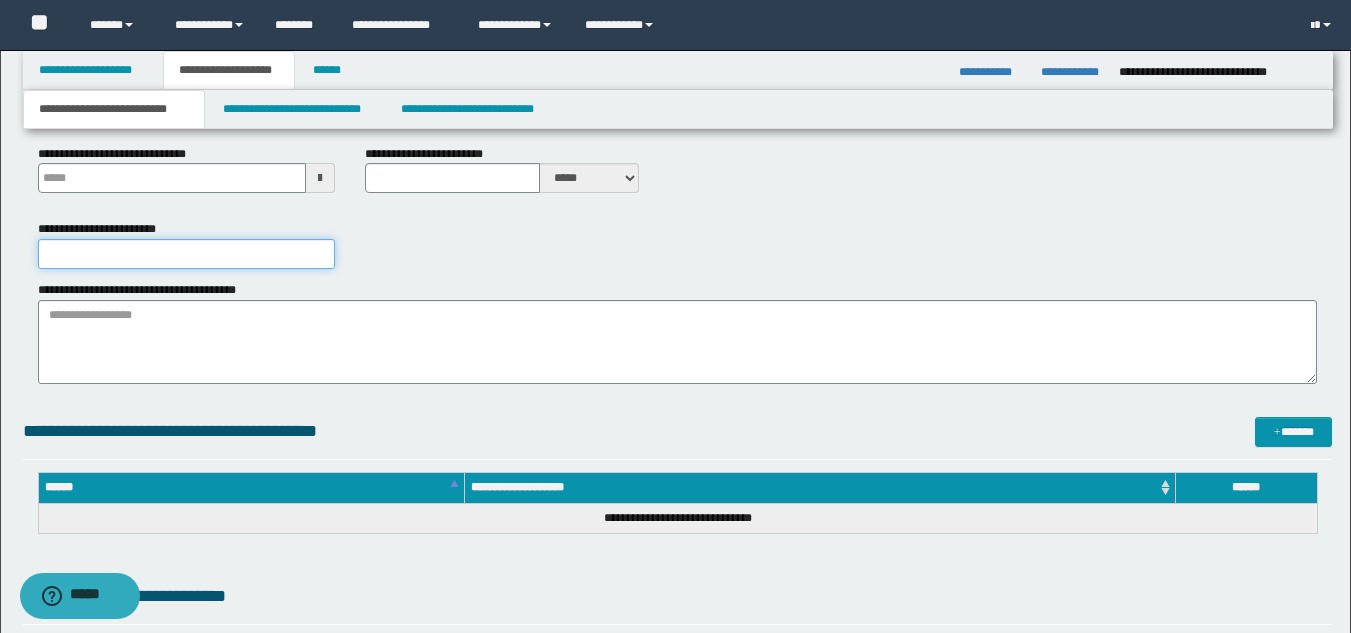click on "**********" at bounding box center [186, 254] 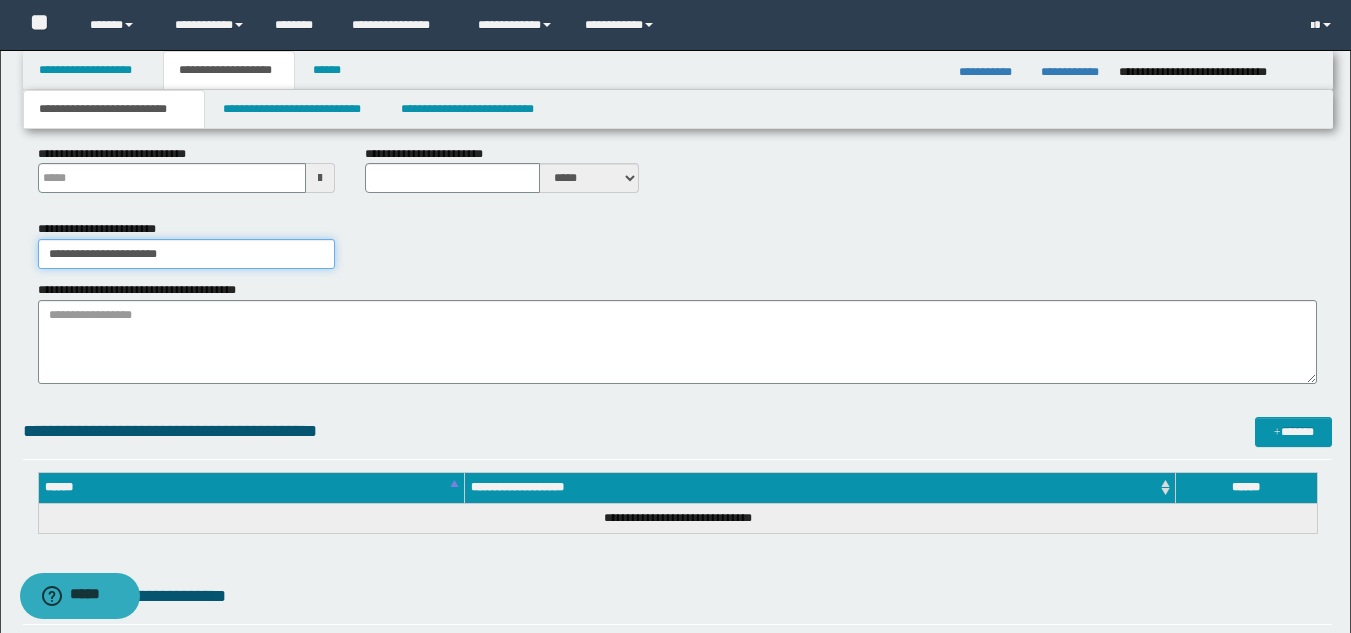 type on "**********" 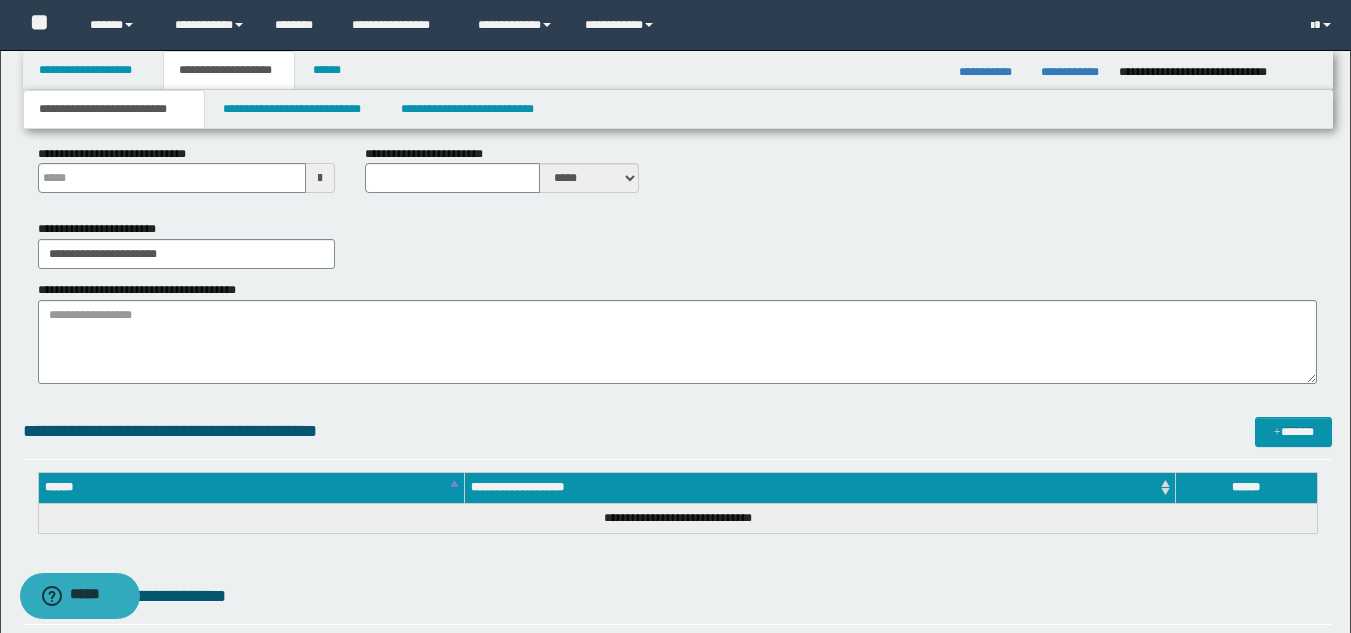 click on "**********" at bounding box center [677, 275] 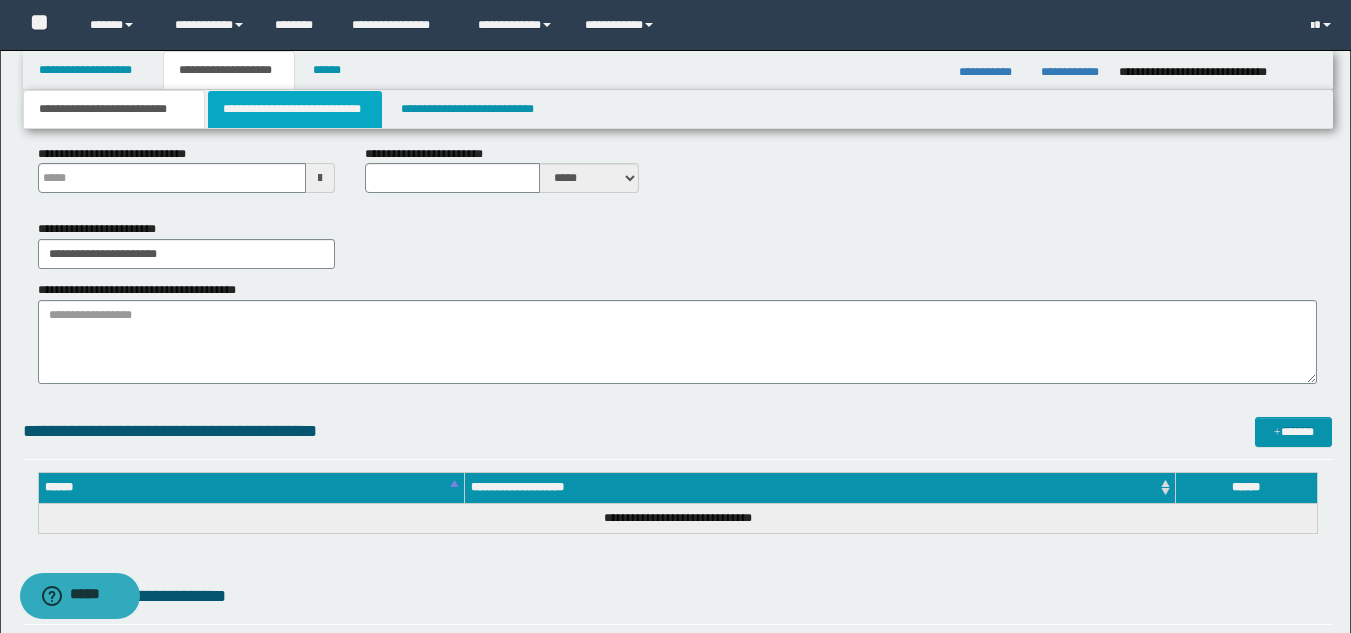 click on "**********" at bounding box center (295, 109) 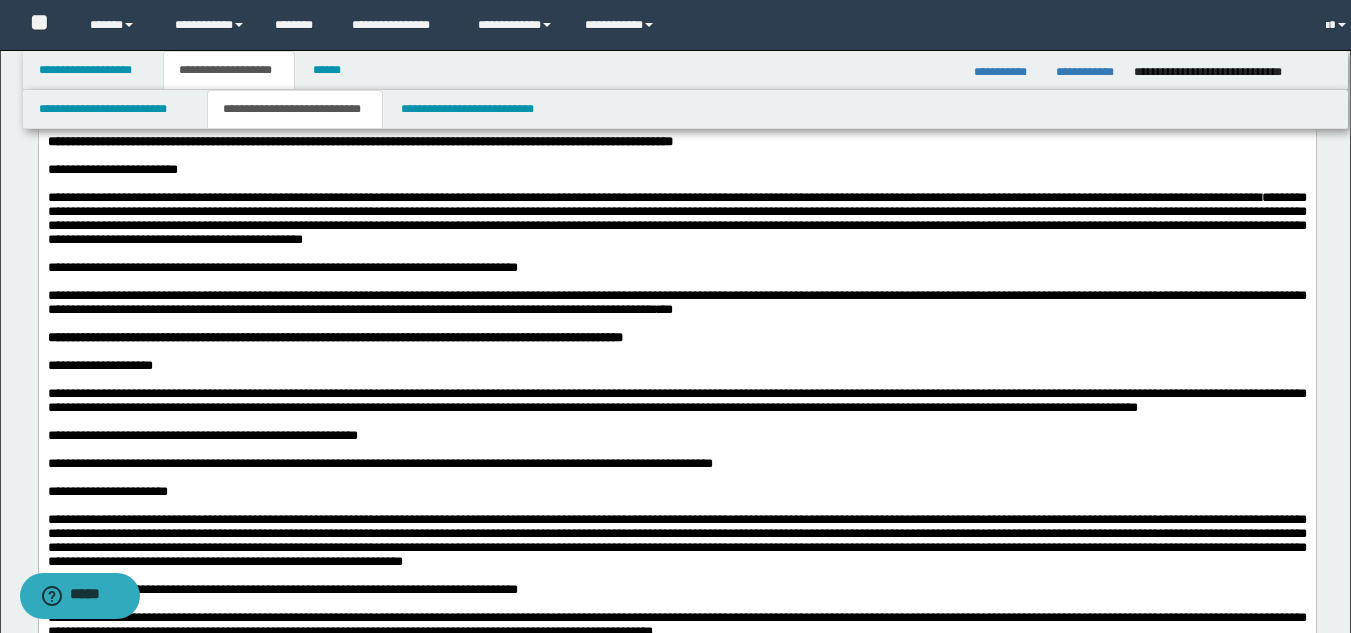 click on "**********" at bounding box center (676, 302) 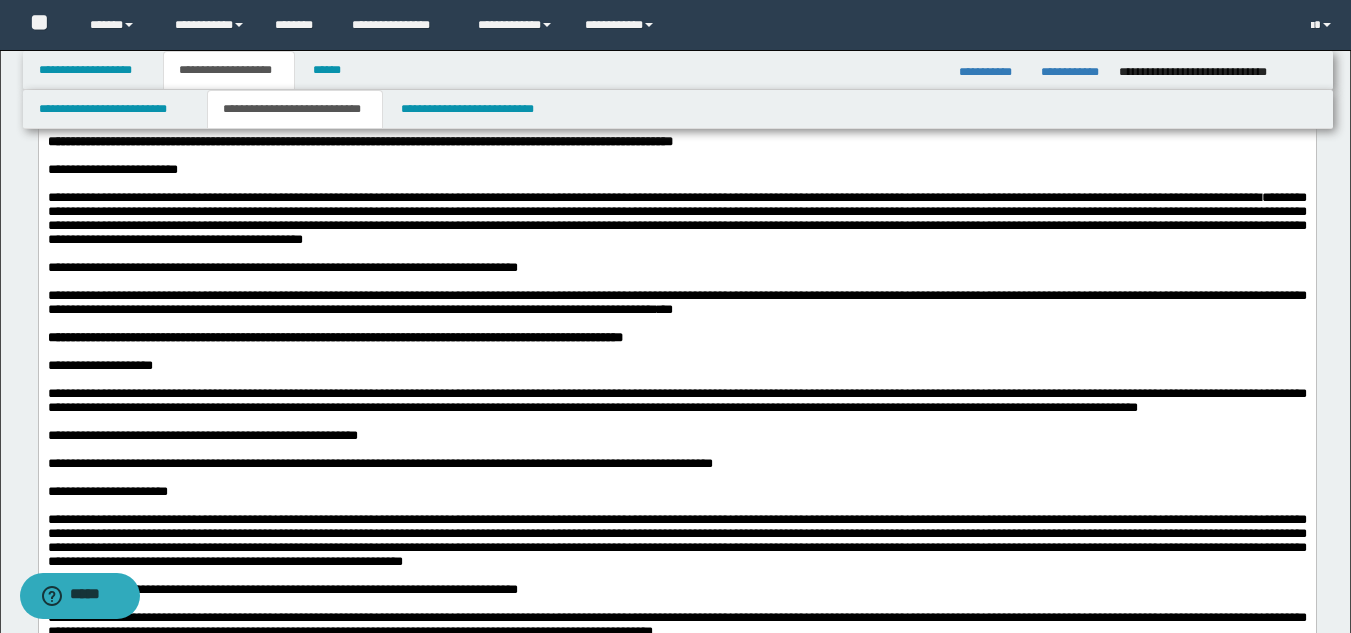 scroll, scrollTop: 0, scrollLeft: 0, axis: both 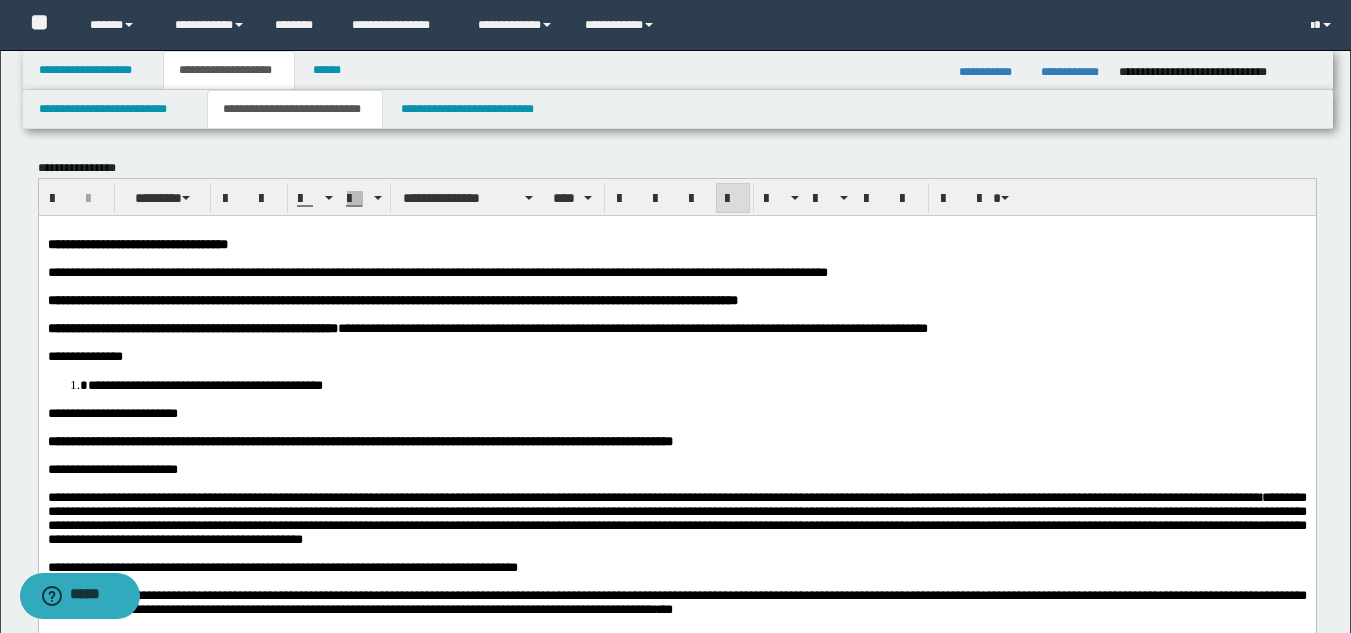 click on "**********" at bounding box center (676, 801) 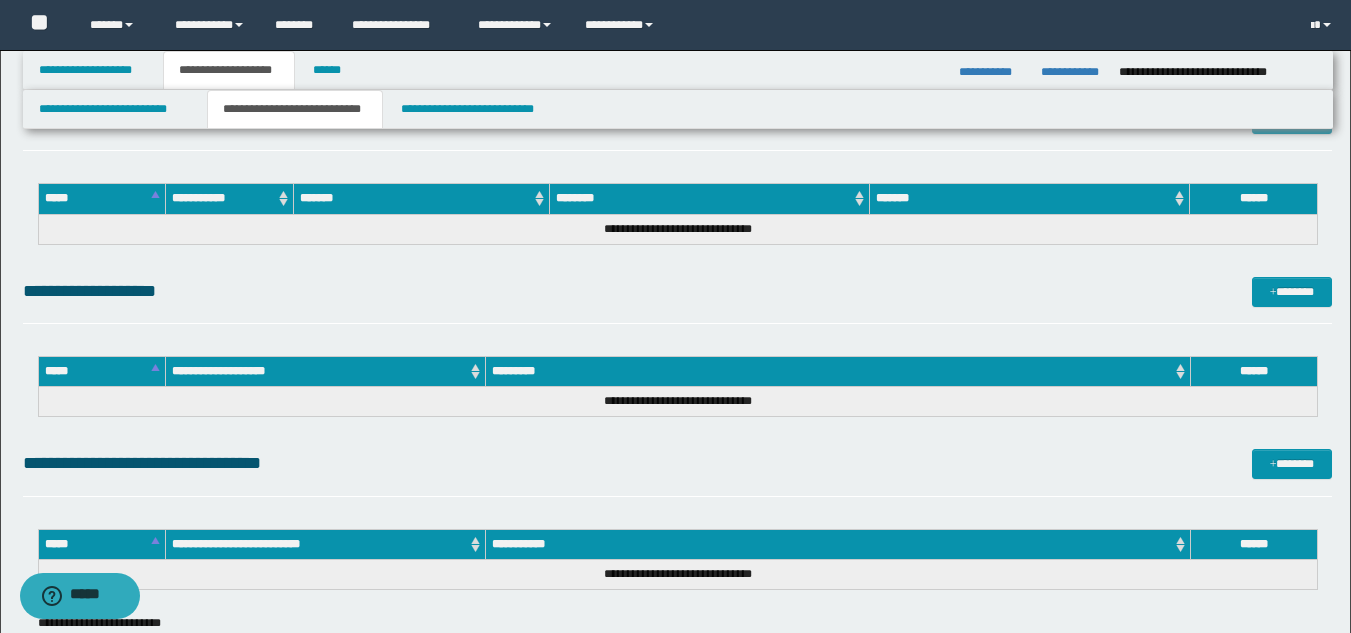 scroll, scrollTop: 2000, scrollLeft: 0, axis: vertical 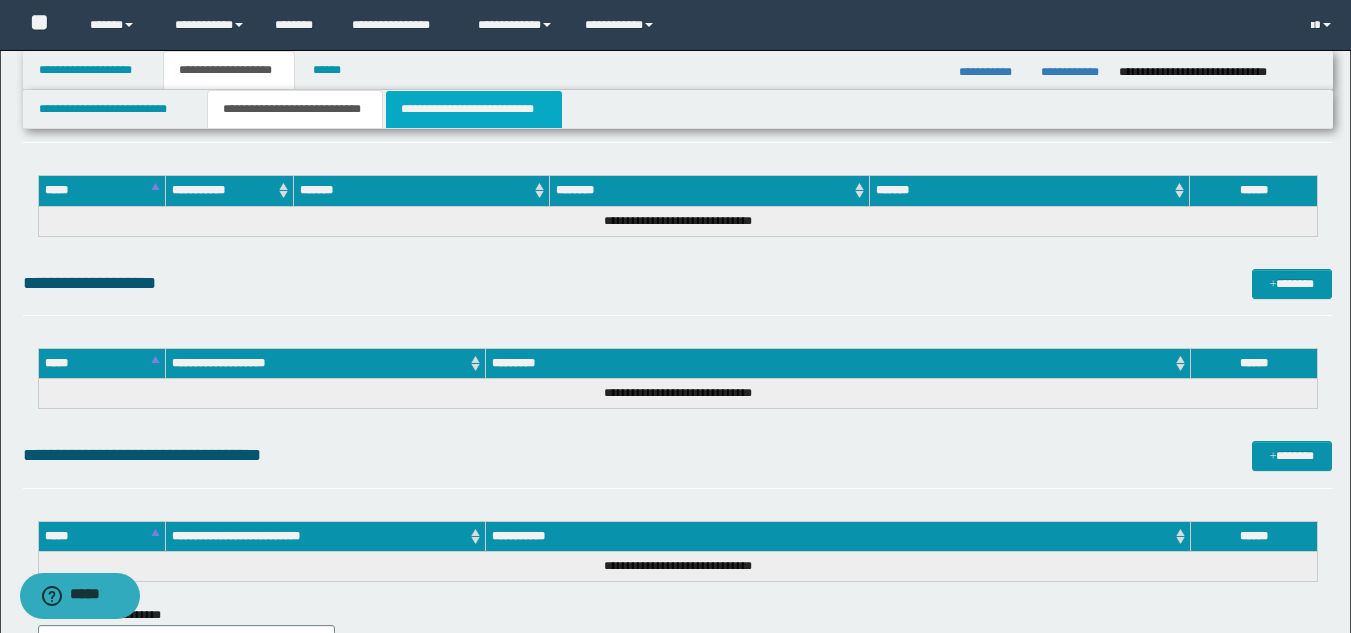click on "**********" at bounding box center (474, 109) 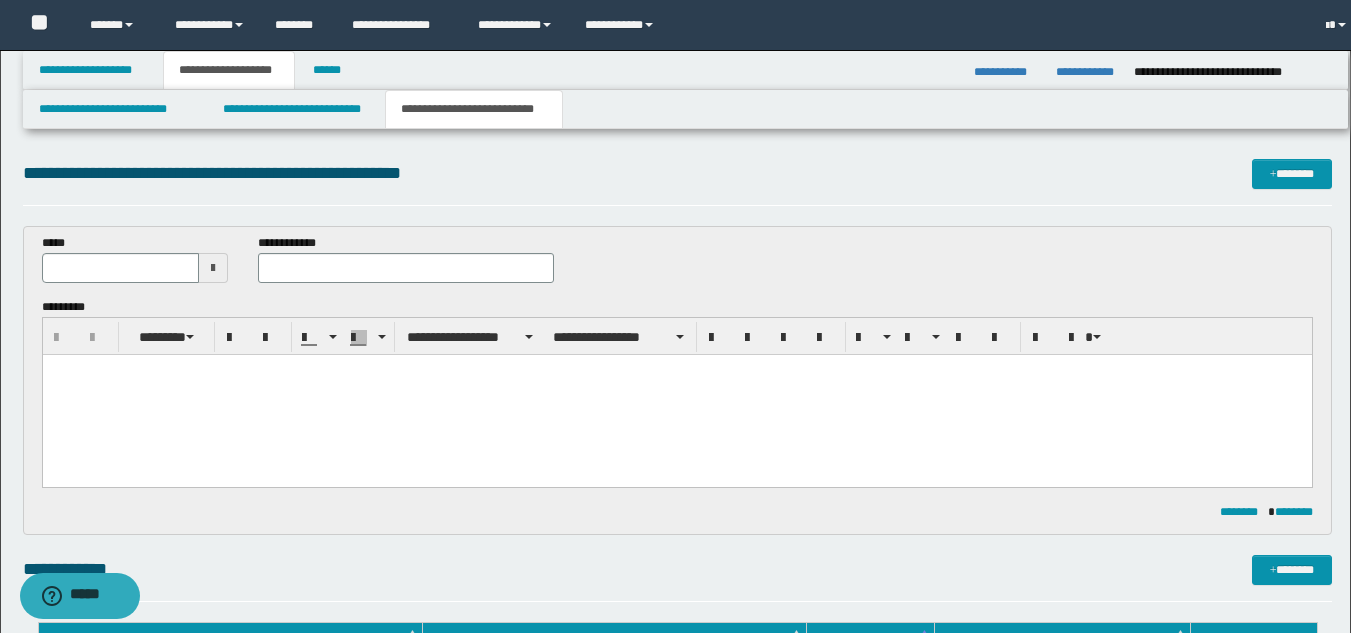 scroll, scrollTop: 0, scrollLeft: 0, axis: both 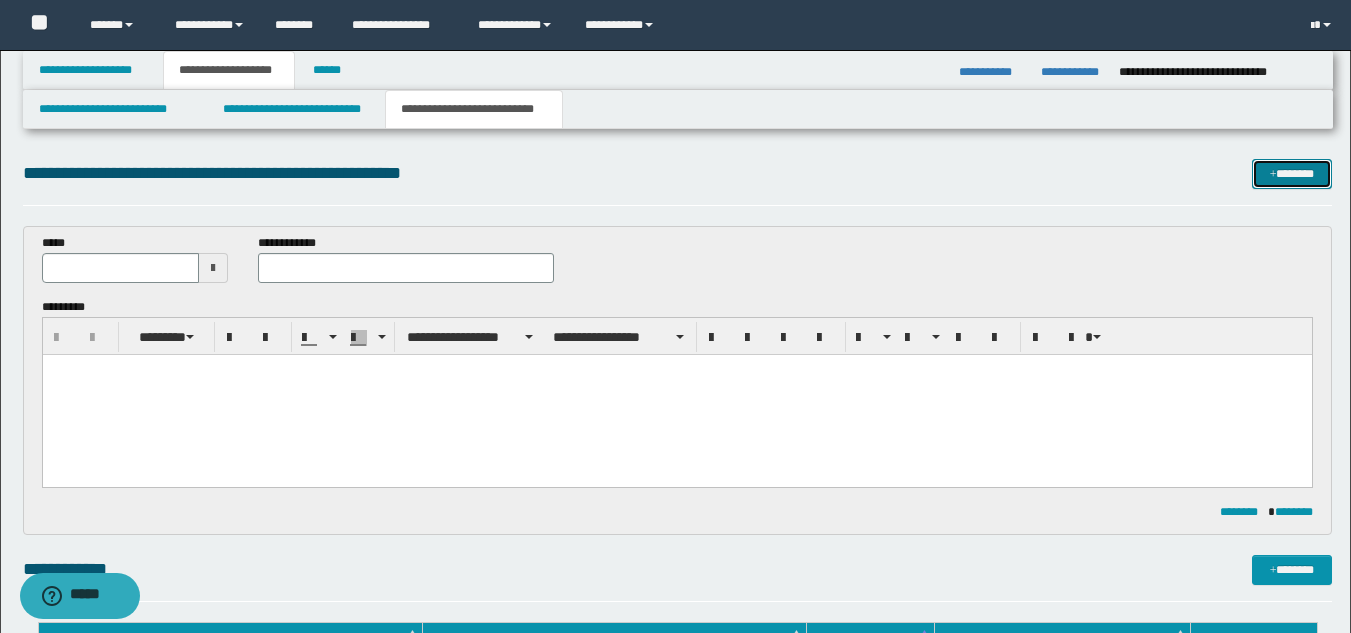 click on "*******" at bounding box center (1292, 174) 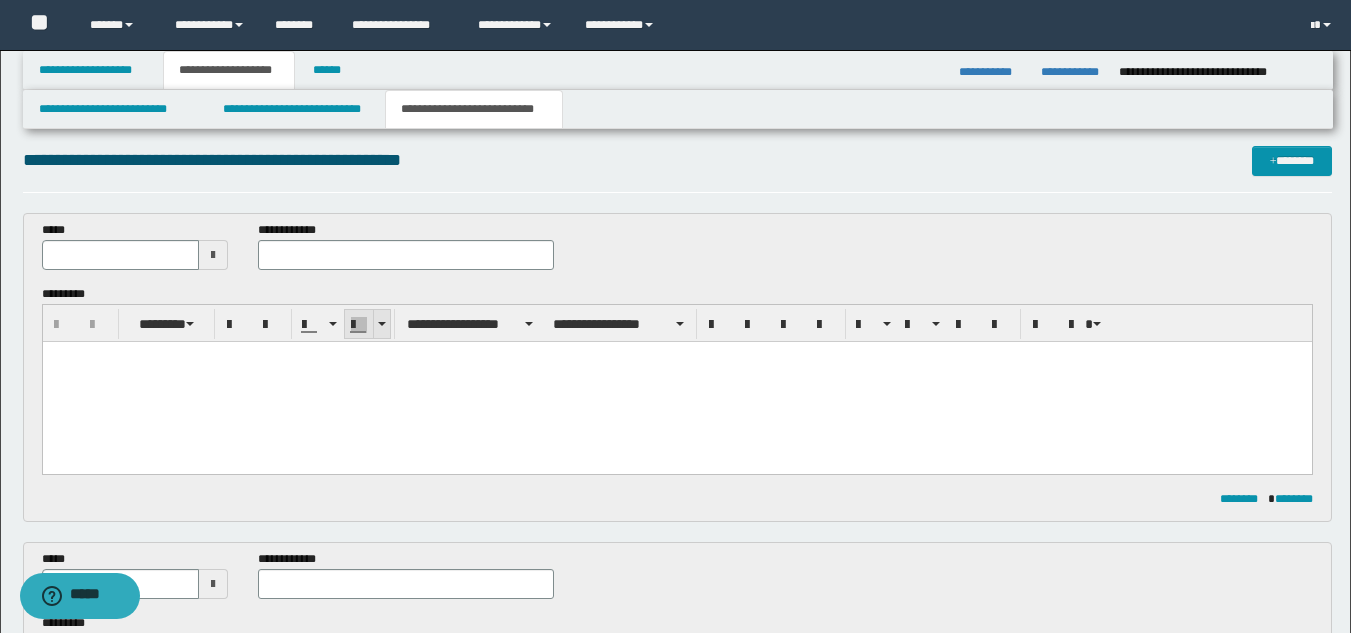 scroll, scrollTop: 0, scrollLeft: 0, axis: both 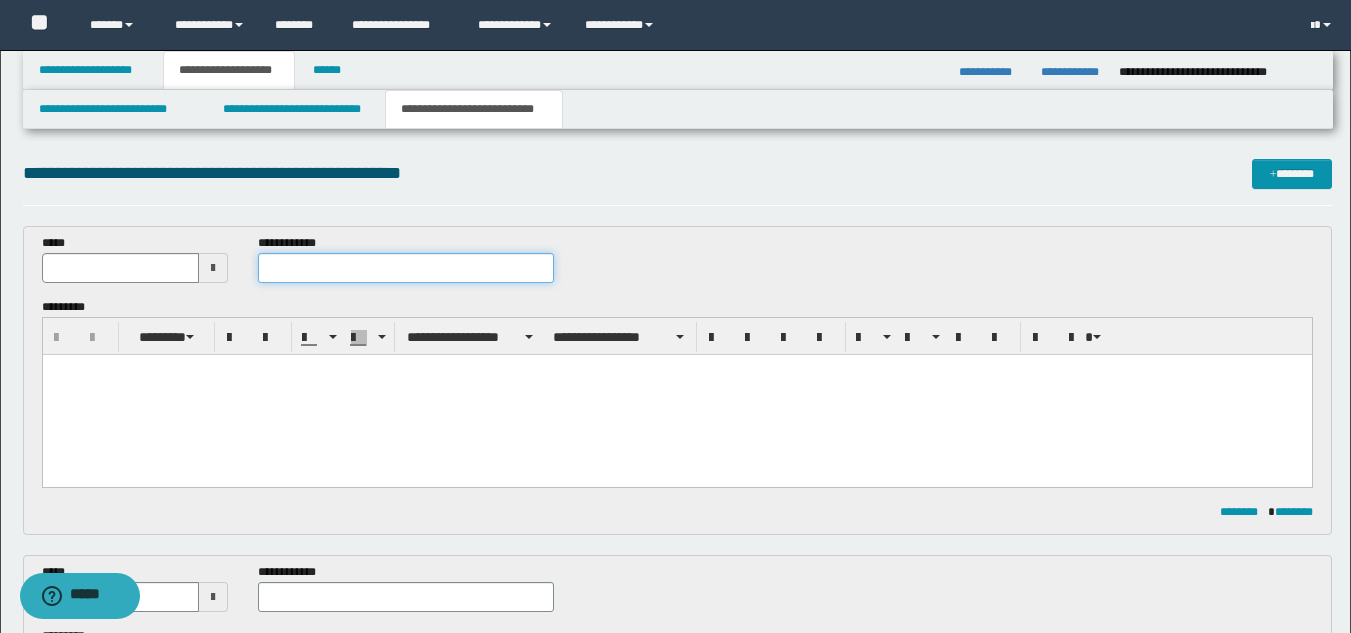 click at bounding box center (405, 268) 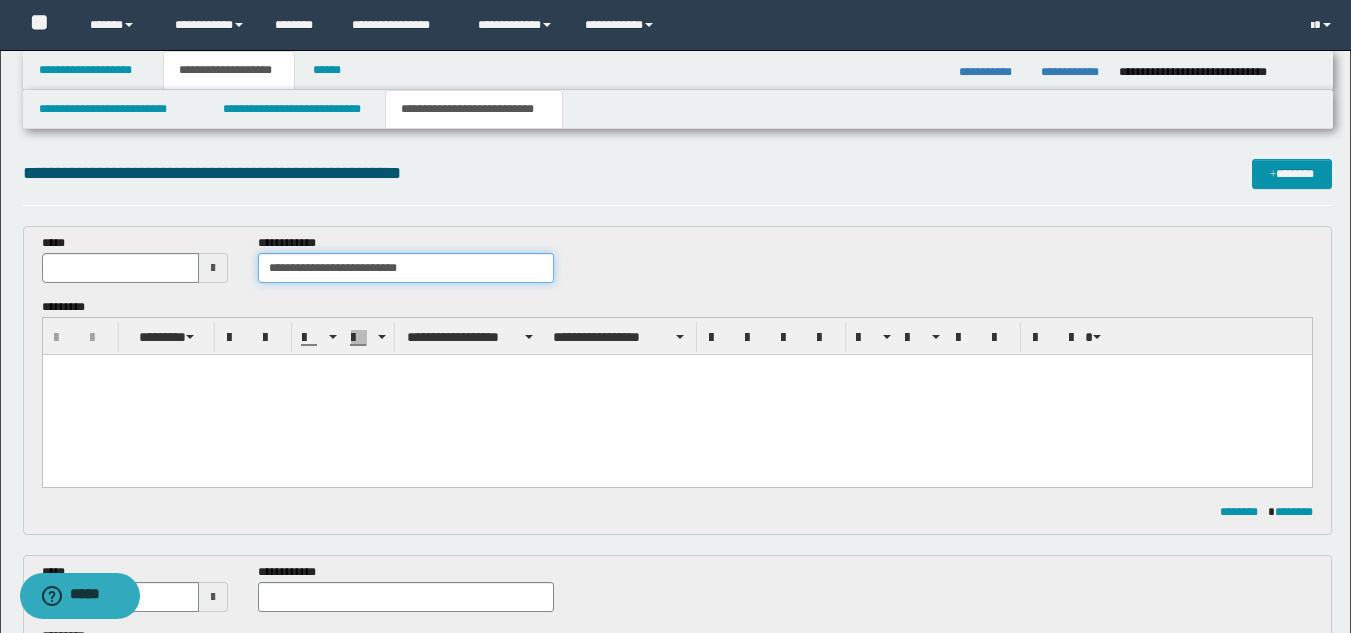 paste on "**********" 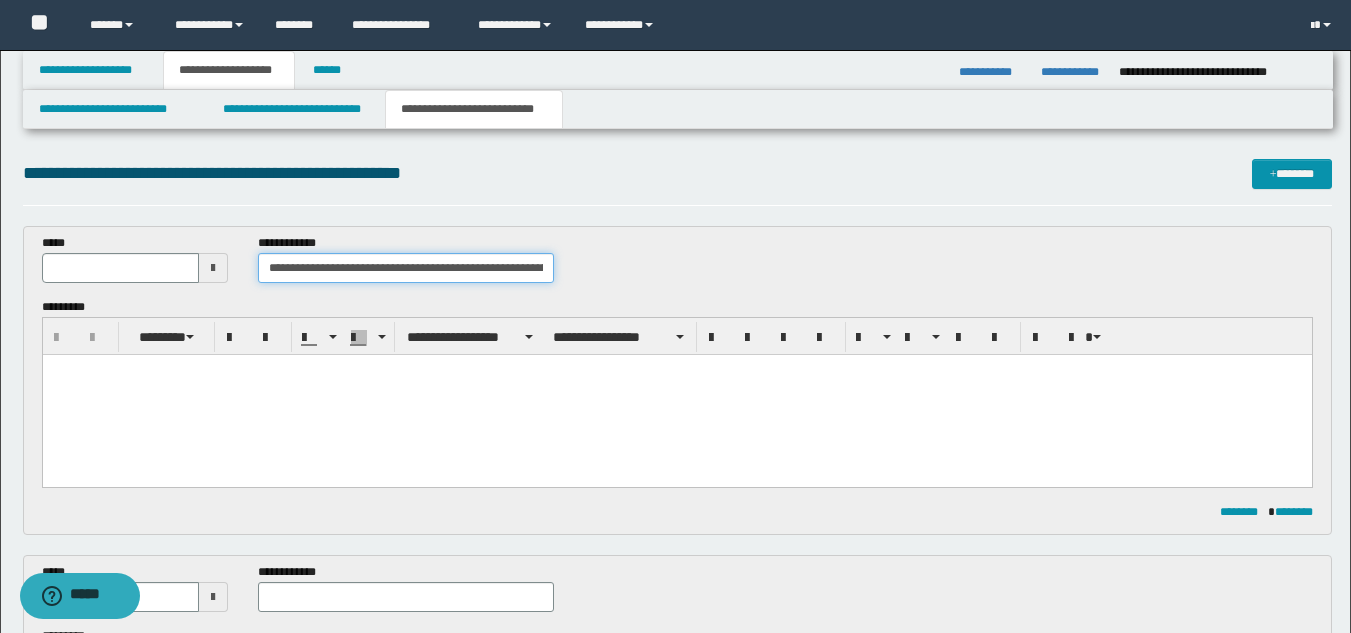 scroll, scrollTop: 0, scrollLeft: 2027, axis: horizontal 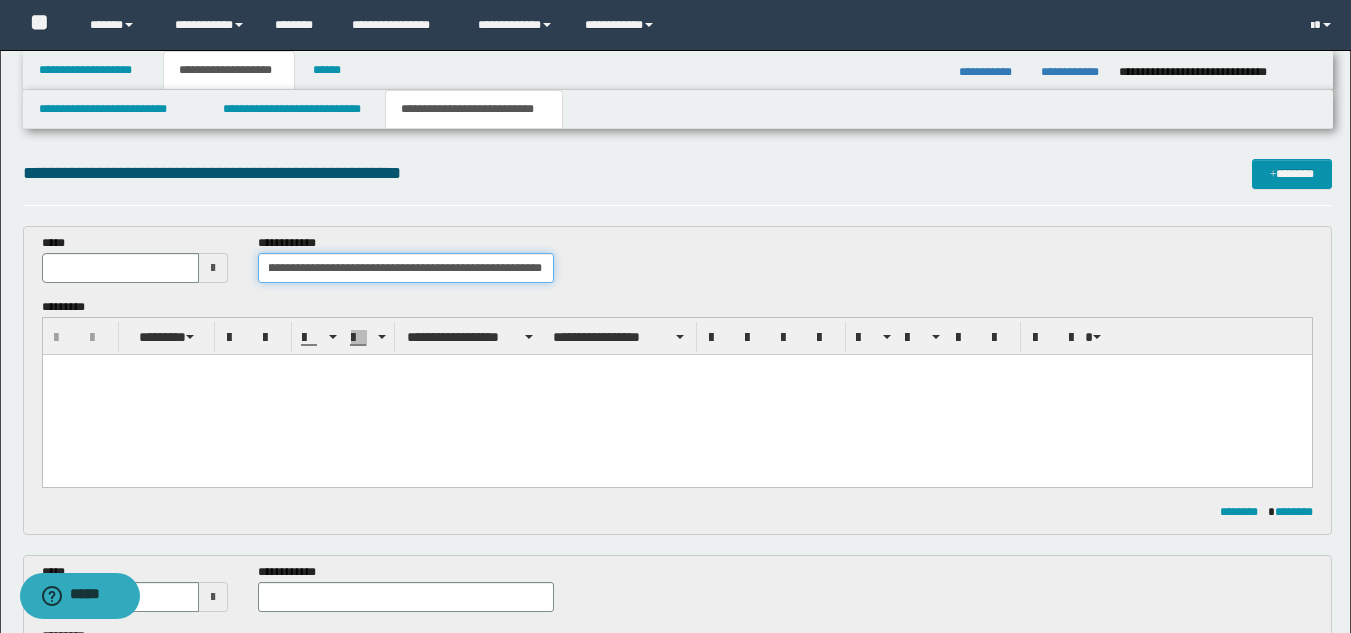 type on "**********" 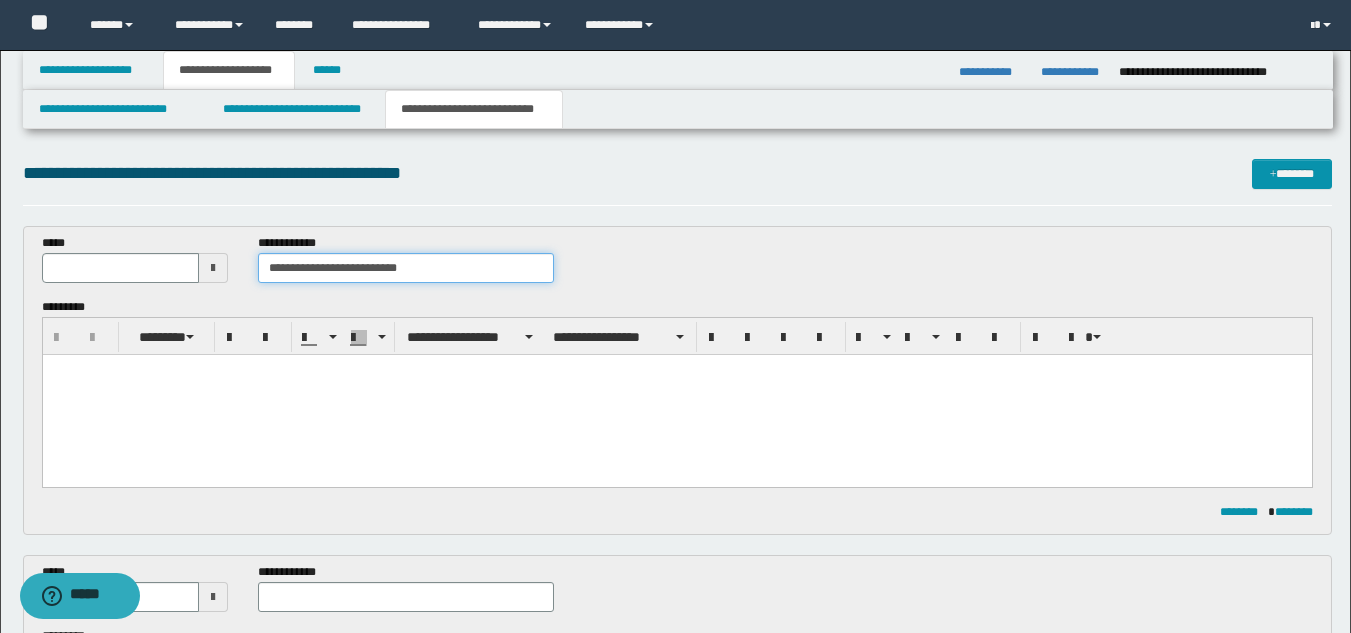 scroll, scrollTop: 0, scrollLeft: 0, axis: both 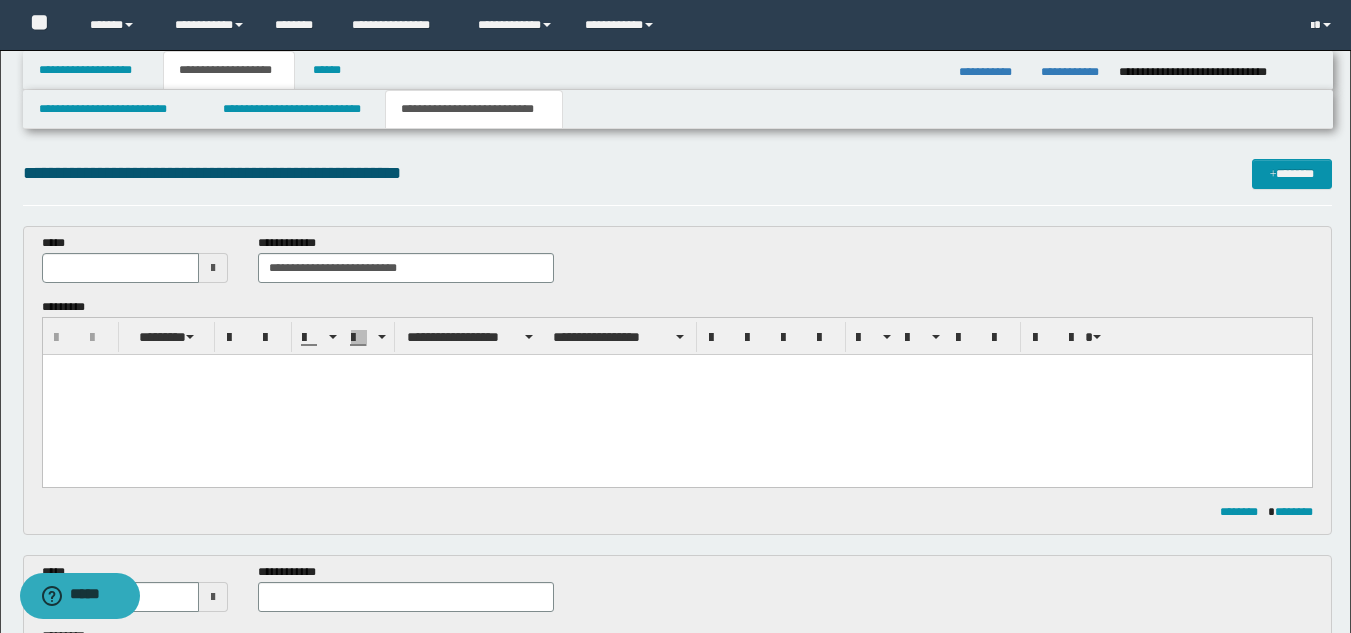 click at bounding box center [676, 395] 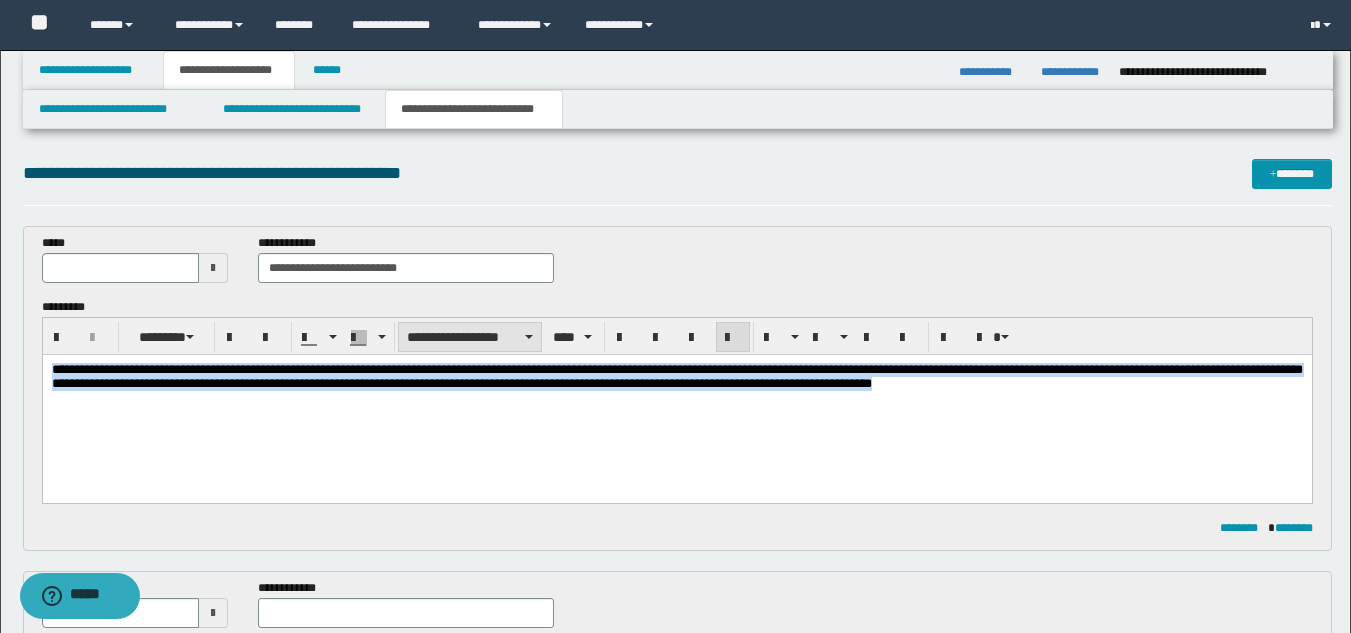 click on "**********" at bounding box center (470, 337) 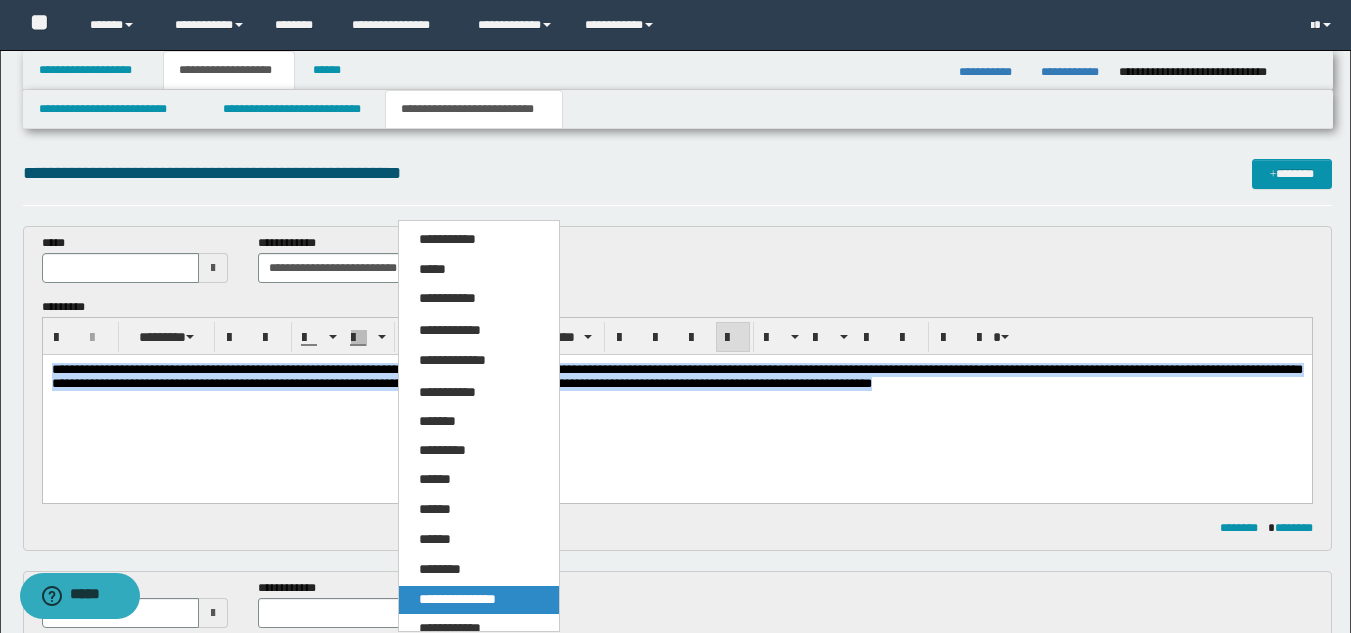 click on "**********" at bounding box center [479, 600] 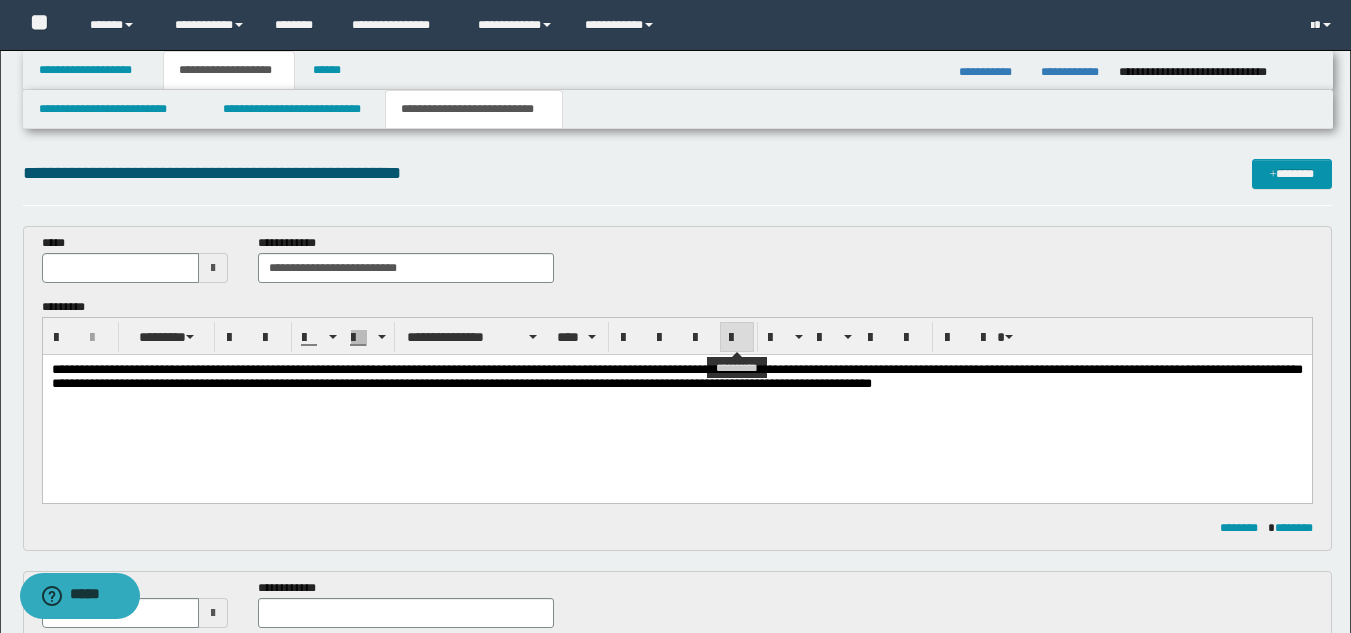 click at bounding box center (737, 338) 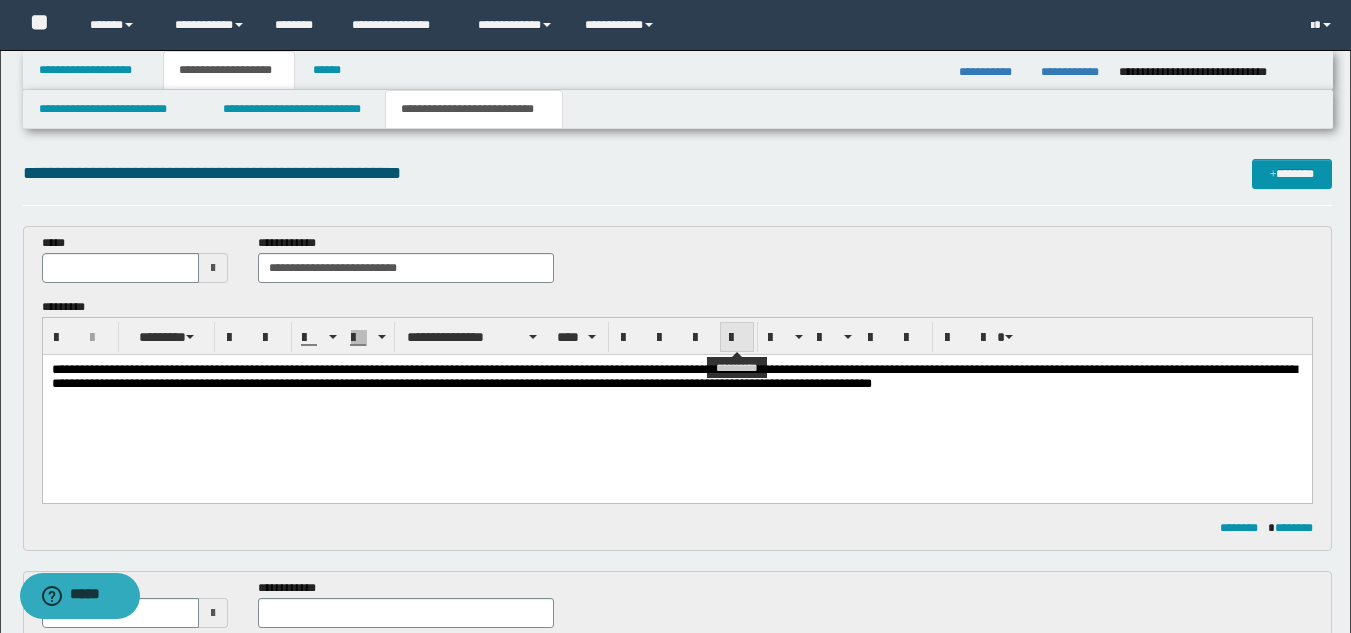 click at bounding box center (737, 338) 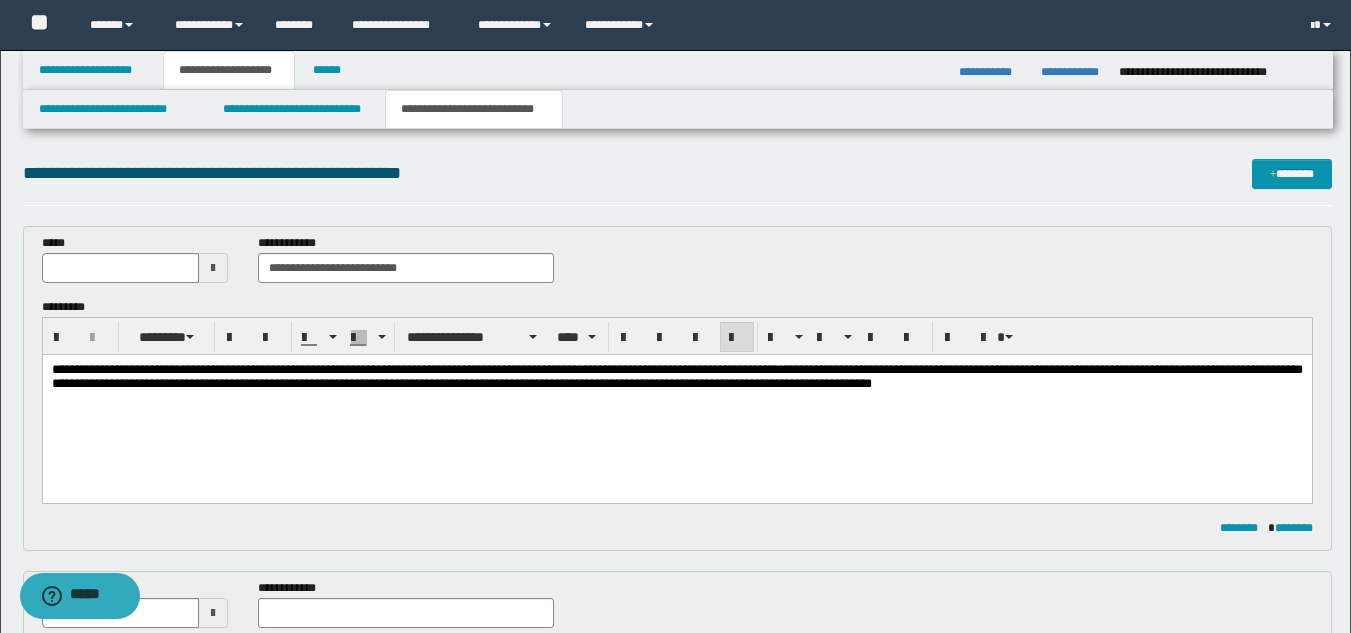 click on "**********" at bounding box center [676, 402] 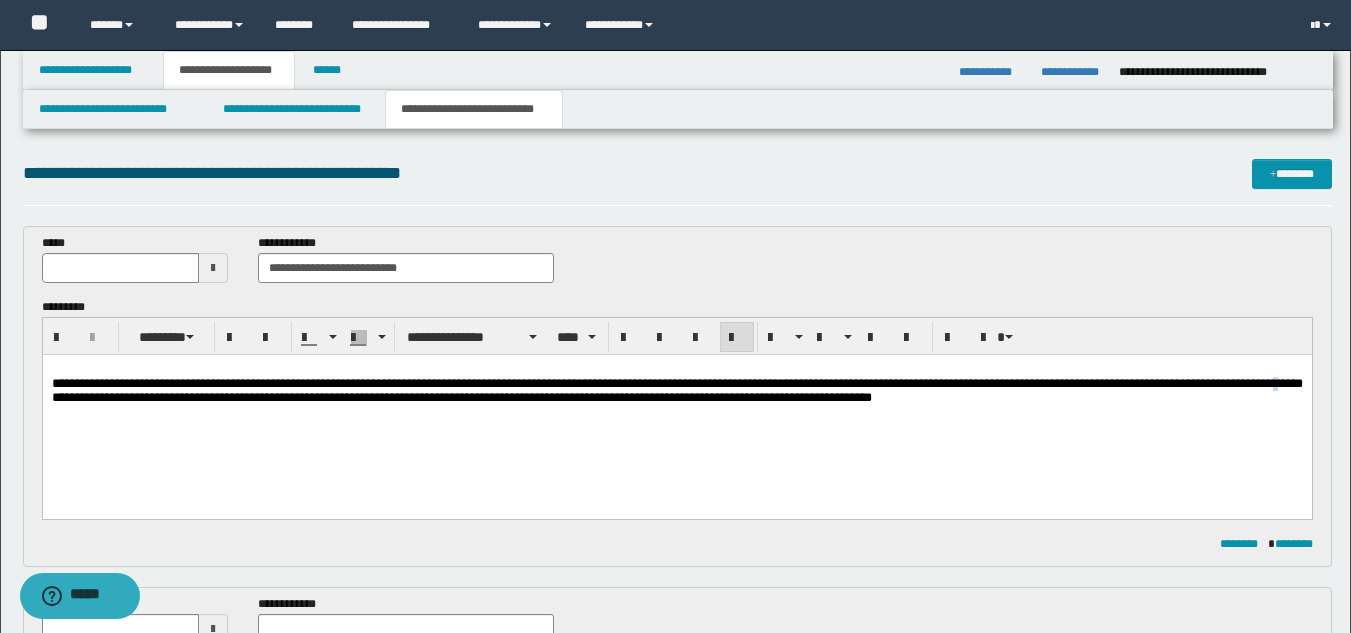 click on "**********" at bounding box center (676, 390) 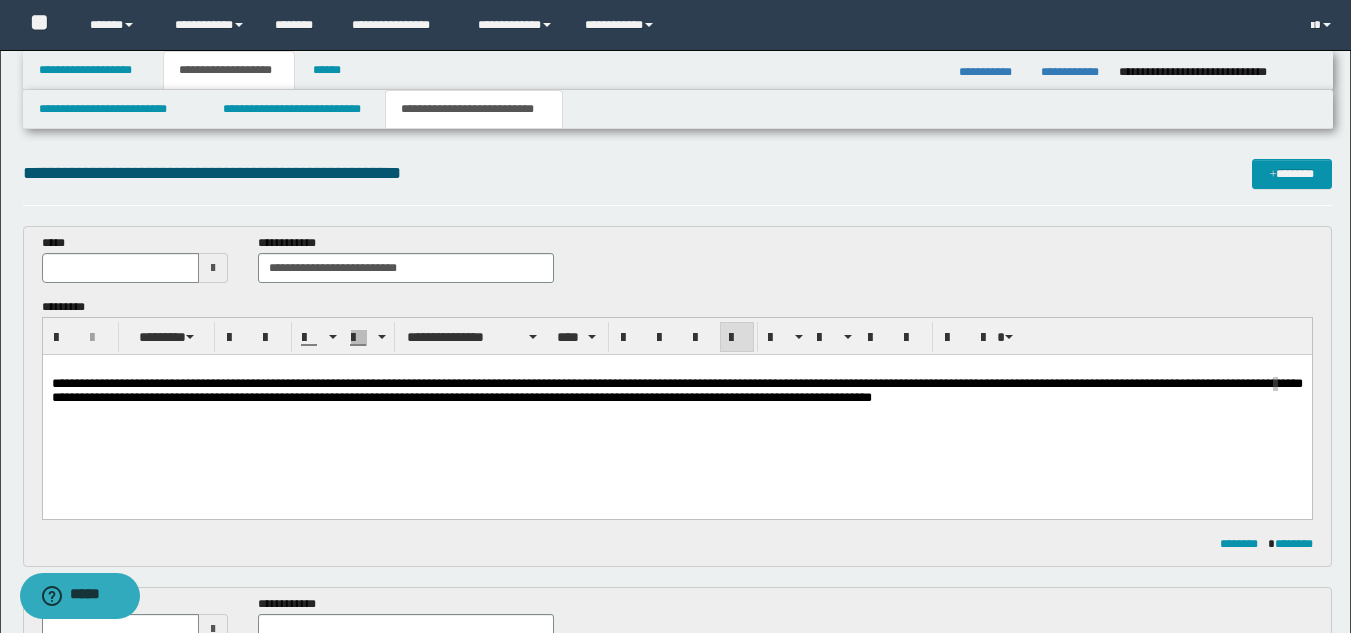 click at bounding box center [213, 268] 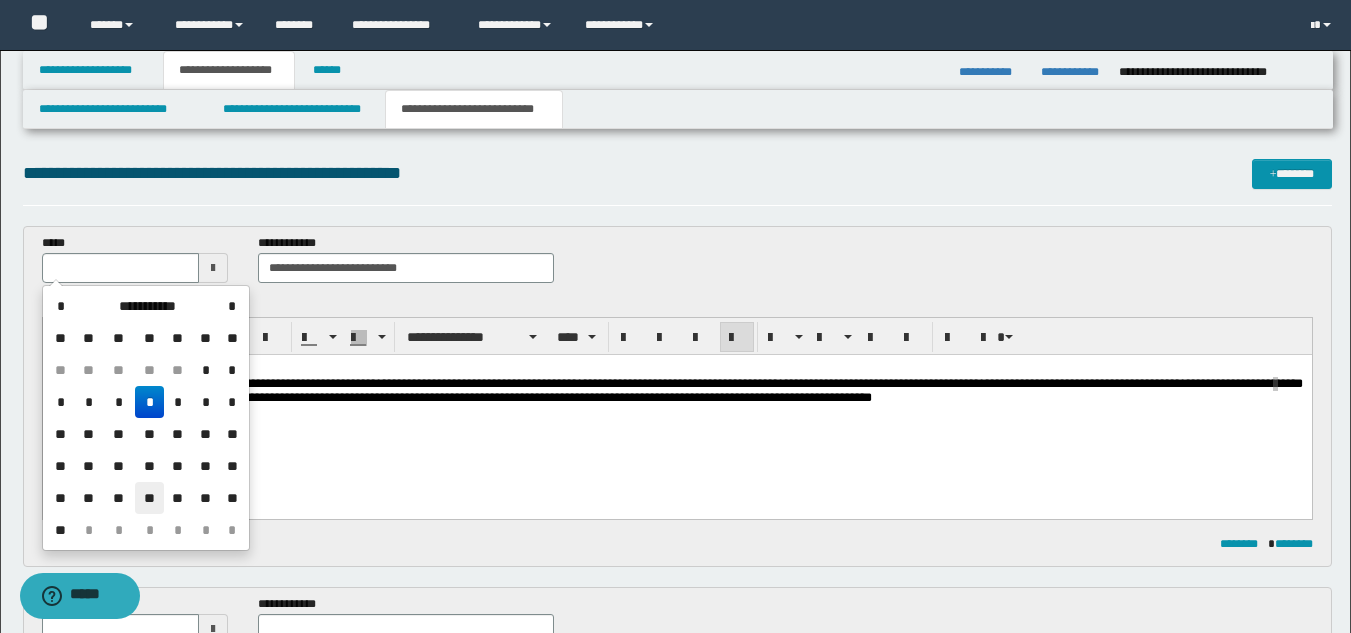 click on "**" at bounding box center [149, 498] 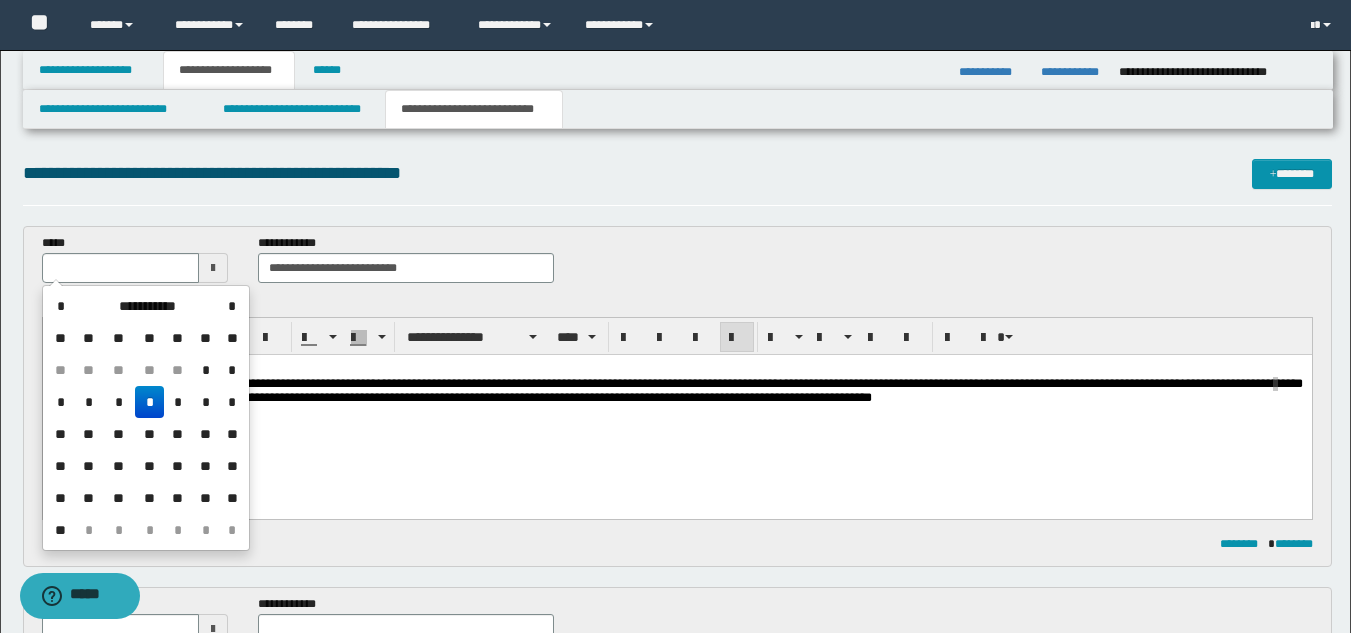 type on "**********" 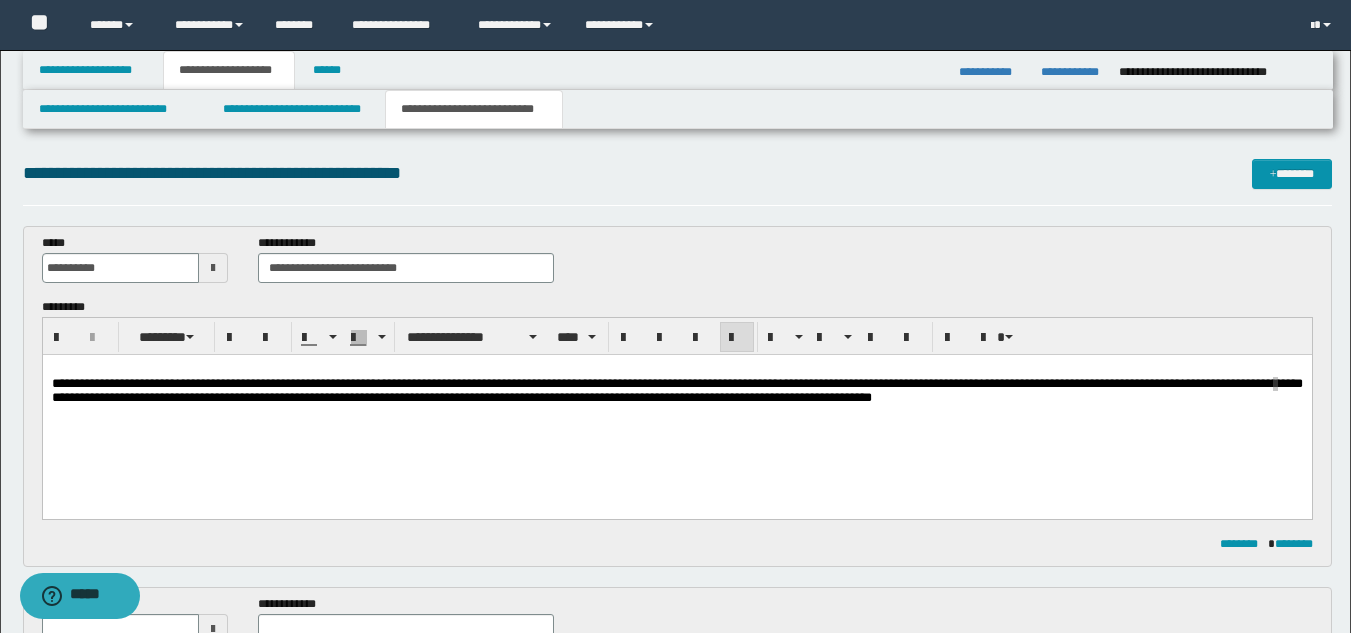 scroll, scrollTop: 300, scrollLeft: 0, axis: vertical 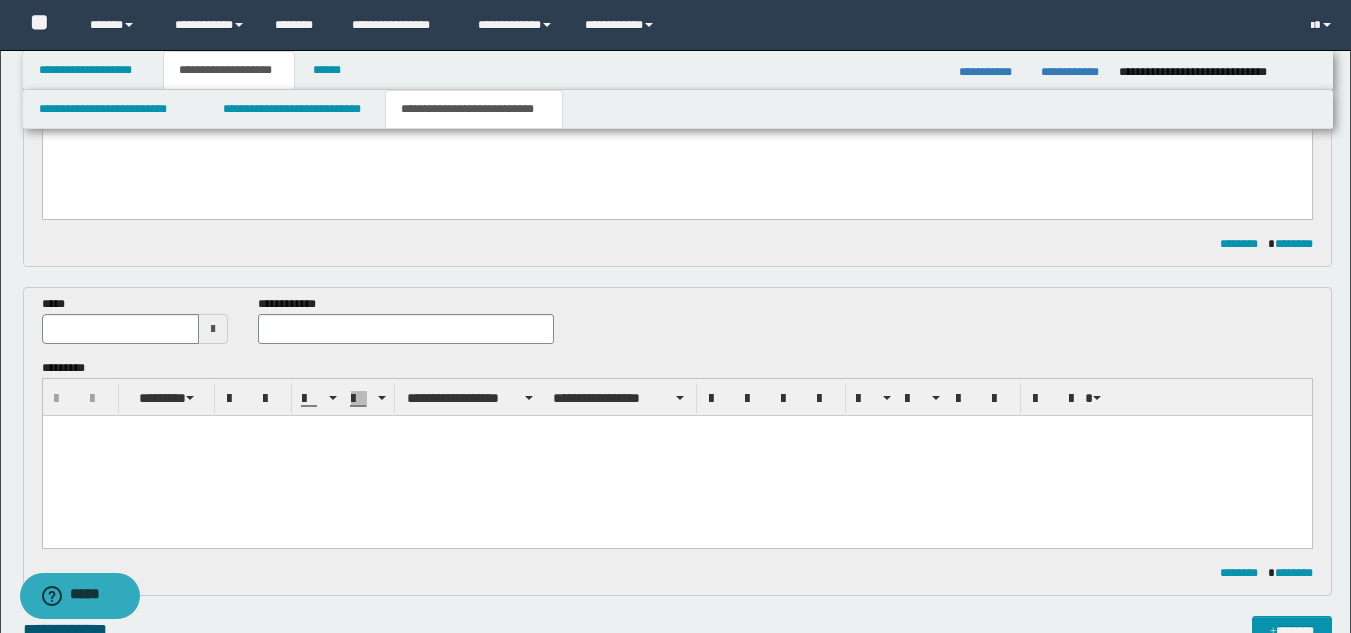 click at bounding box center (213, 329) 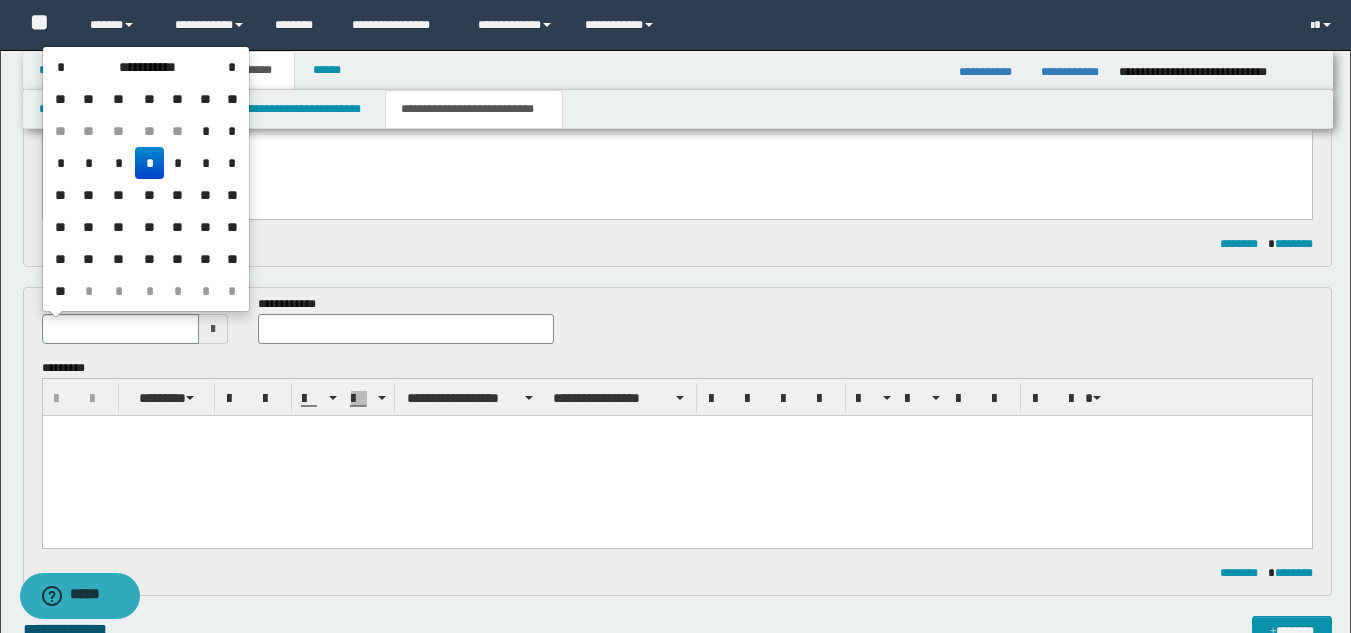 drag, startPoint x: 143, startPoint y: 254, endPoint x: 363, endPoint y: 335, distance: 234.43762 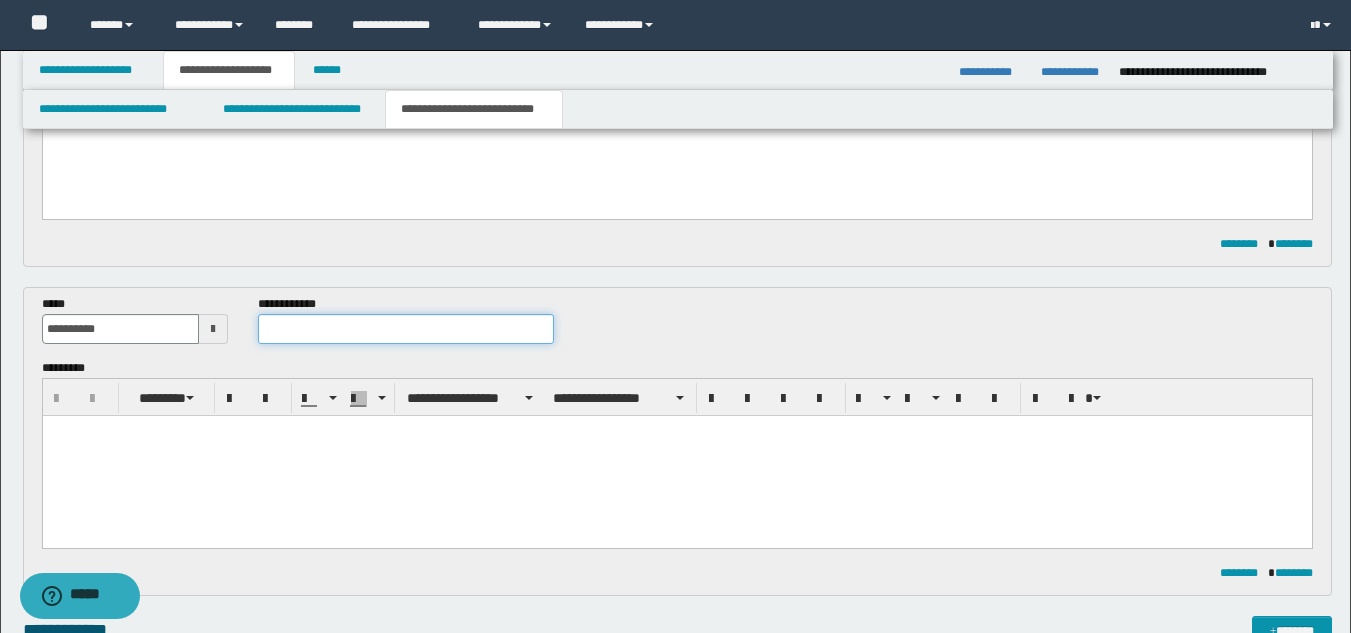 click at bounding box center [405, 329] 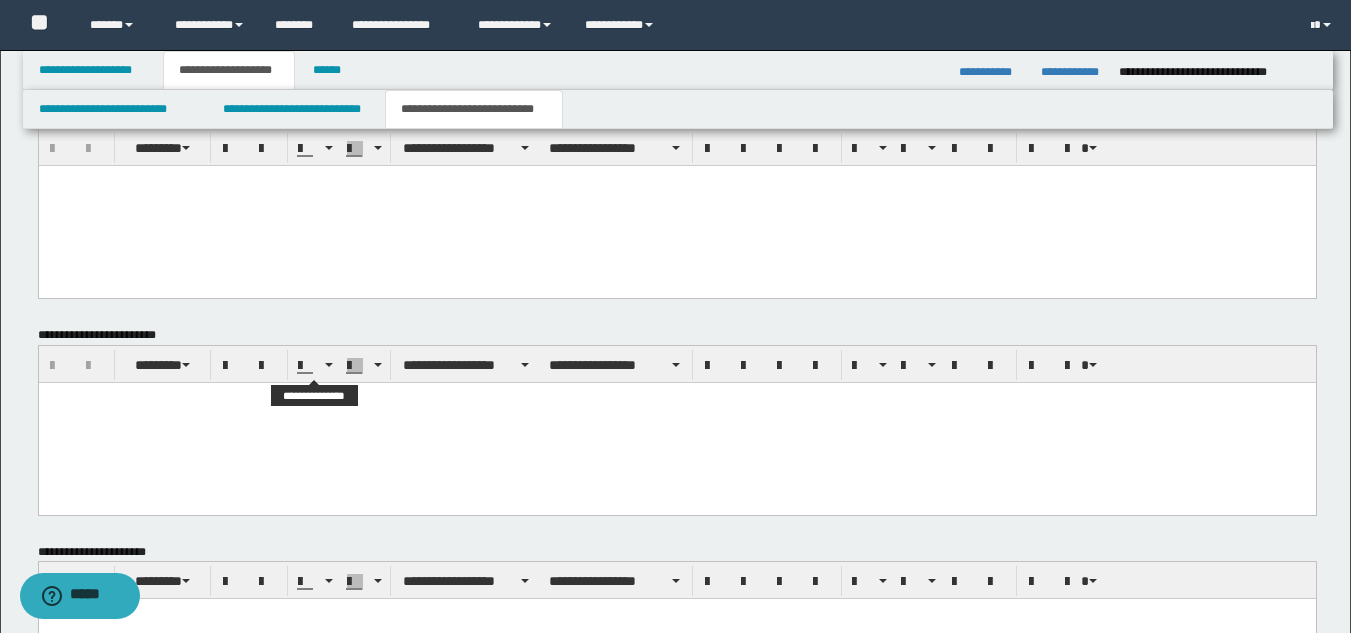 scroll, scrollTop: 1246, scrollLeft: 0, axis: vertical 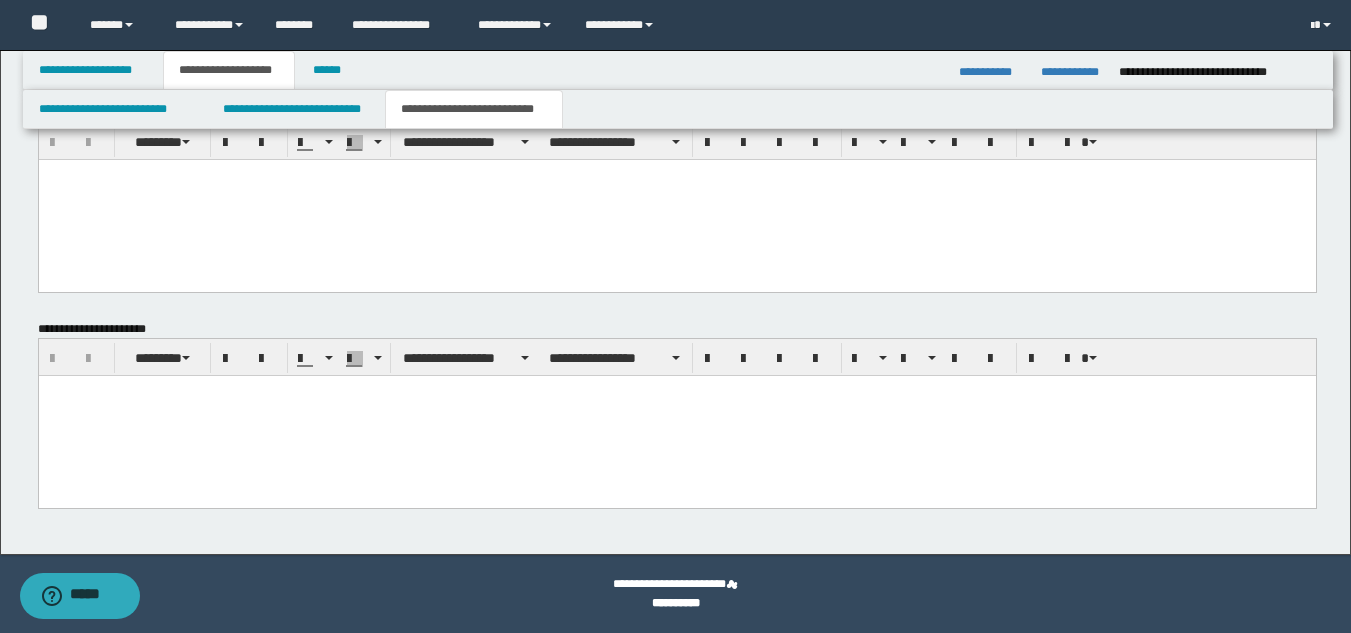 type on "**********" 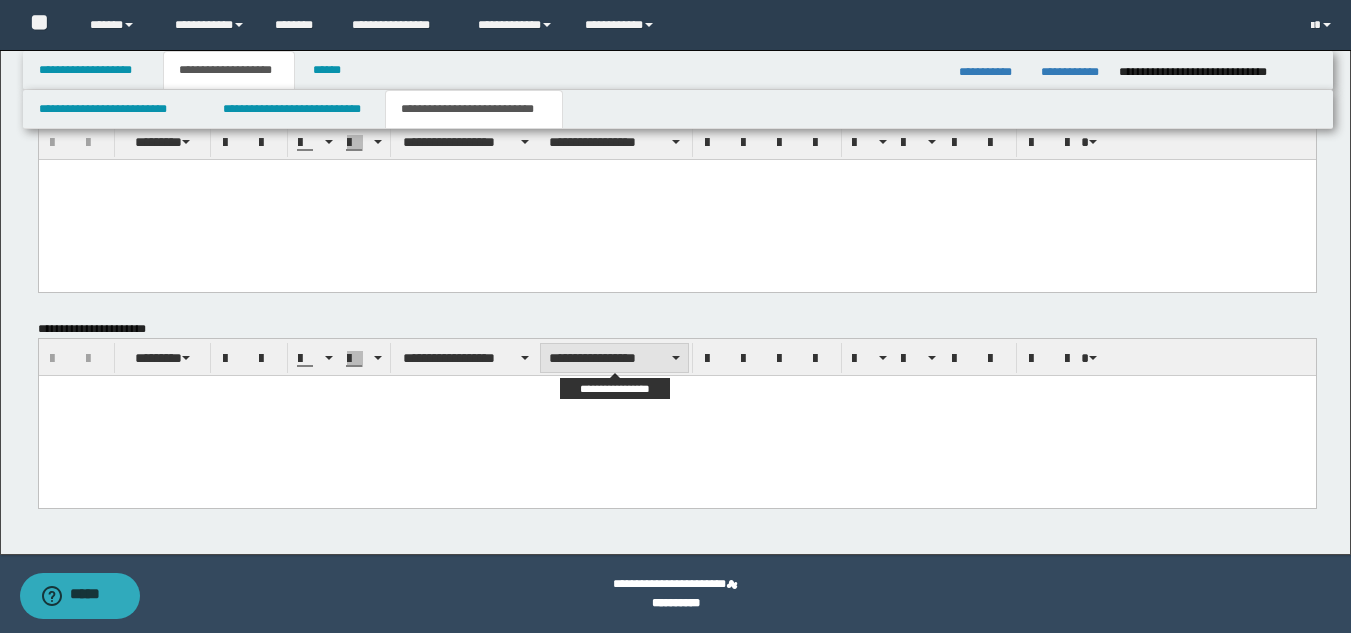 paste 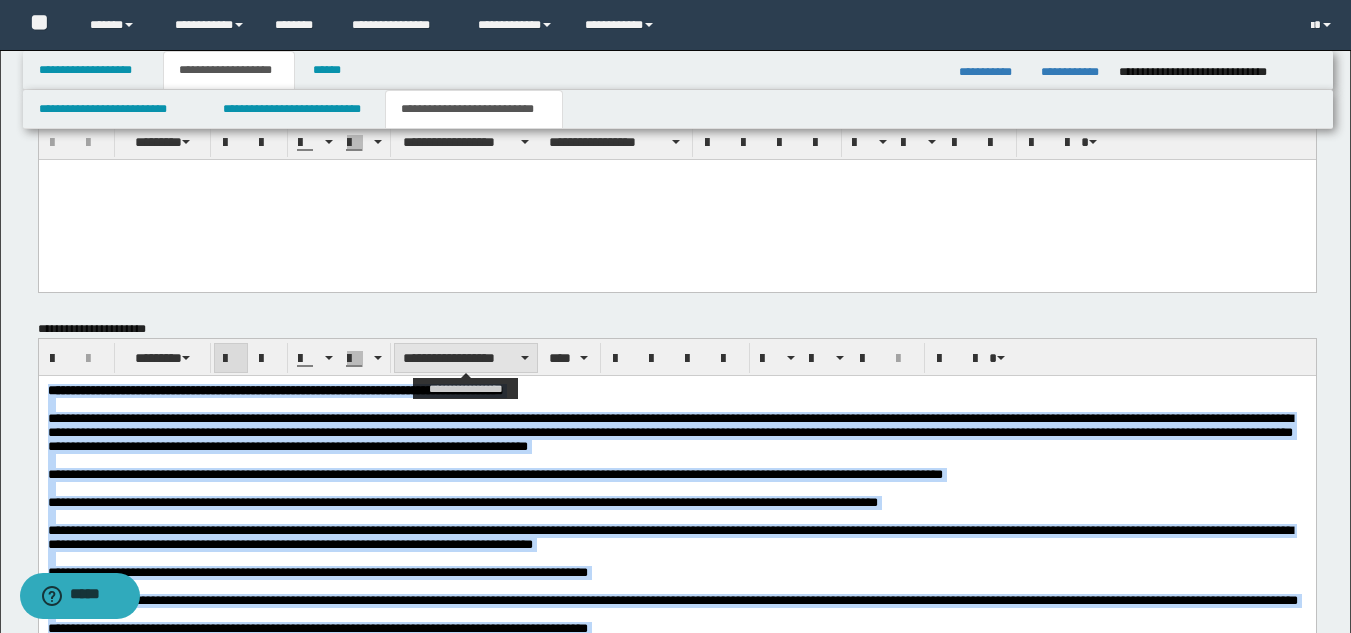 click on "**********" at bounding box center [466, 358] 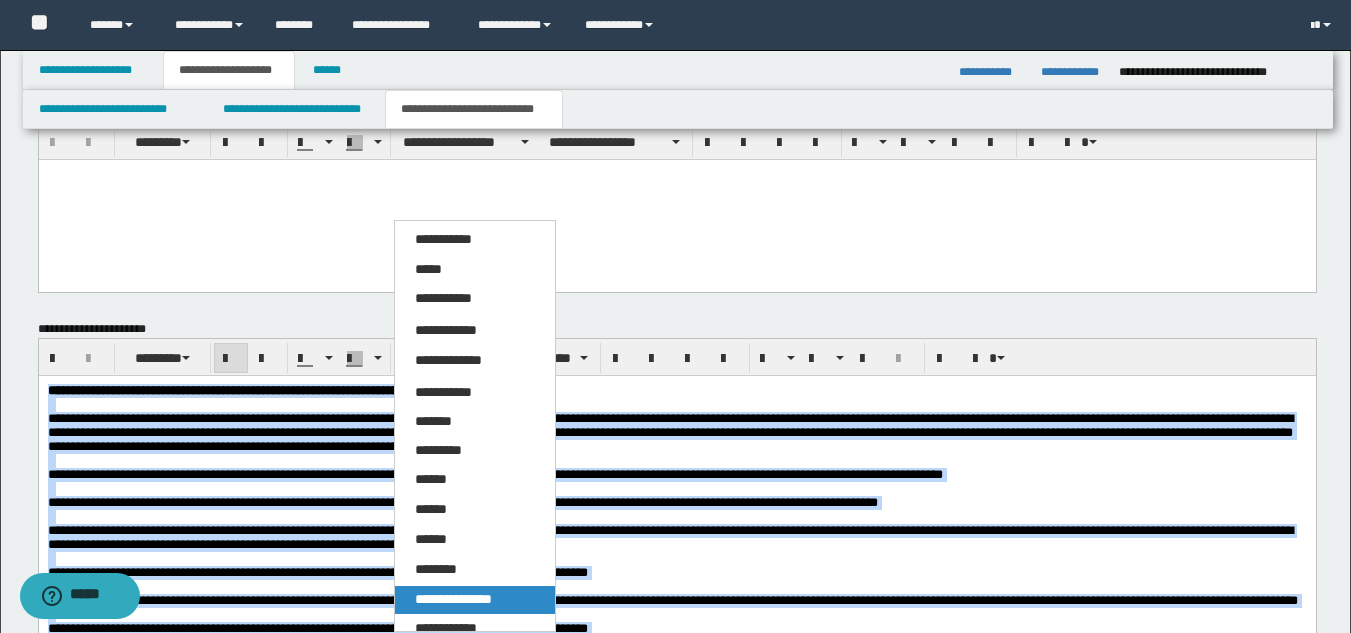click on "**********" at bounding box center [453, 599] 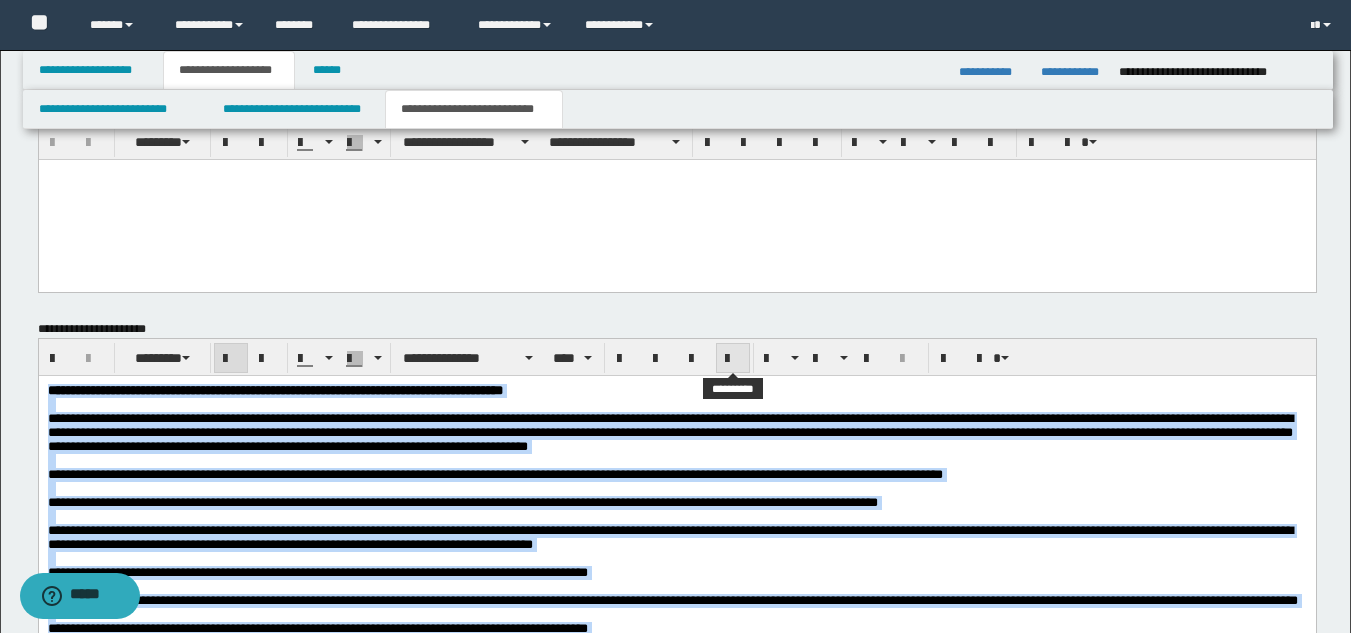 click at bounding box center (733, 359) 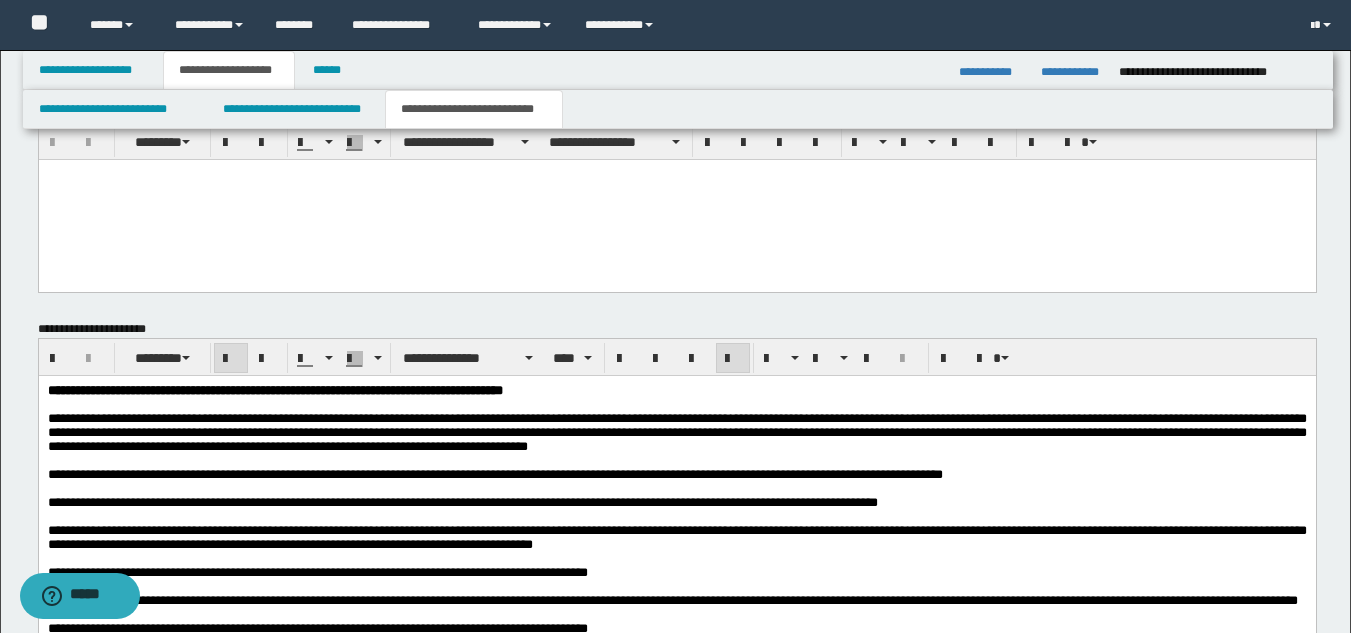 click on "**********" at bounding box center (676, 682) 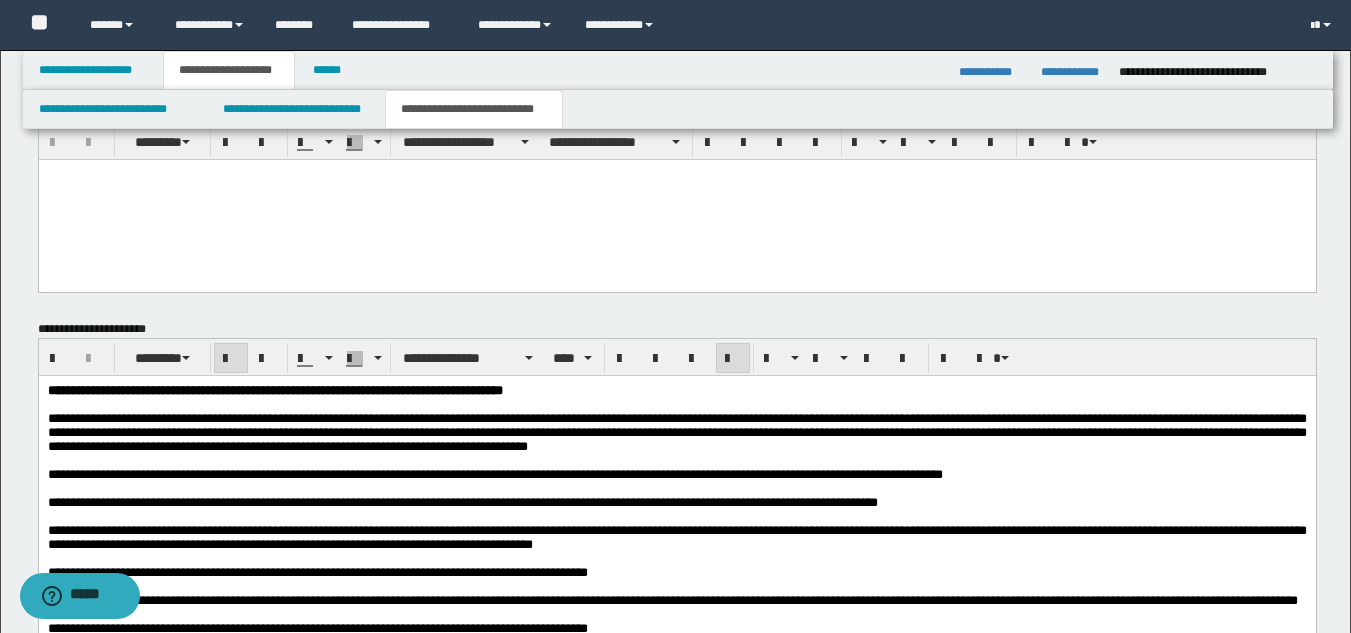 click on "**********" at bounding box center [274, 390] 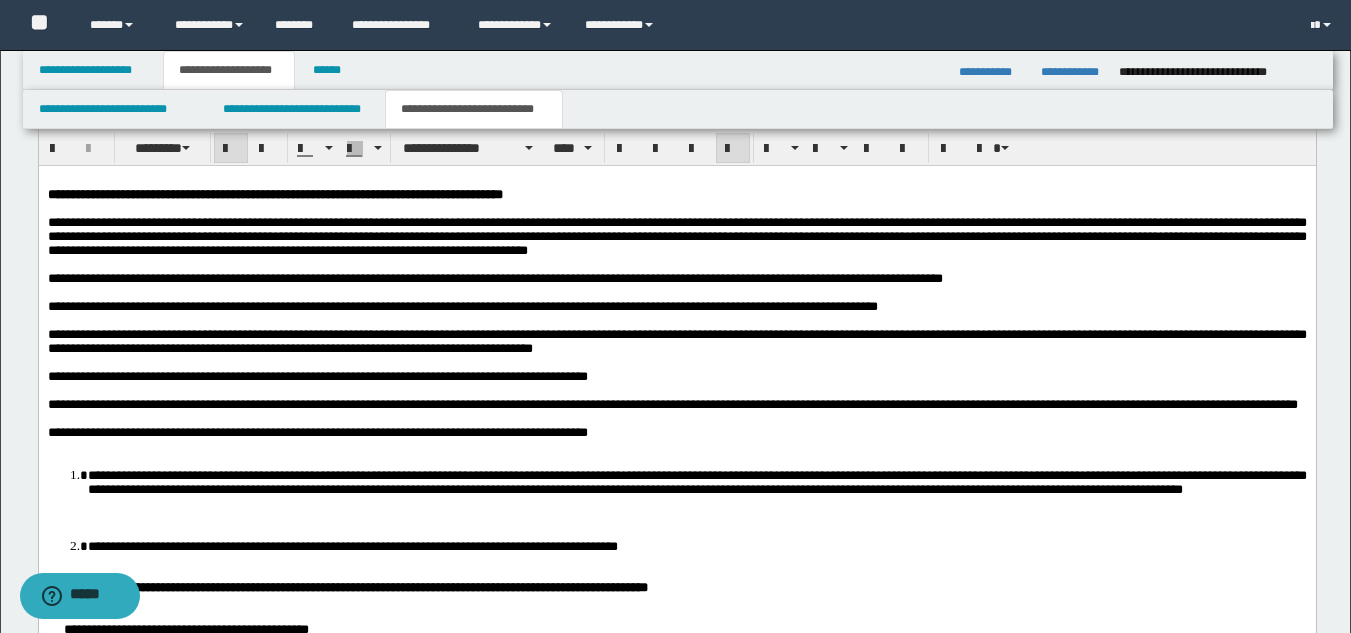 scroll, scrollTop: 1546, scrollLeft: 0, axis: vertical 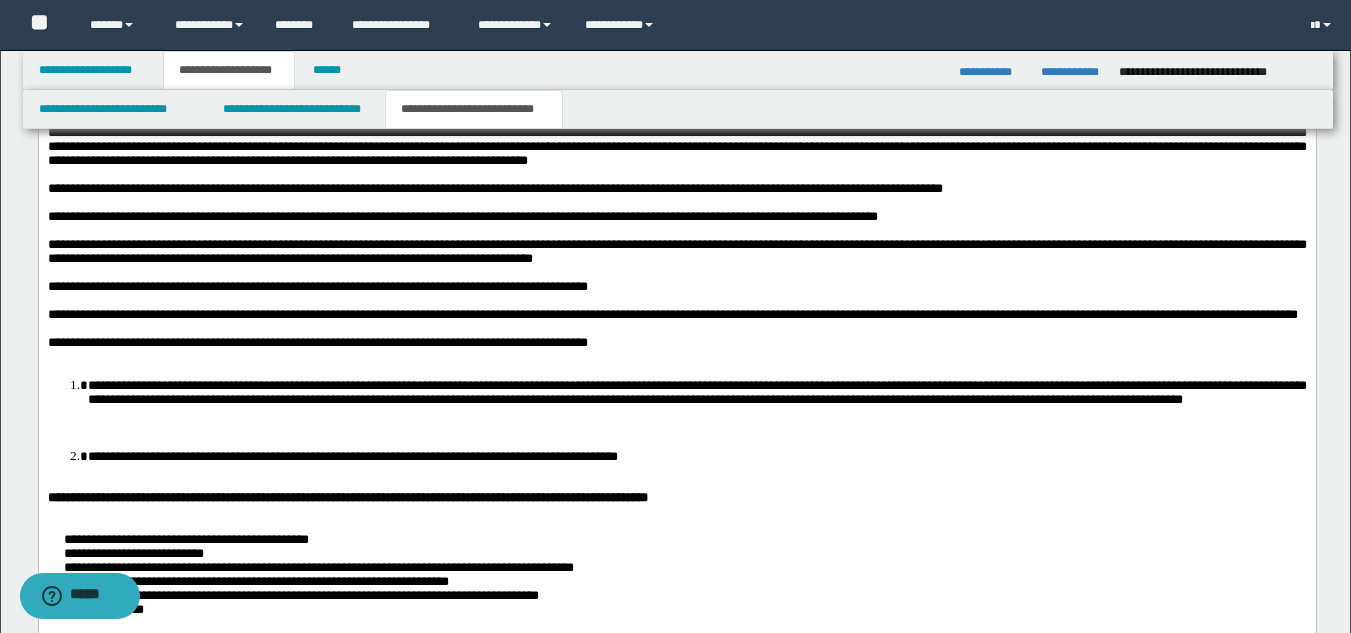 click on "**********" at bounding box center [696, 392] 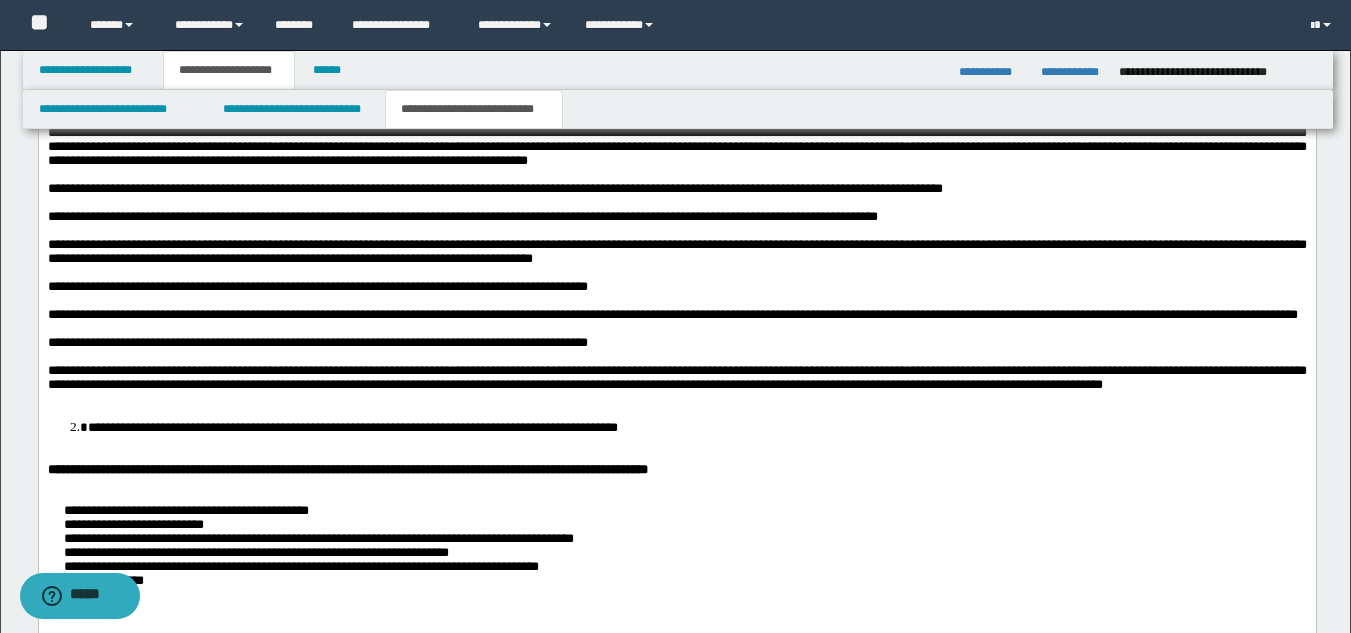 click on "**********" at bounding box center (696, 427) 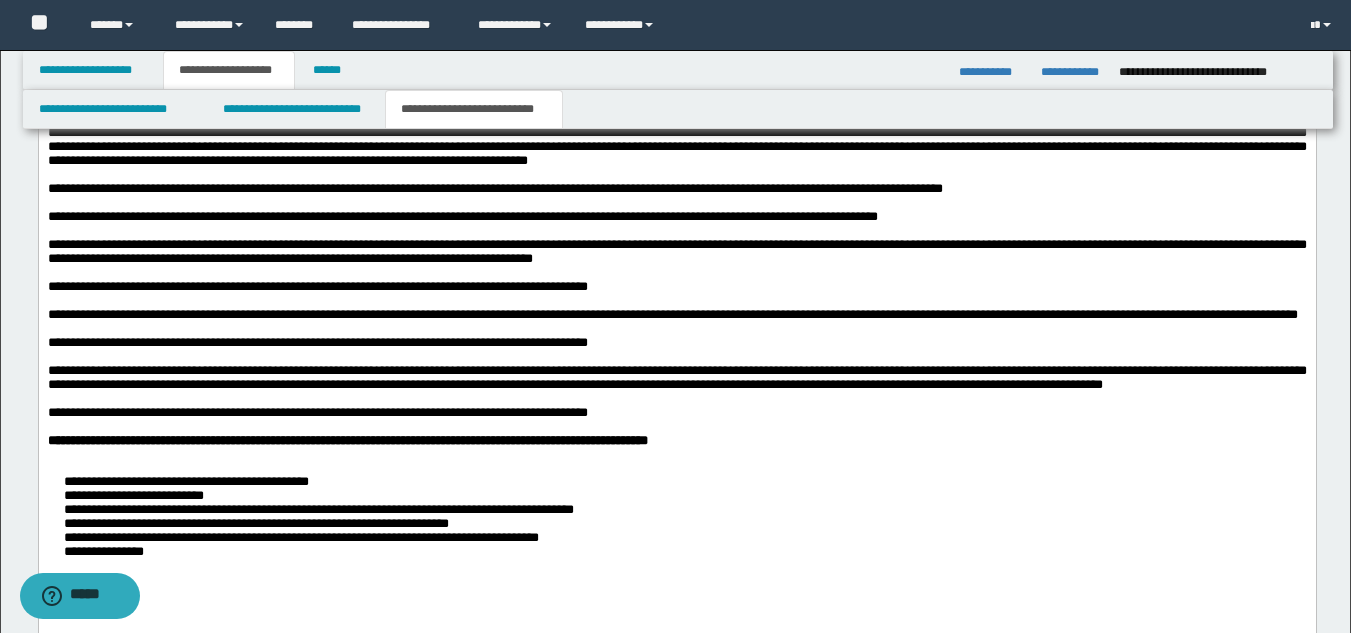 scroll, scrollTop: 1746, scrollLeft: 0, axis: vertical 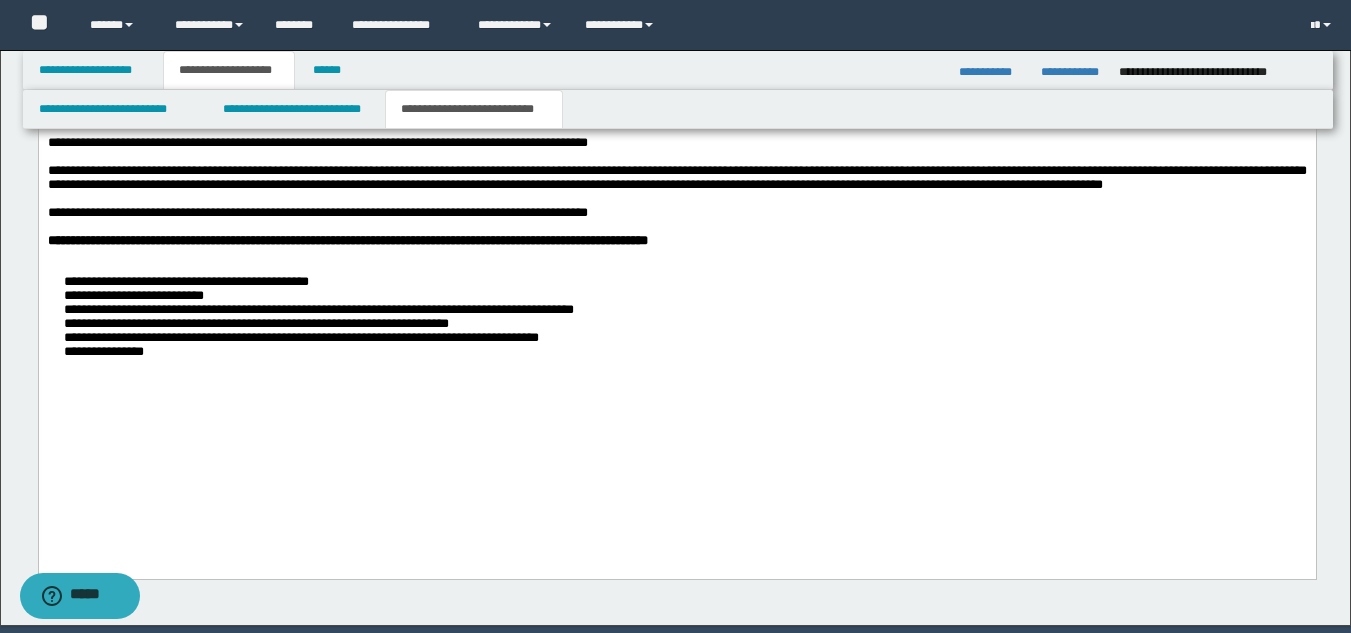 click on "**********" at bounding box center [676, 318] 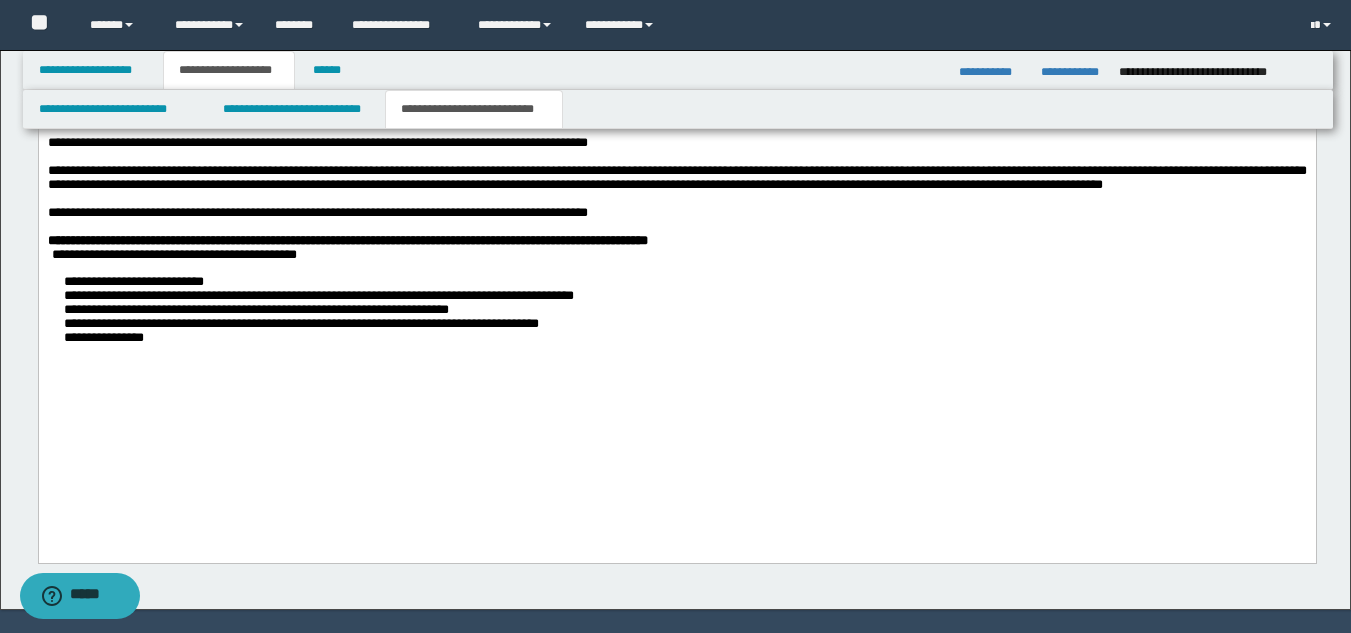 click on "**********" at bounding box center (676, 311) 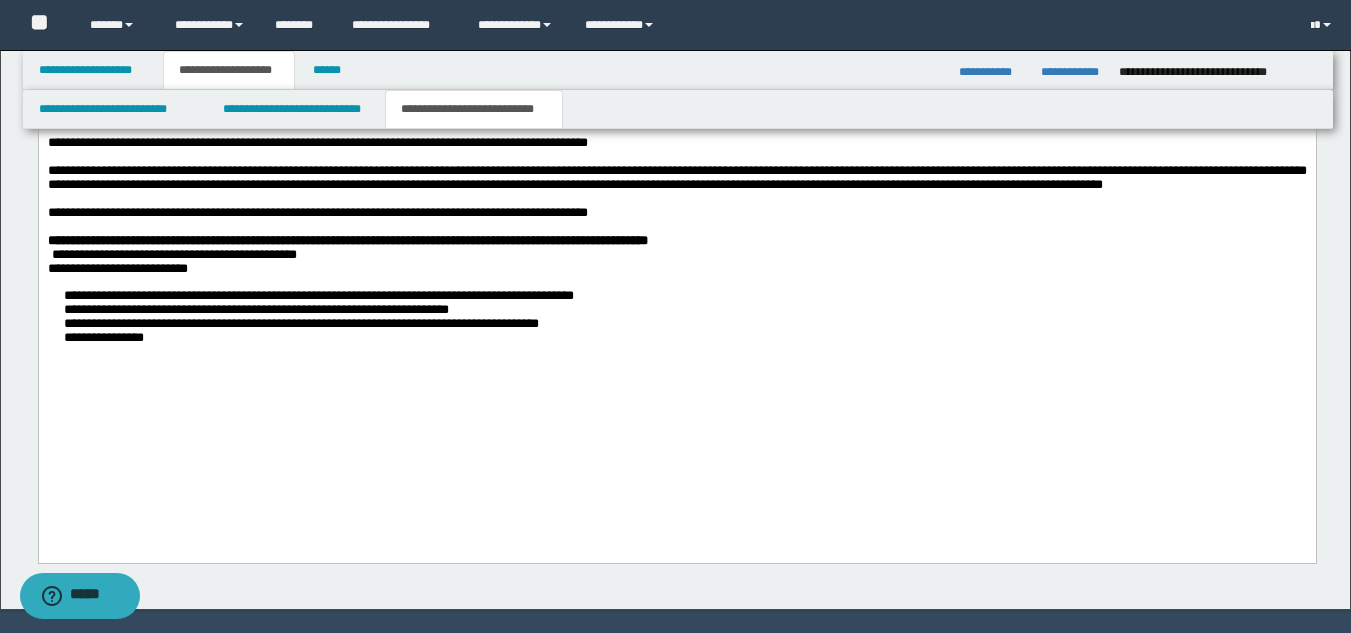 click on "**********" at bounding box center [676, 318] 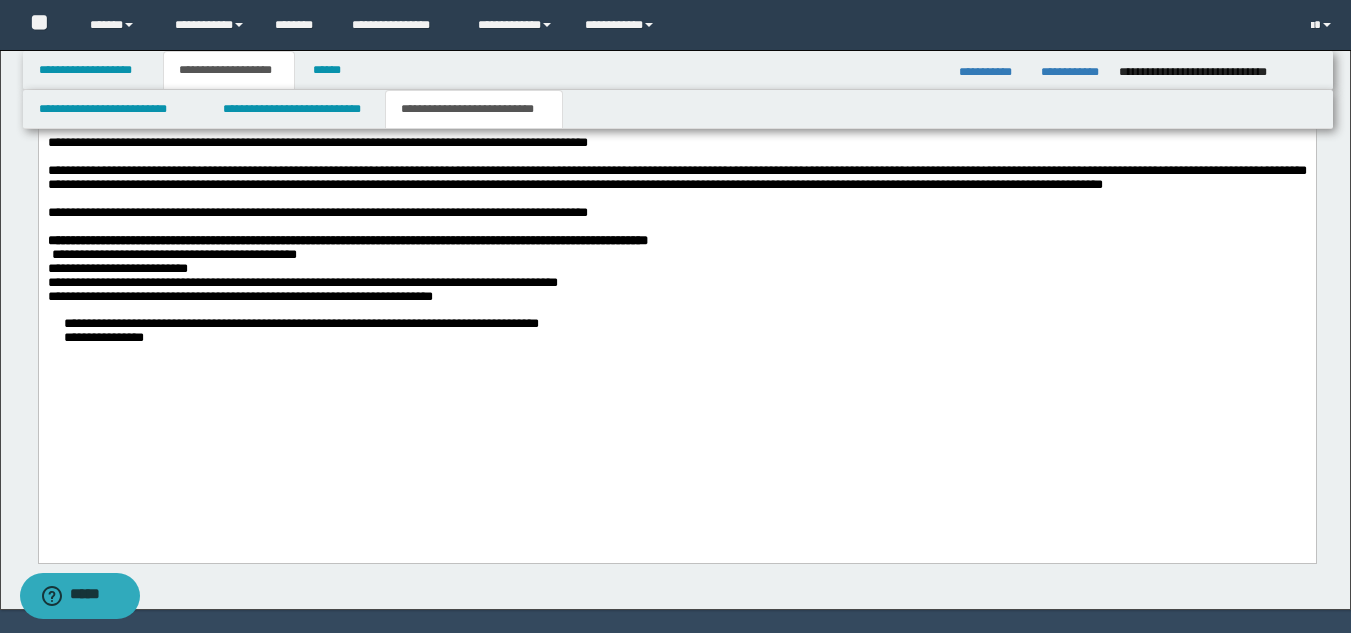 click on "**********" at bounding box center [676, 332] 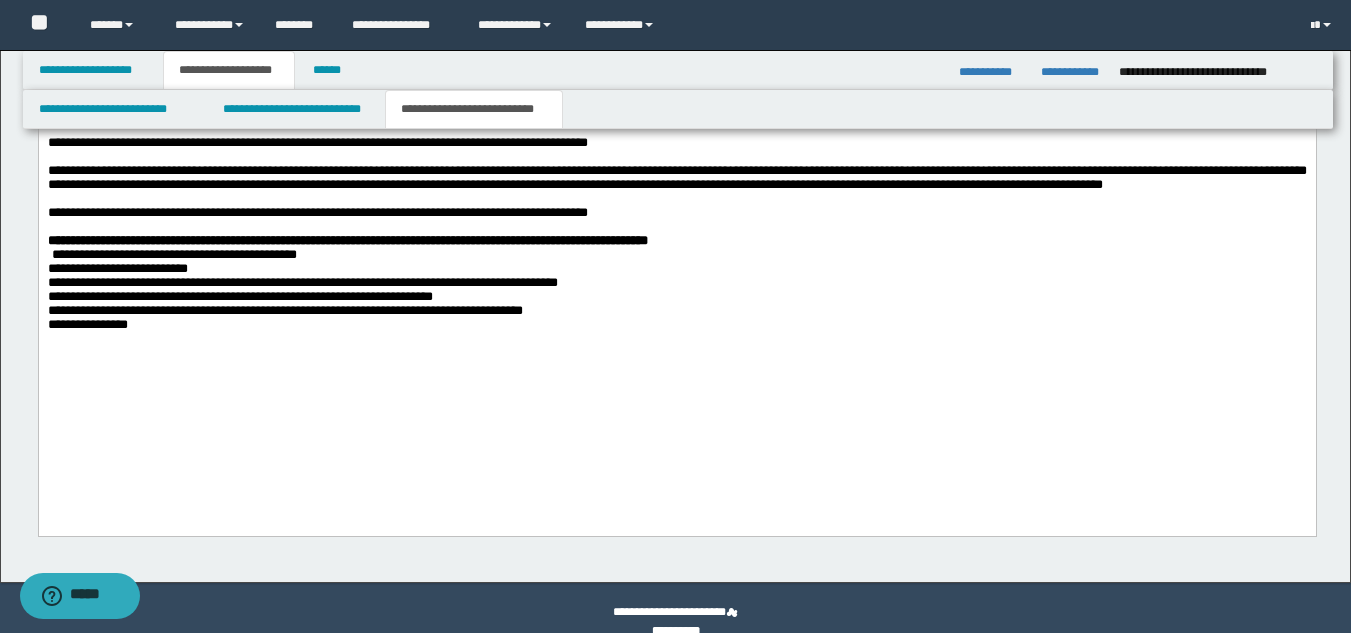 click on "**********" at bounding box center [676, 141] 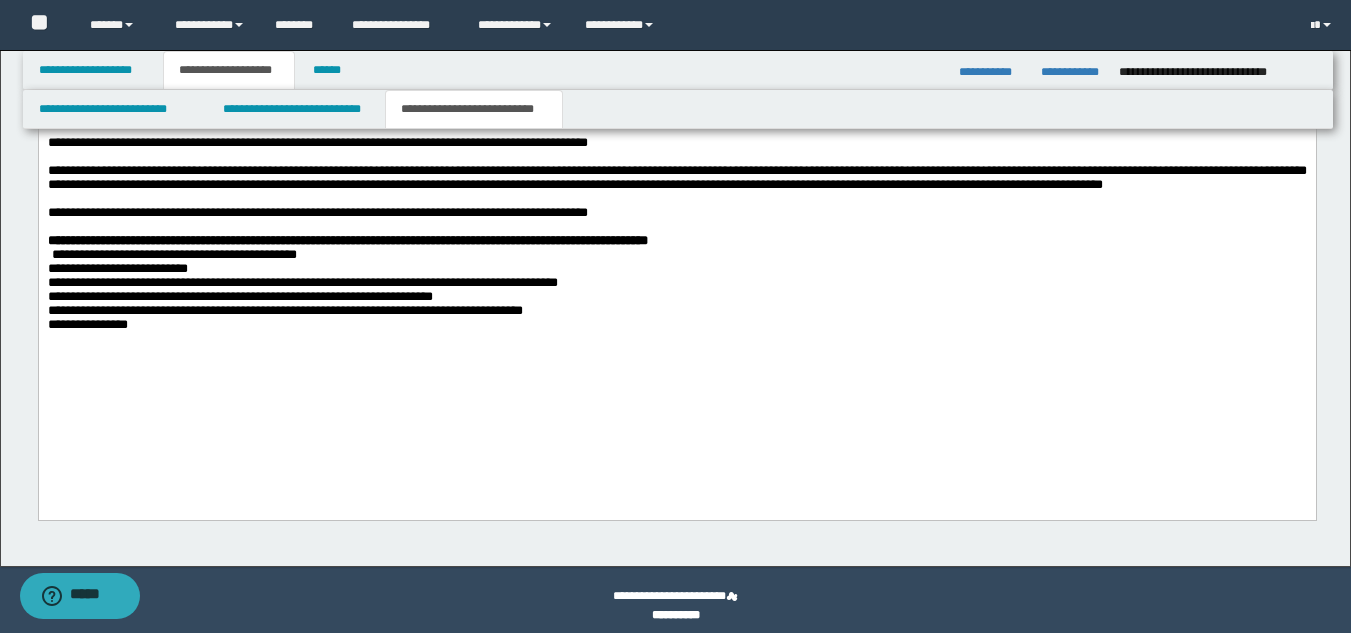 click on "**********" at bounding box center [676, 134] 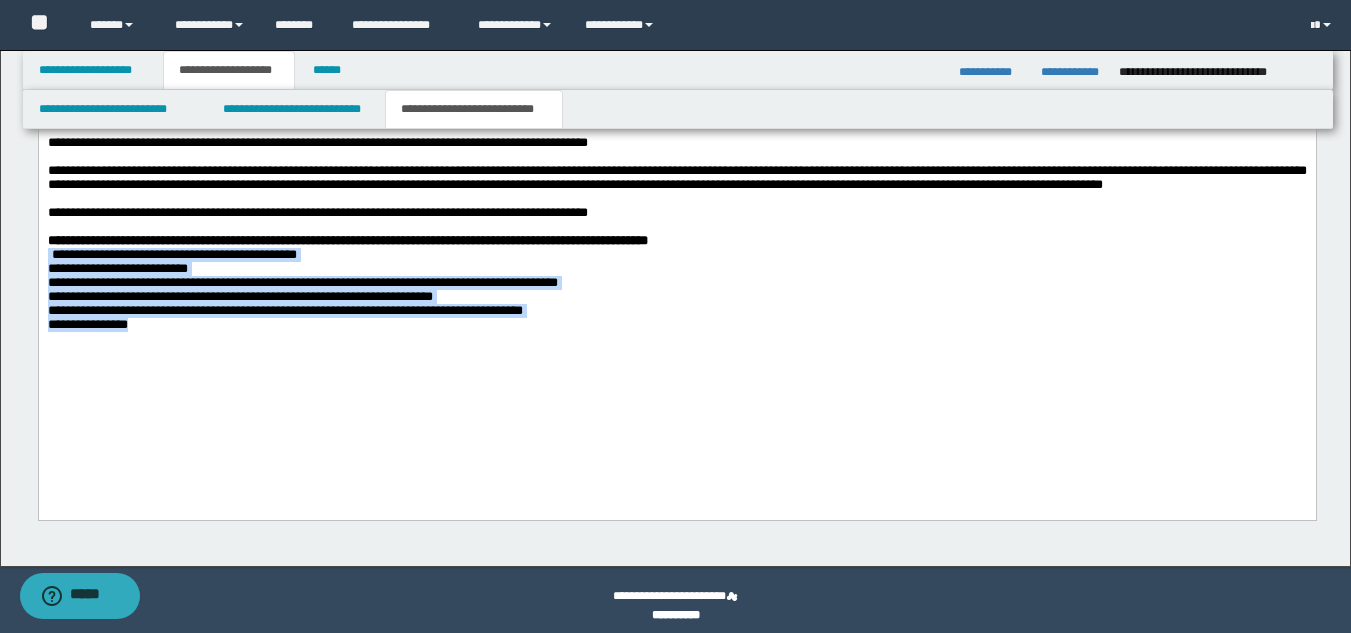 drag, startPoint x: 159, startPoint y: 409, endPoint x: 45, endPoint y: 325, distance: 141.60509 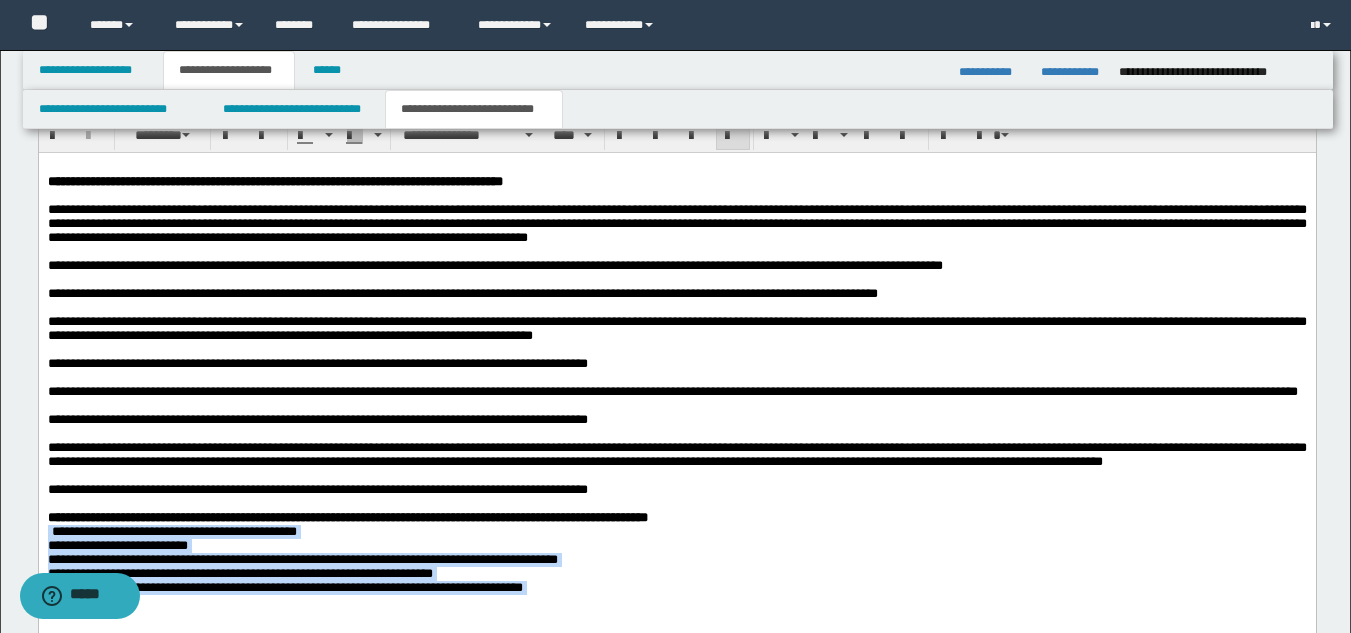 scroll, scrollTop: 1446, scrollLeft: 0, axis: vertical 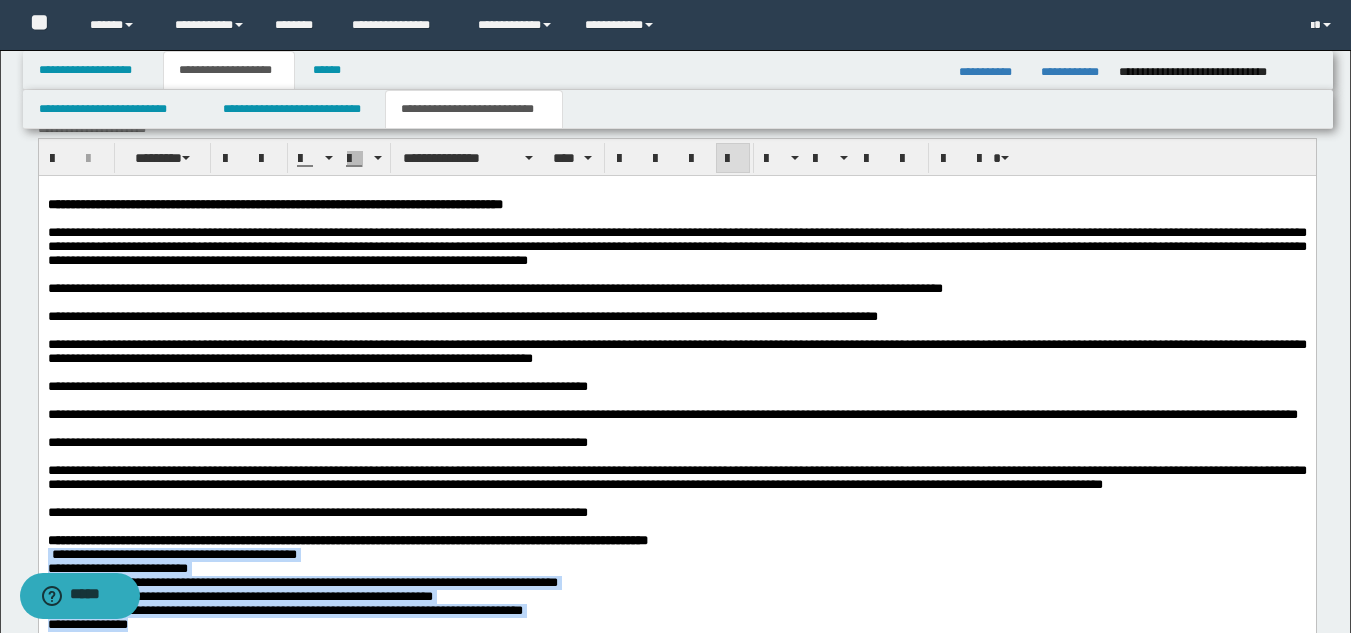click at bounding box center (733, 158) 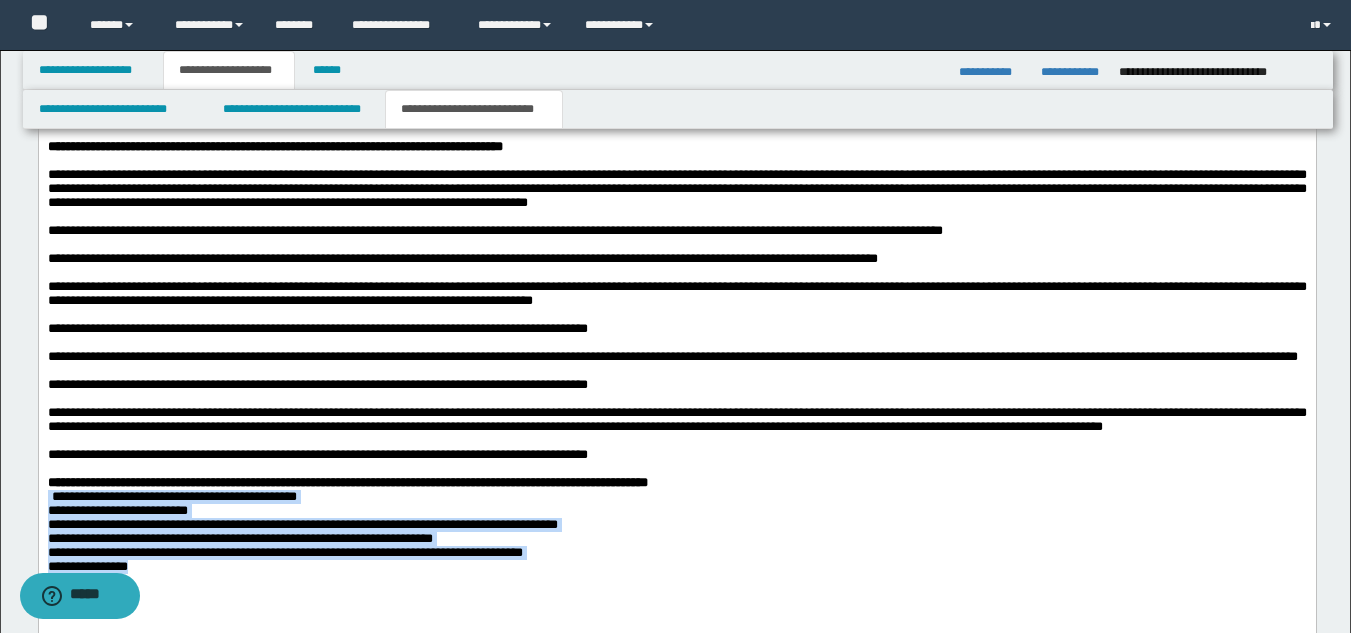 scroll, scrollTop: 1458, scrollLeft: 0, axis: vertical 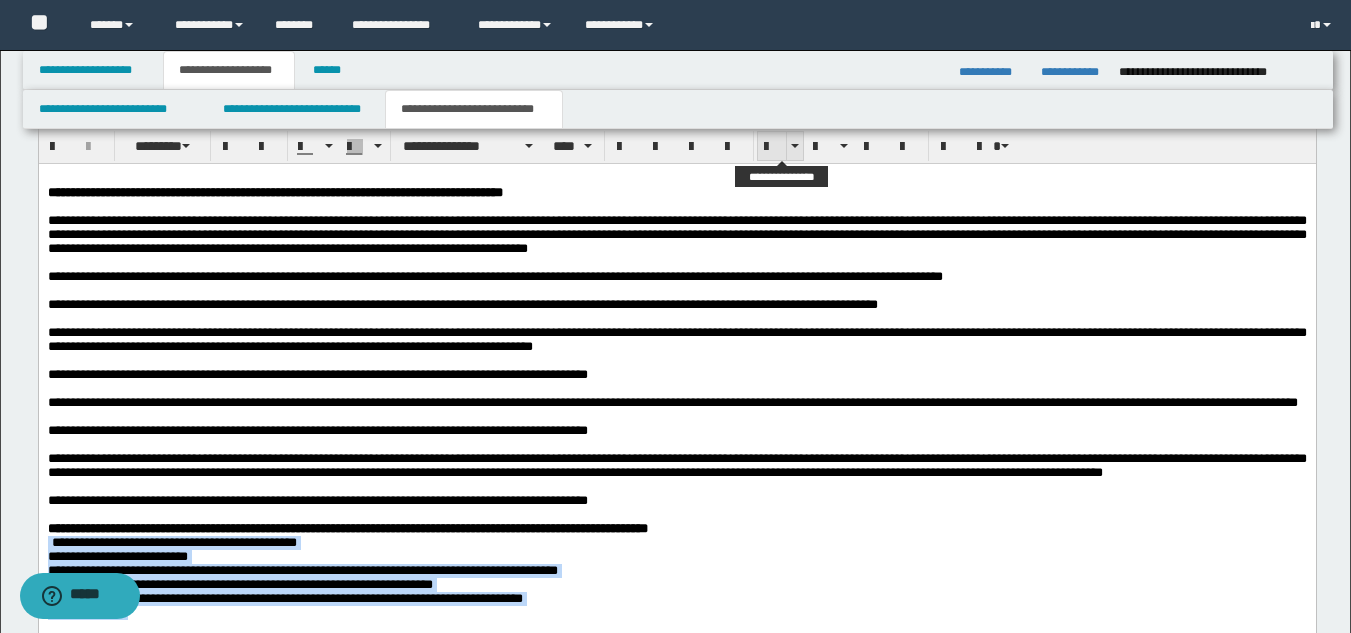 click at bounding box center [772, 147] 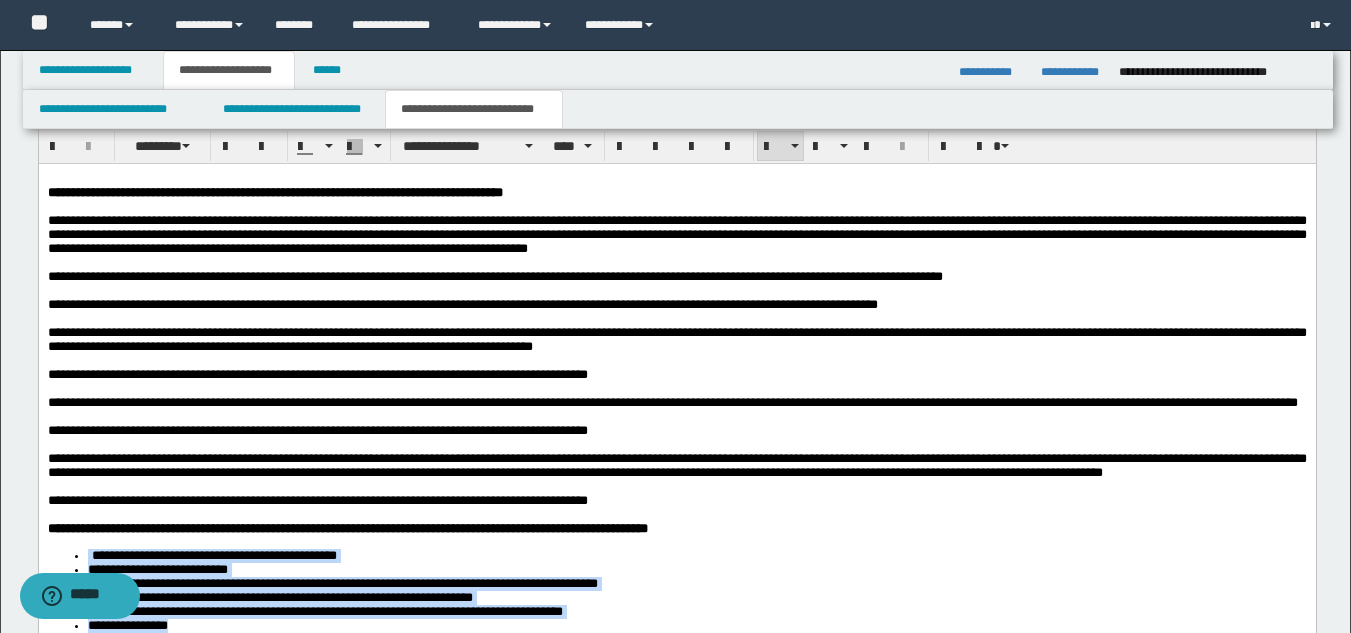 scroll, scrollTop: 1785, scrollLeft: 0, axis: vertical 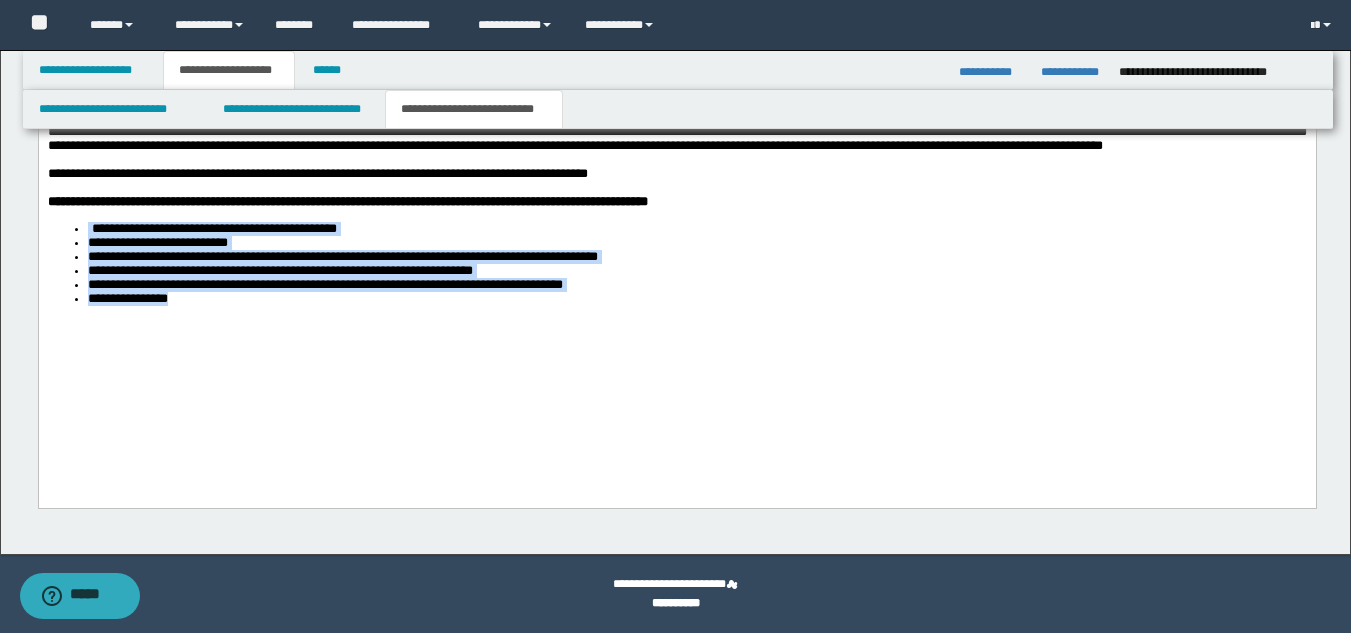 click on "**********" at bounding box center (676, 108) 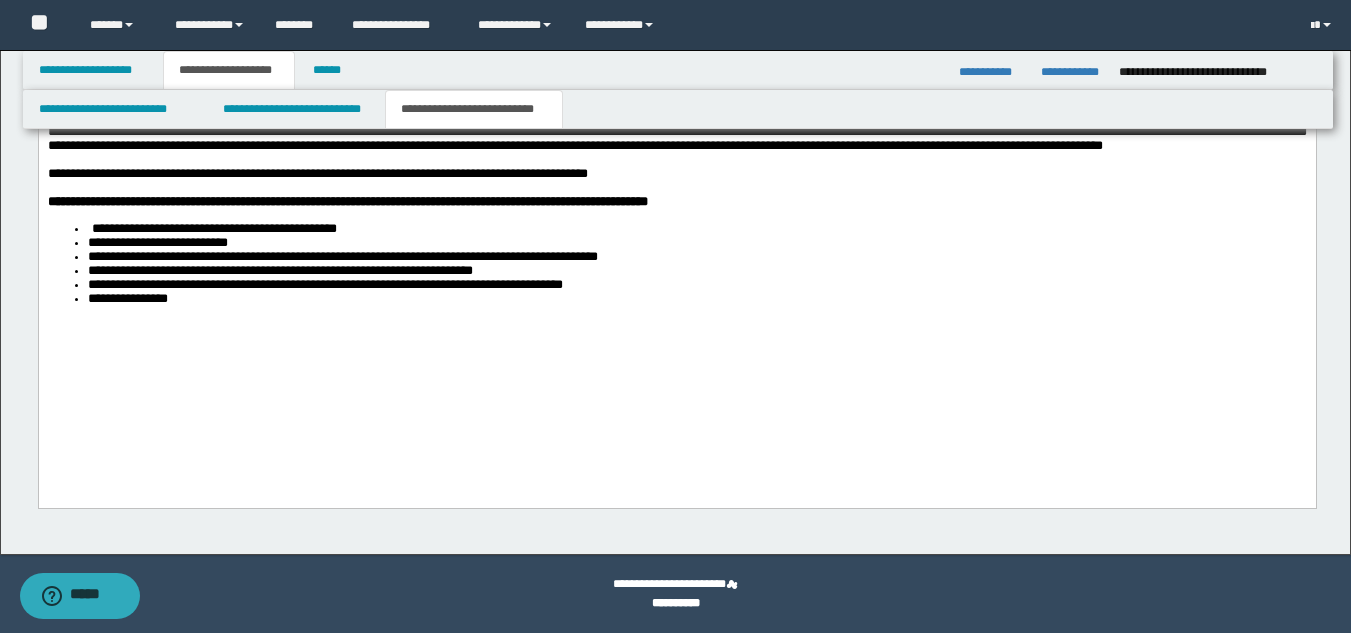 click on "**********" at bounding box center (676, 108) 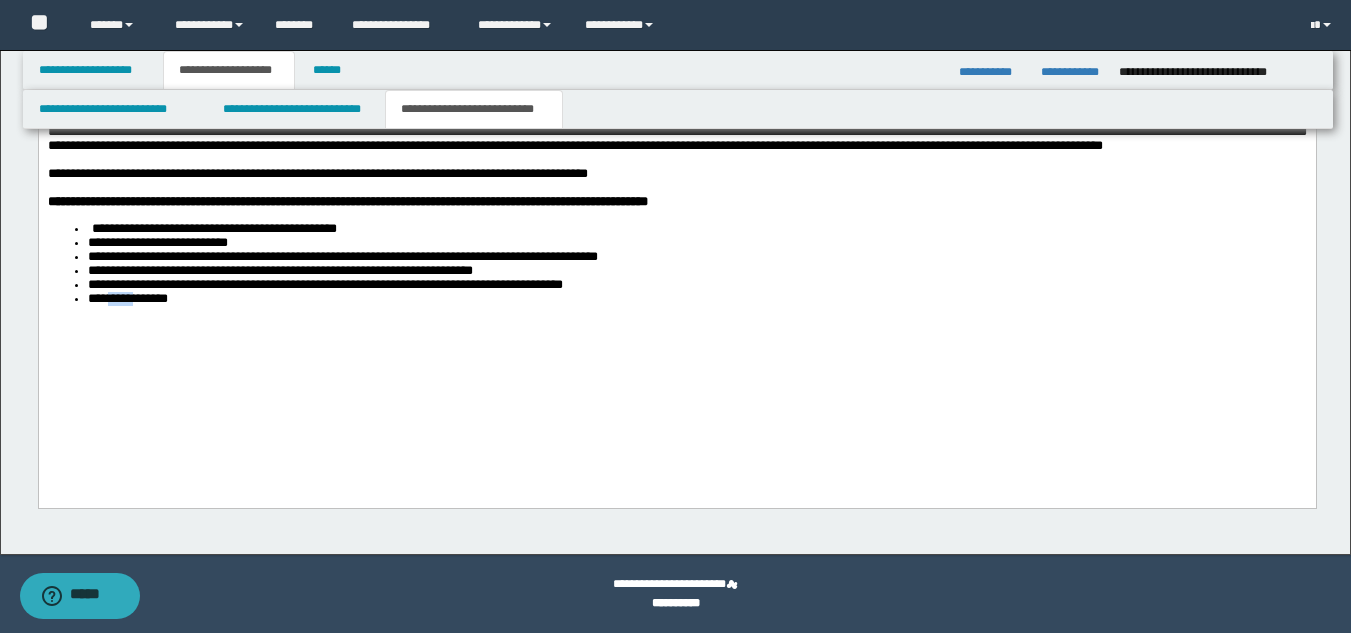 drag, startPoint x: 111, startPoint y: 454, endPoint x: 202, endPoint y: 410, distance: 101.07918 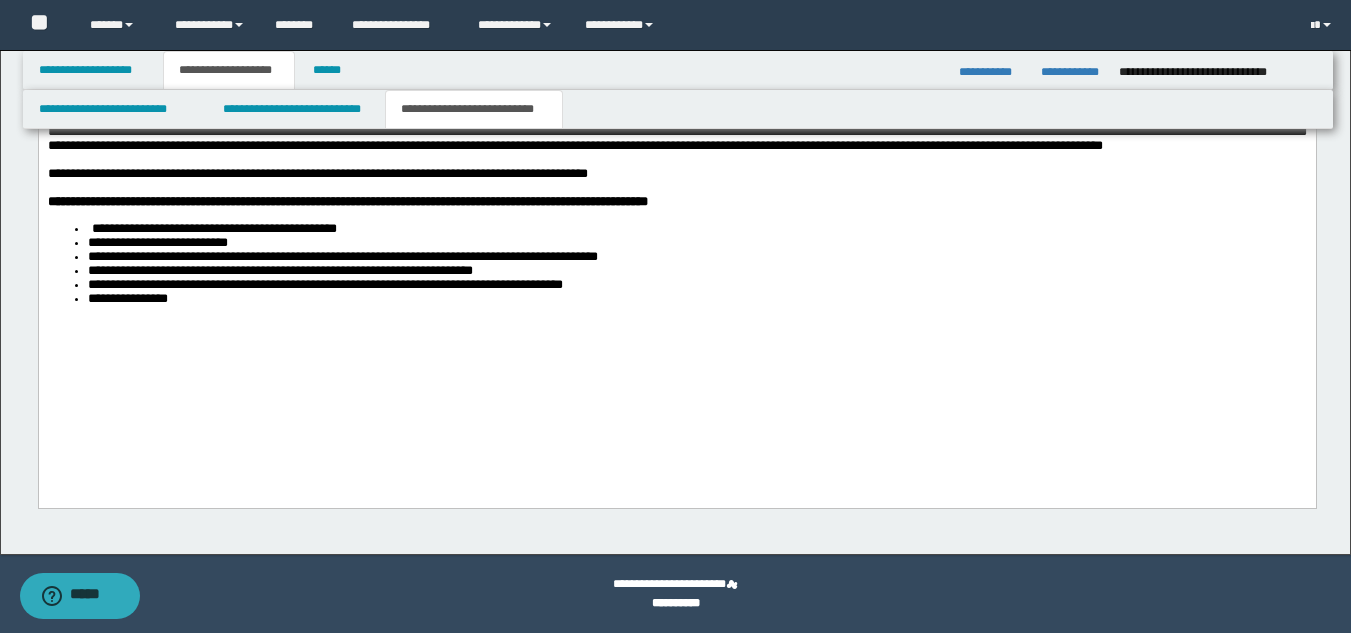 drag, startPoint x: 202, startPoint y: 410, endPoint x: 241, endPoint y: 400, distance: 40.261642 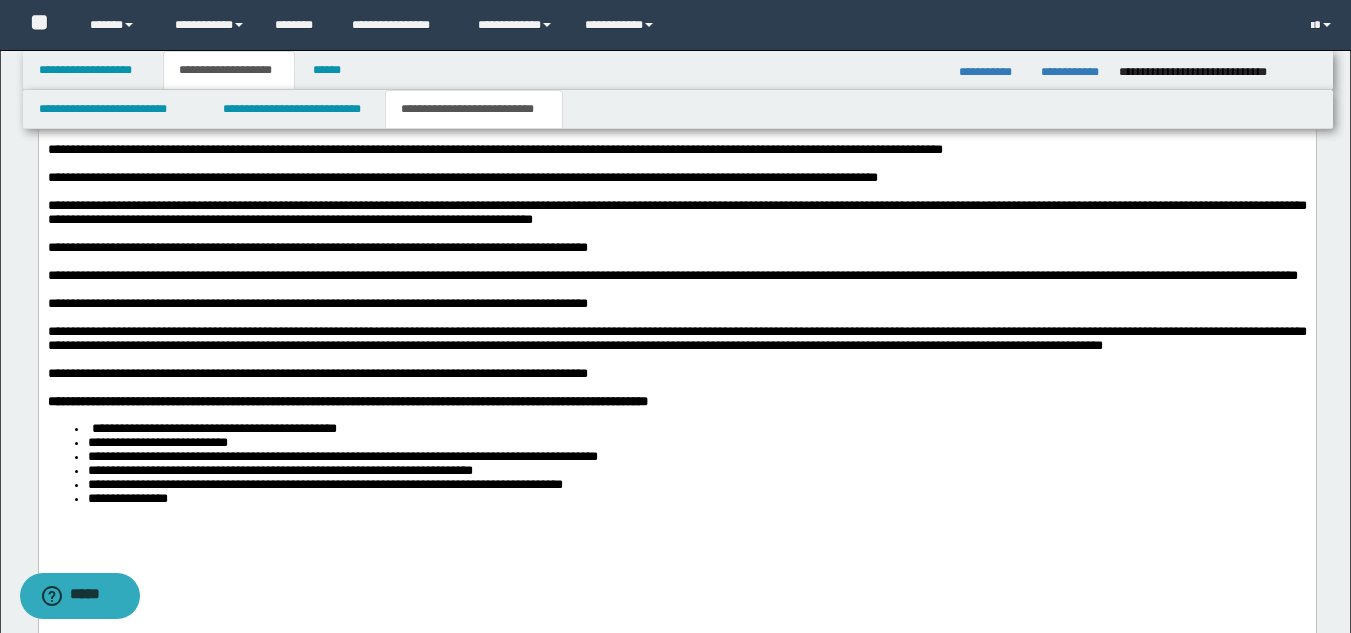 click on "**********" at bounding box center (317, 373) 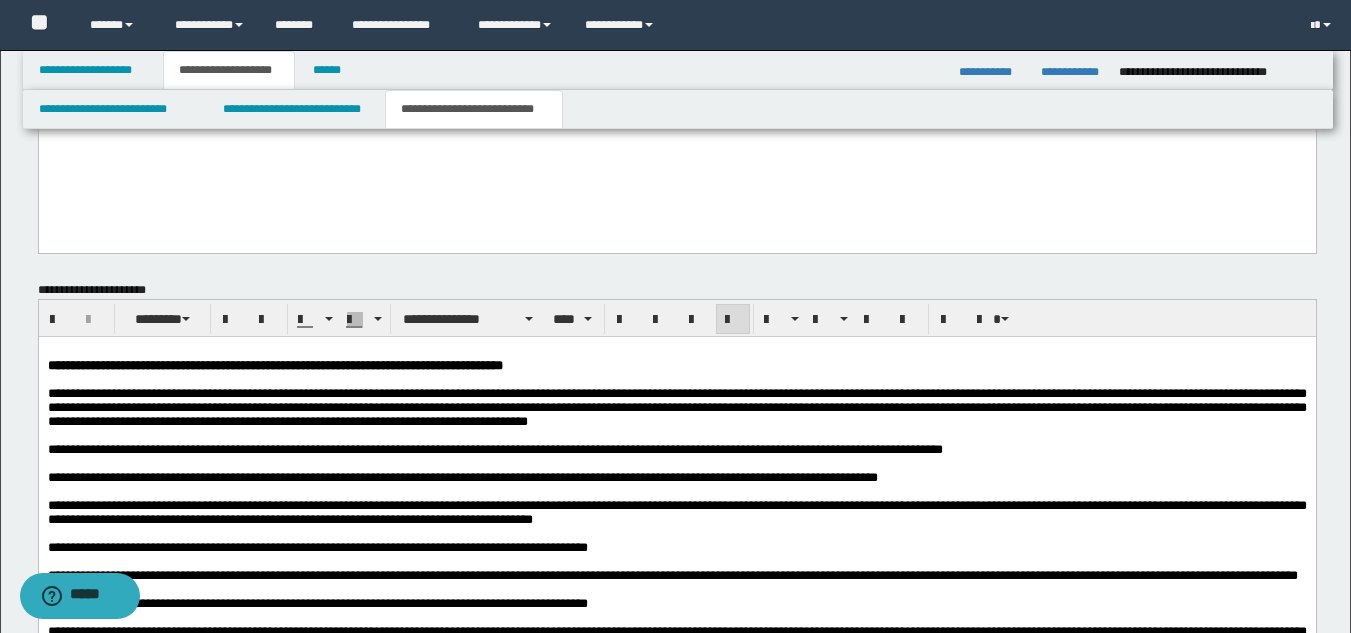 click at bounding box center [676, 436] 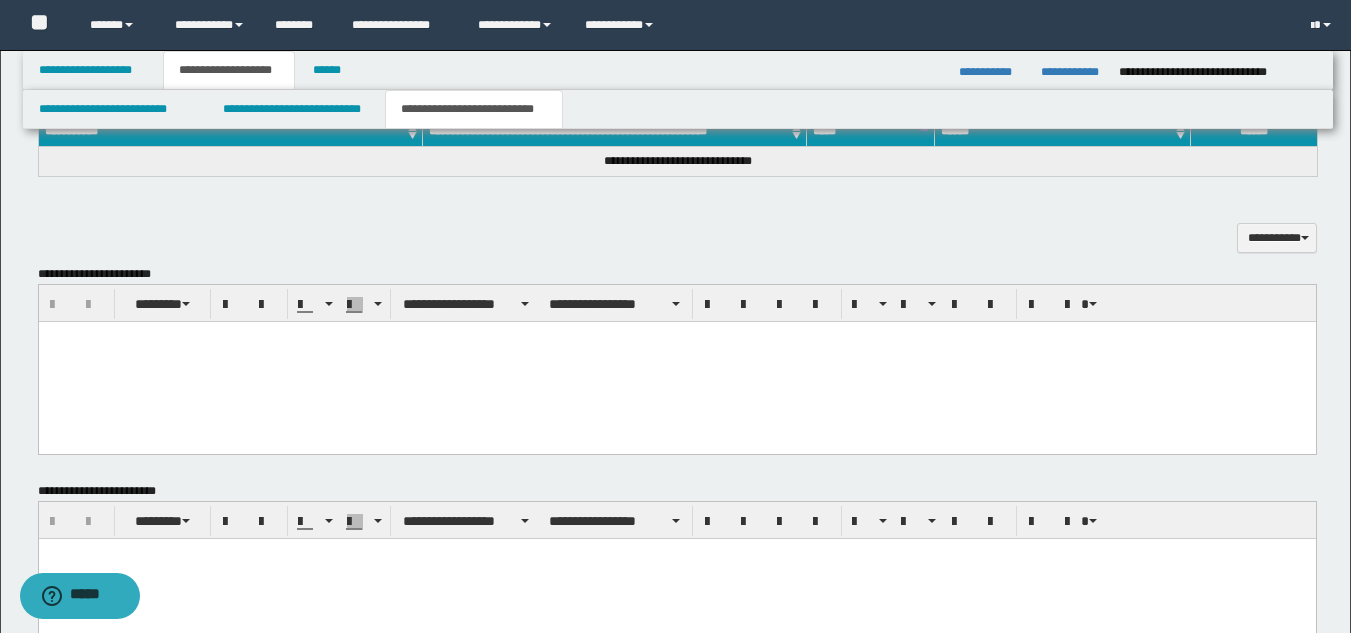 scroll, scrollTop: 785, scrollLeft: 0, axis: vertical 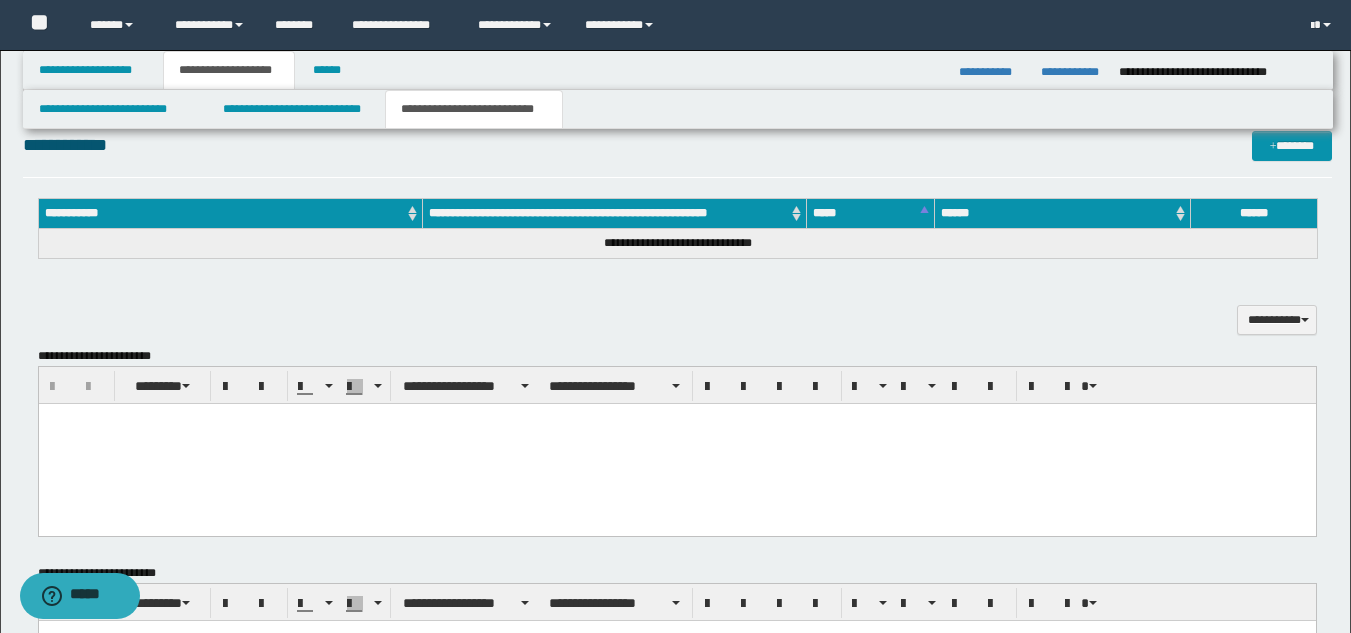 click at bounding box center [676, 443] 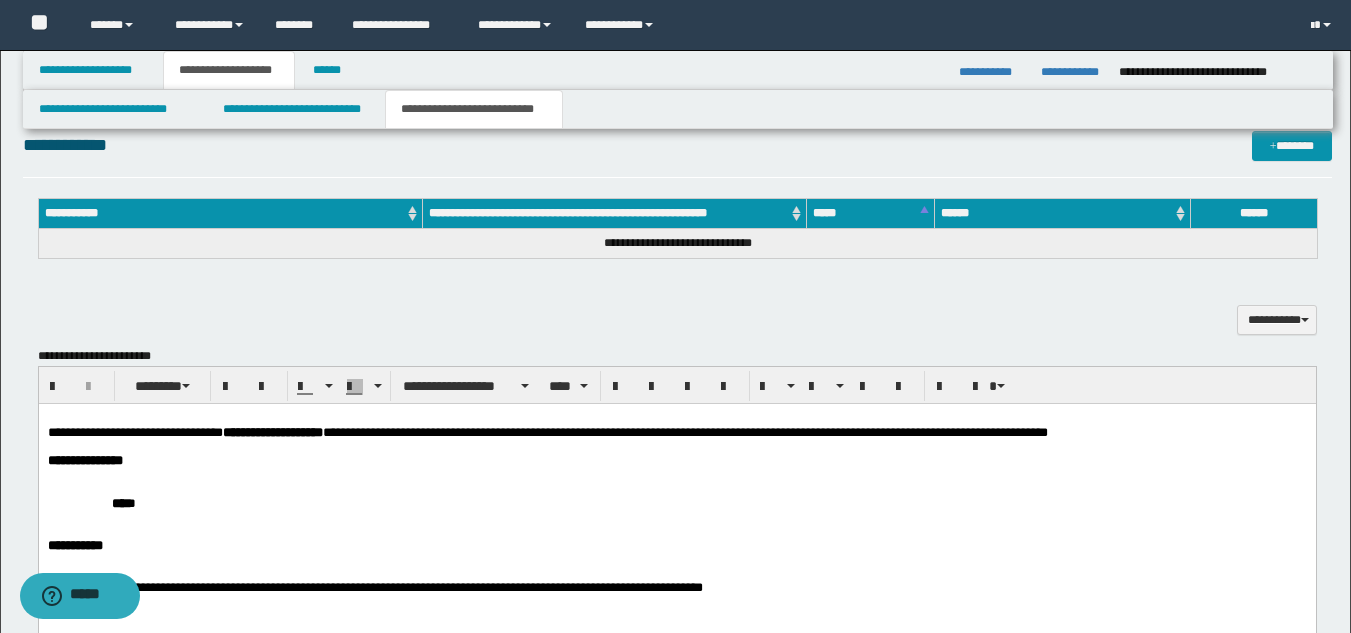 click at bounding box center [676, 474] 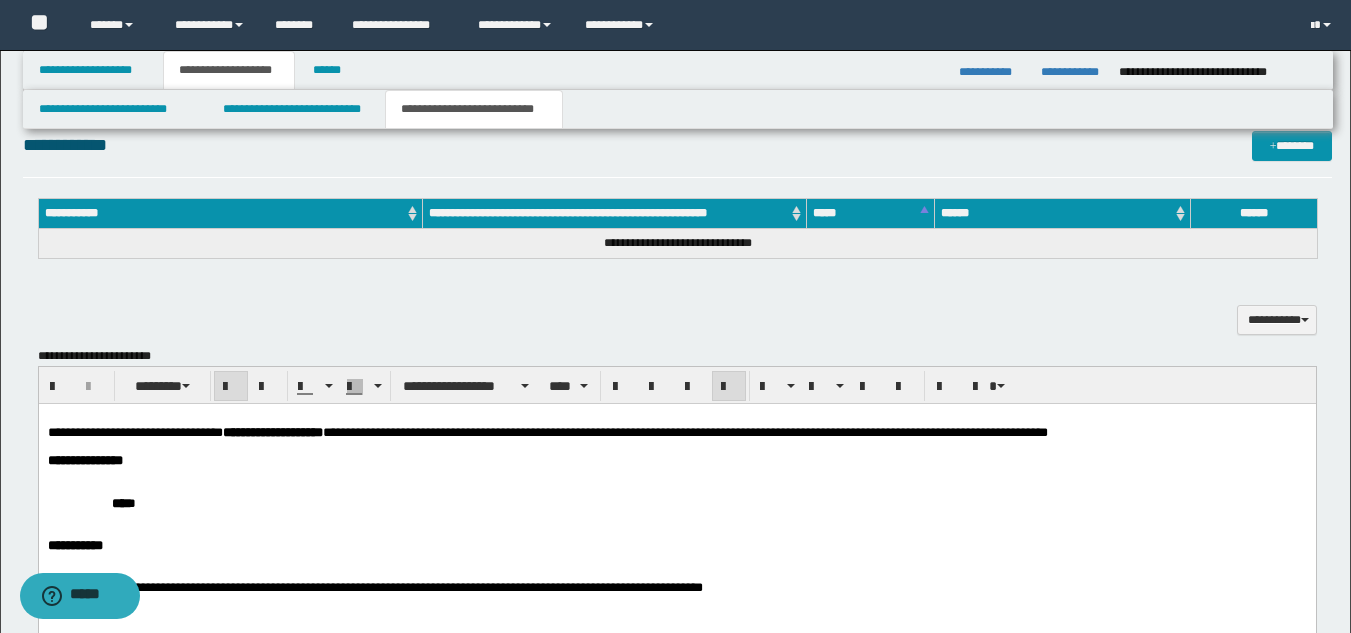 drag, startPoint x: 497, startPoint y: 475, endPoint x: 482, endPoint y: 432, distance: 45.54119 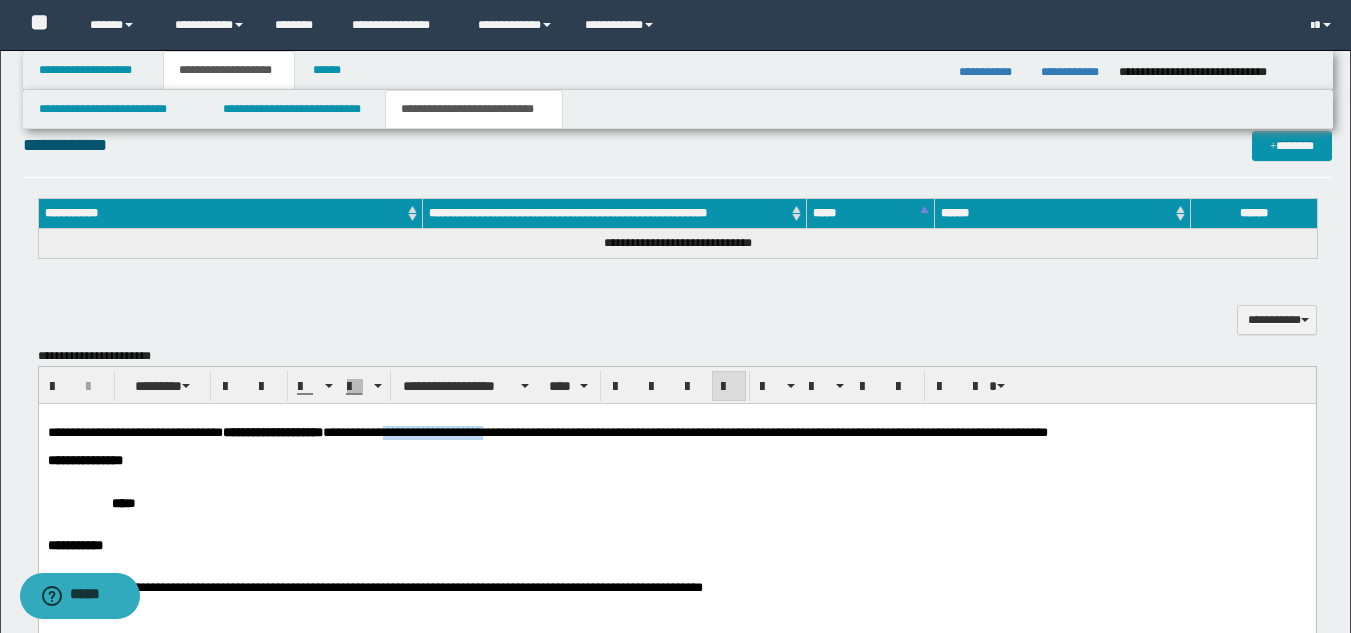 drag, startPoint x: 472, startPoint y: 434, endPoint x: 586, endPoint y: 435, distance: 114.00439 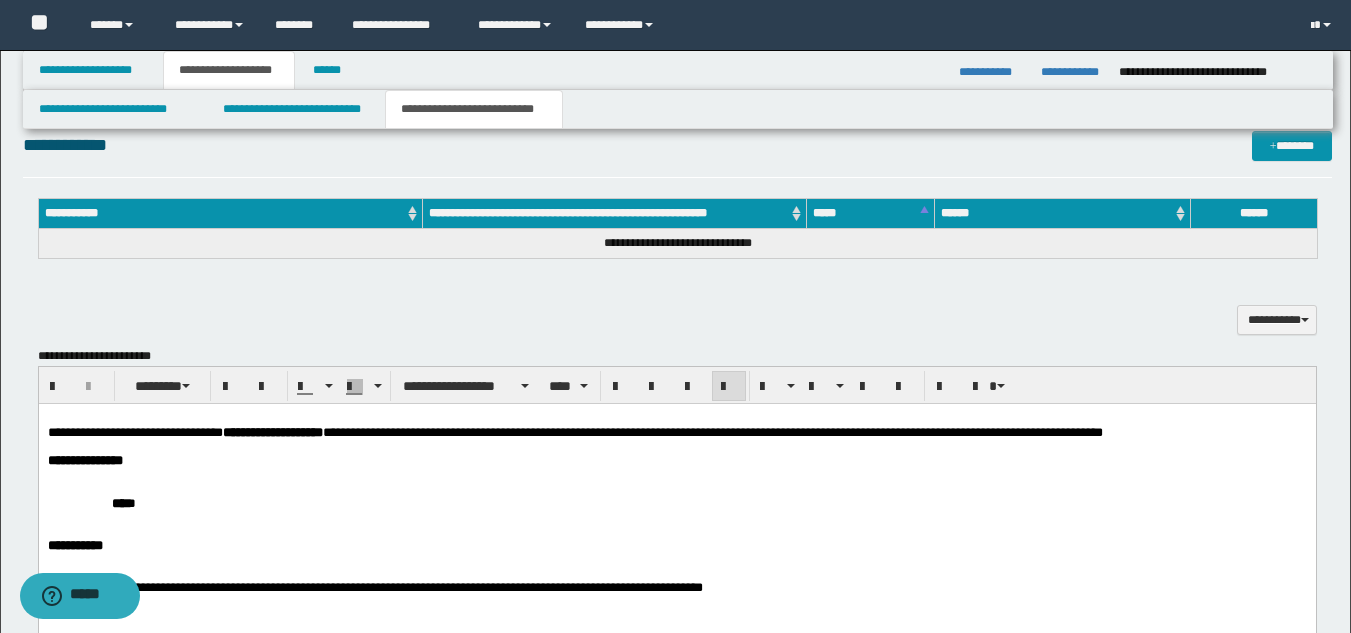 click at bounding box center [676, 446] 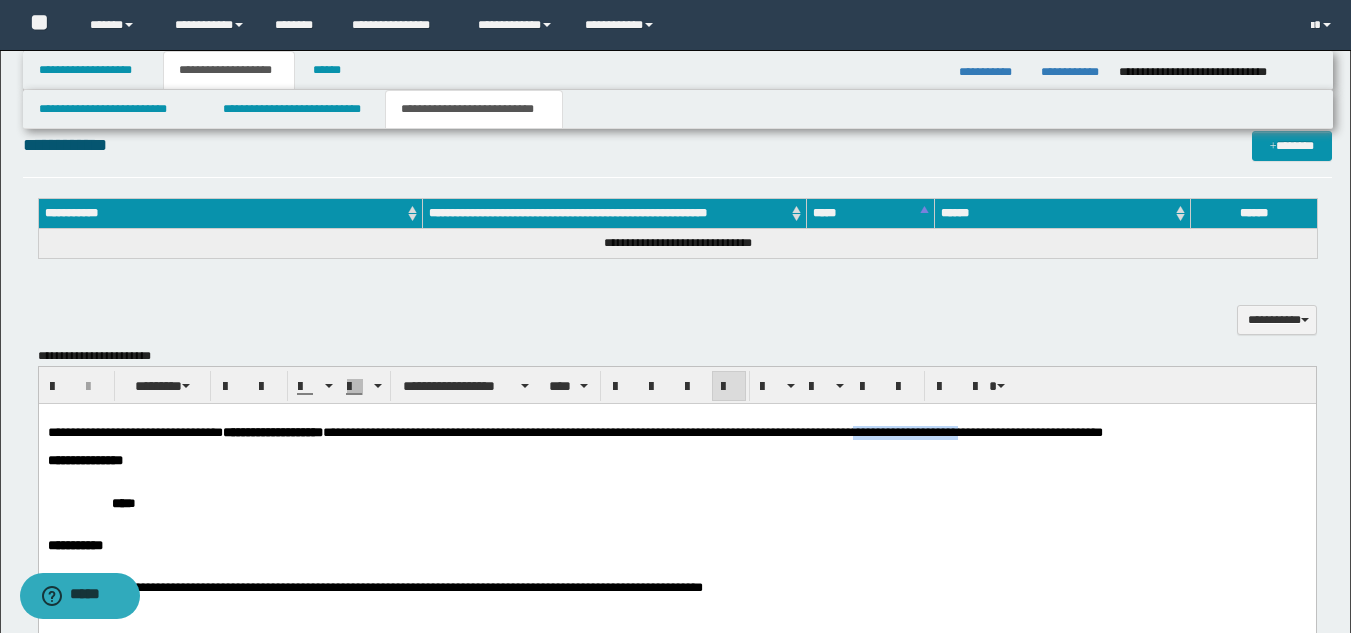 drag, startPoint x: 990, startPoint y: 435, endPoint x: 1118, endPoint y: 435, distance: 128 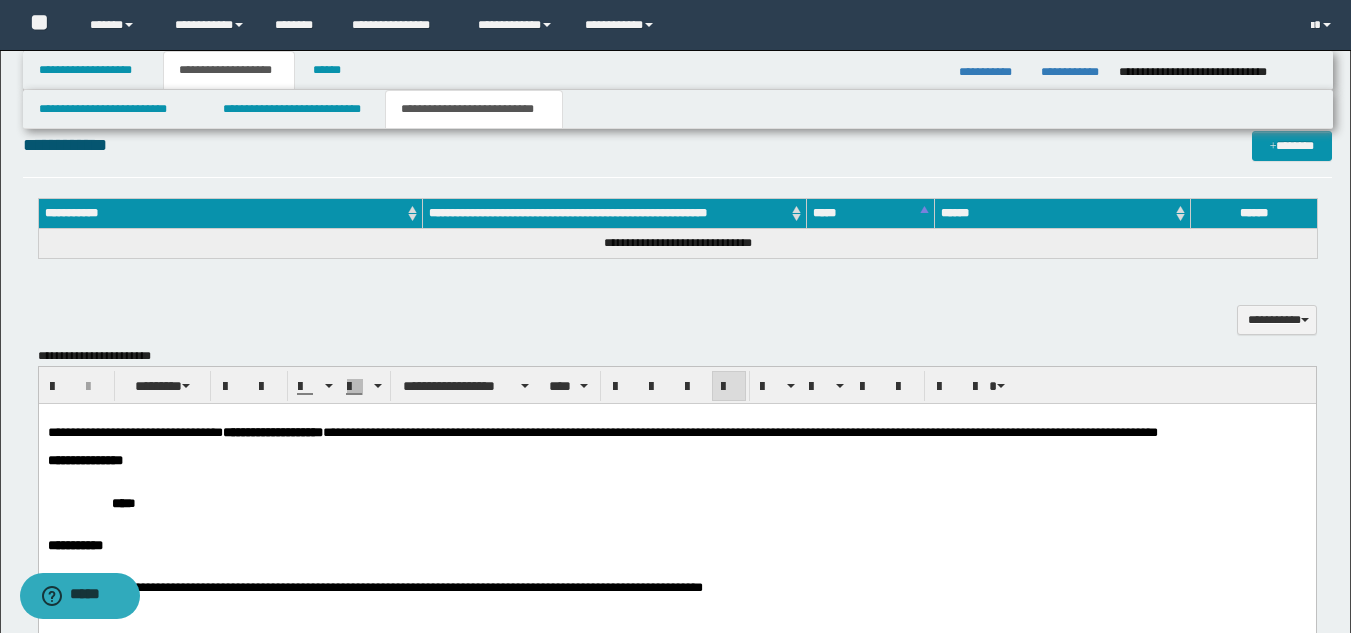click on "**********" at bounding box center [676, 460] 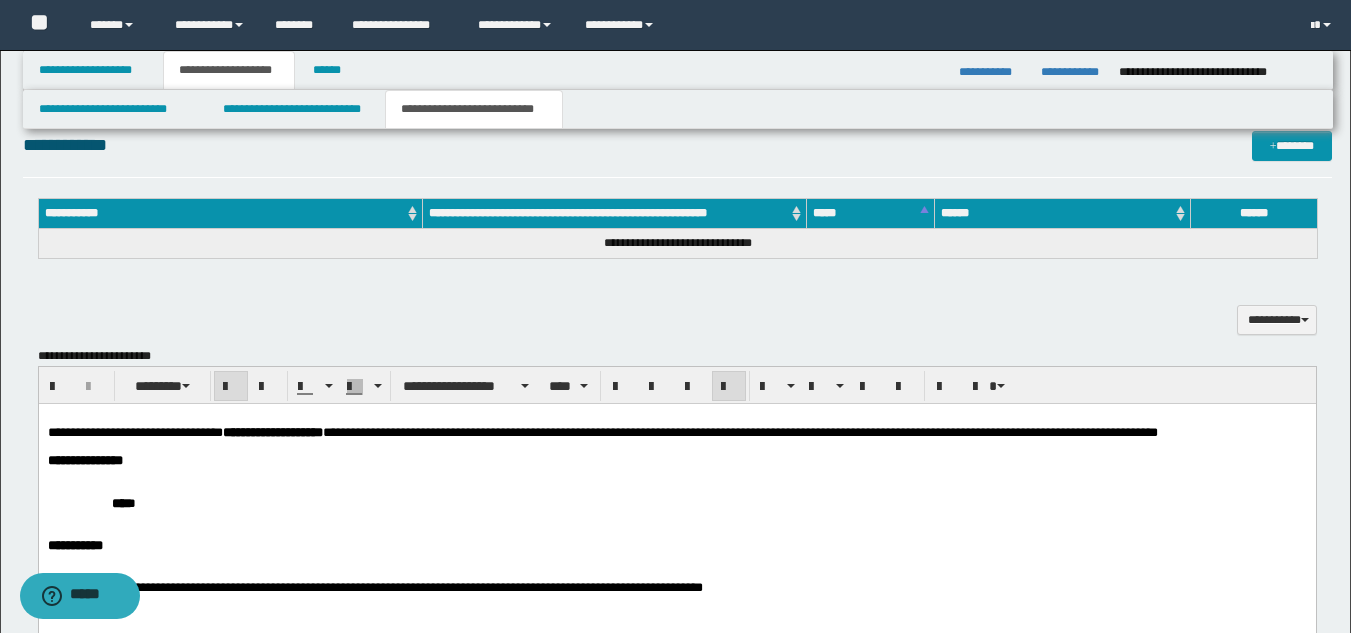 click on "**********" at bounding box center [676, 460] 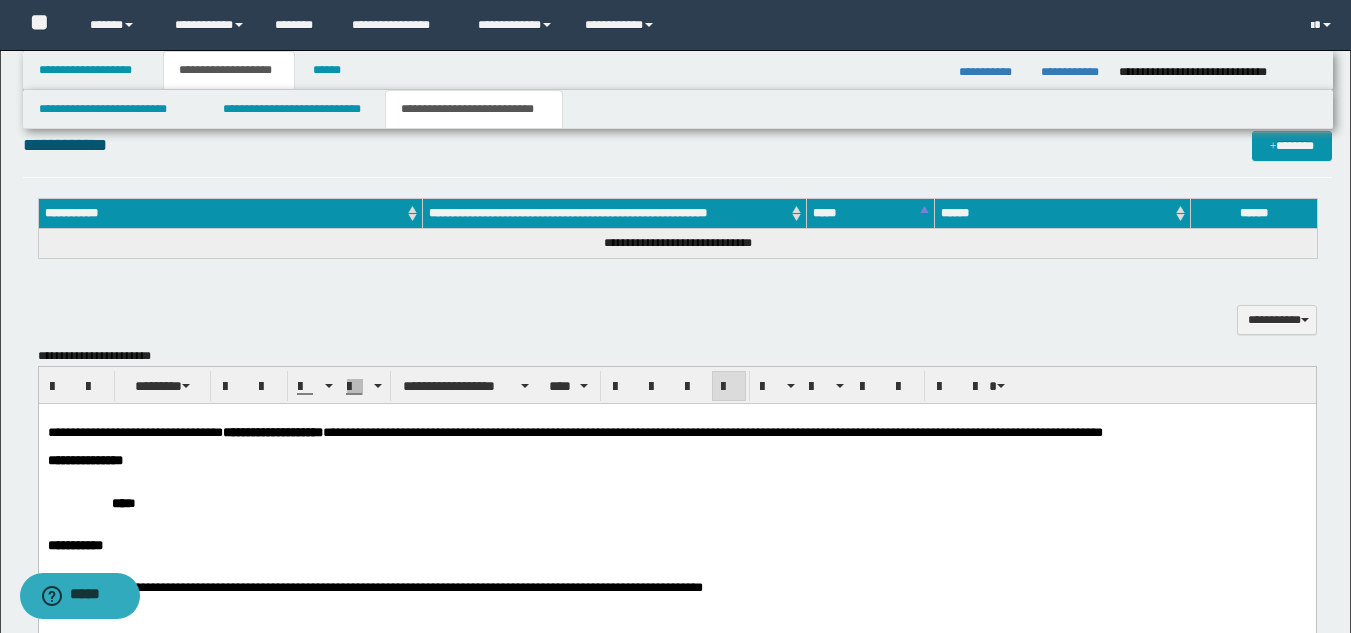 click at bounding box center (676, 446) 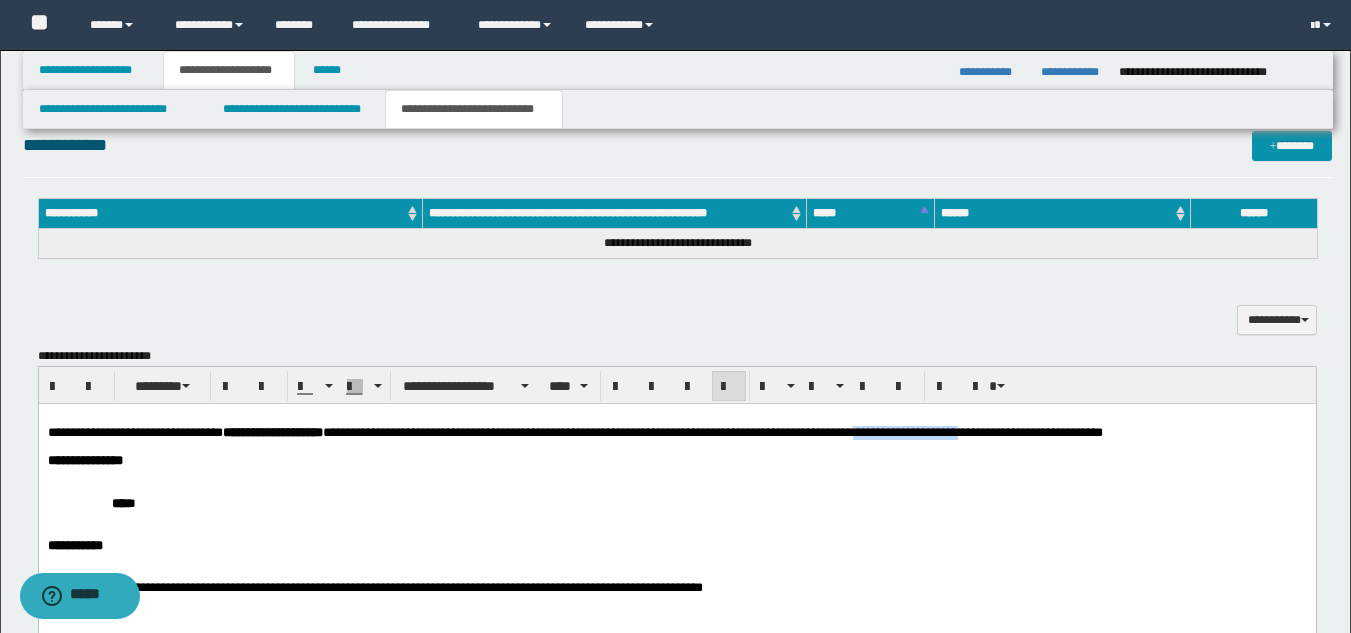 drag, startPoint x: 990, startPoint y: 432, endPoint x: 1116, endPoint y: 431, distance: 126.00397 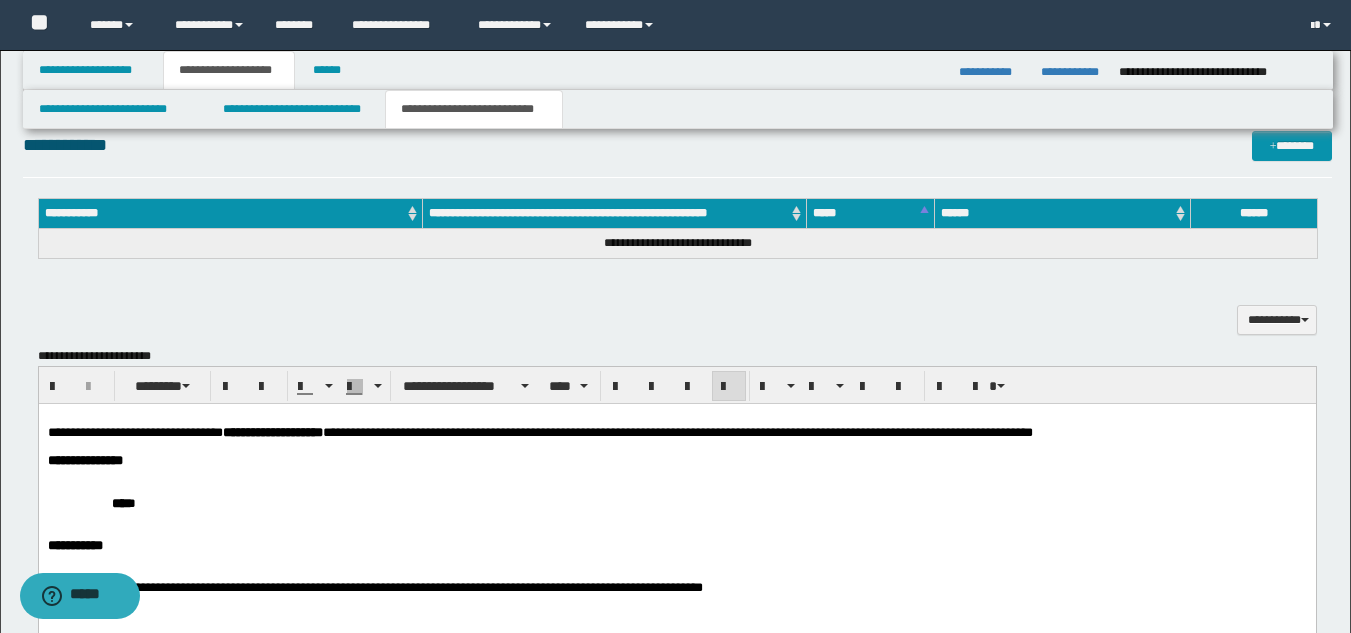 click on "**********" at bounding box center (676, 460) 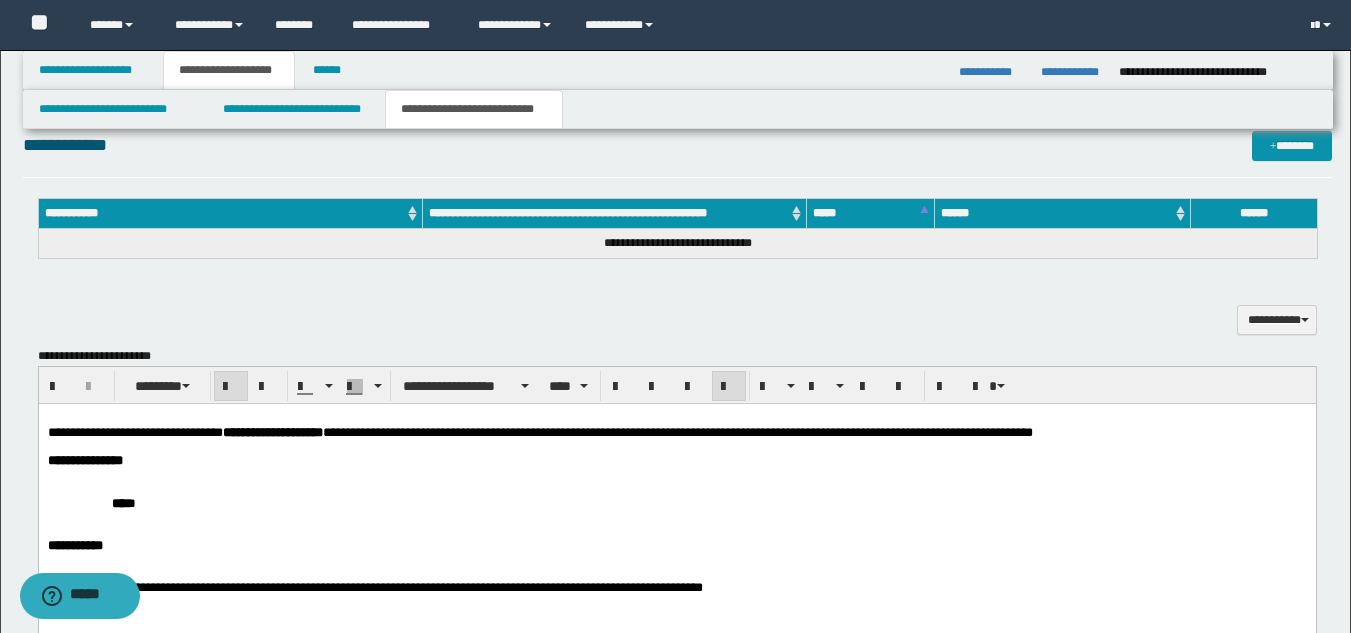 drag, startPoint x: 998, startPoint y: 477, endPoint x: 969, endPoint y: 483, distance: 29.614185 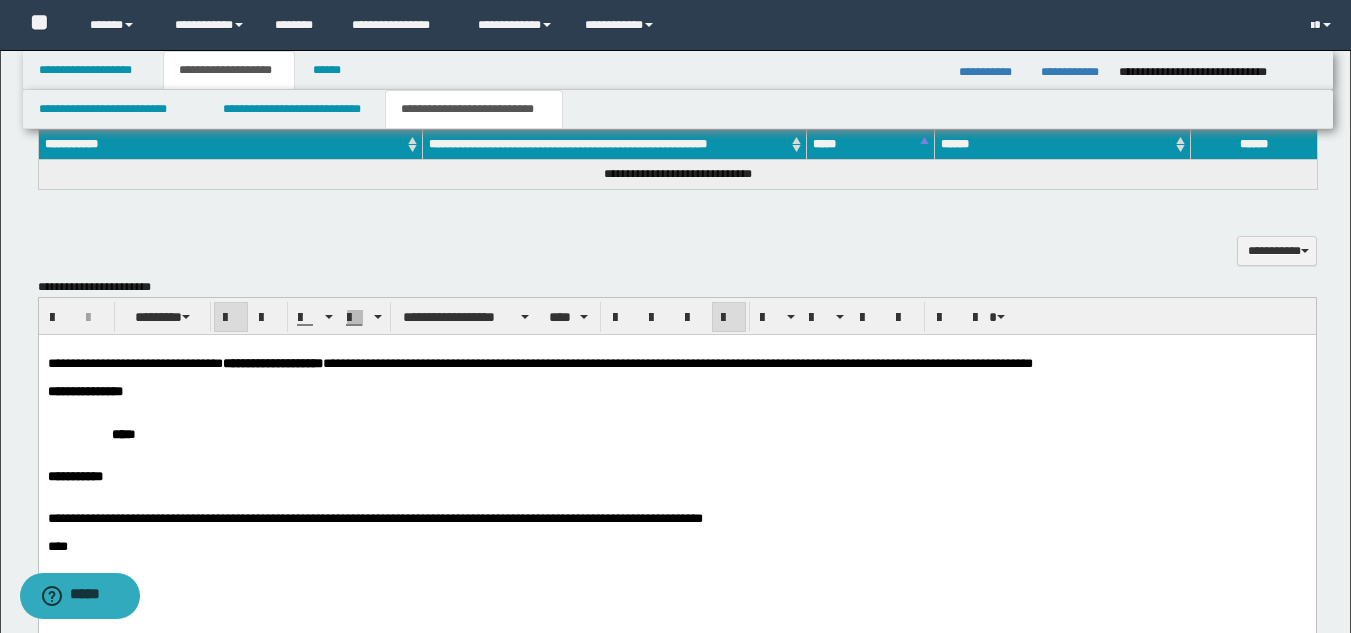 scroll, scrollTop: 985, scrollLeft: 0, axis: vertical 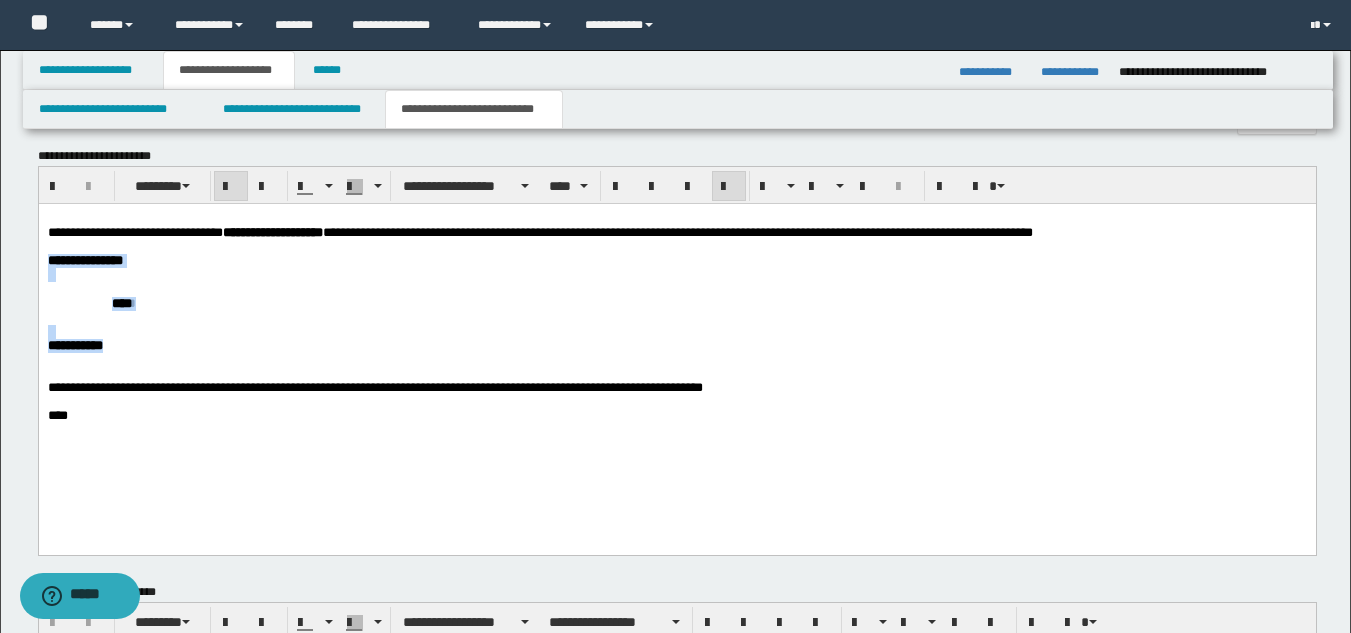 drag, startPoint x: 150, startPoint y: 359, endPoint x: 41, endPoint y: 272, distance: 139.46326 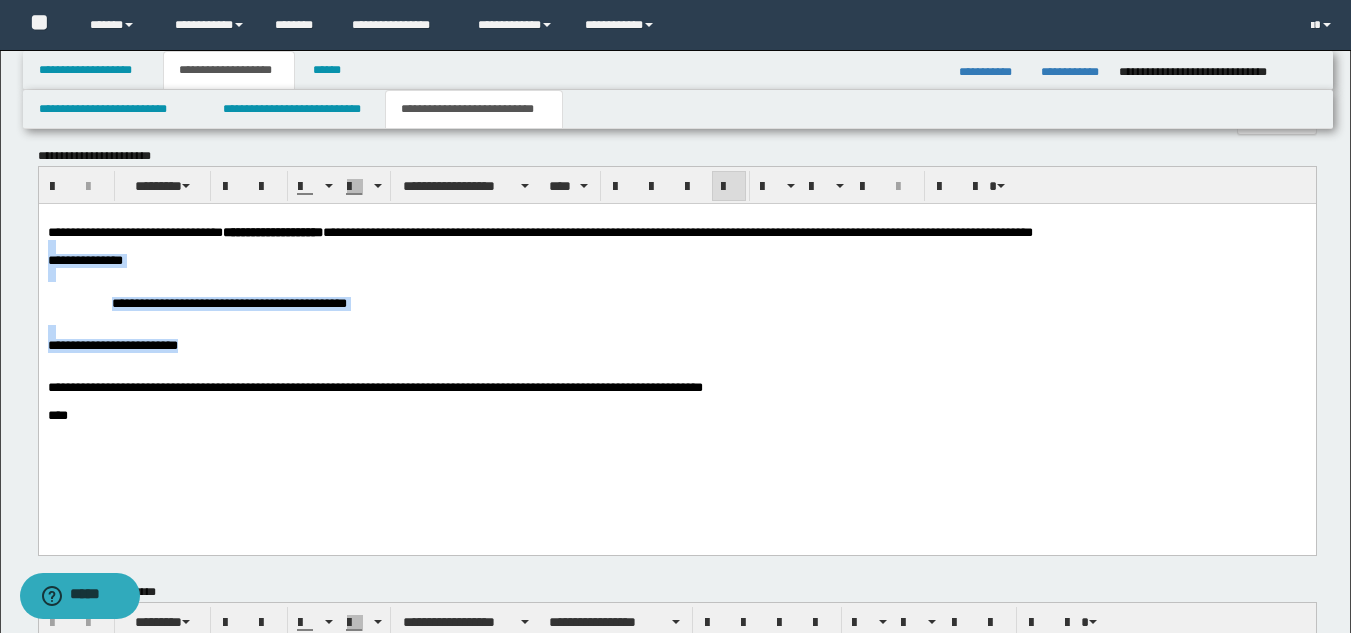 drag, startPoint x: 267, startPoint y: 355, endPoint x: 24, endPoint y: 256, distance: 262.39282 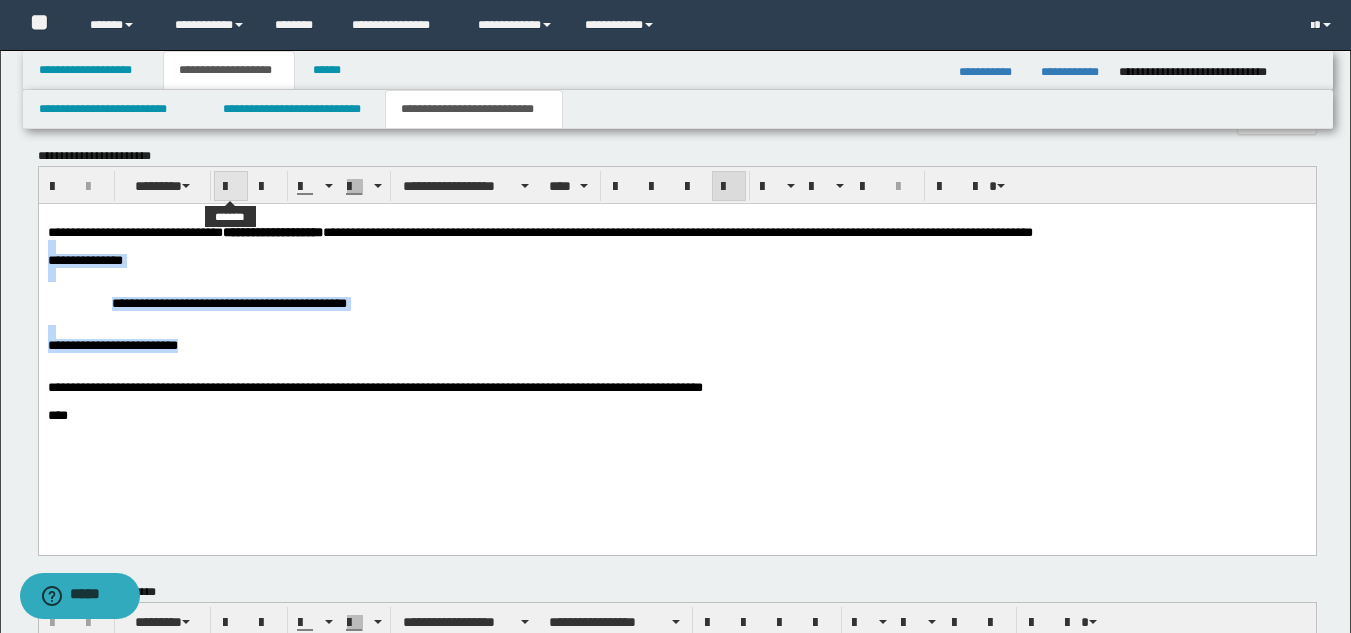 click at bounding box center (231, 187) 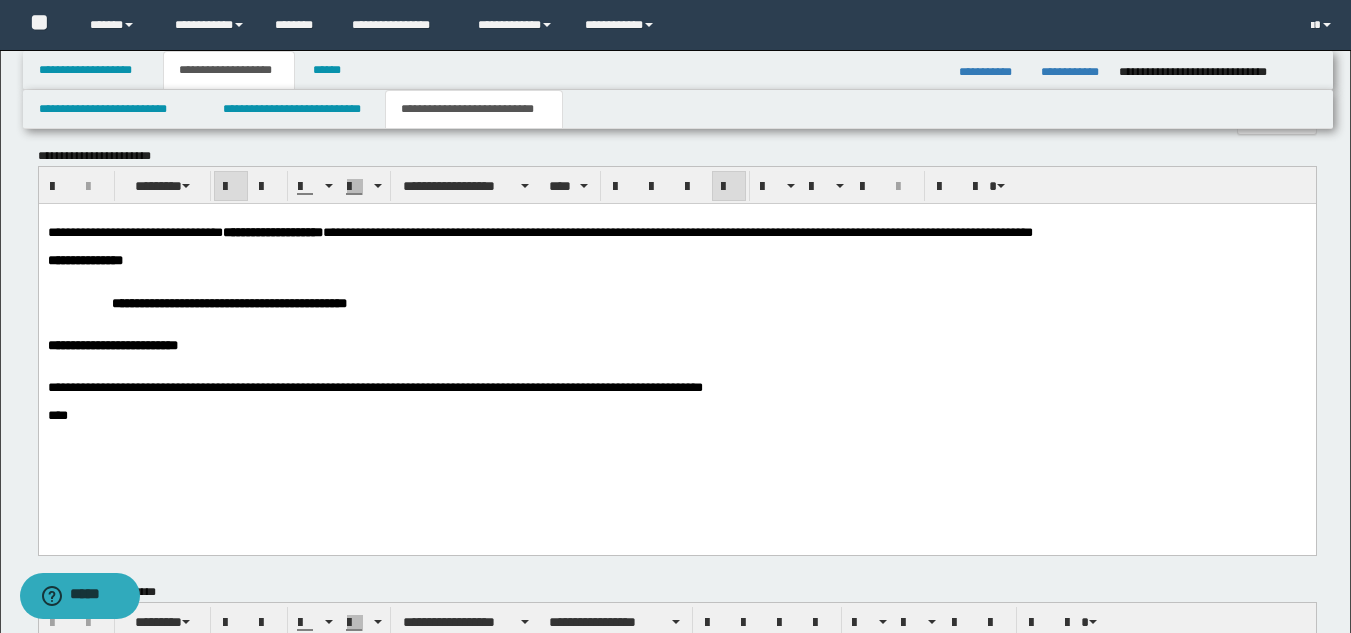 click on "**********" at bounding box center (676, 341) 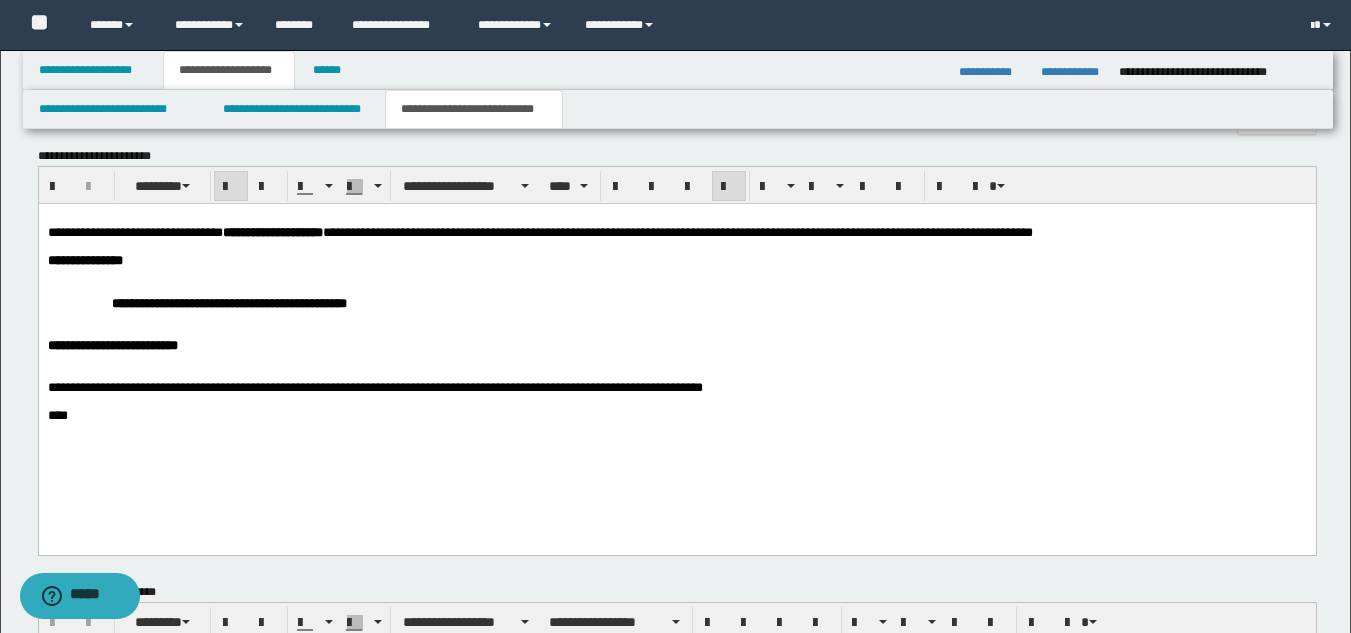 click on "**********" at bounding box center (676, 302) 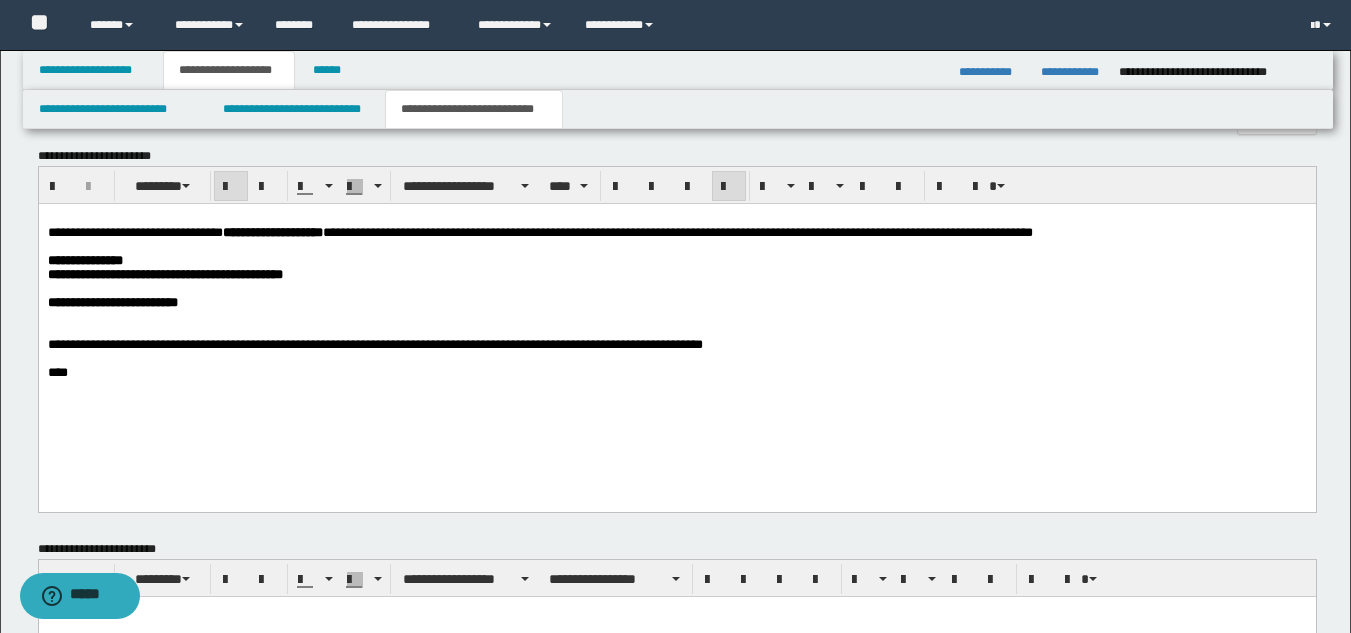 click on "**********" at bounding box center (112, 301) 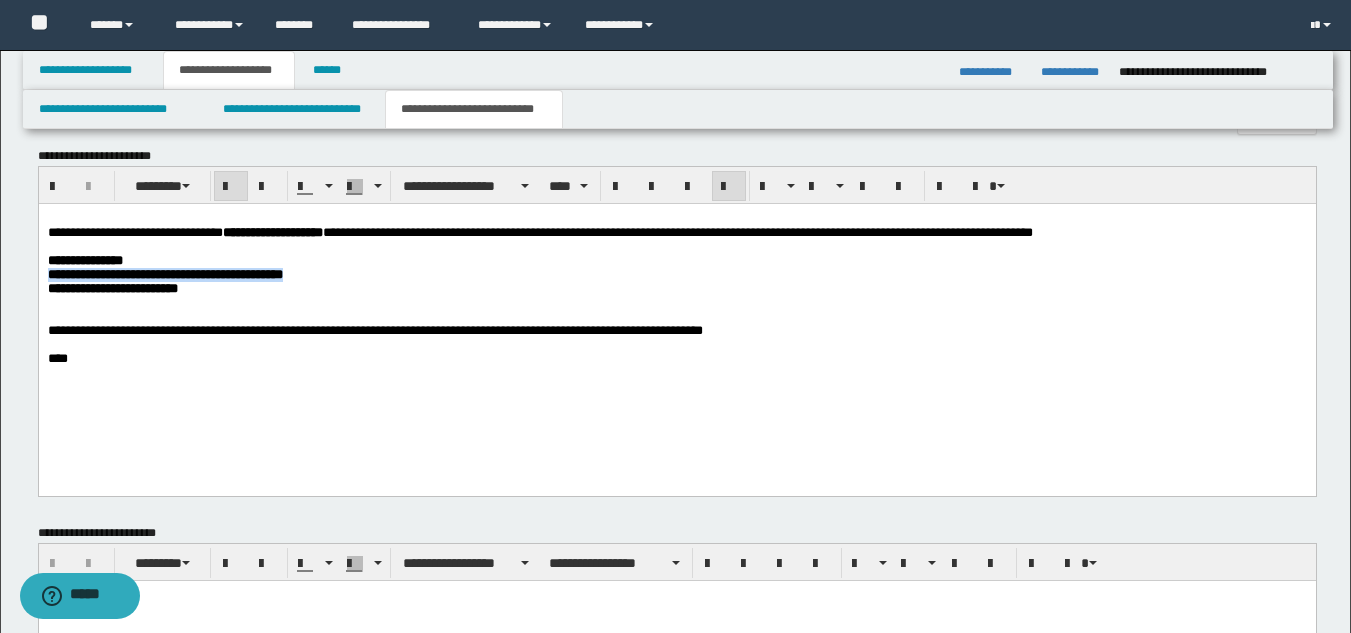 drag, startPoint x: 421, startPoint y: 284, endPoint x: 492, endPoint y: 207, distance: 104.73777 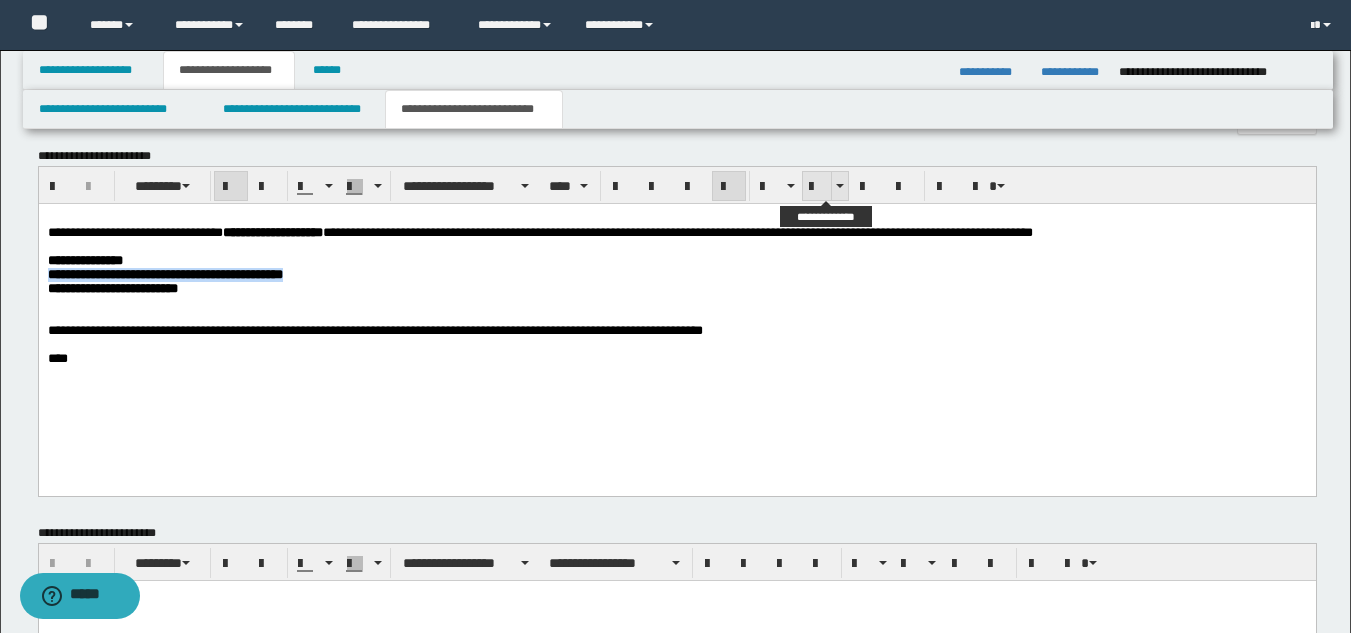 click at bounding box center (817, 186) 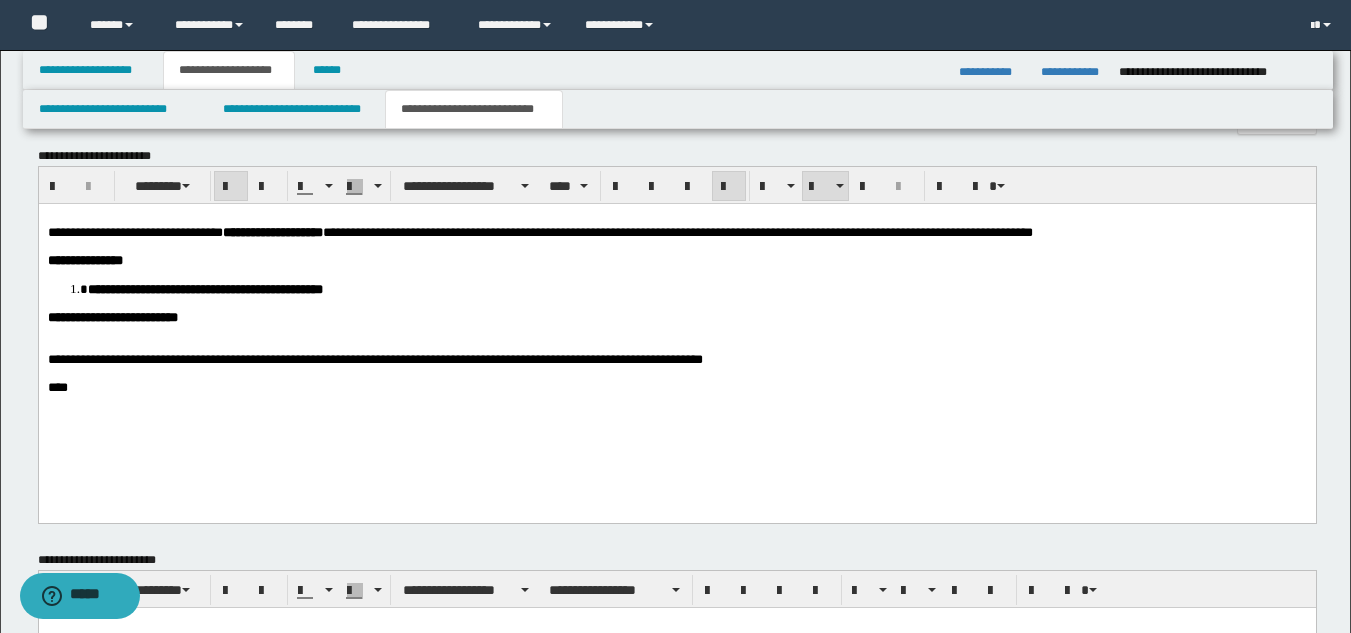 click on "**********" at bounding box center (676, 327) 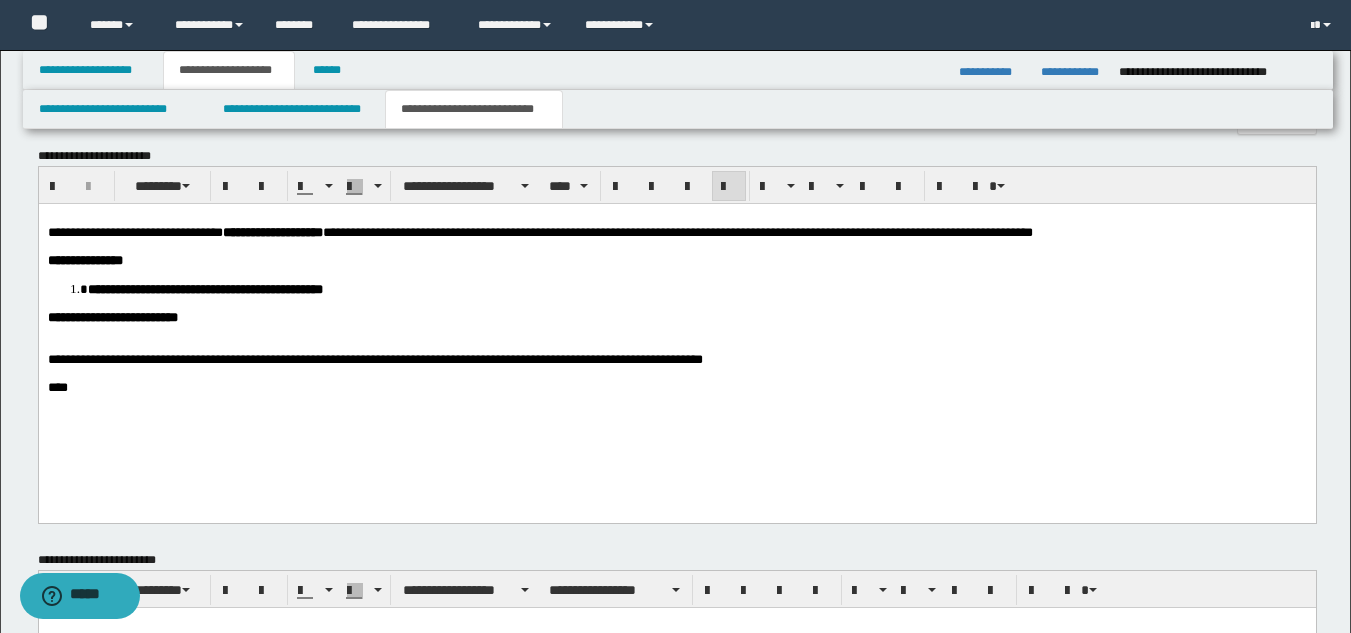 click on "**********" at bounding box center (676, 327) 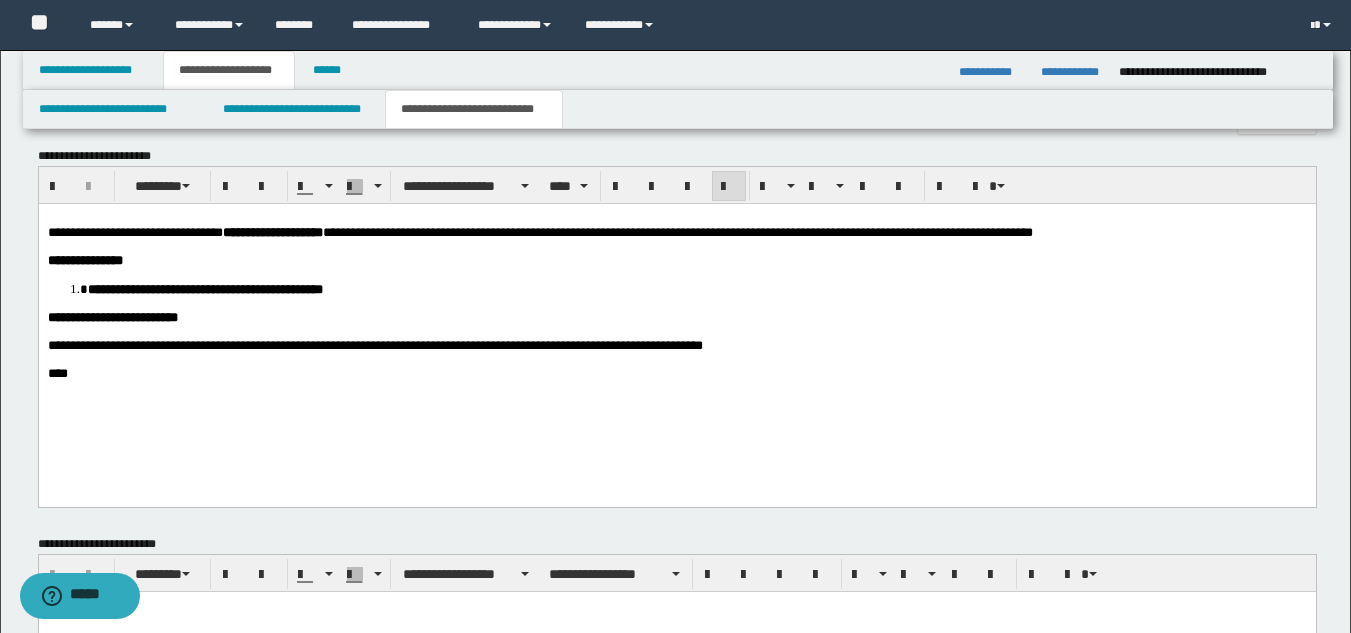 click on "****" at bounding box center [57, 372] 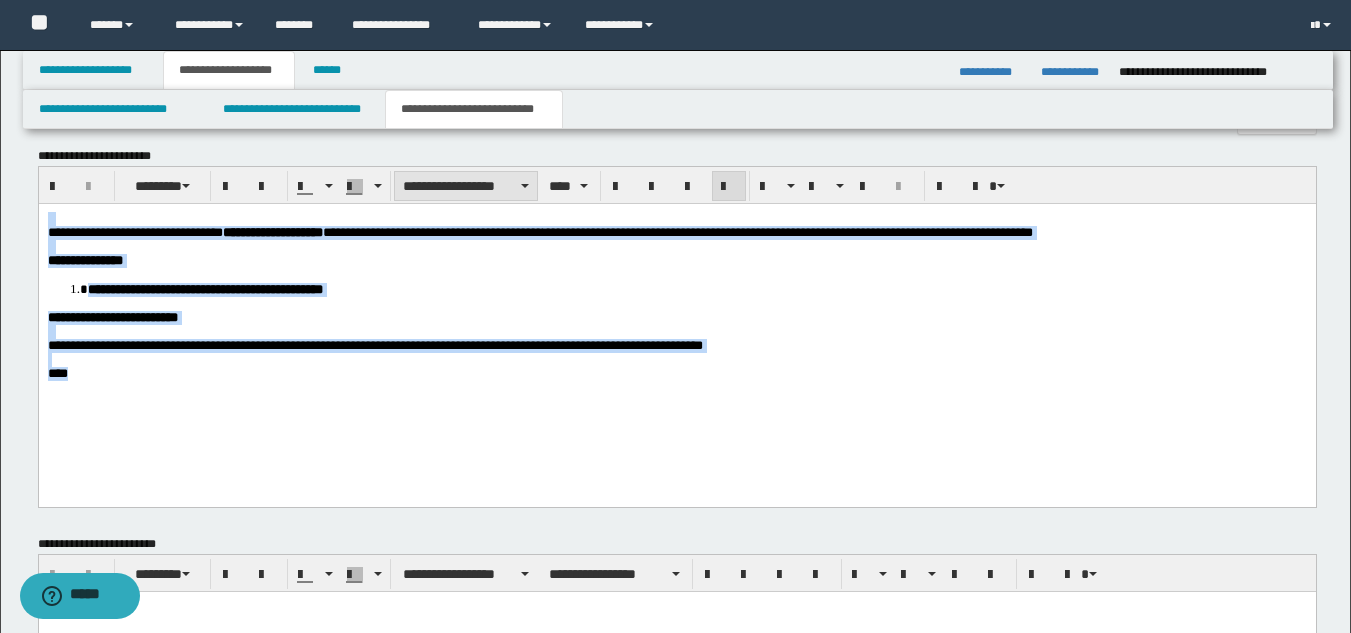 click on "**********" at bounding box center (466, 186) 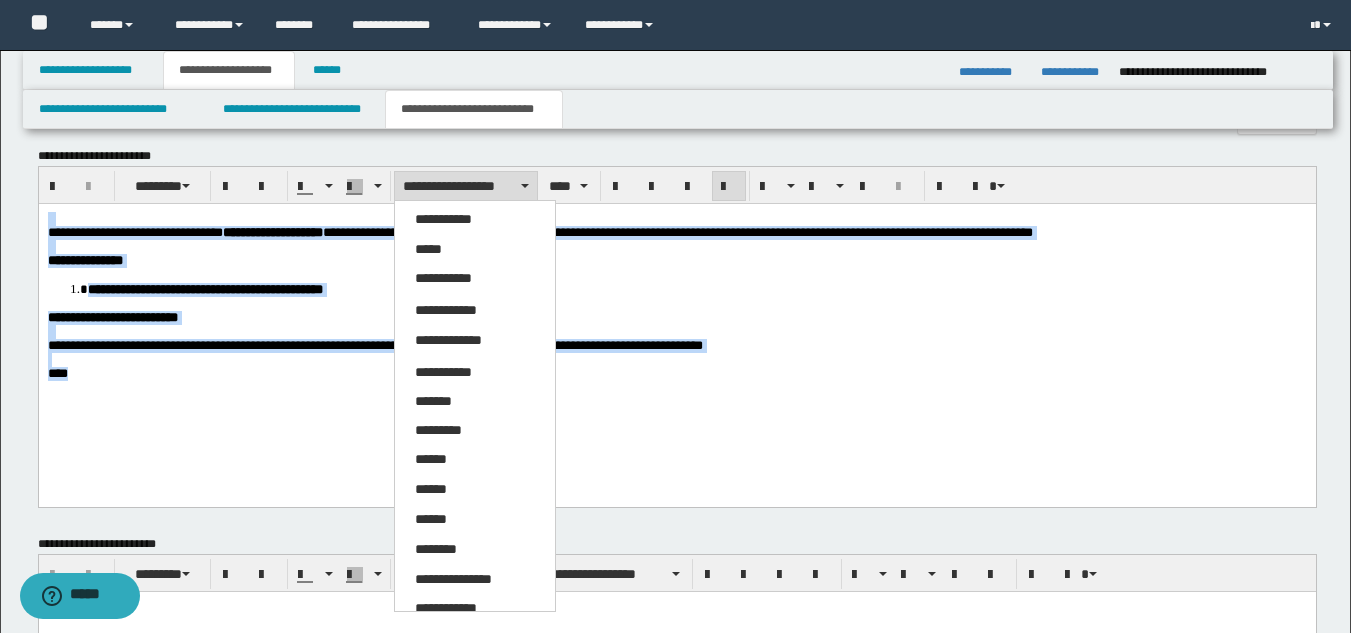 click on "**********" at bounding box center [453, 579] 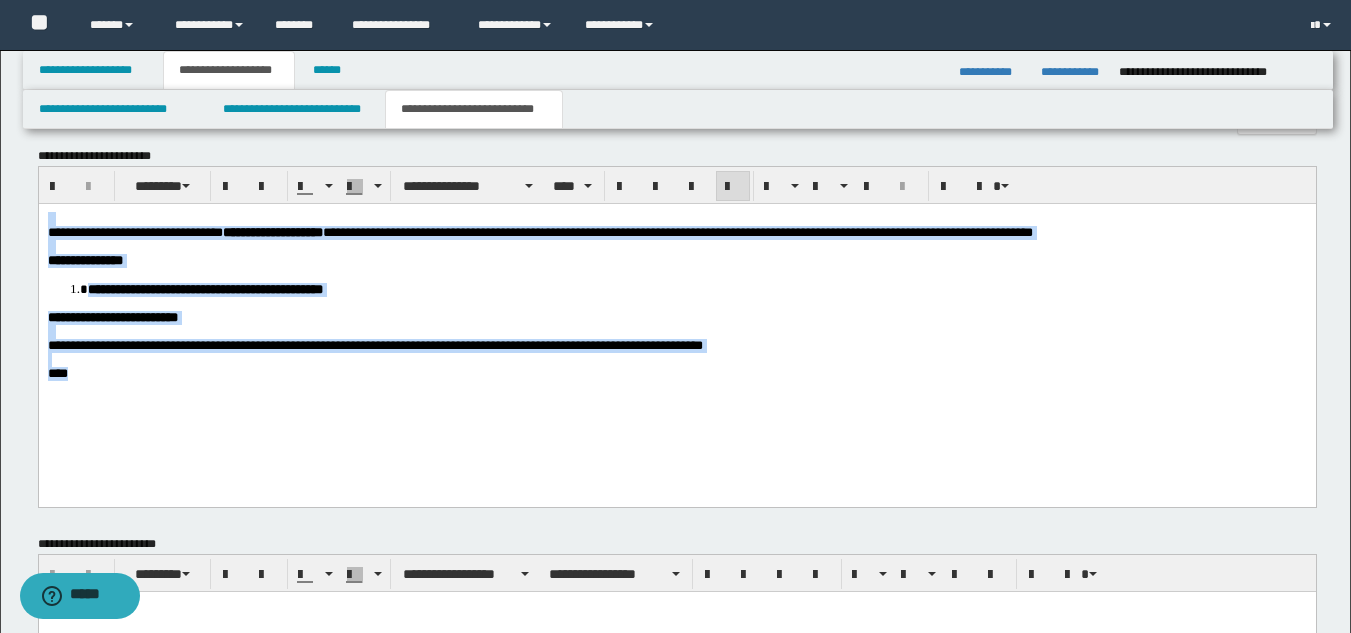 click at bounding box center (733, 187) 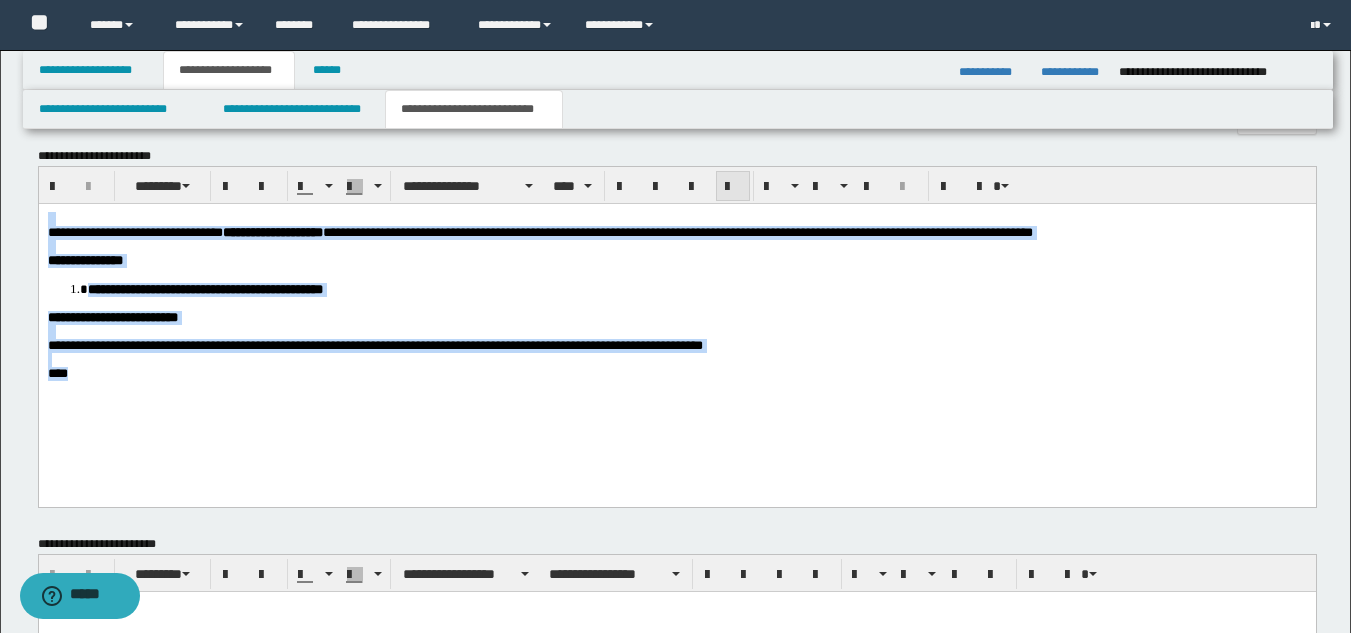 click at bounding box center [733, 187] 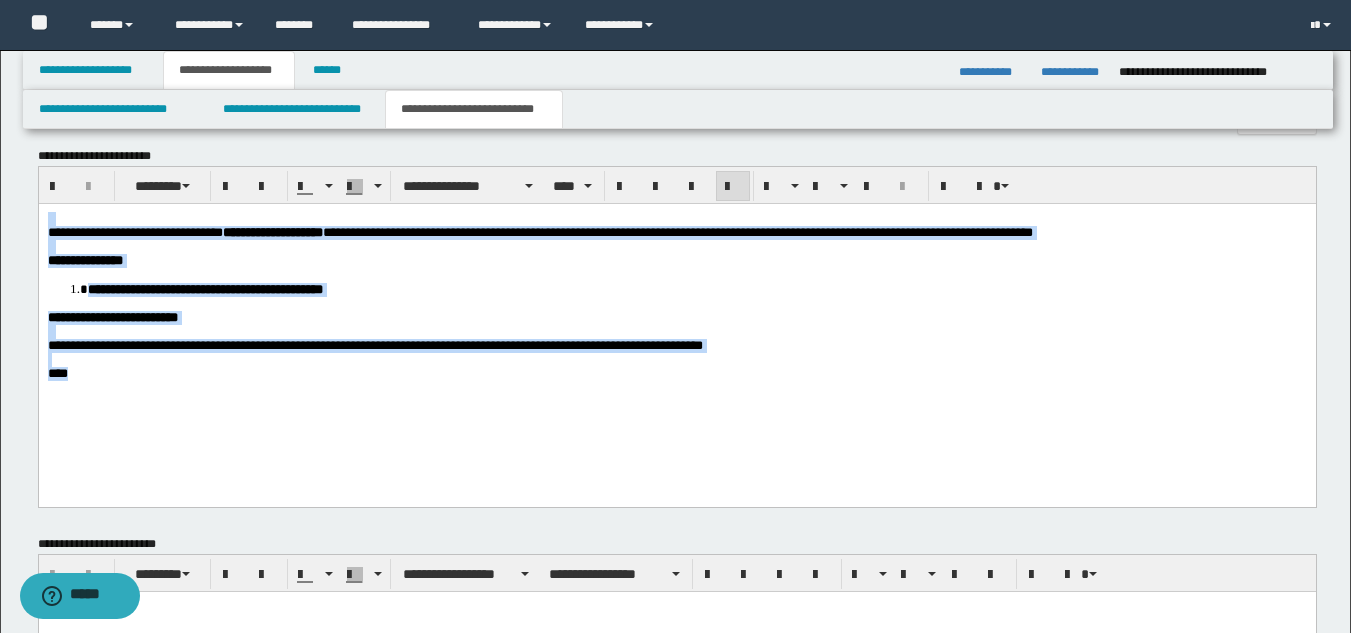 click on "**********" at bounding box center (676, 320) 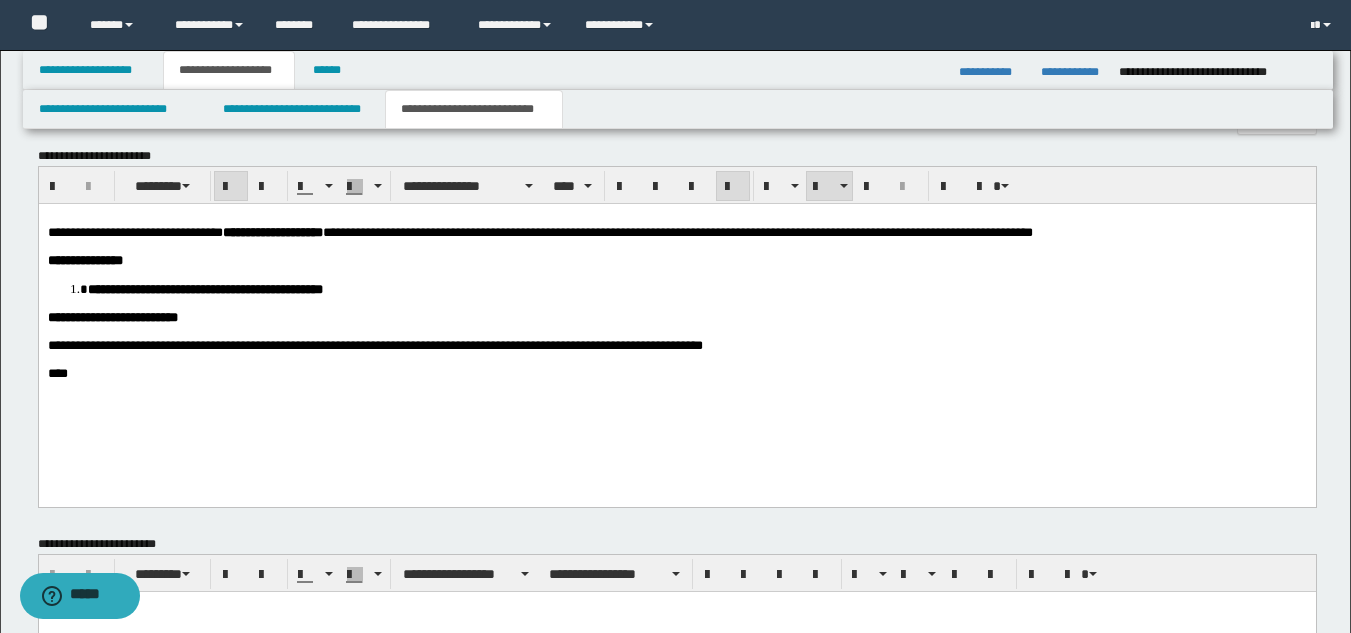 click on "**********" at bounding box center (696, 288) 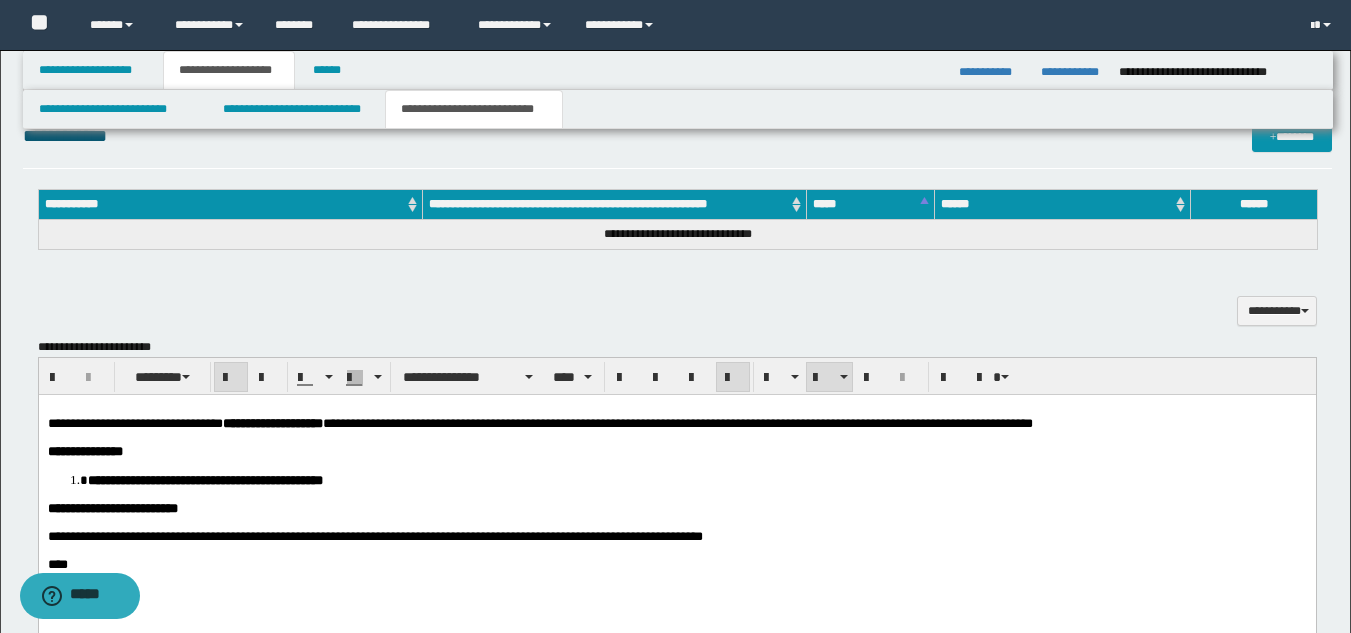 scroll, scrollTop: 785, scrollLeft: 0, axis: vertical 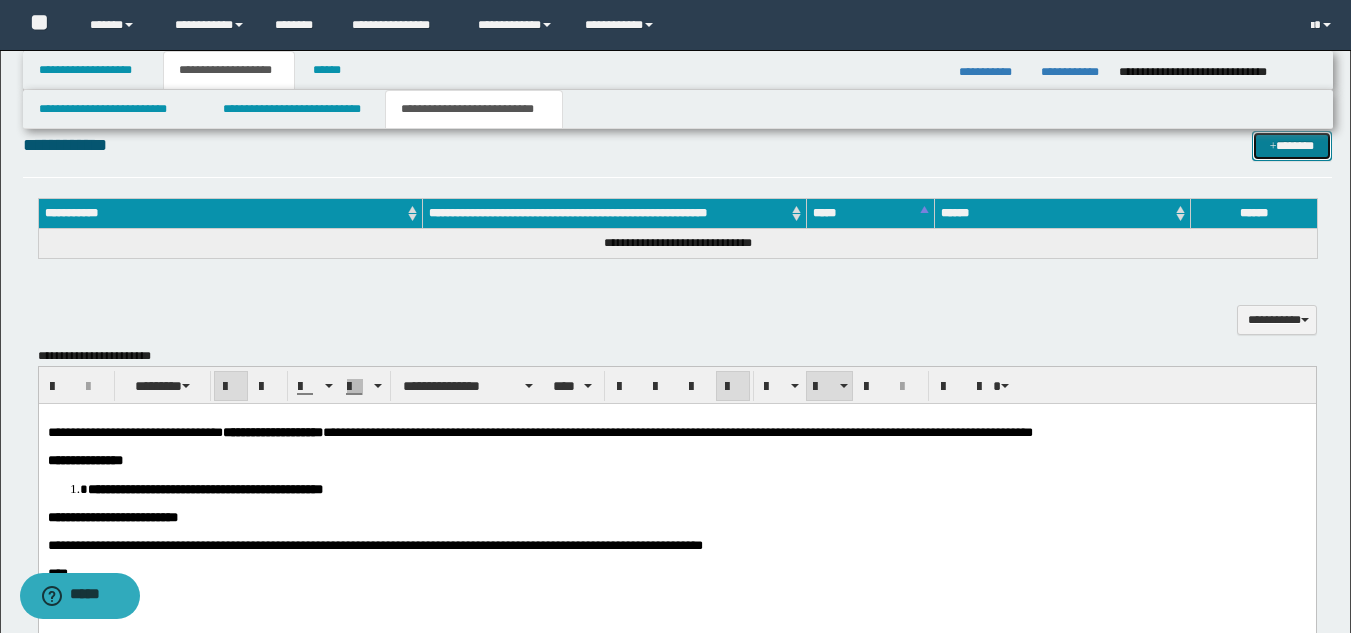 click on "*******" at bounding box center (1292, 146) 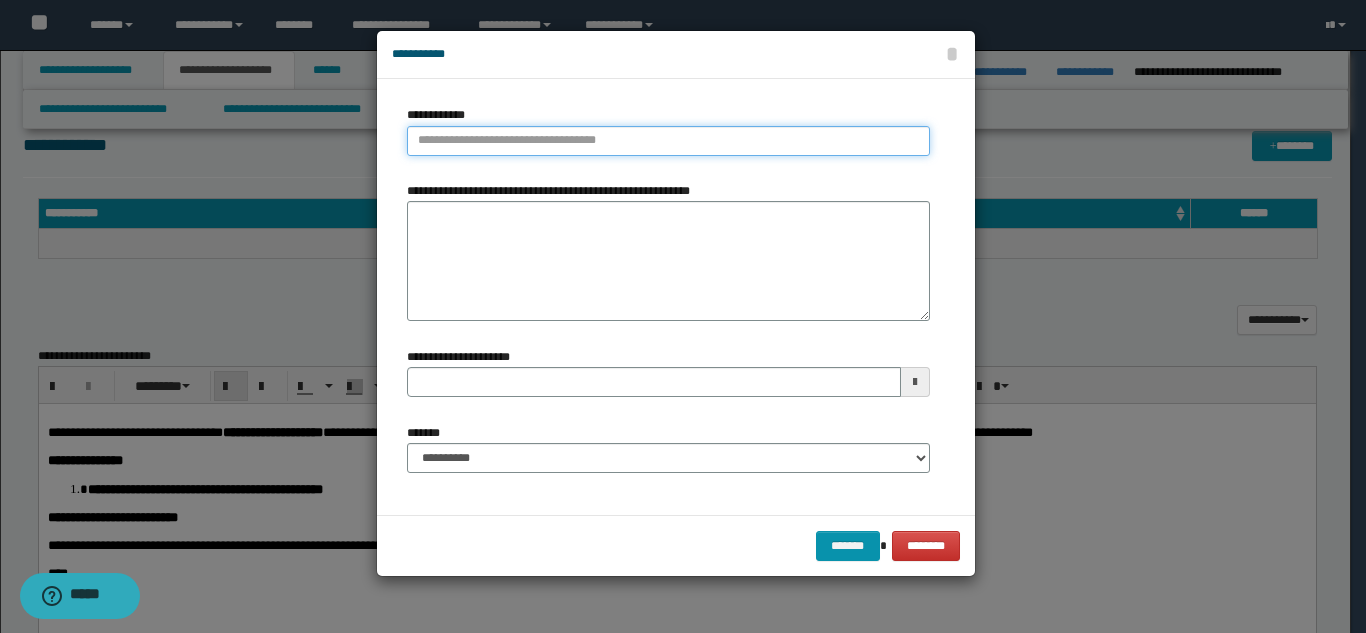 click on "**********" at bounding box center (668, 141) 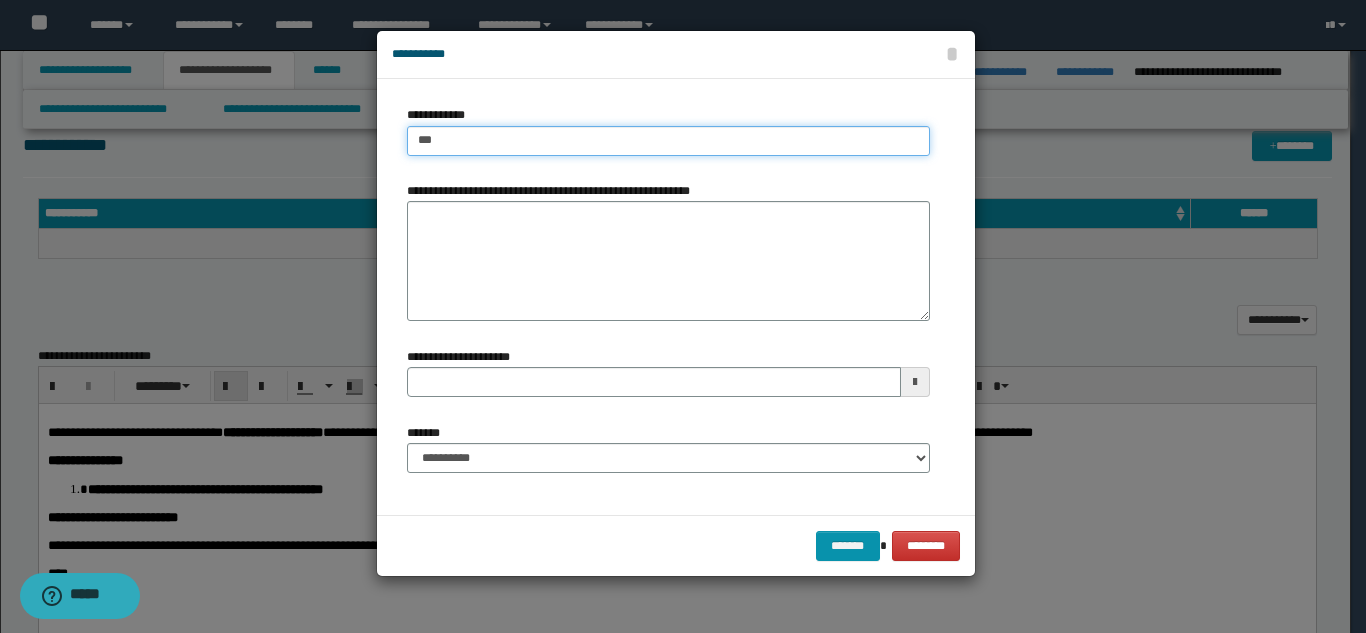 type on "****" 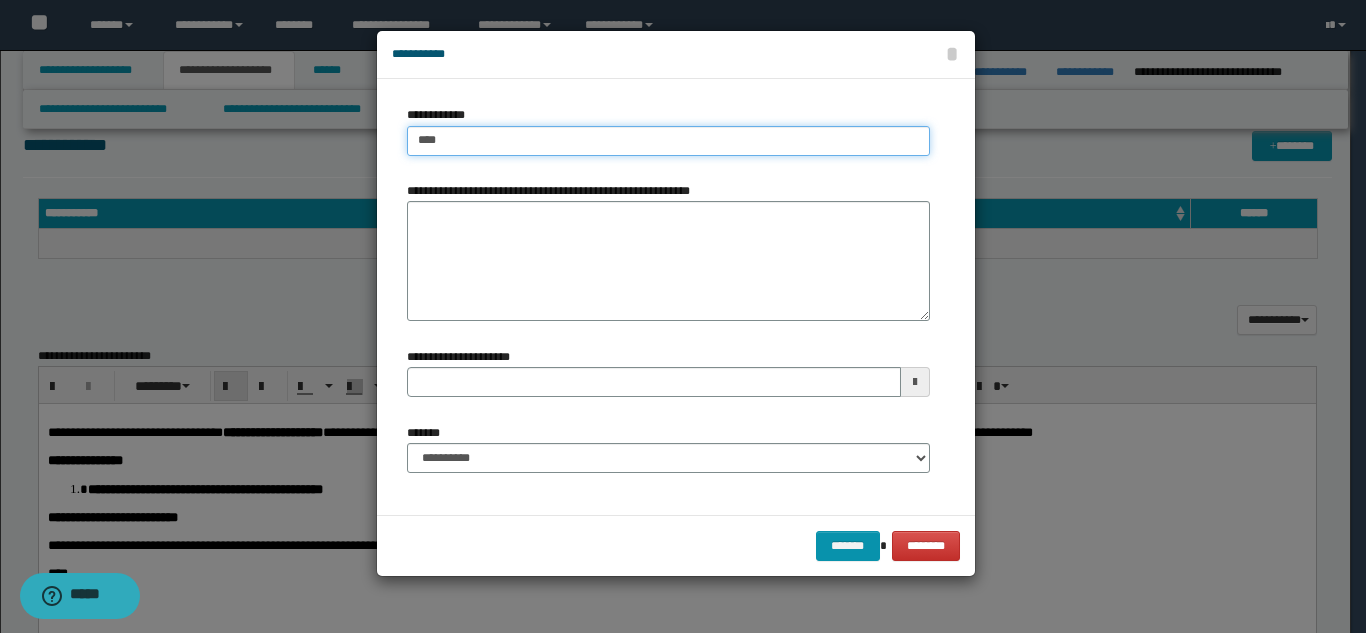 type on "****" 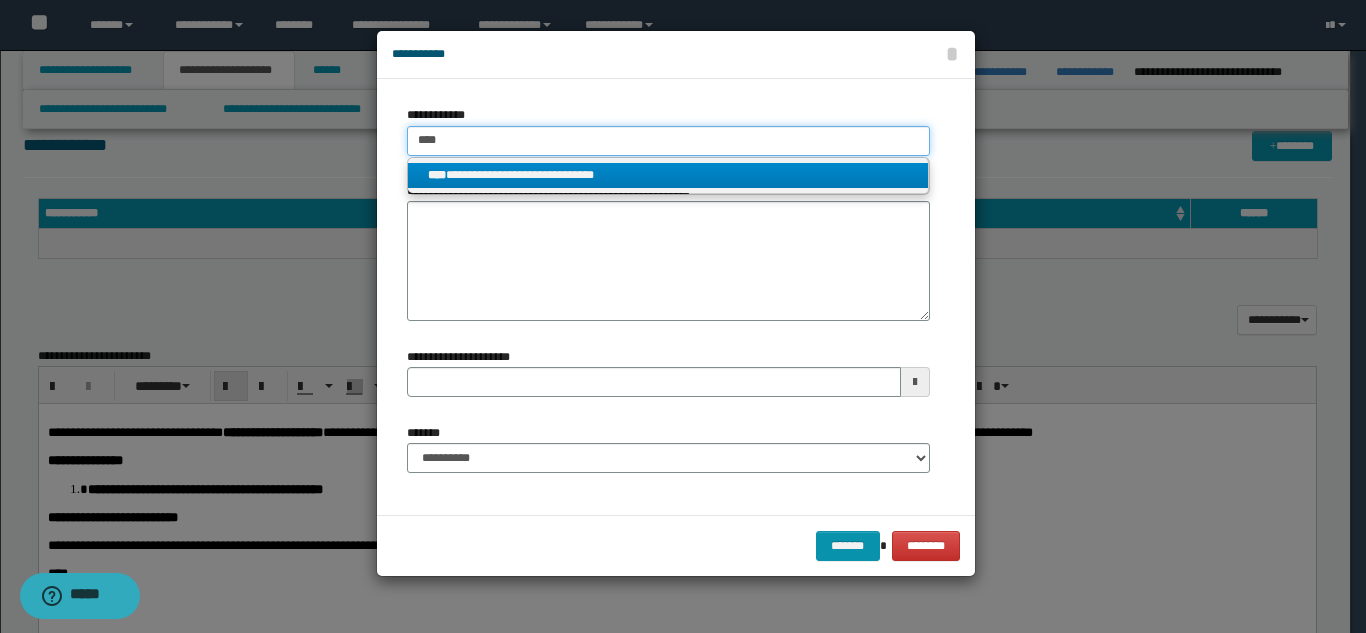 type on "****" 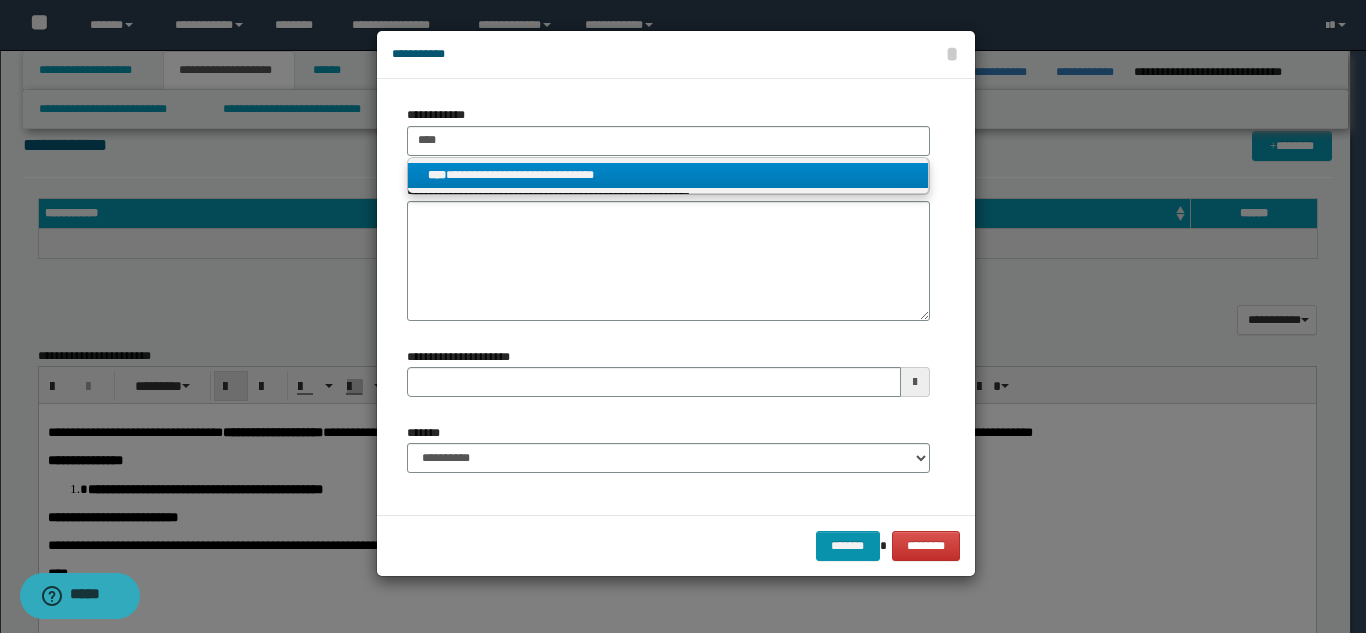 click on "**********" at bounding box center [668, 175] 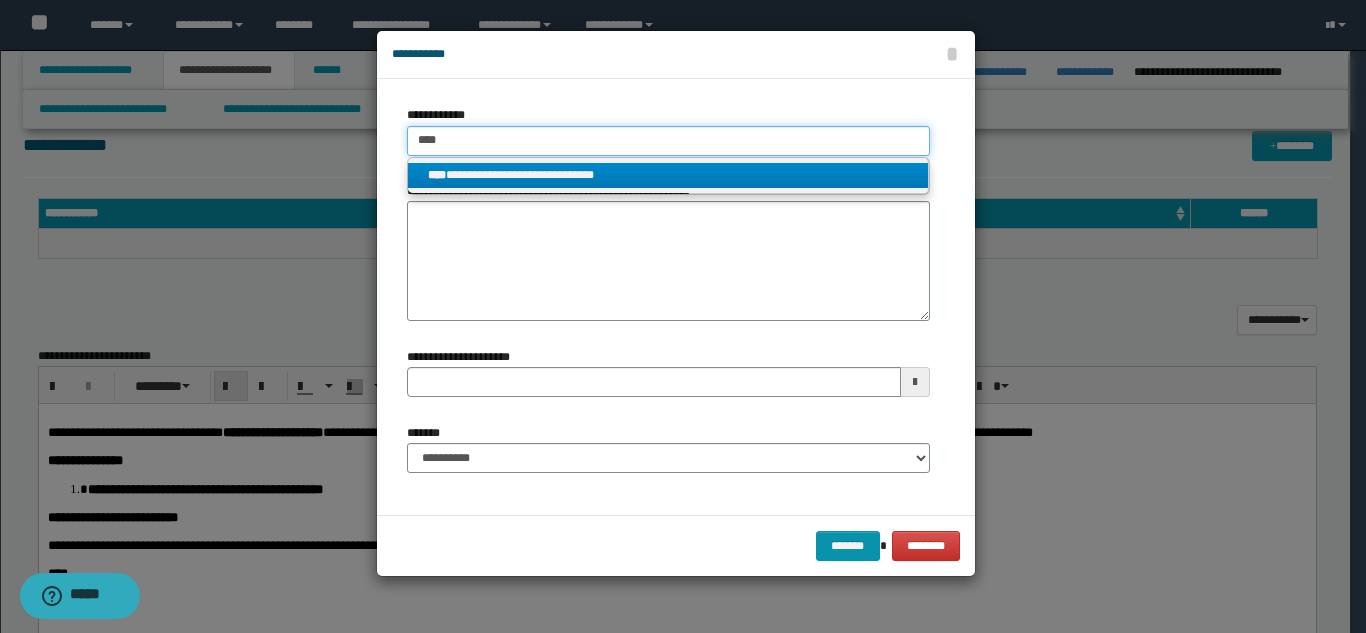 type 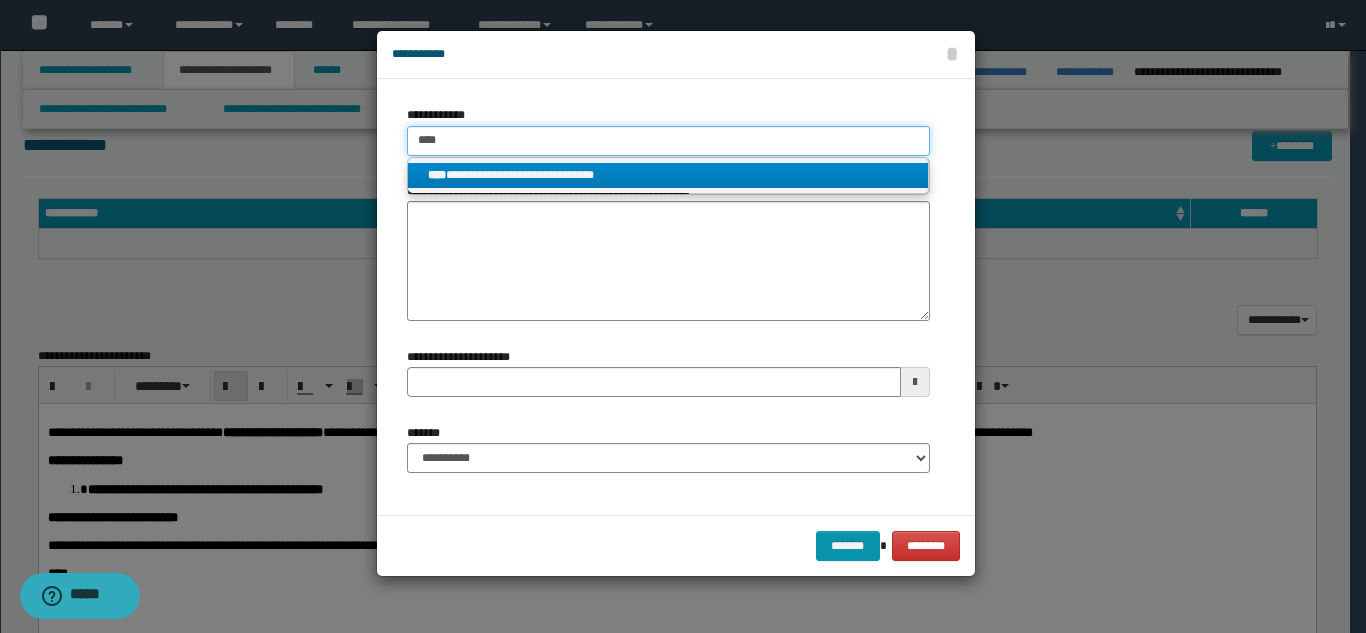 type on "**********" 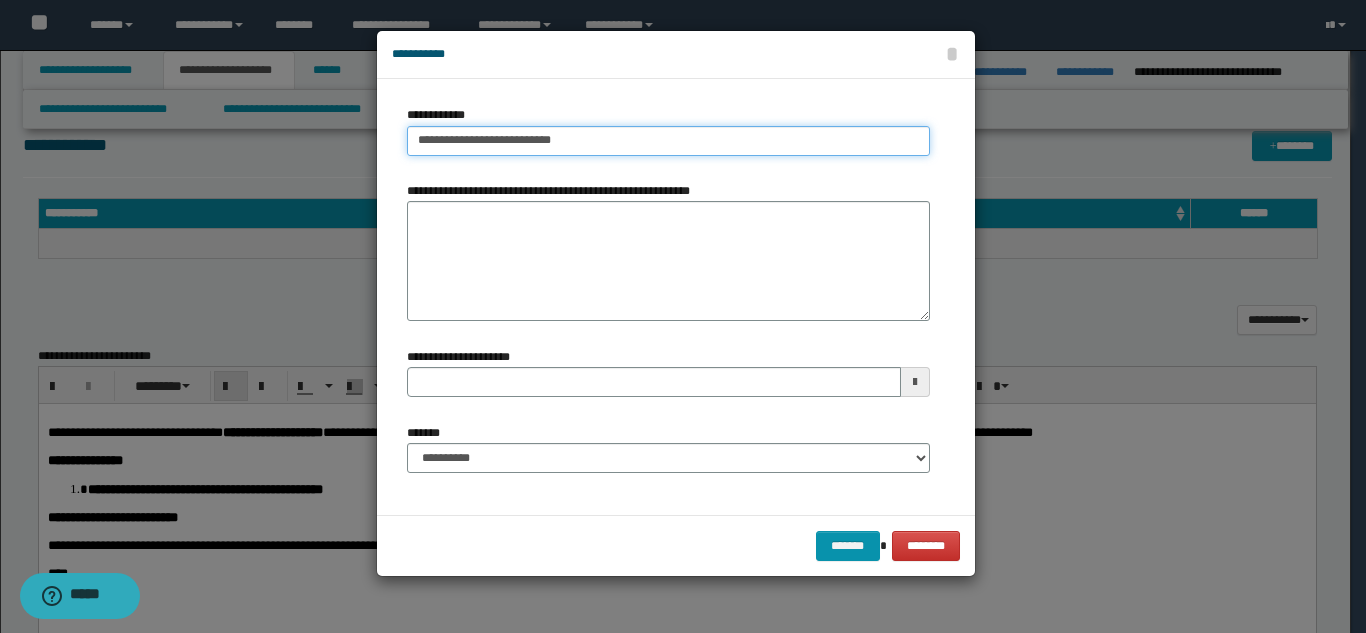 type on "**********" 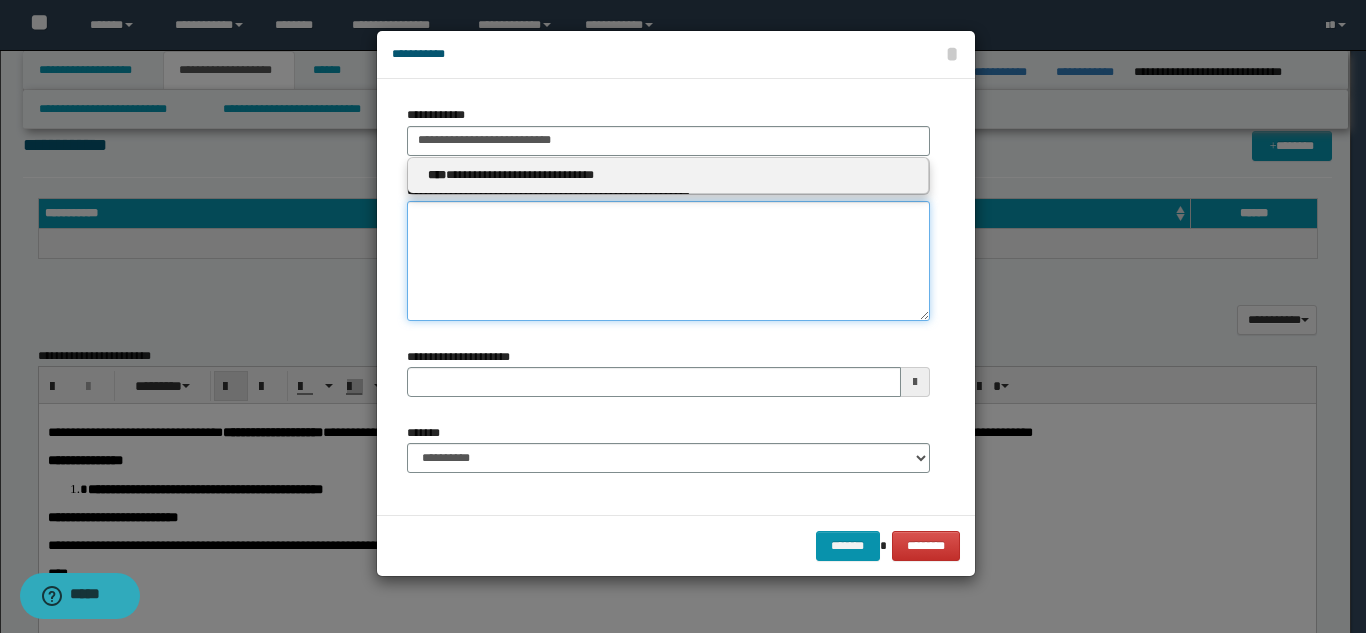 type 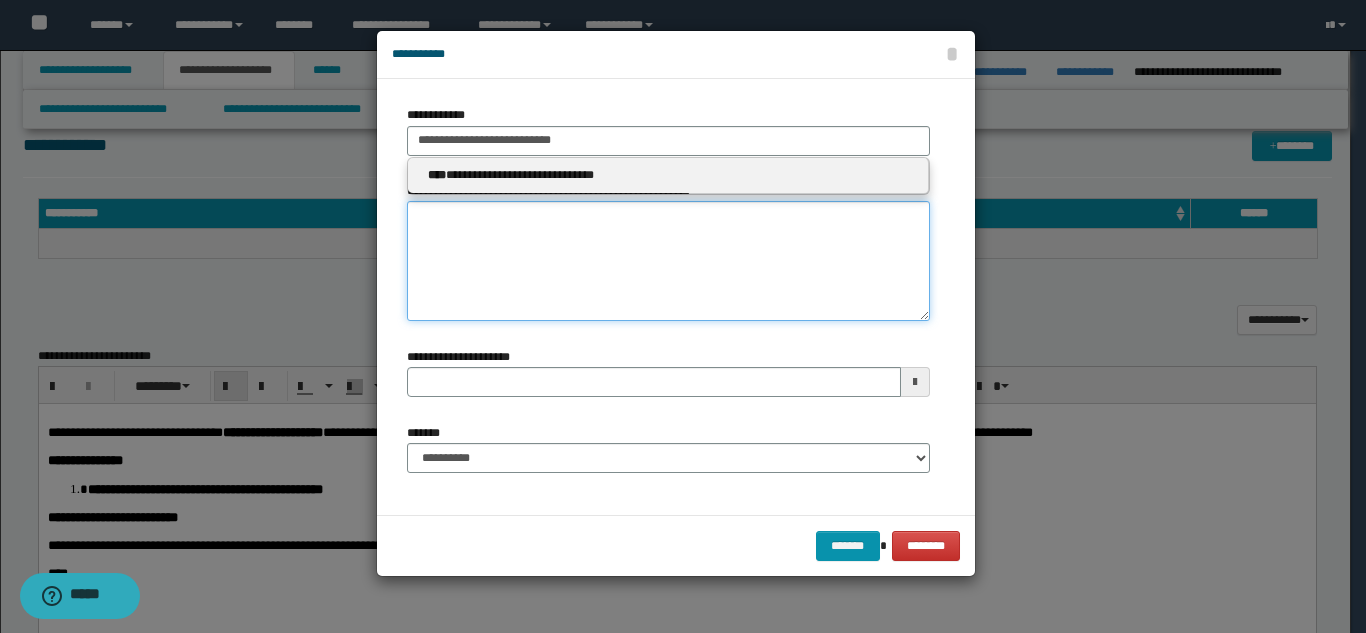click on "**********" at bounding box center (668, 261) 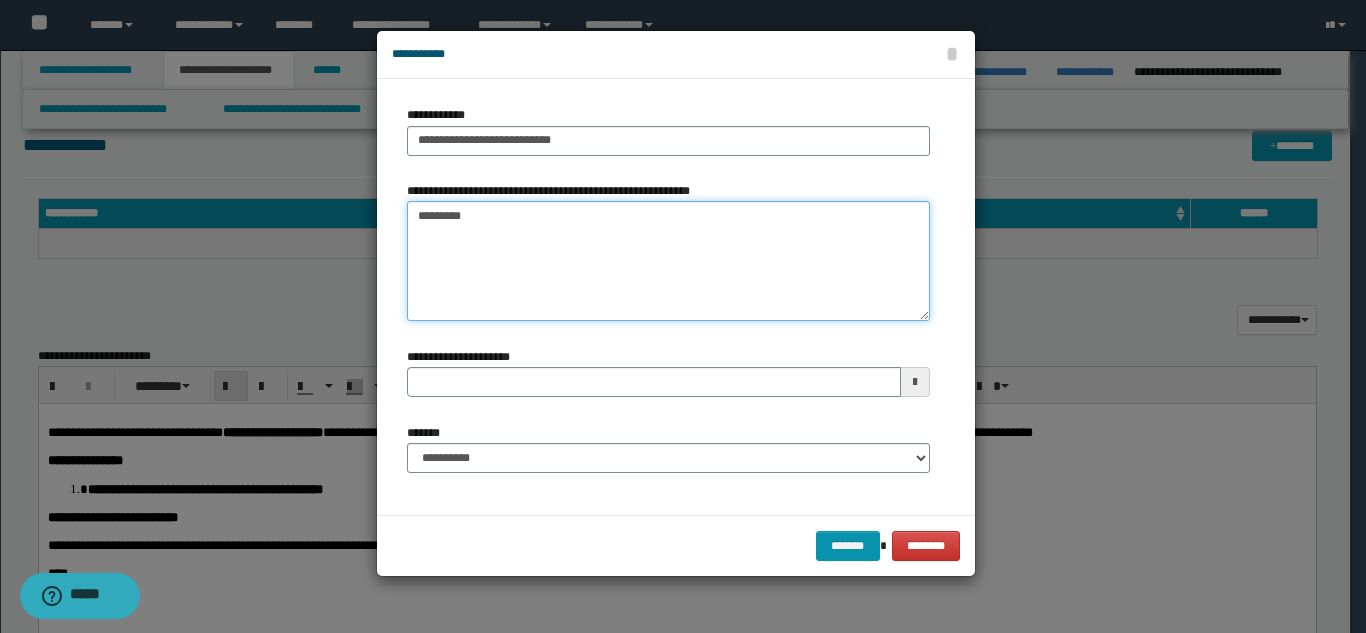 type on "*********" 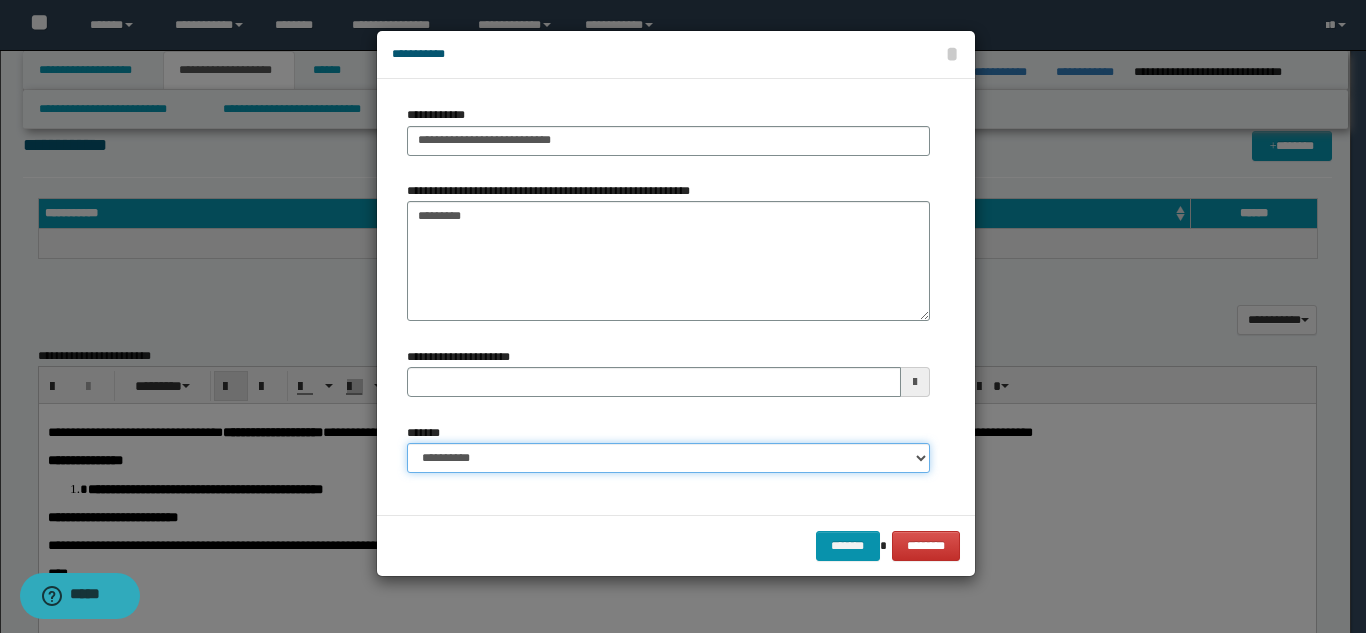 click on "**********" at bounding box center [668, 458] 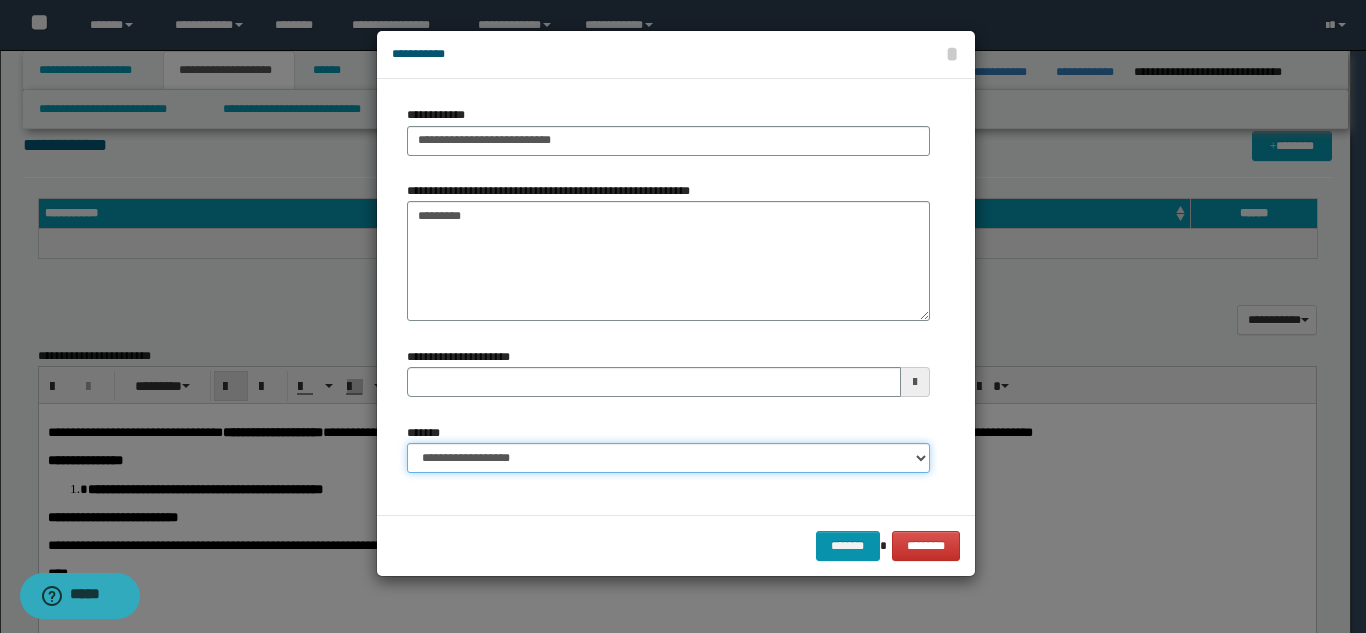 type 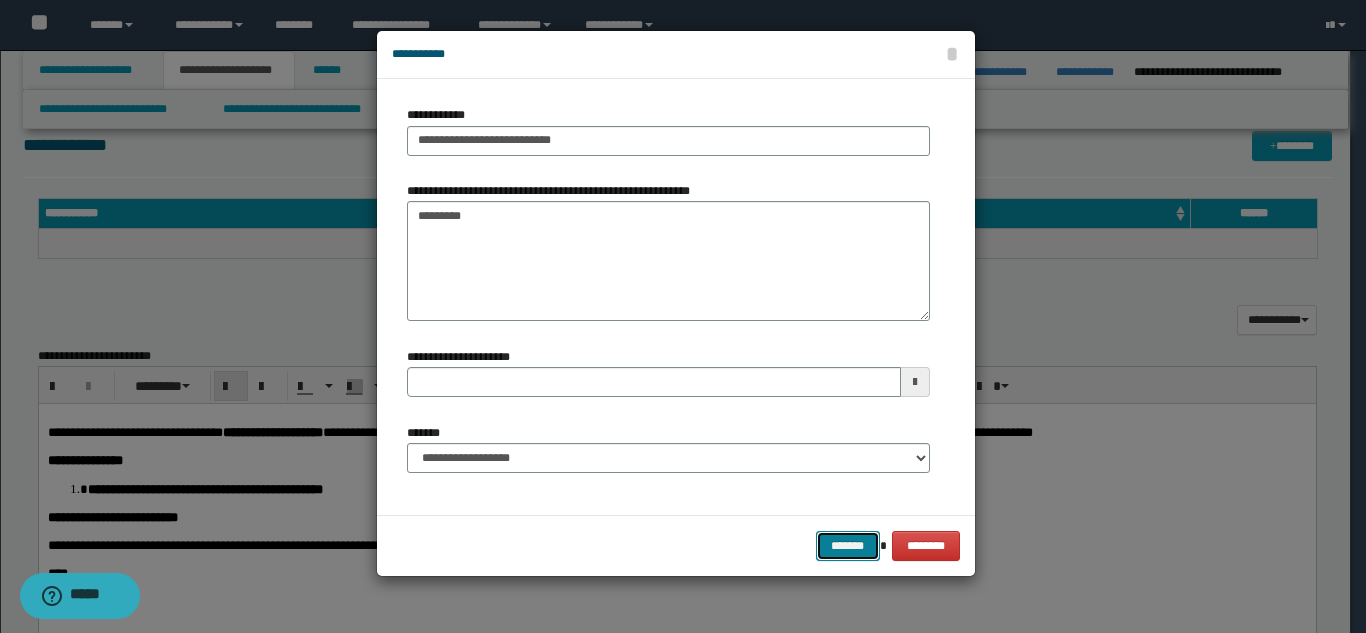 click on "*******" at bounding box center (848, 546) 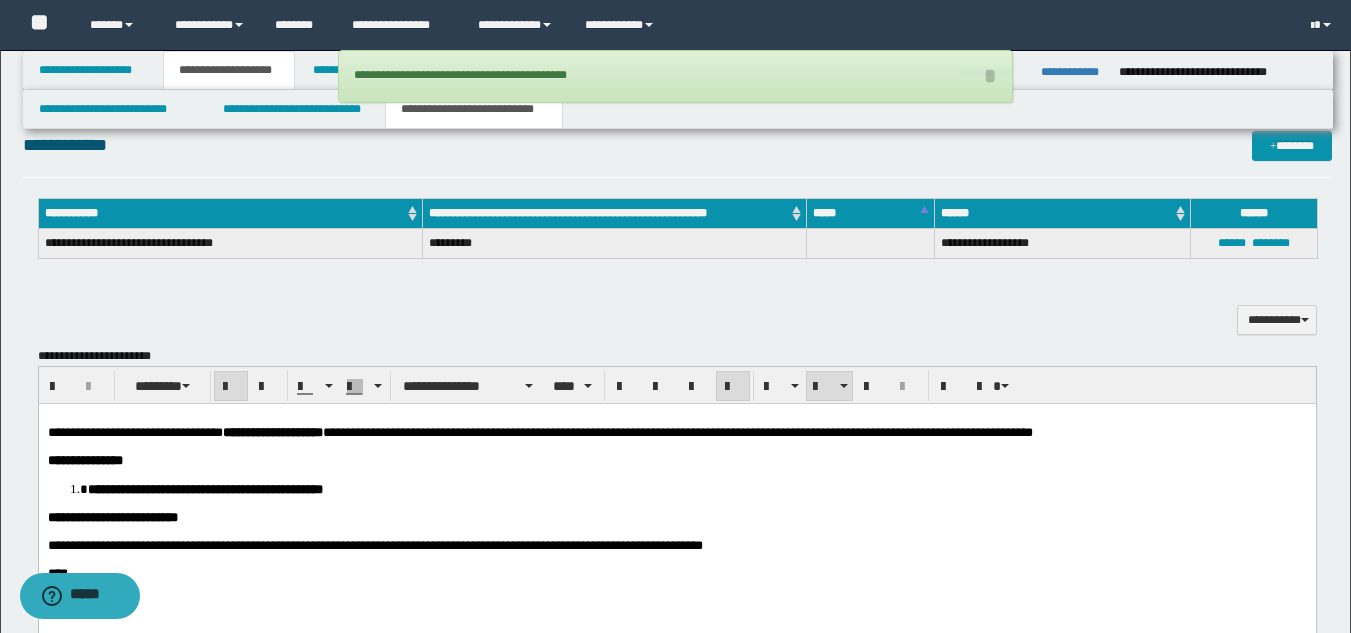 click on "**********" at bounding box center (677, 309) 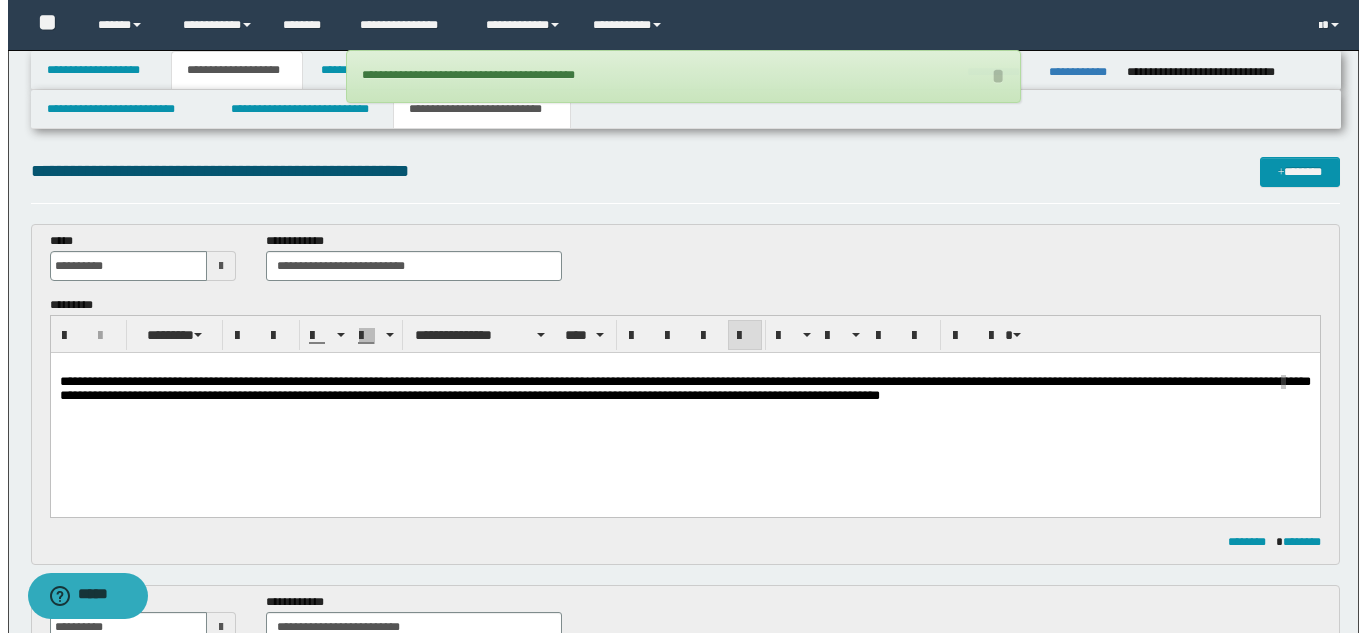 scroll, scrollTop: 0, scrollLeft: 0, axis: both 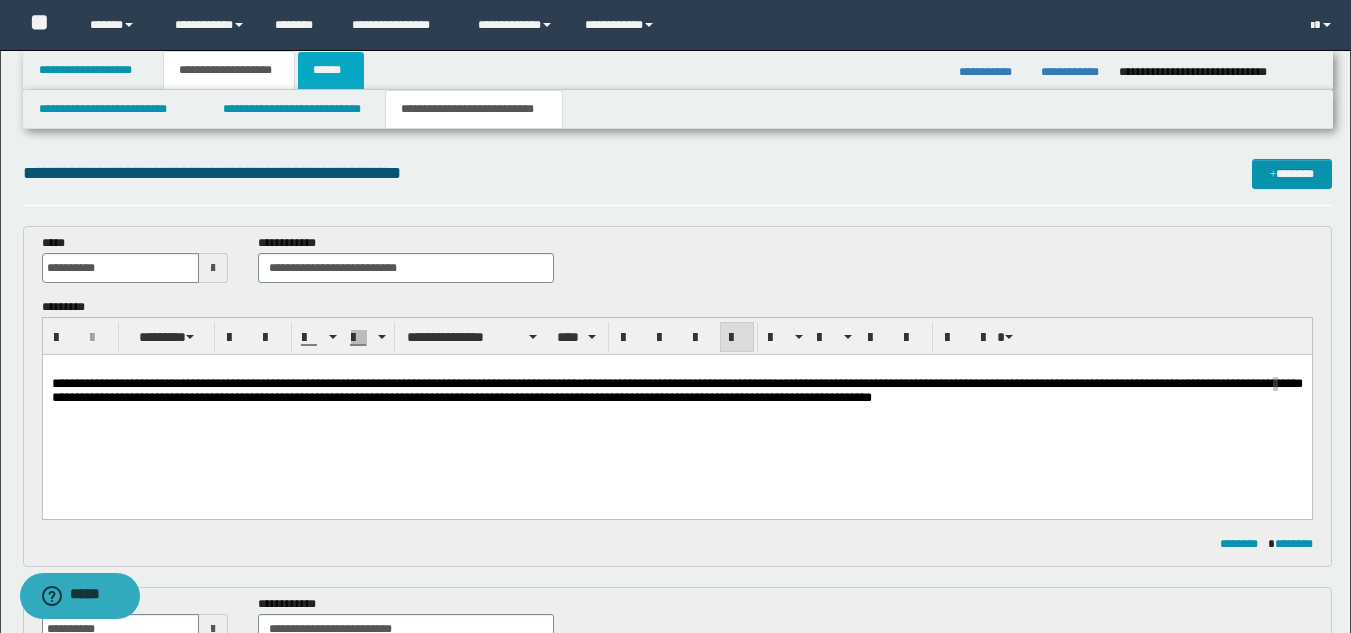 click on "******" at bounding box center [331, 70] 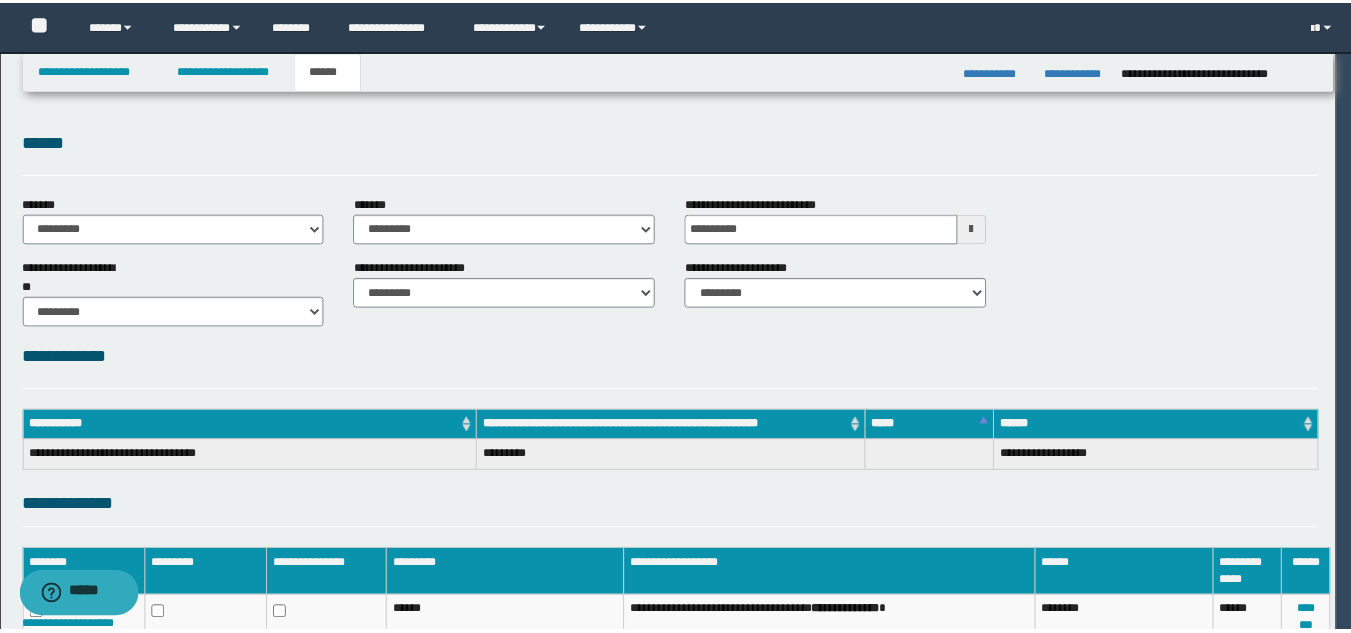 scroll, scrollTop: 0, scrollLeft: 0, axis: both 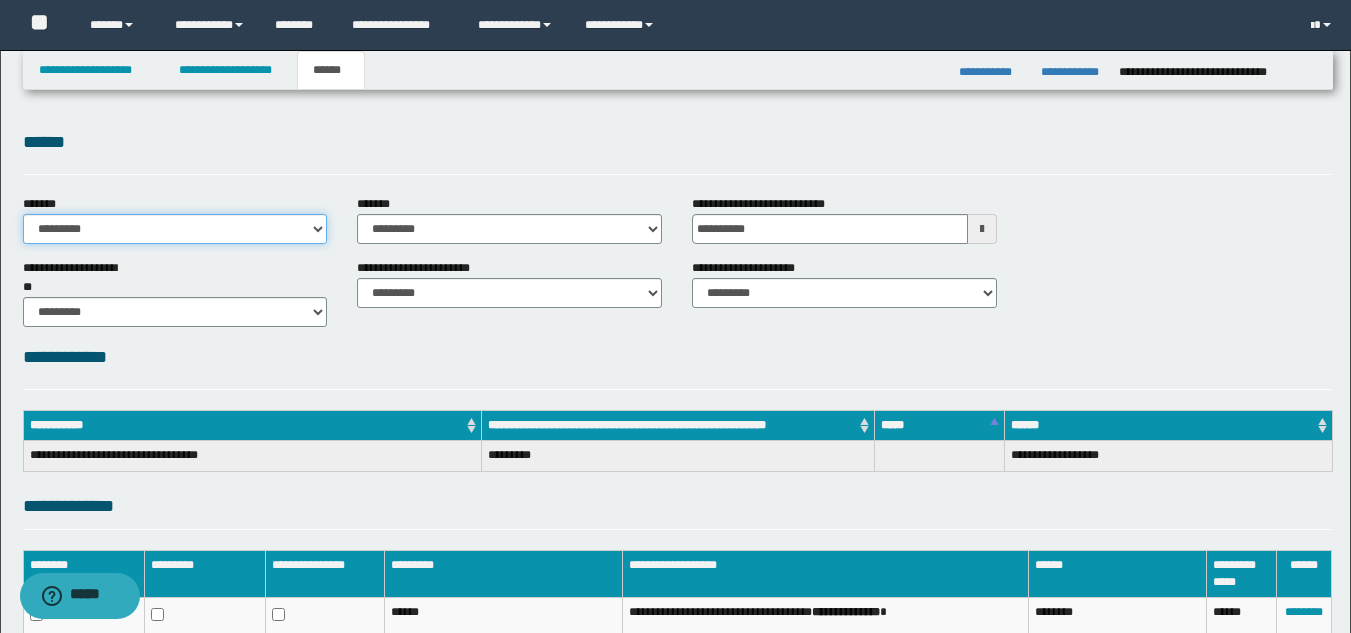 click on "**********" at bounding box center (175, 229) 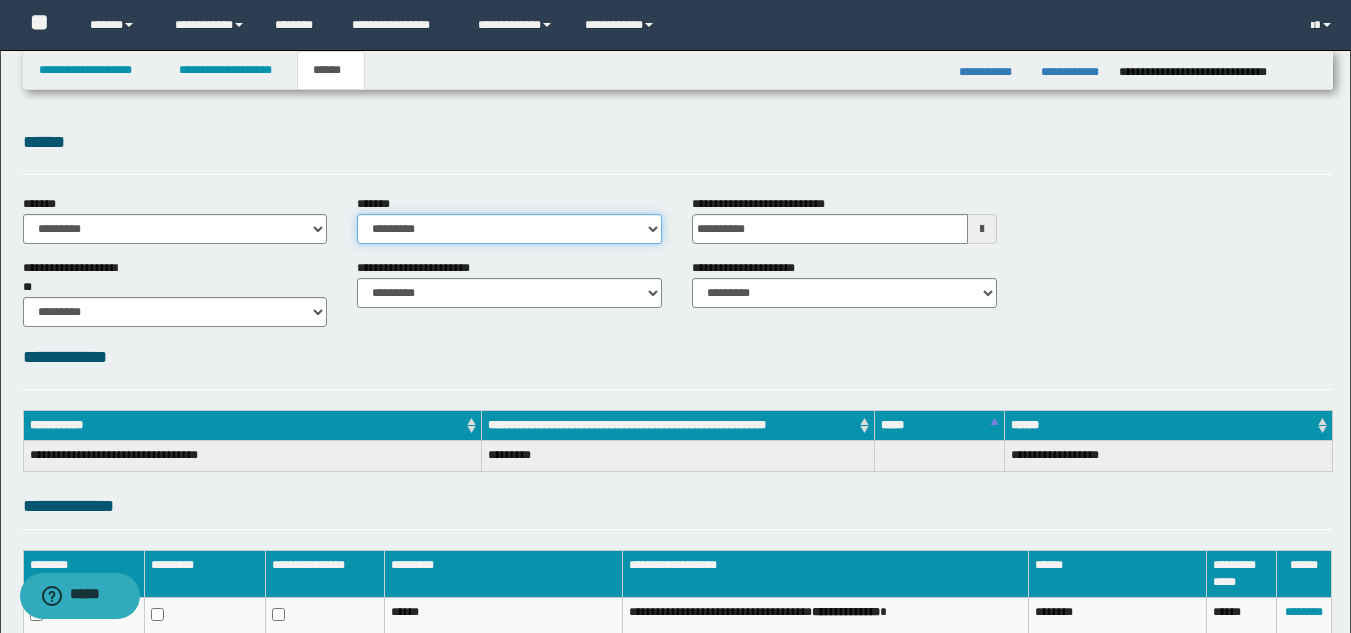 drag, startPoint x: 432, startPoint y: 222, endPoint x: 423, endPoint y: 243, distance: 22.847319 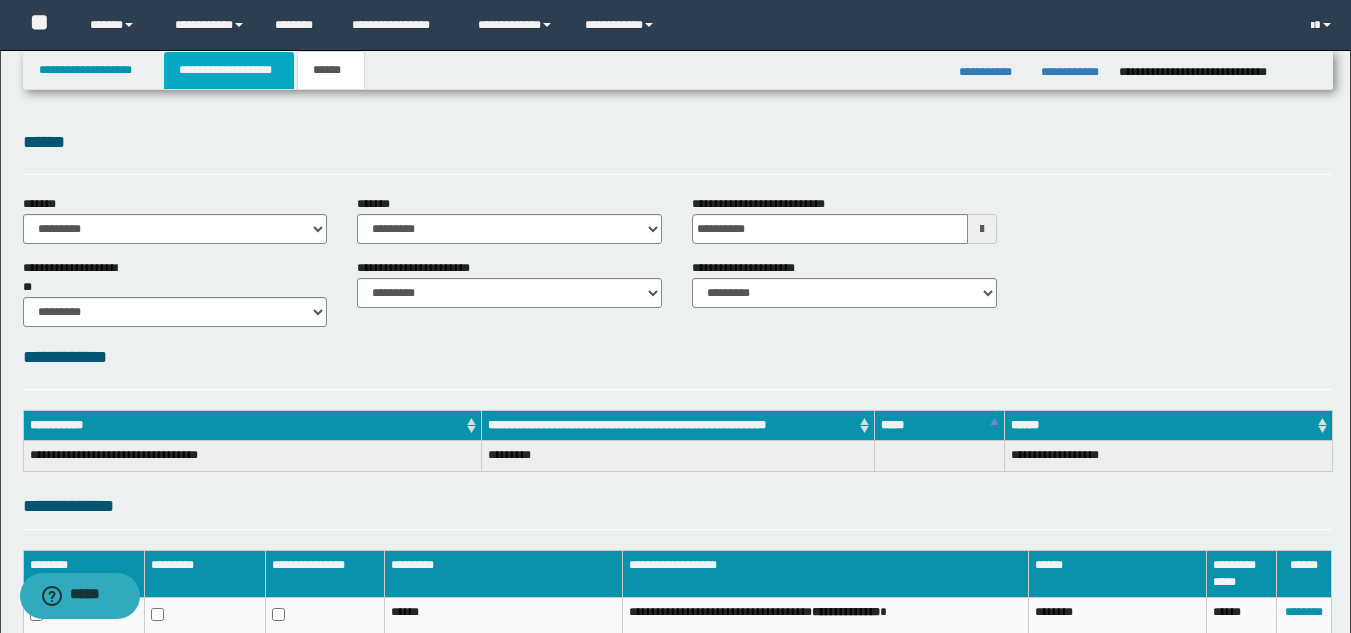 click on "**********" at bounding box center (229, 70) 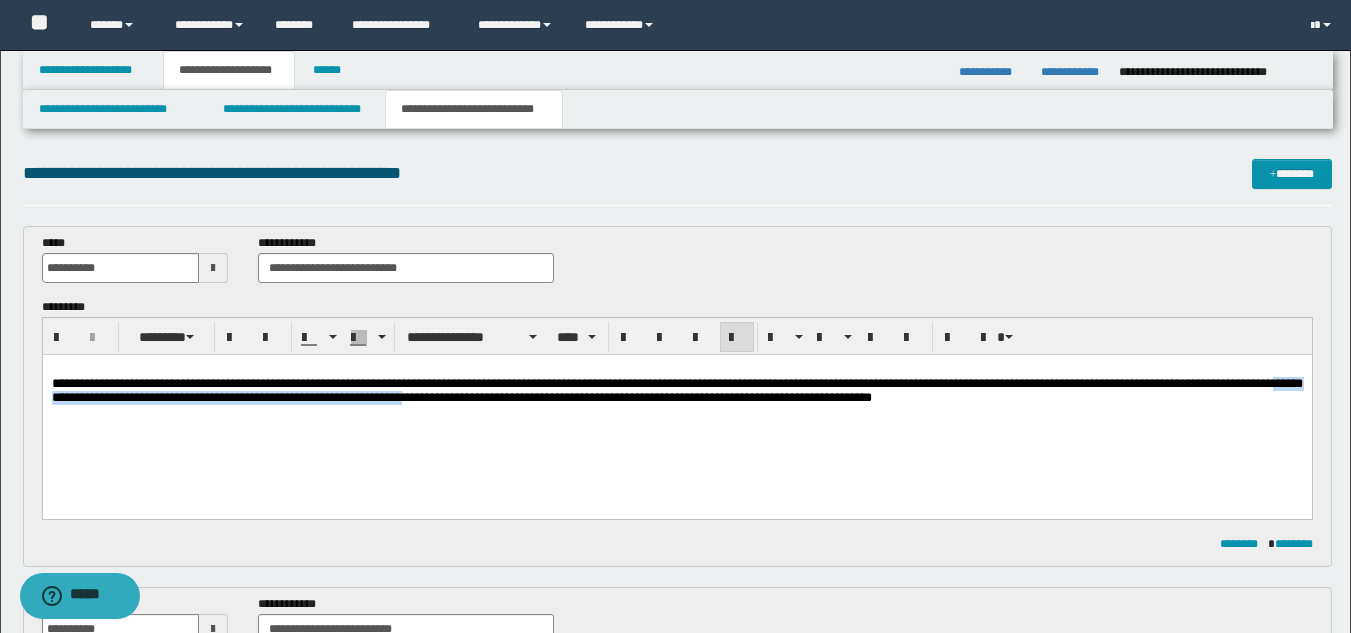 click on "**********" at bounding box center [676, 390] 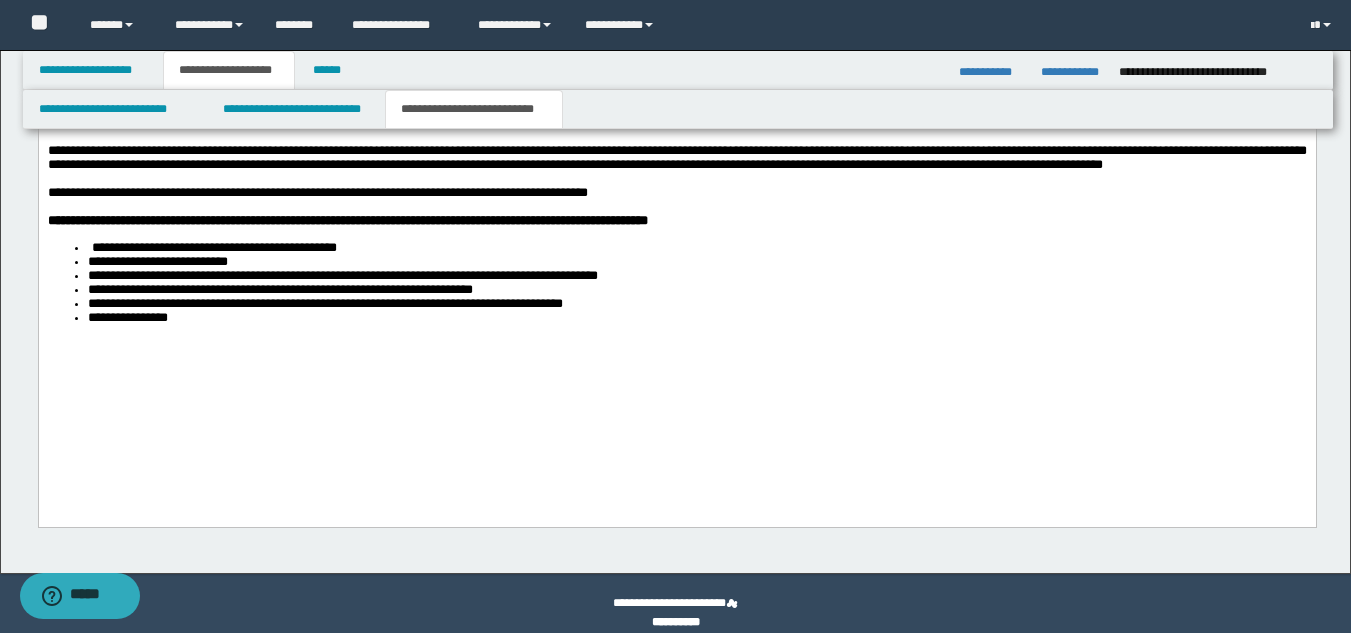 scroll, scrollTop: 1956, scrollLeft: 0, axis: vertical 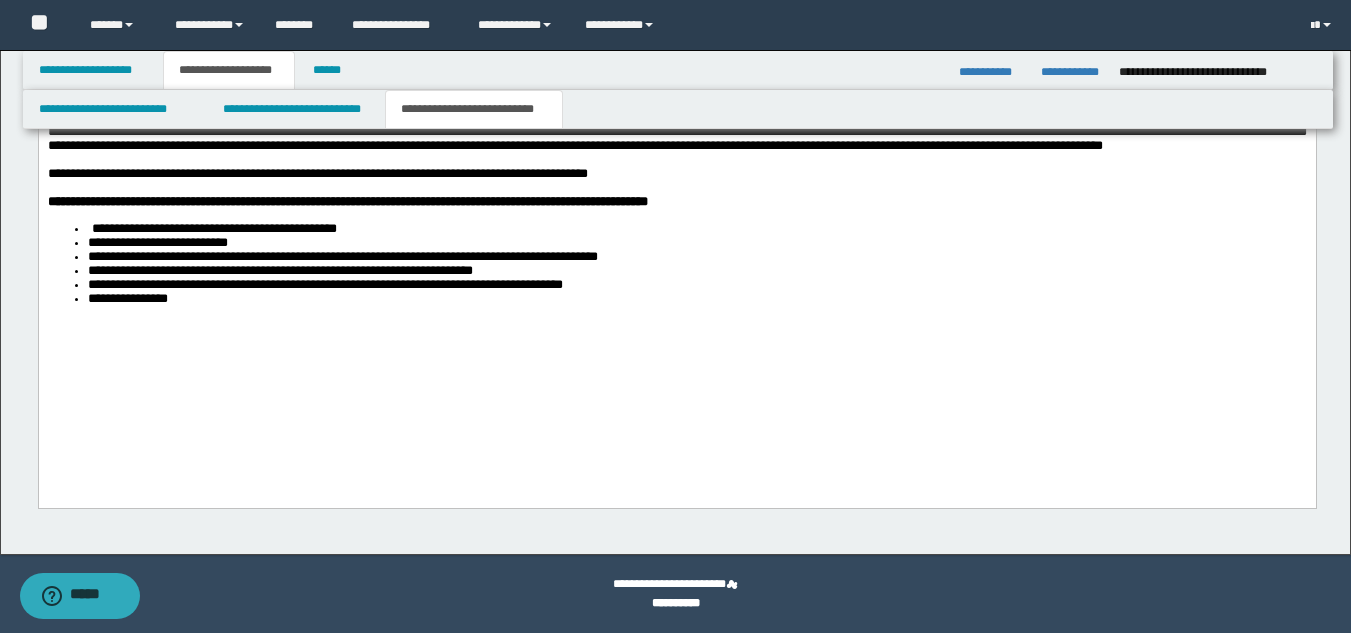 click on "**********" at bounding box center (676, 108) 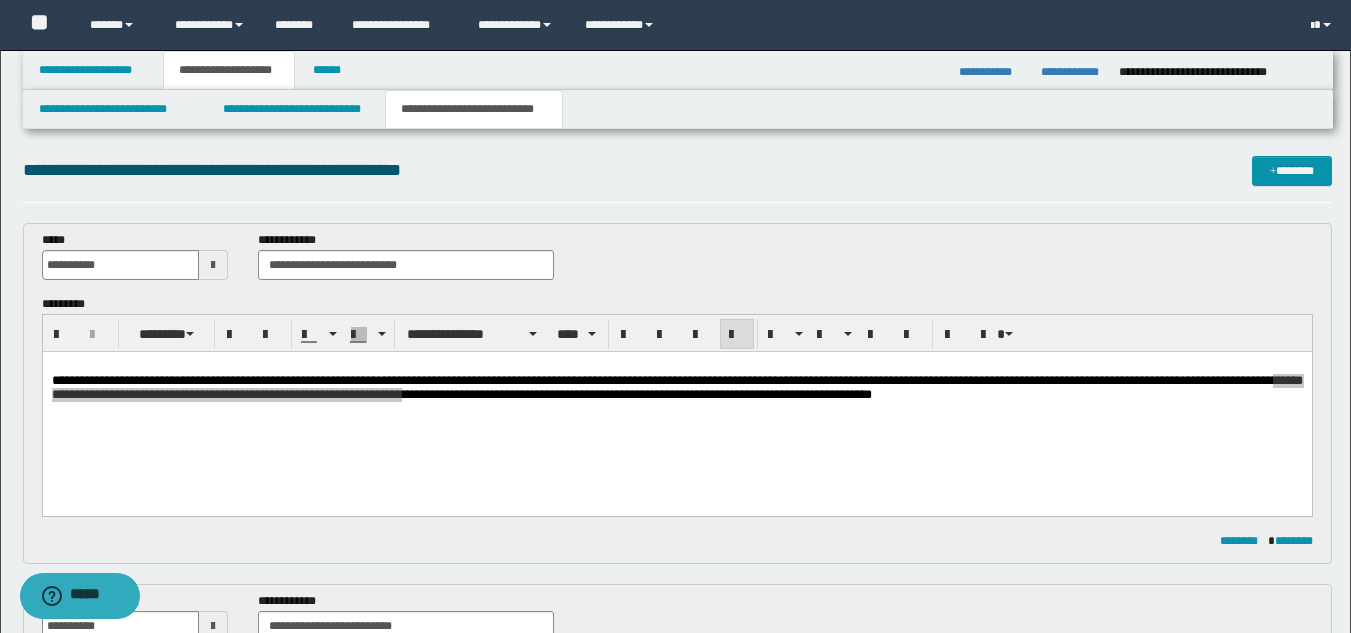 scroll, scrollTop: 0, scrollLeft: 0, axis: both 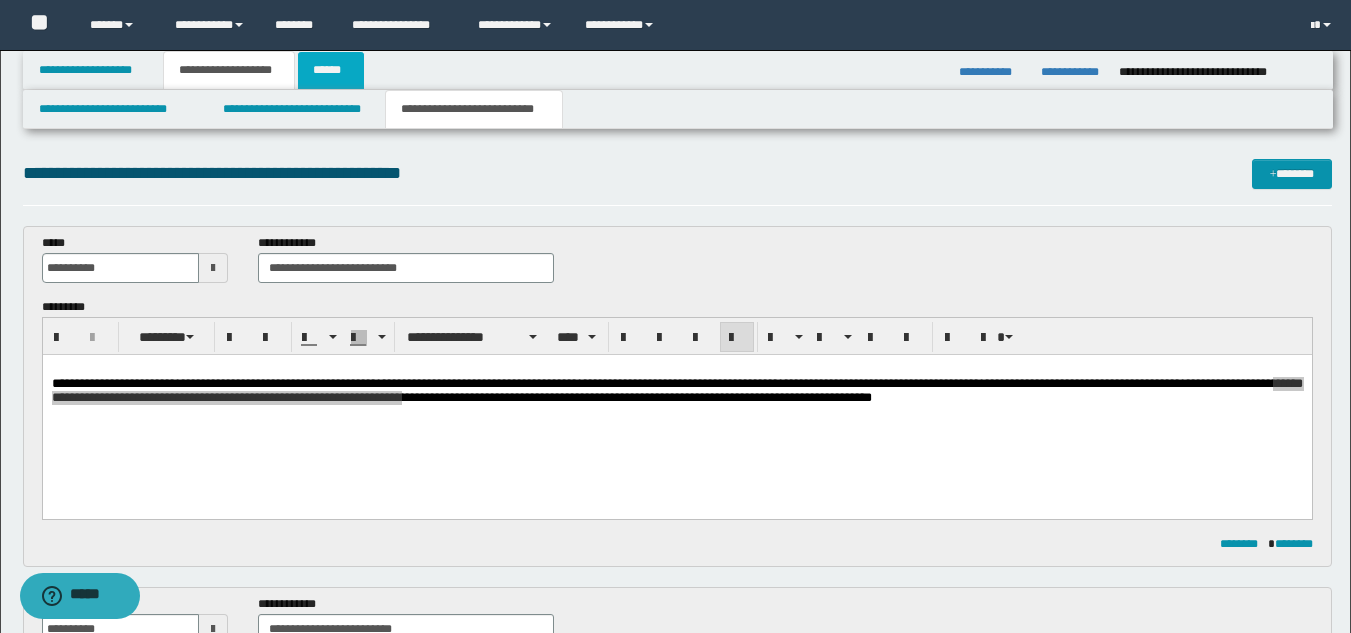 click on "******" at bounding box center [331, 70] 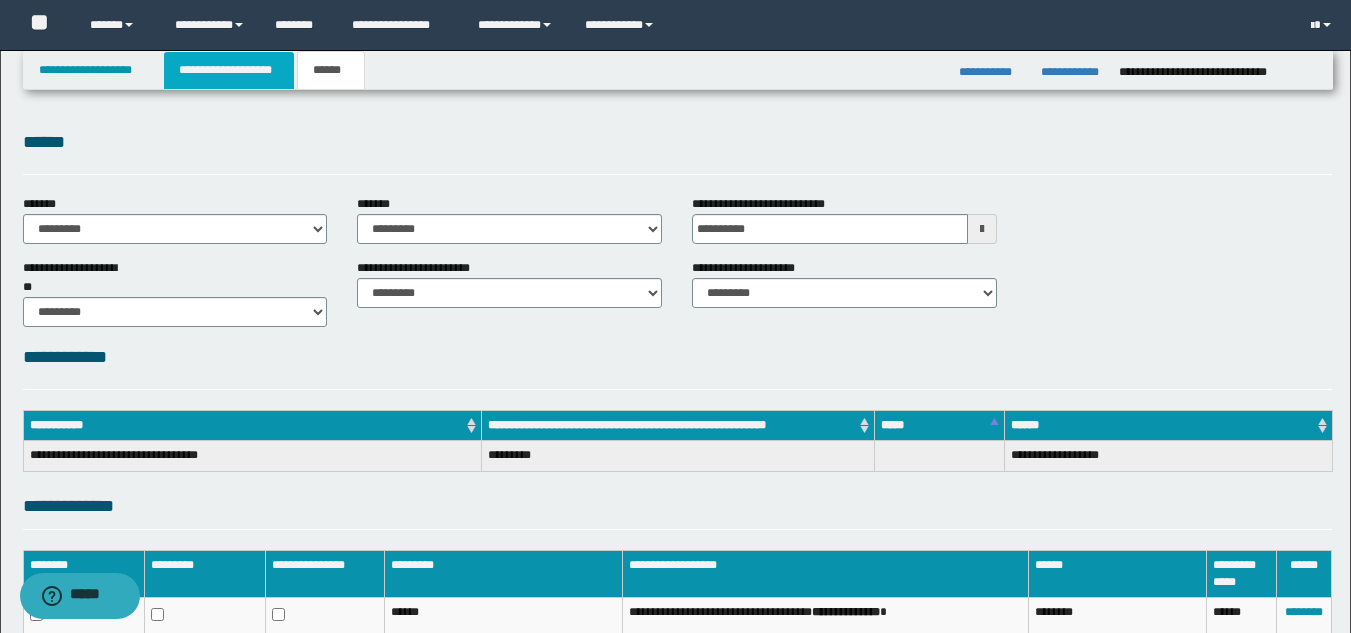 click on "**********" at bounding box center [229, 70] 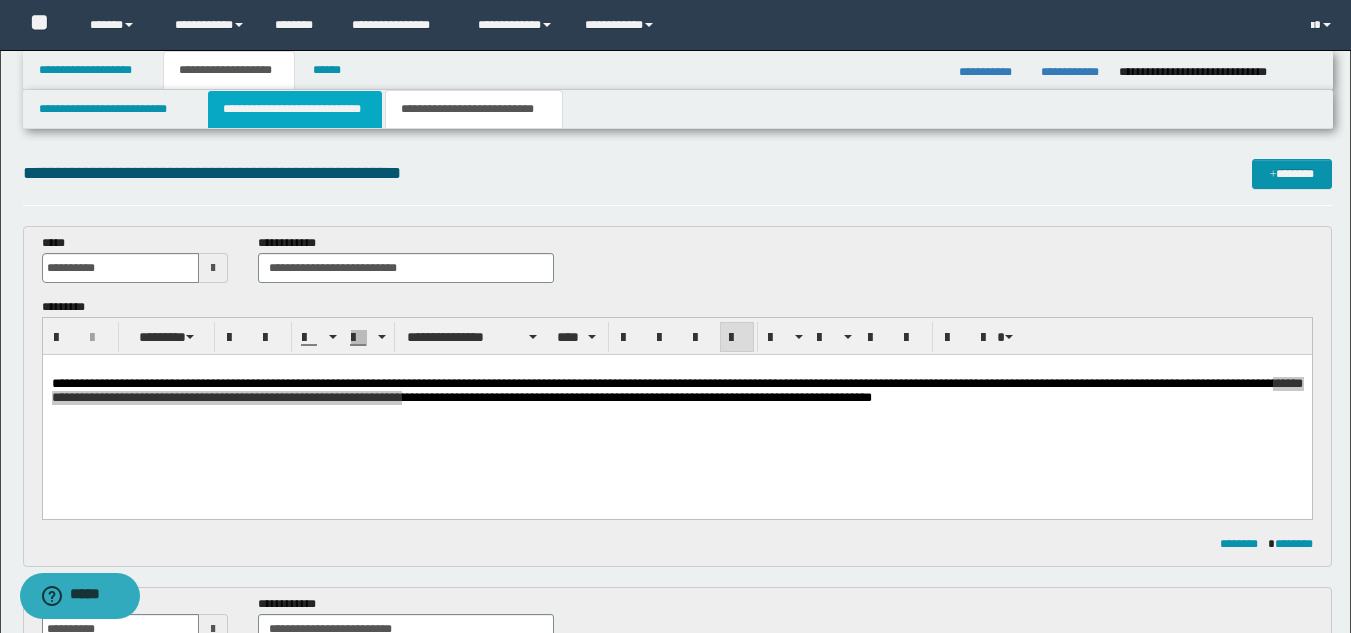 drag, startPoint x: 281, startPoint y: 95, endPoint x: 296, endPoint y: 105, distance: 18.027756 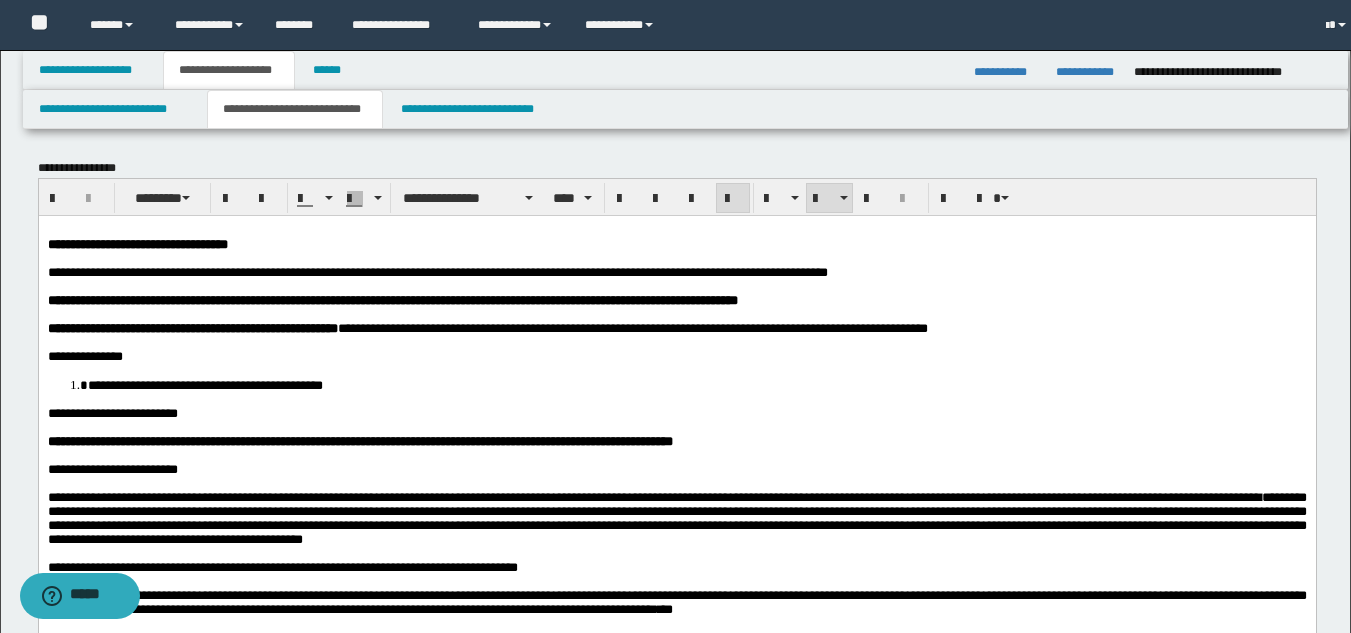 click on "**********" at bounding box center (676, 801) 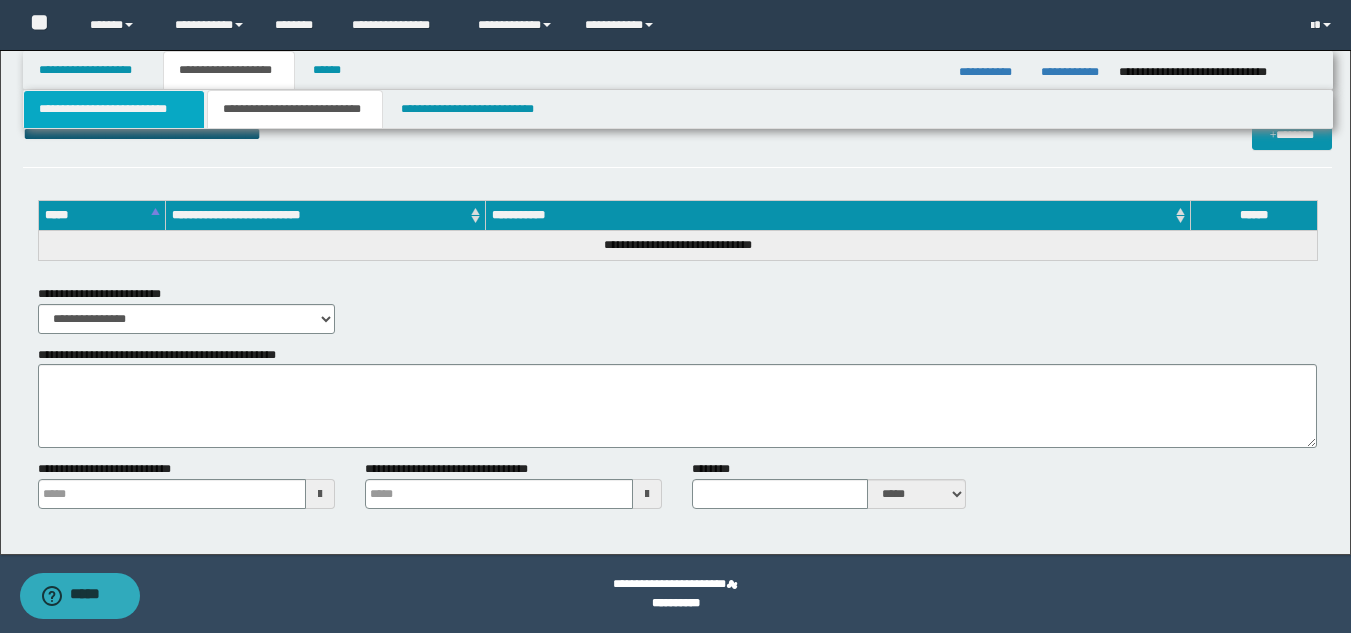 click on "**********" at bounding box center [114, 109] 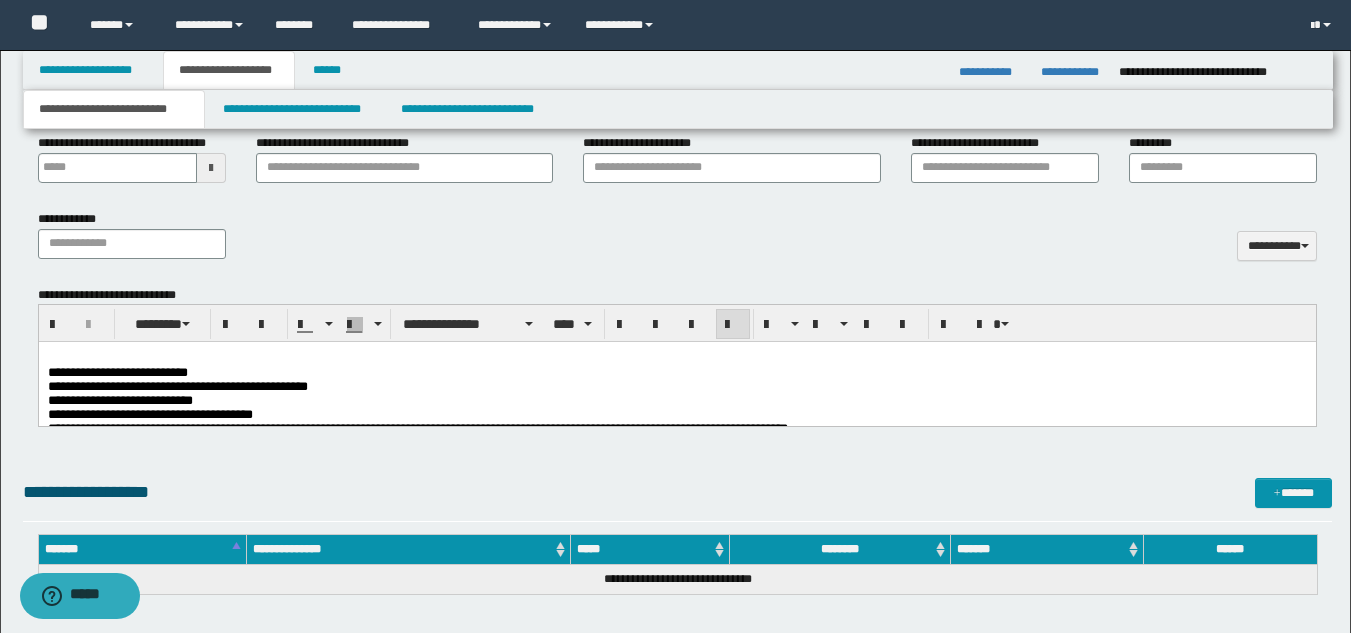 click on "**********" at bounding box center [199, 386] 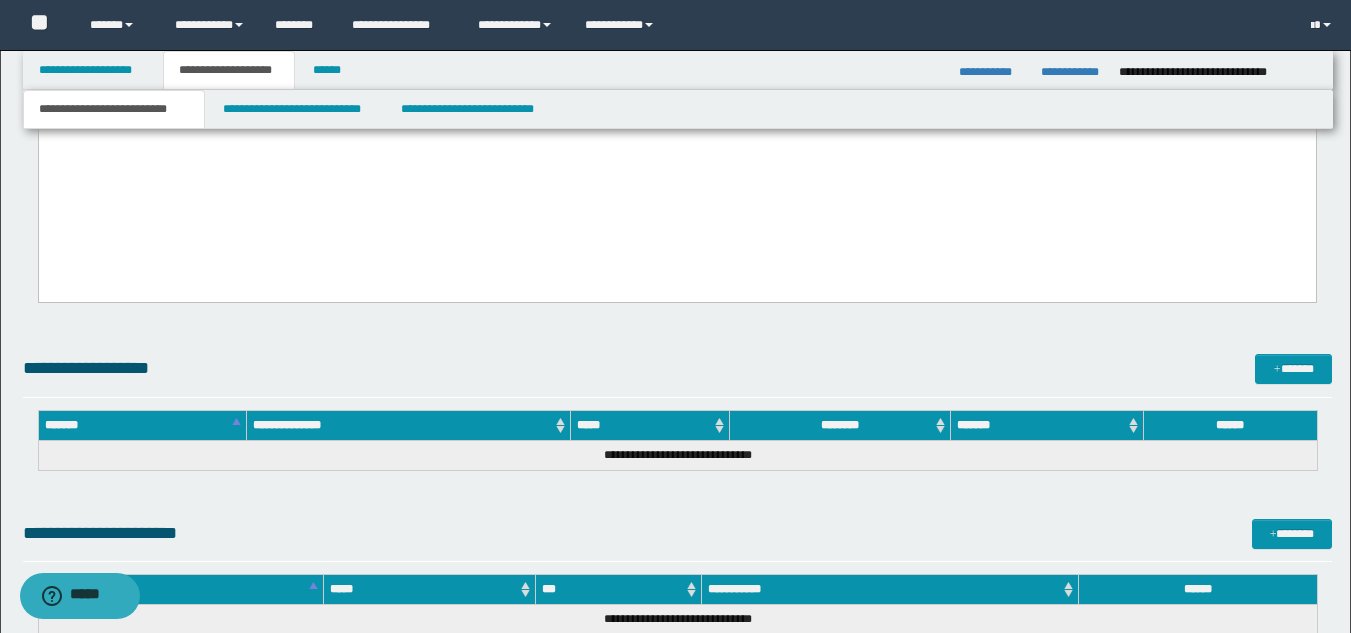 scroll, scrollTop: 1203, scrollLeft: 0, axis: vertical 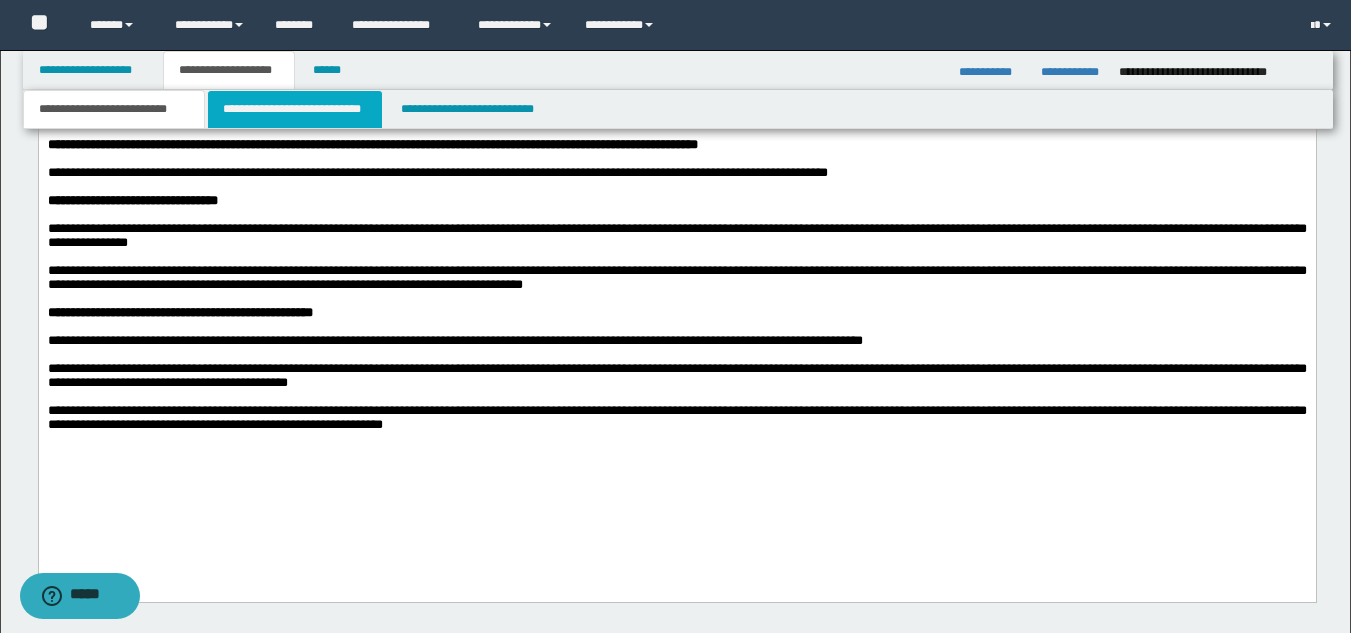 click on "**********" at bounding box center (295, 109) 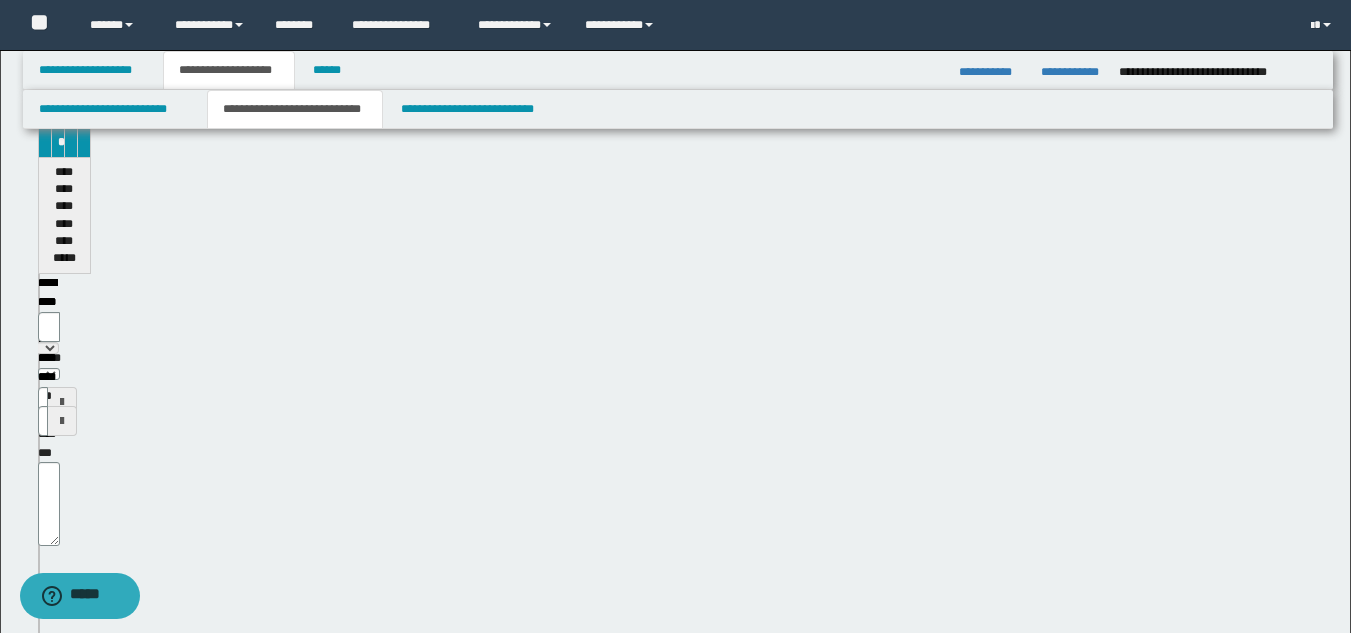 type 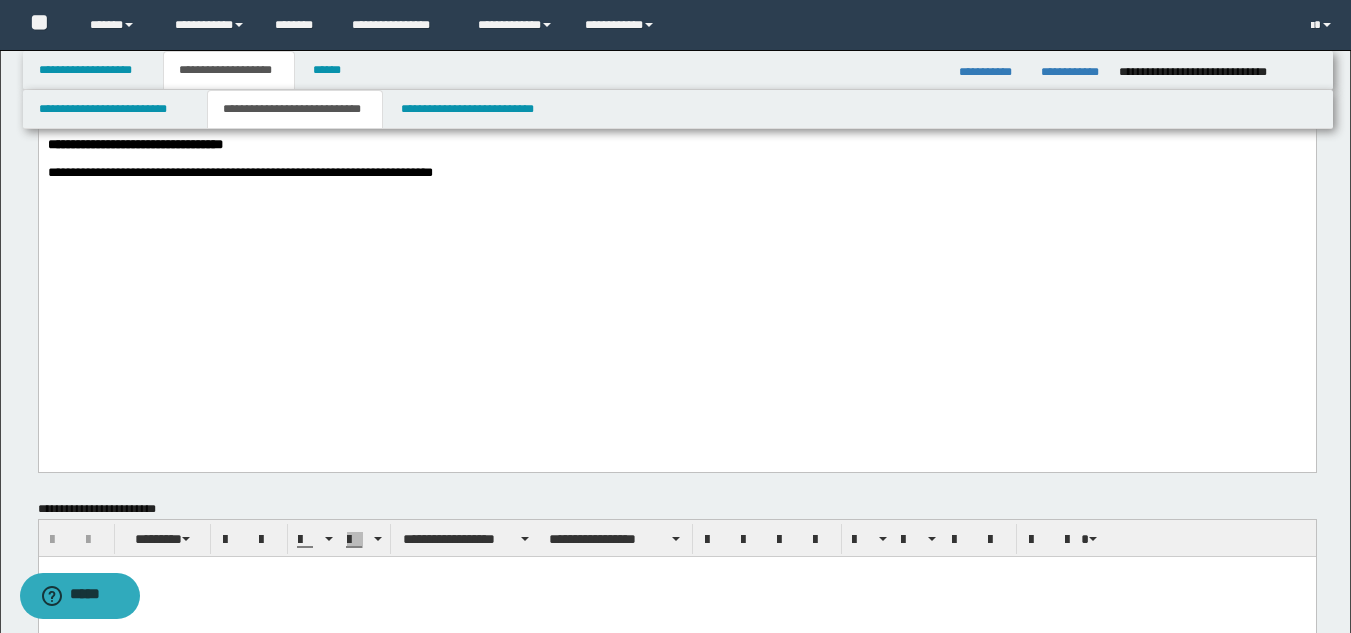 scroll, scrollTop: 1103, scrollLeft: 0, axis: vertical 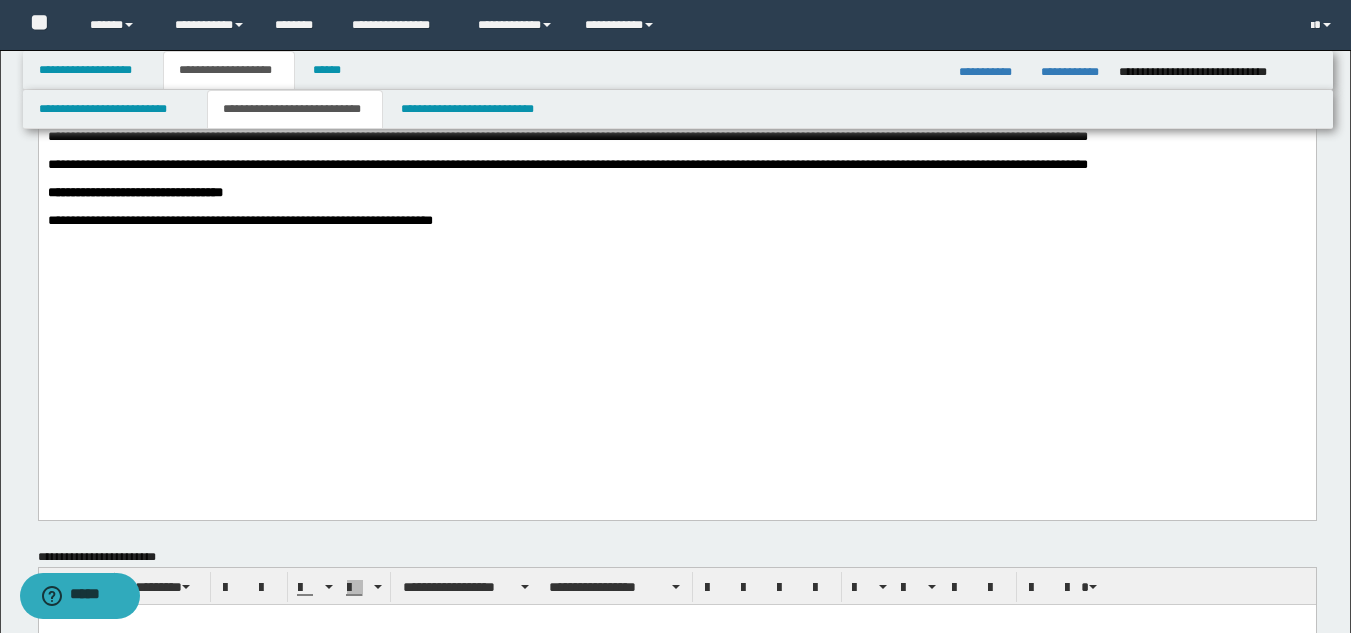 click on "**********" at bounding box center [676, -301] 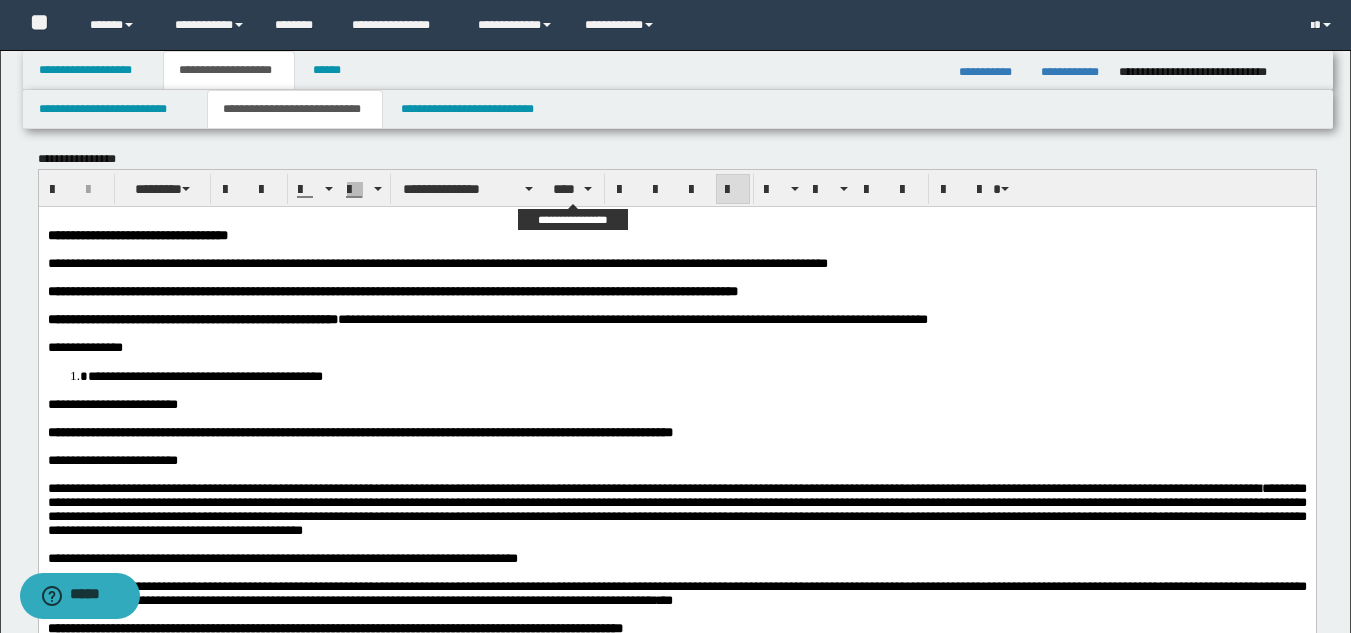 scroll, scrollTop: 0, scrollLeft: 0, axis: both 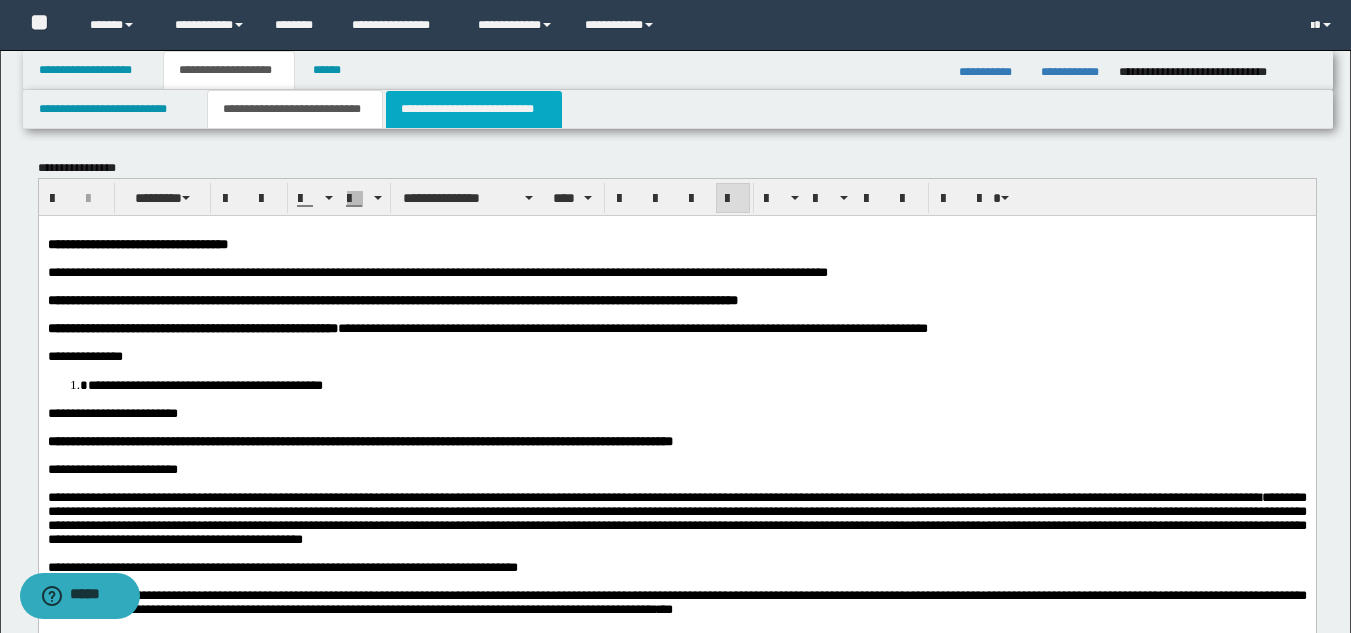 click on "**********" at bounding box center [474, 109] 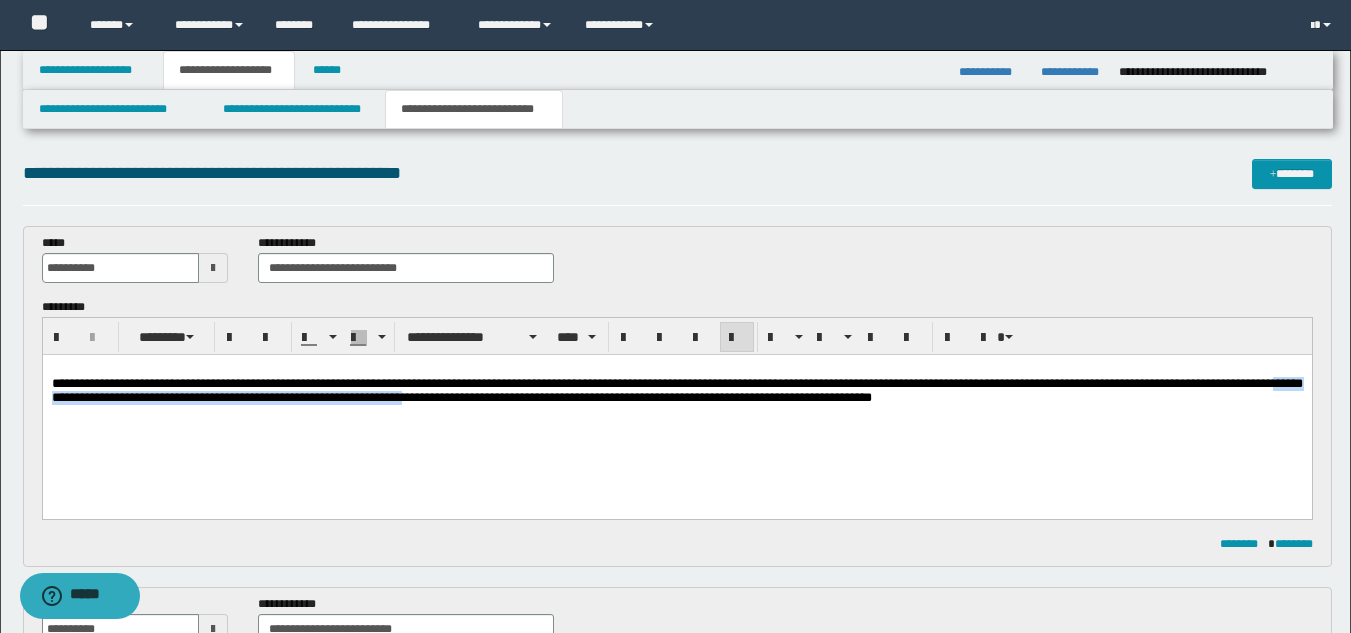 click on "**********" at bounding box center [676, 409] 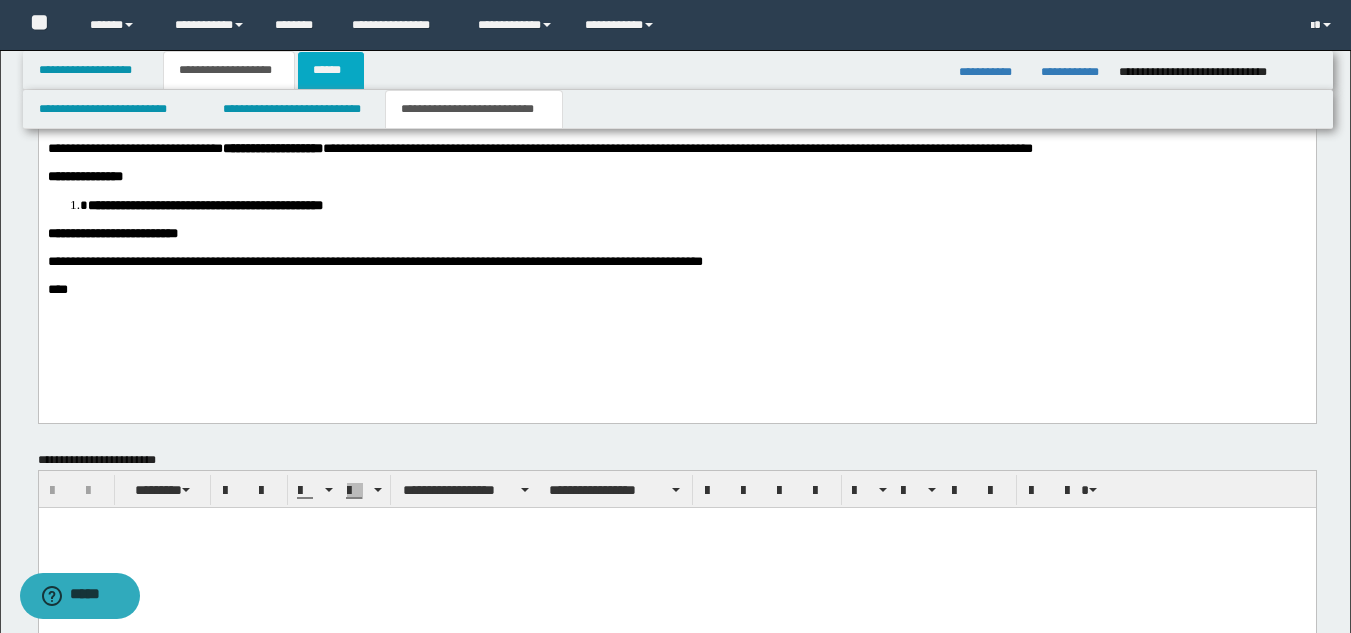 click on "******" at bounding box center [331, 70] 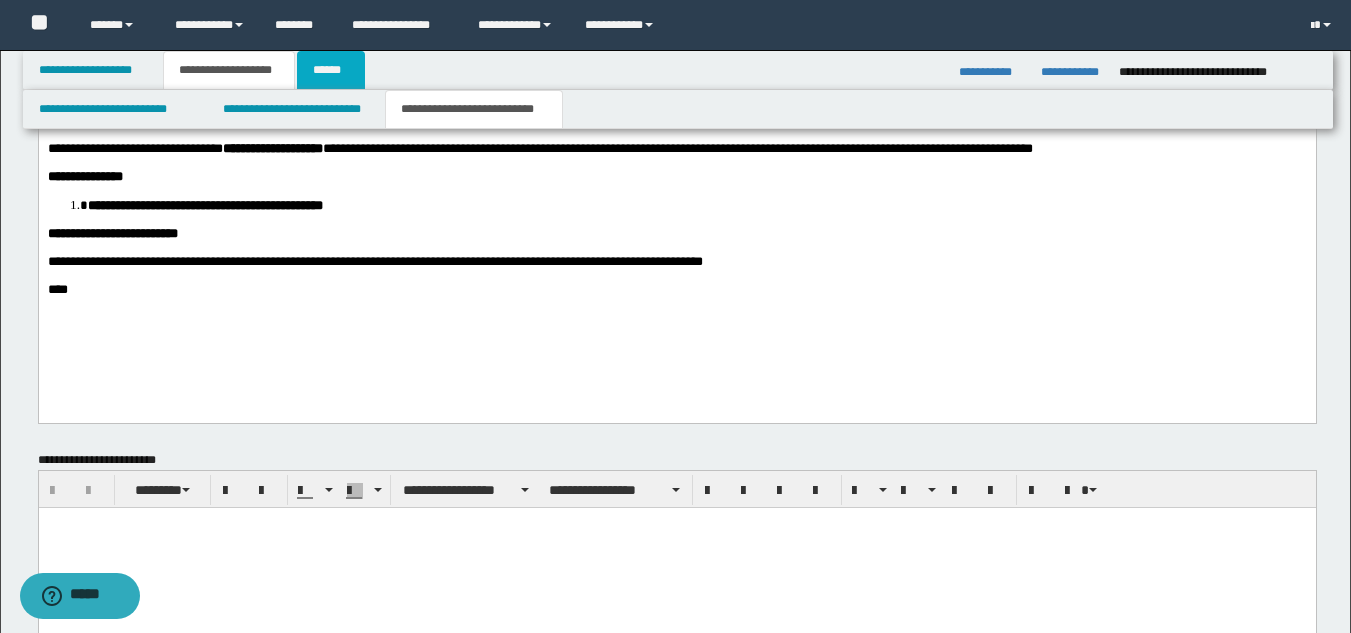 type on "**********" 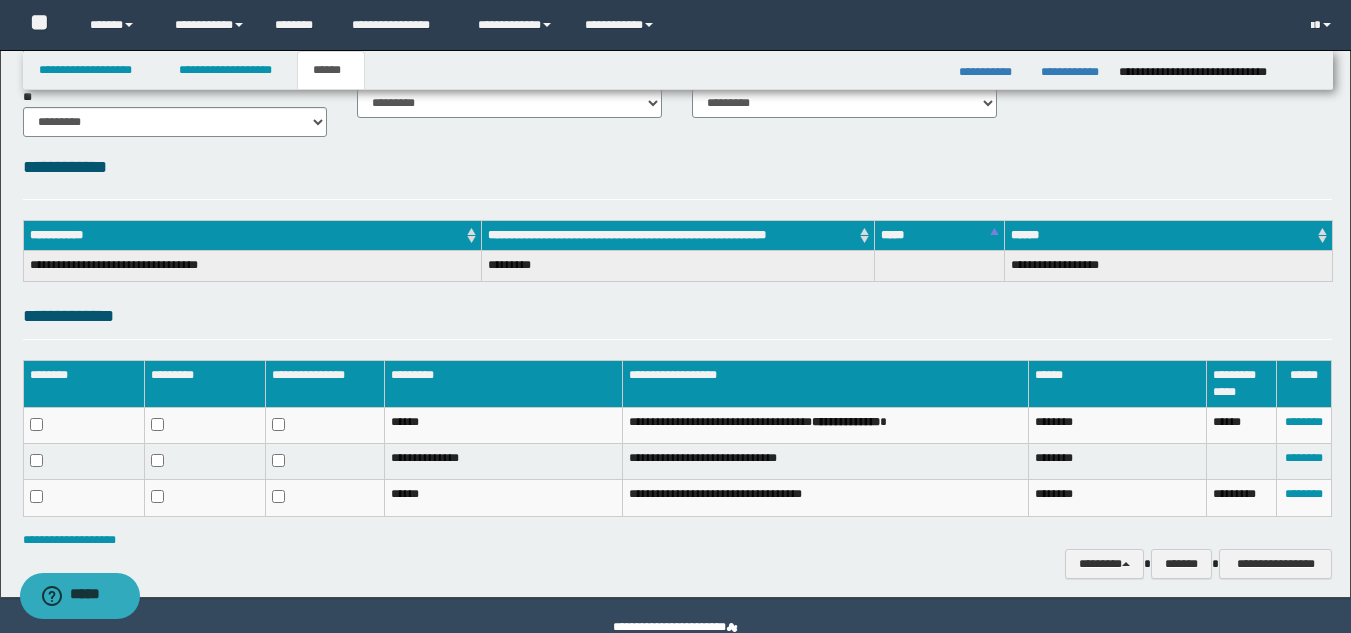 scroll, scrollTop: 0, scrollLeft: 0, axis: both 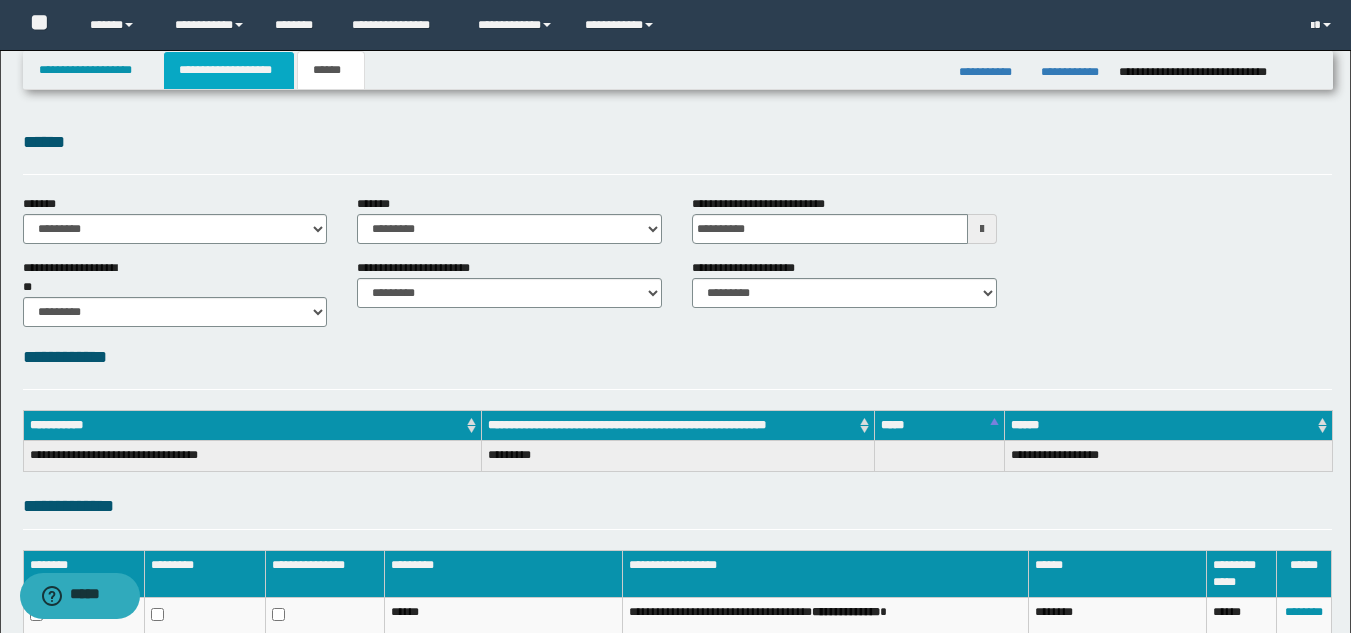 click on "**********" at bounding box center (229, 70) 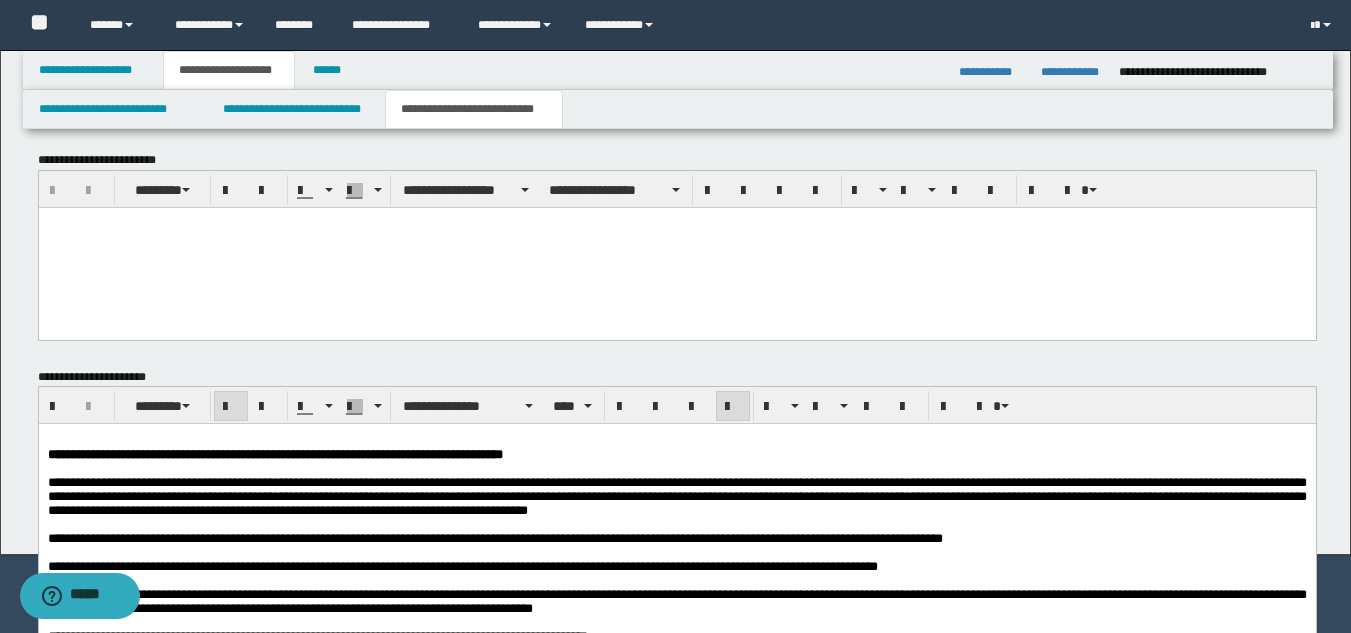 click on "**********" at bounding box center (274, 454) 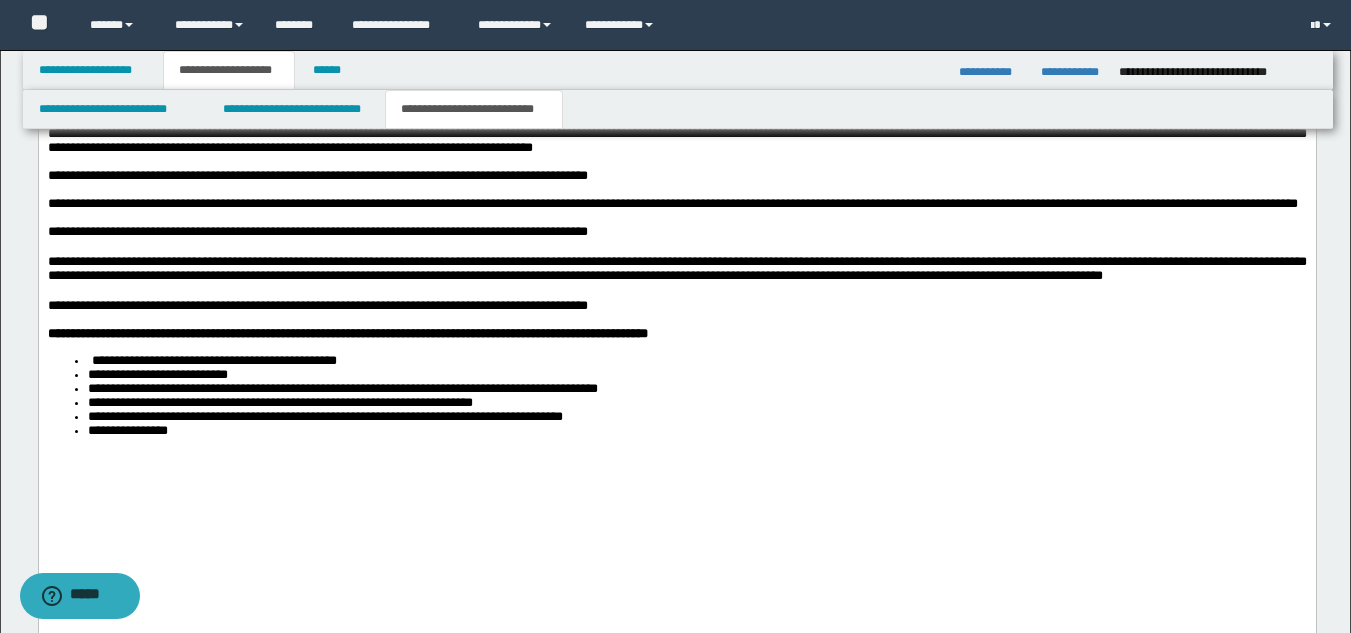 scroll, scrollTop: 1956, scrollLeft: 0, axis: vertical 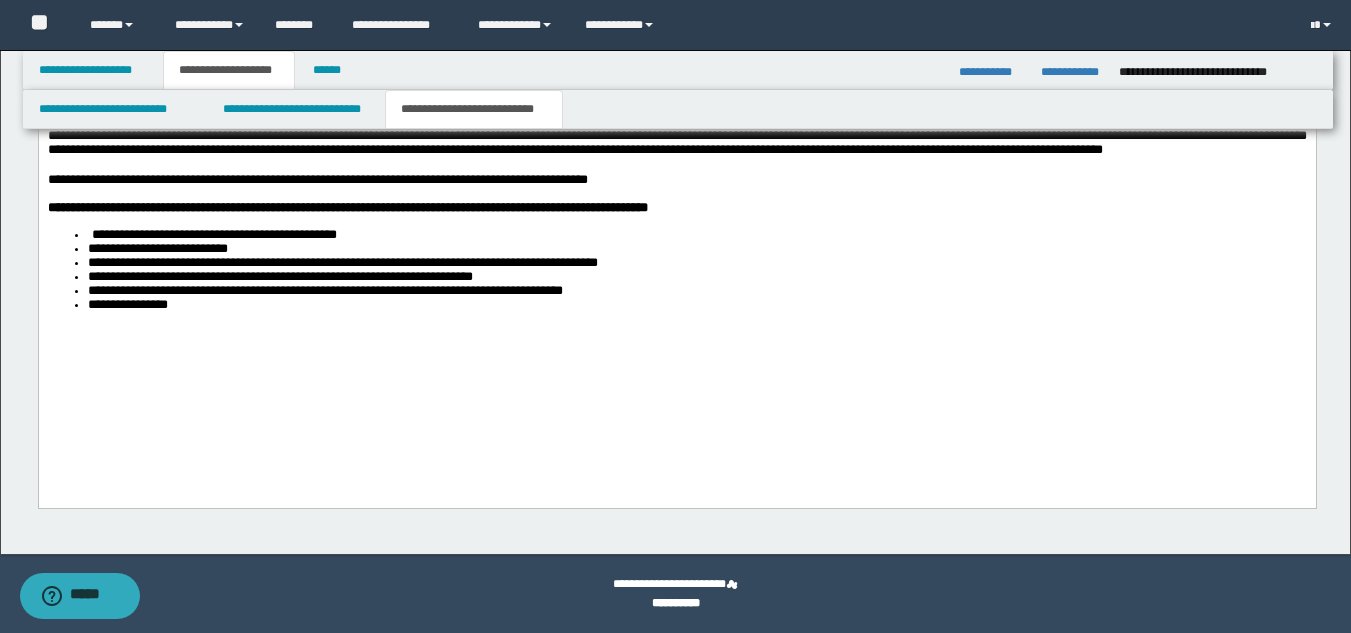 click on "**********" at bounding box center [696, 306] 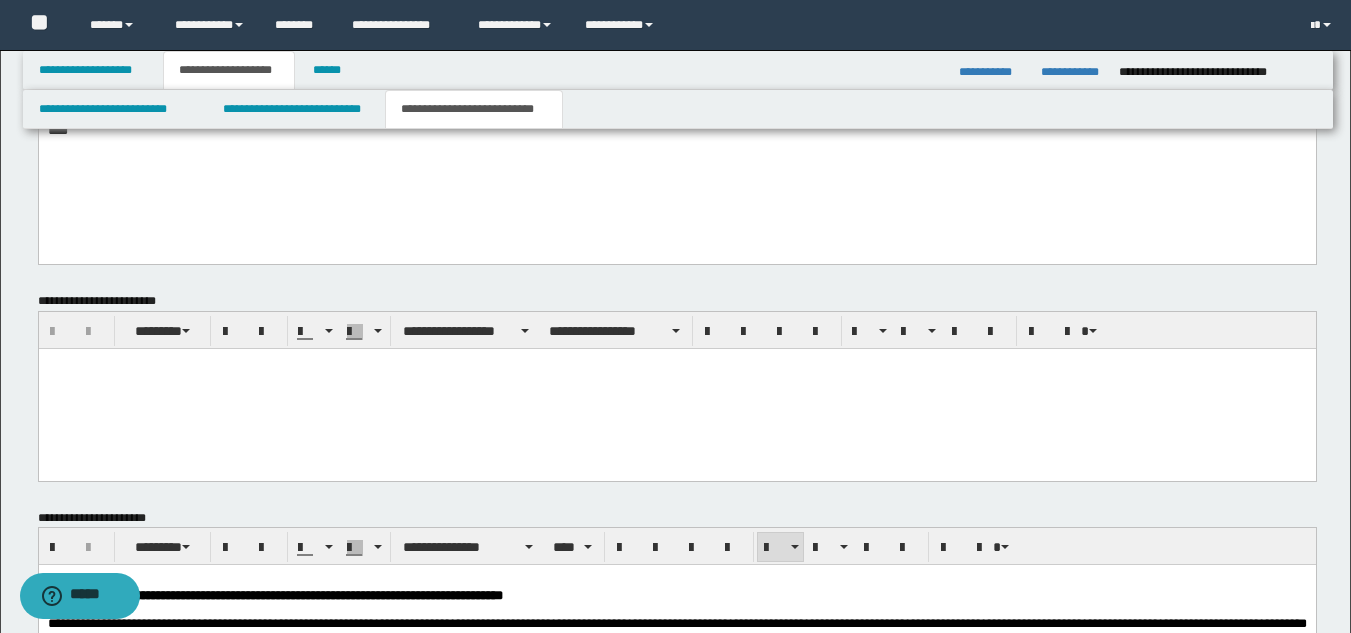 scroll, scrollTop: 856, scrollLeft: 0, axis: vertical 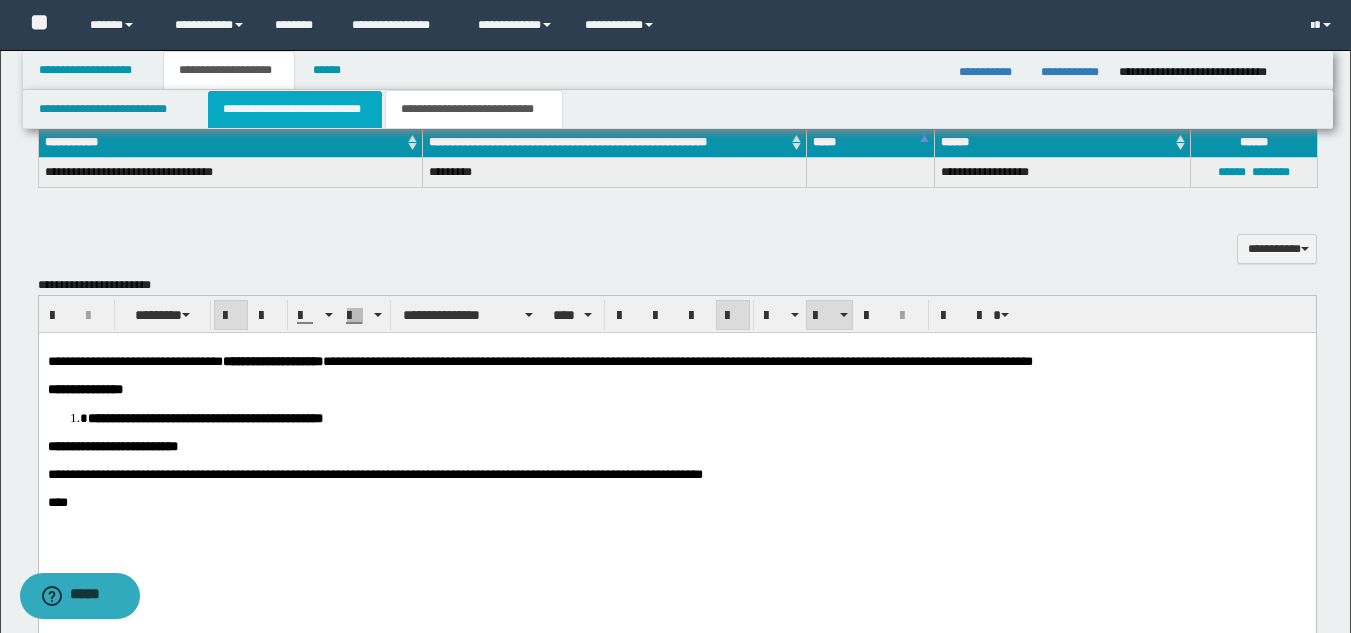 click on "**********" at bounding box center [295, 109] 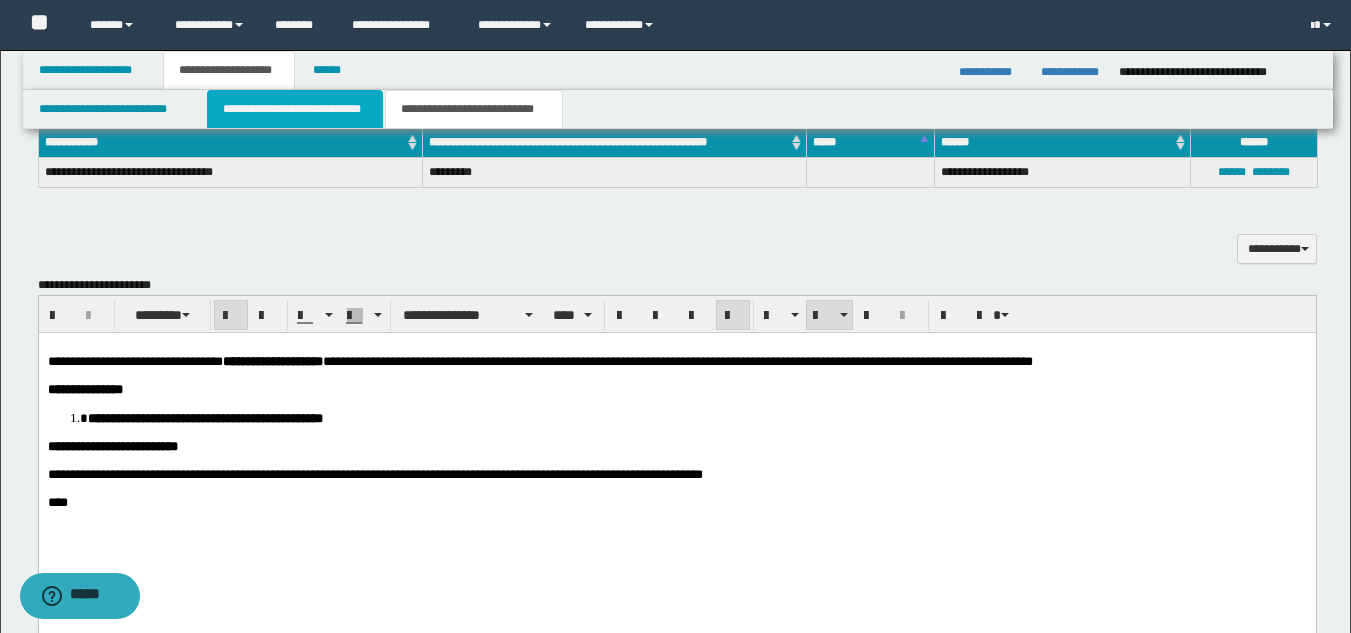 type 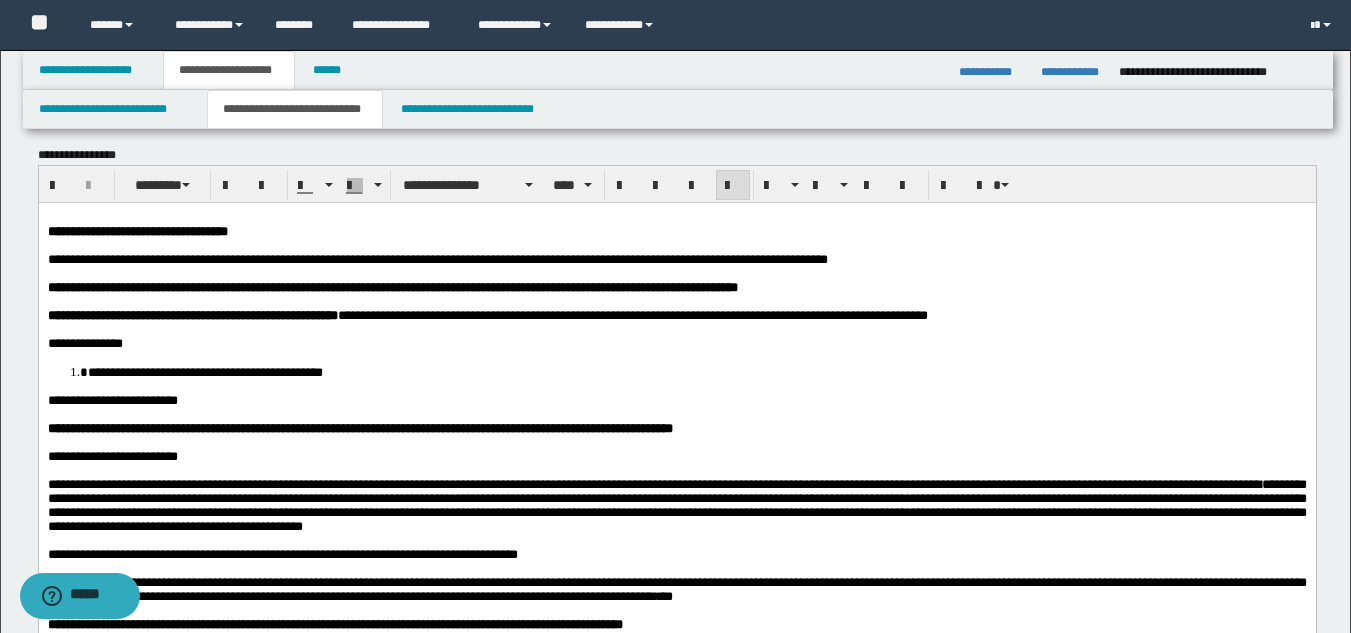scroll, scrollTop: 0, scrollLeft: 0, axis: both 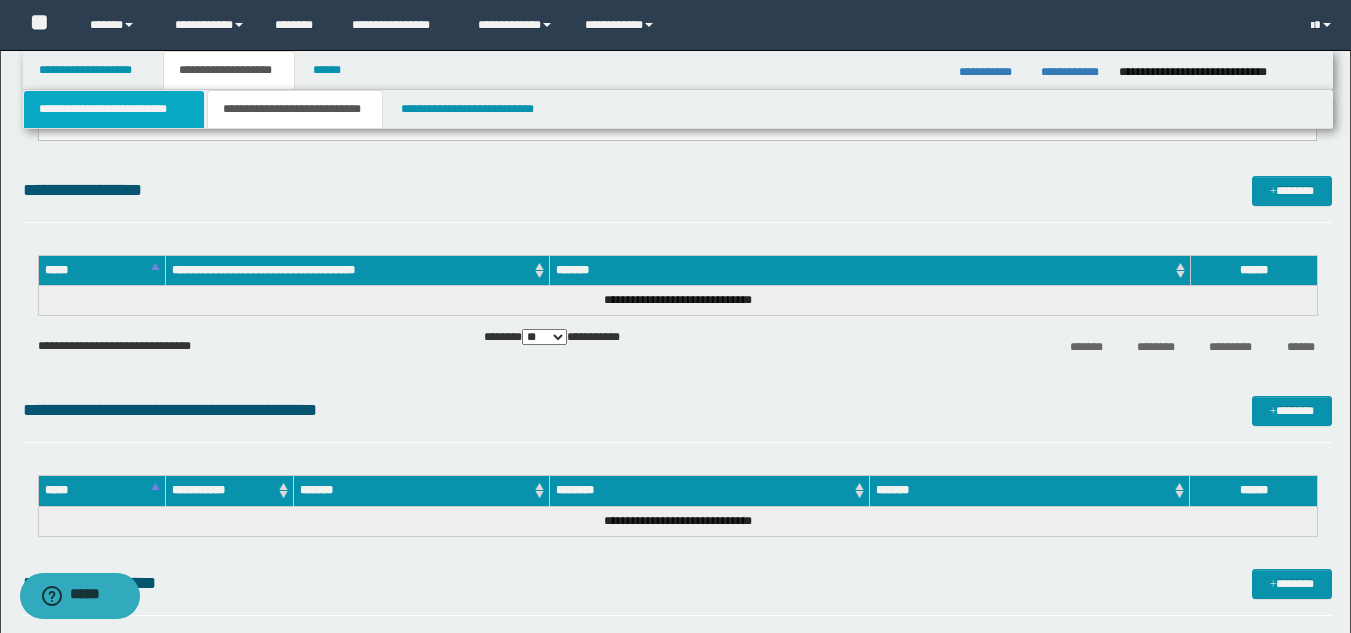 click on "**********" at bounding box center [114, 109] 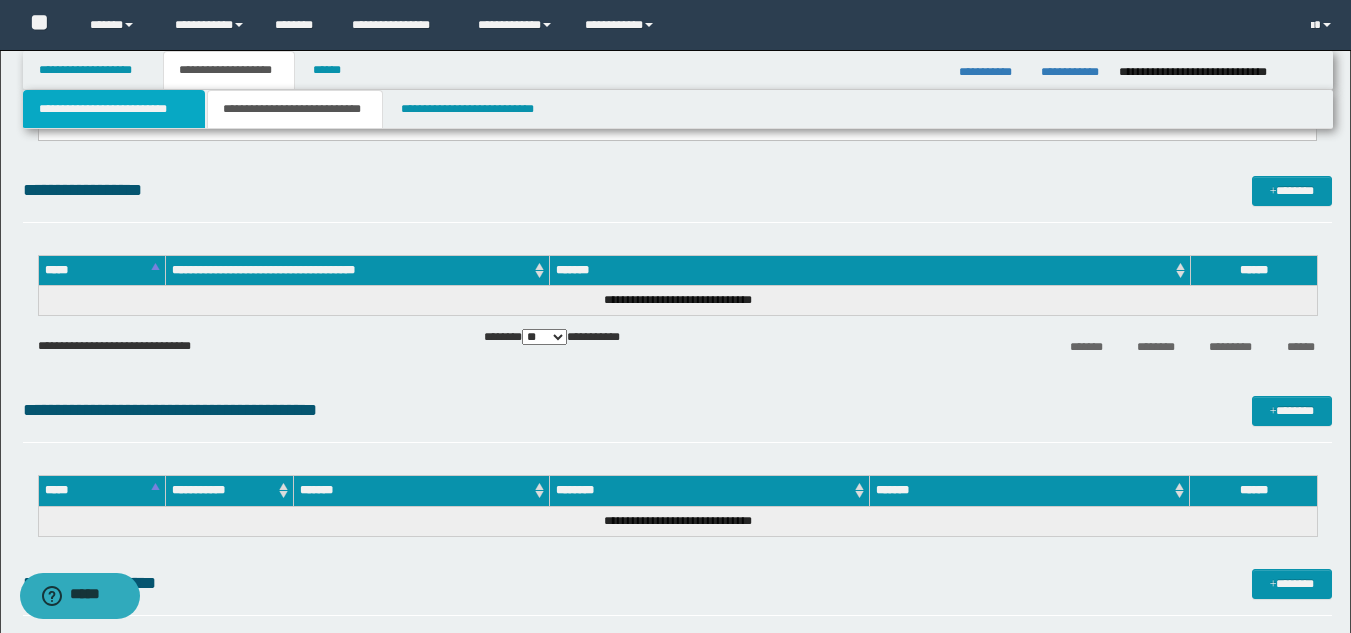 scroll, scrollTop: 1203, scrollLeft: 0, axis: vertical 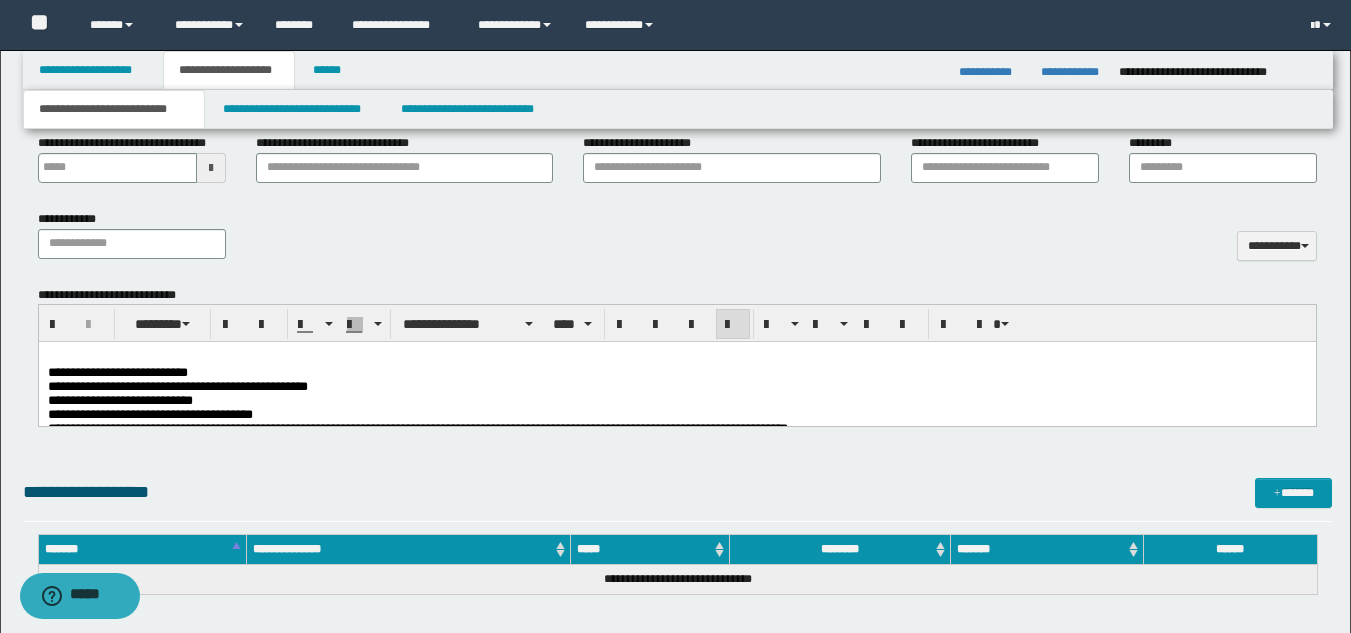 click on "**********" at bounding box center [676, 401] 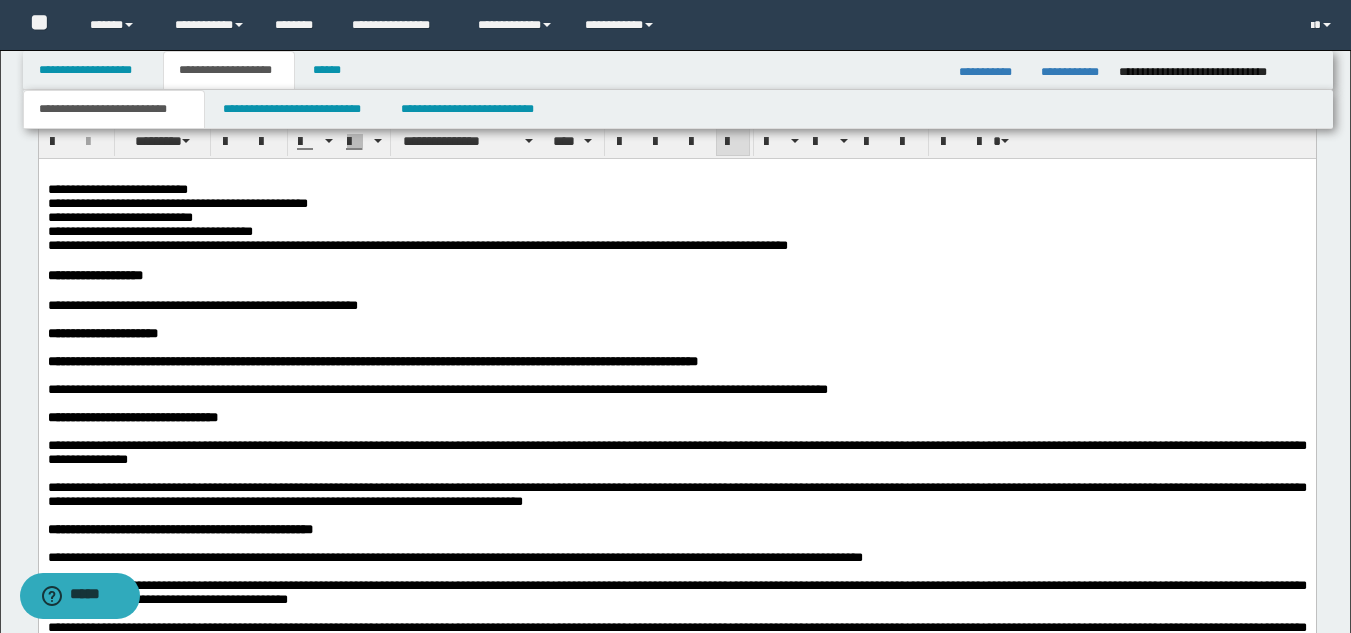 scroll, scrollTop: 1303, scrollLeft: 0, axis: vertical 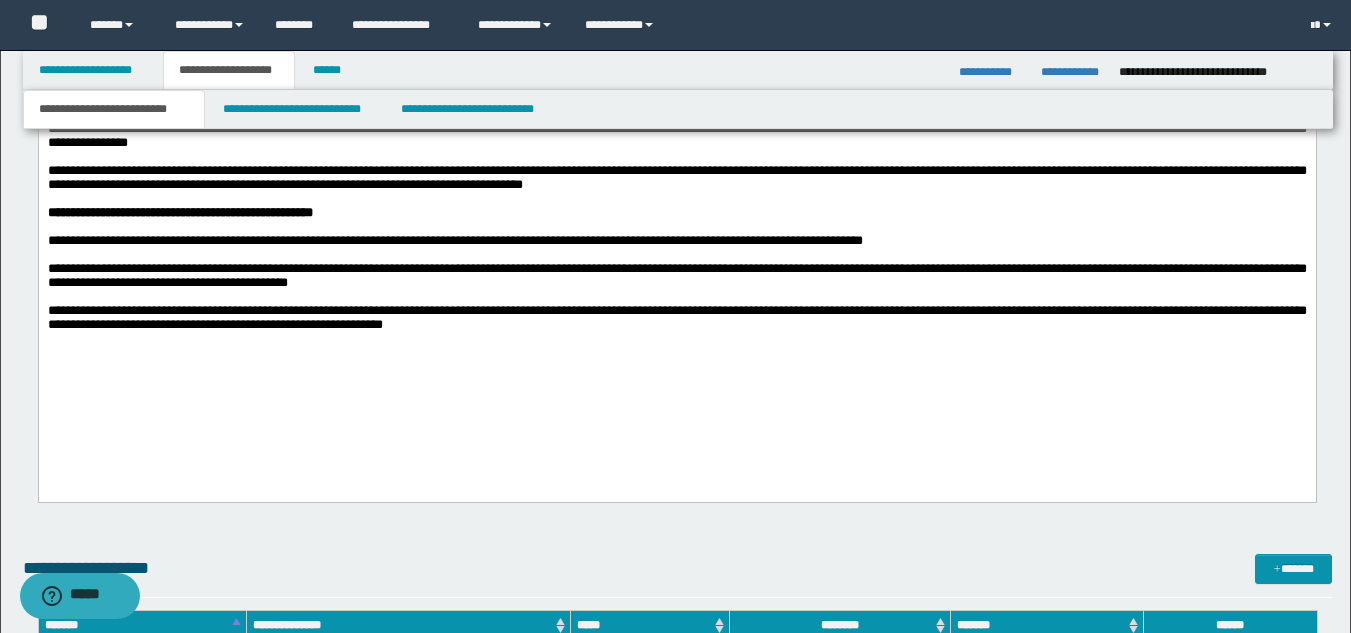 click on "**********" at bounding box center (676, 117) 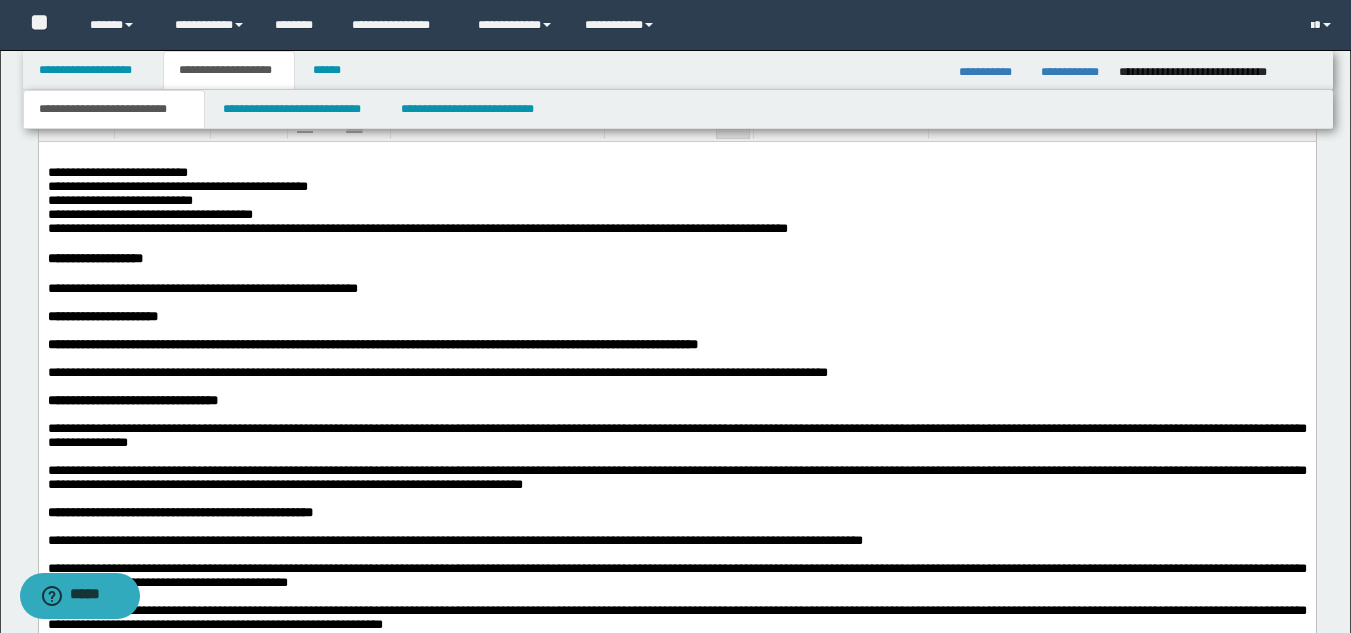 click at bounding box center [676, 387] 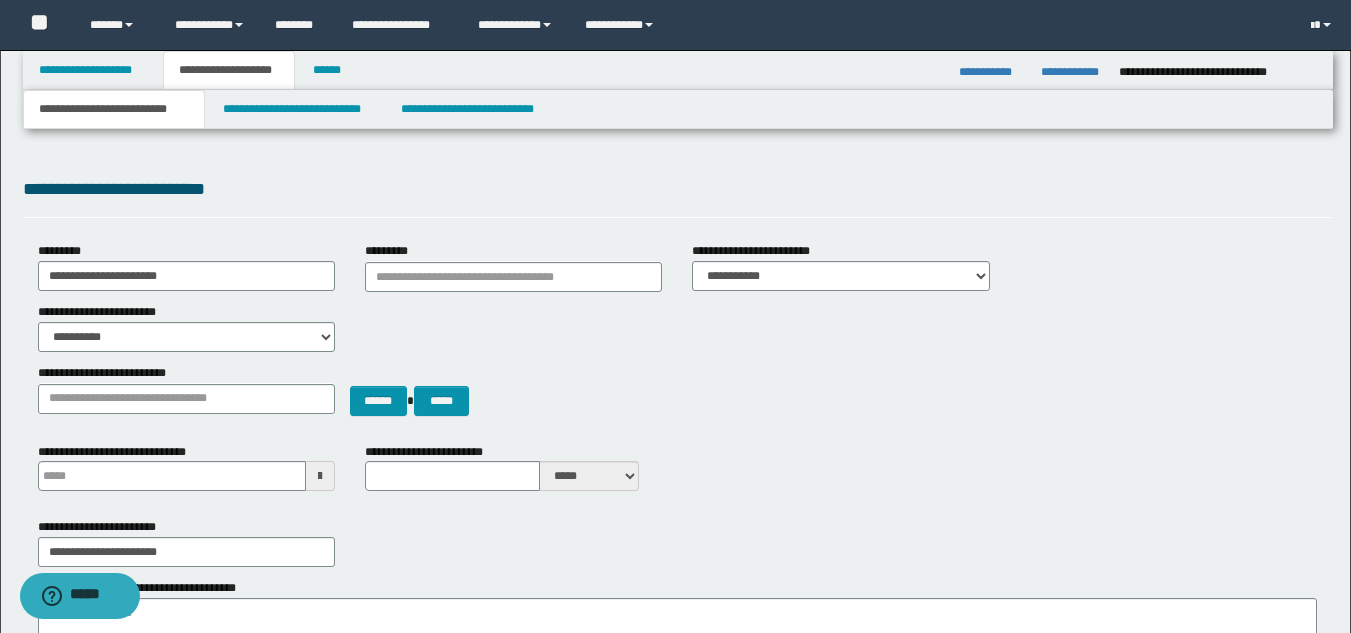 scroll, scrollTop: 0, scrollLeft: 0, axis: both 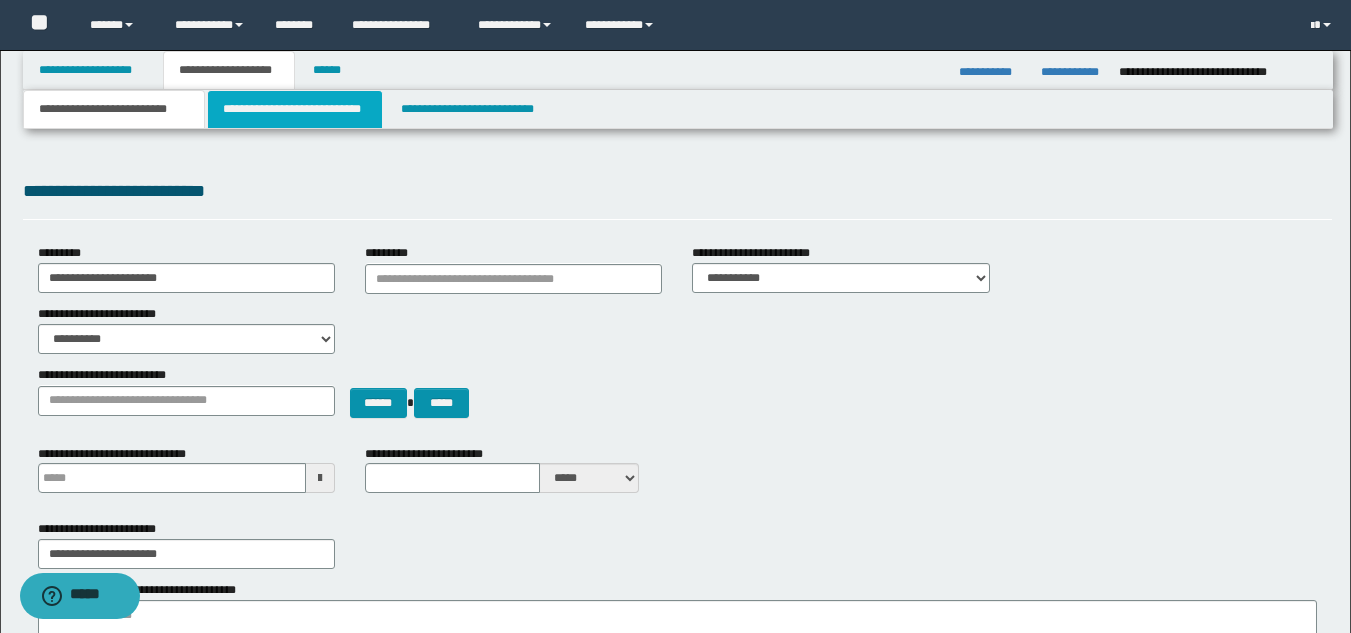 click on "**********" at bounding box center (295, 109) 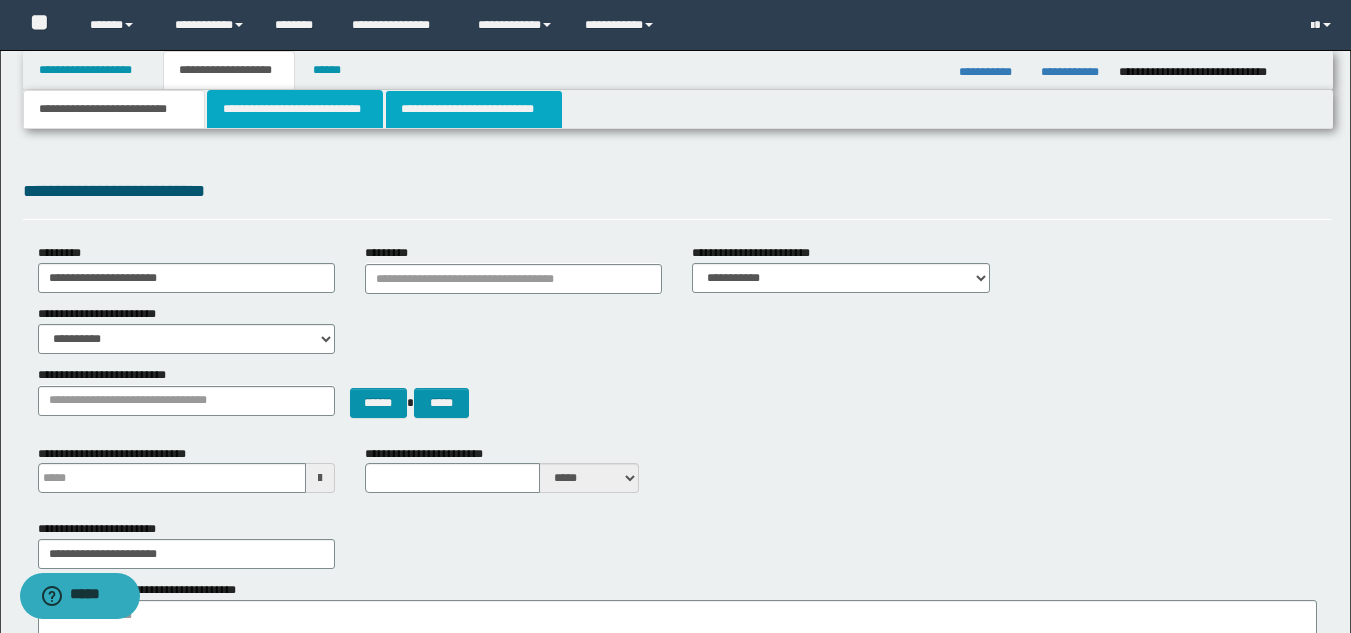 type 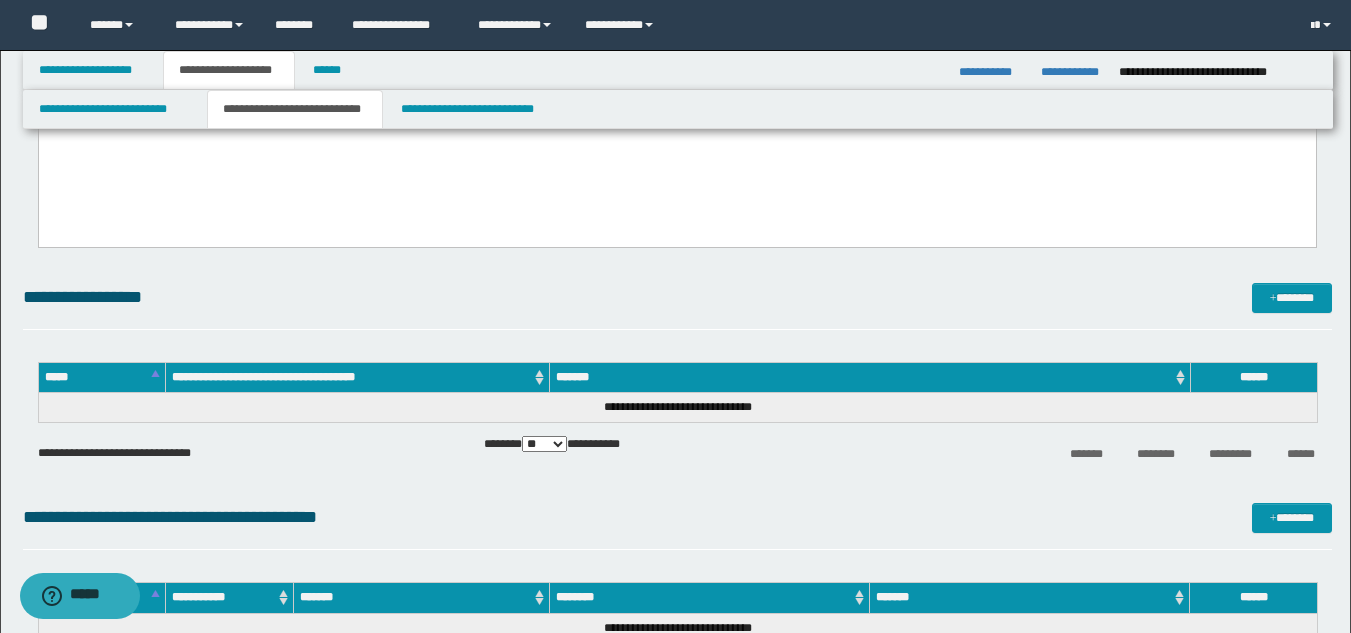 scroll, scrollTop: 1700, scrollLeft: 0, axis: vertical 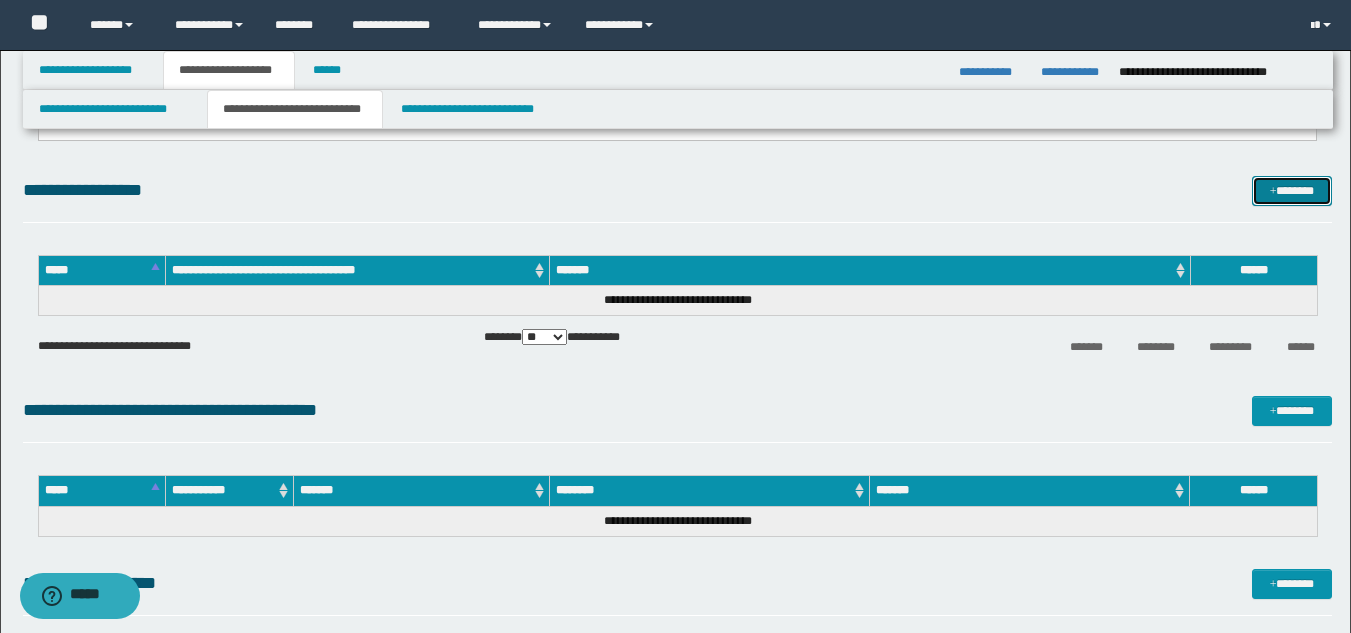 click on "*******" at bounding box center (1292, 191) 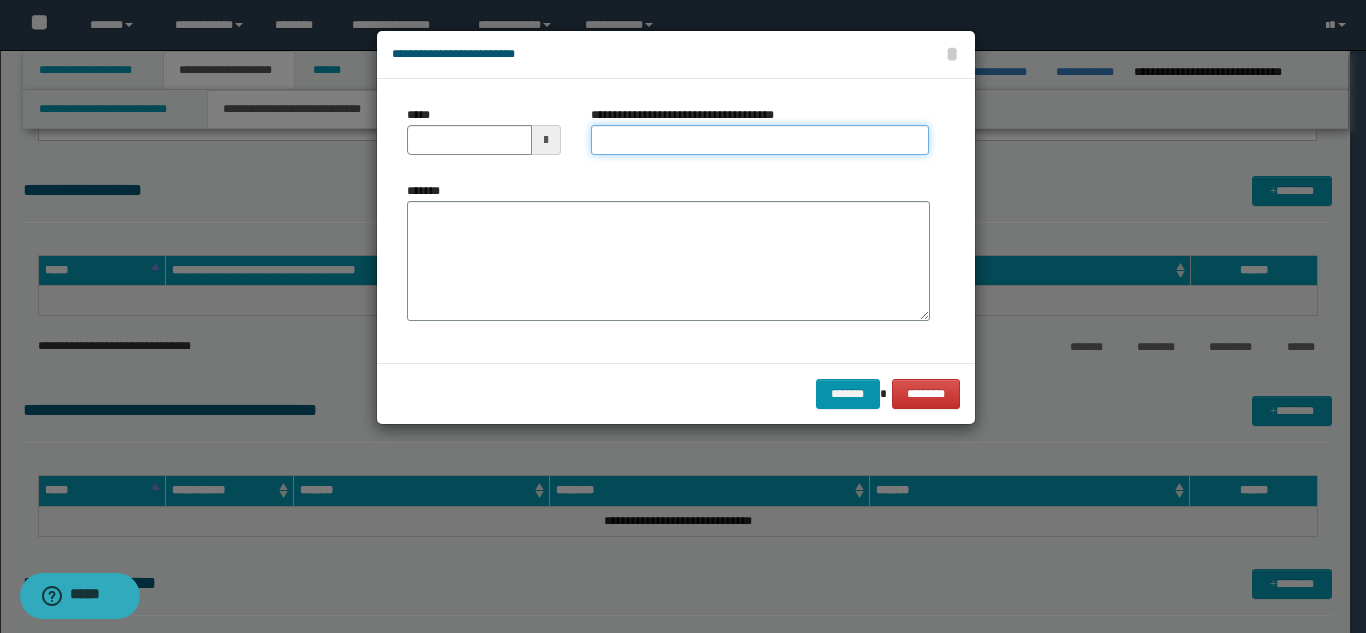 click on "**********" at bounding box center (760, 140) 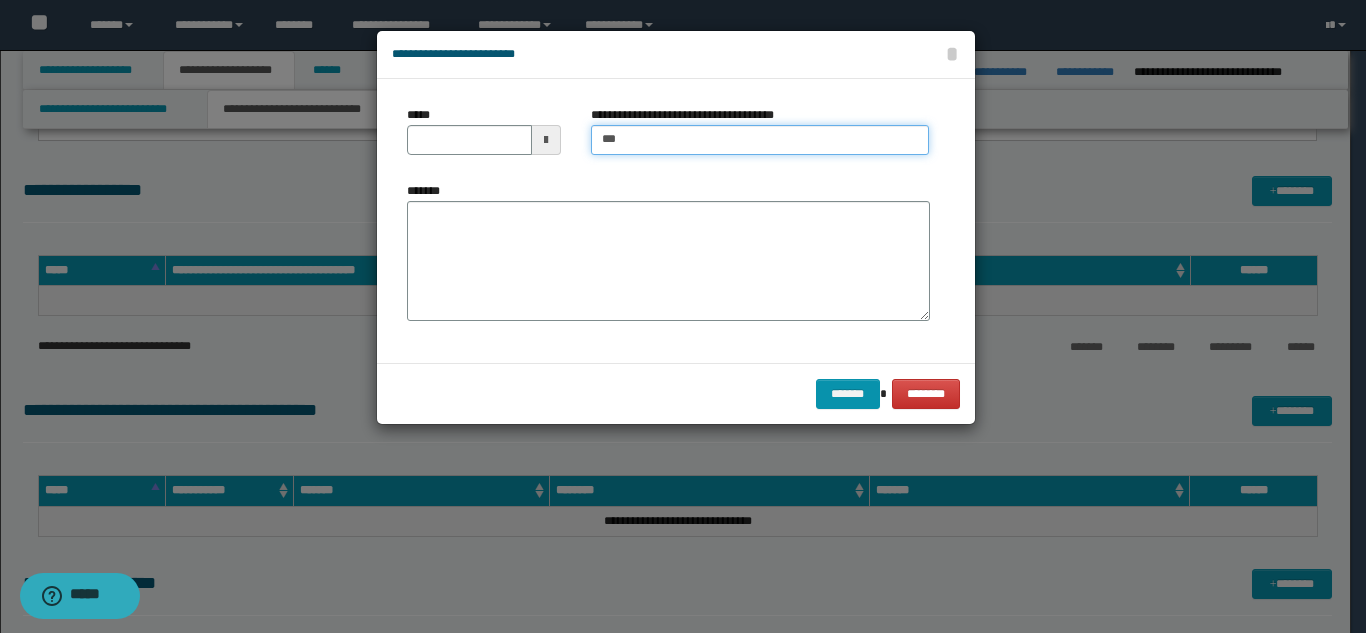 type on "**********" 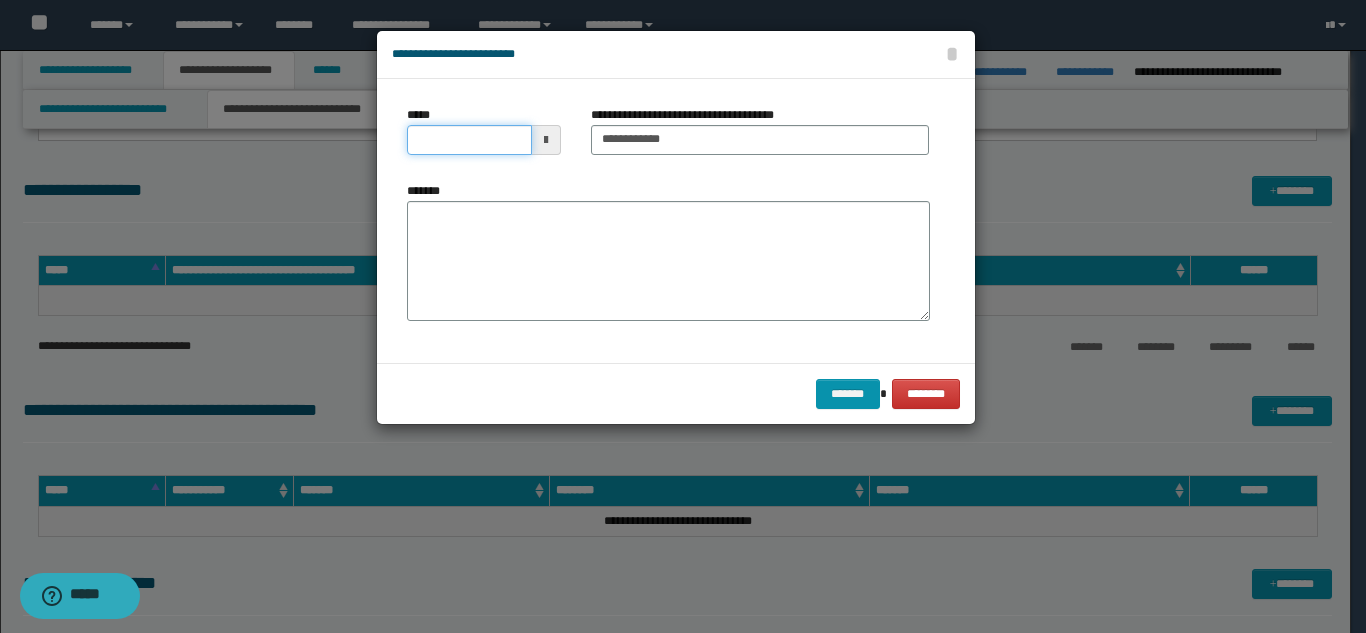 click on "*****" at bounding box center [469, 140] 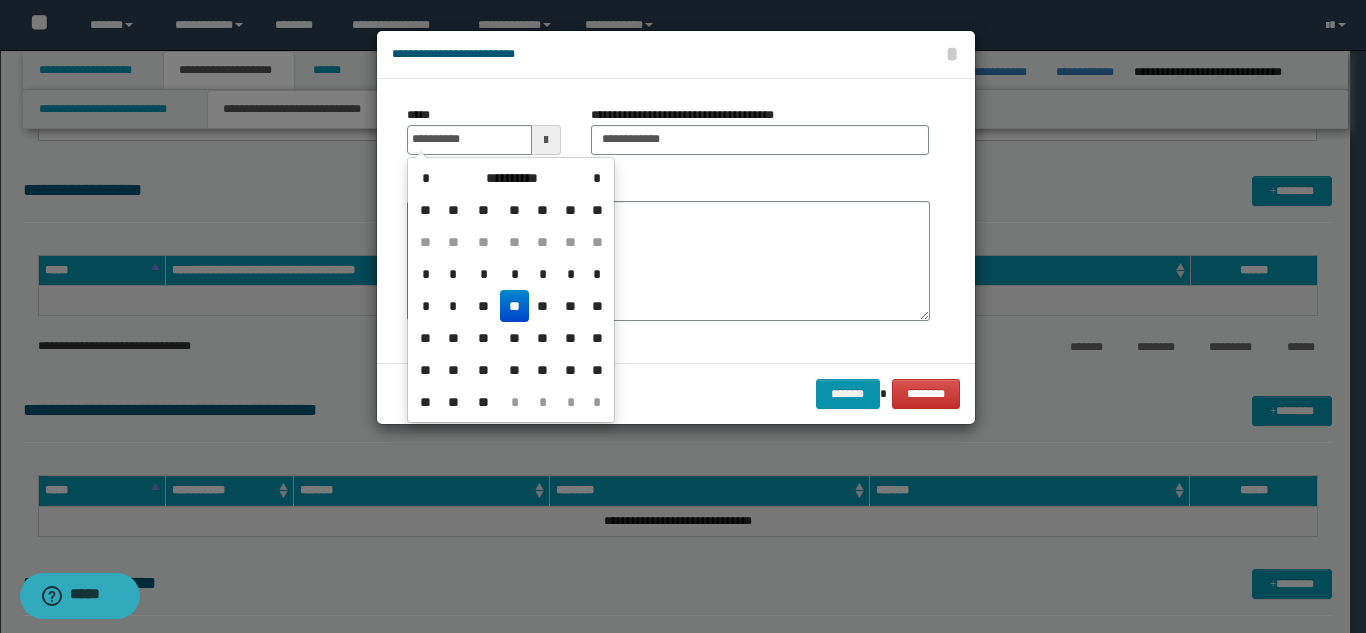 click on "**" at bounding box center (514, 306) 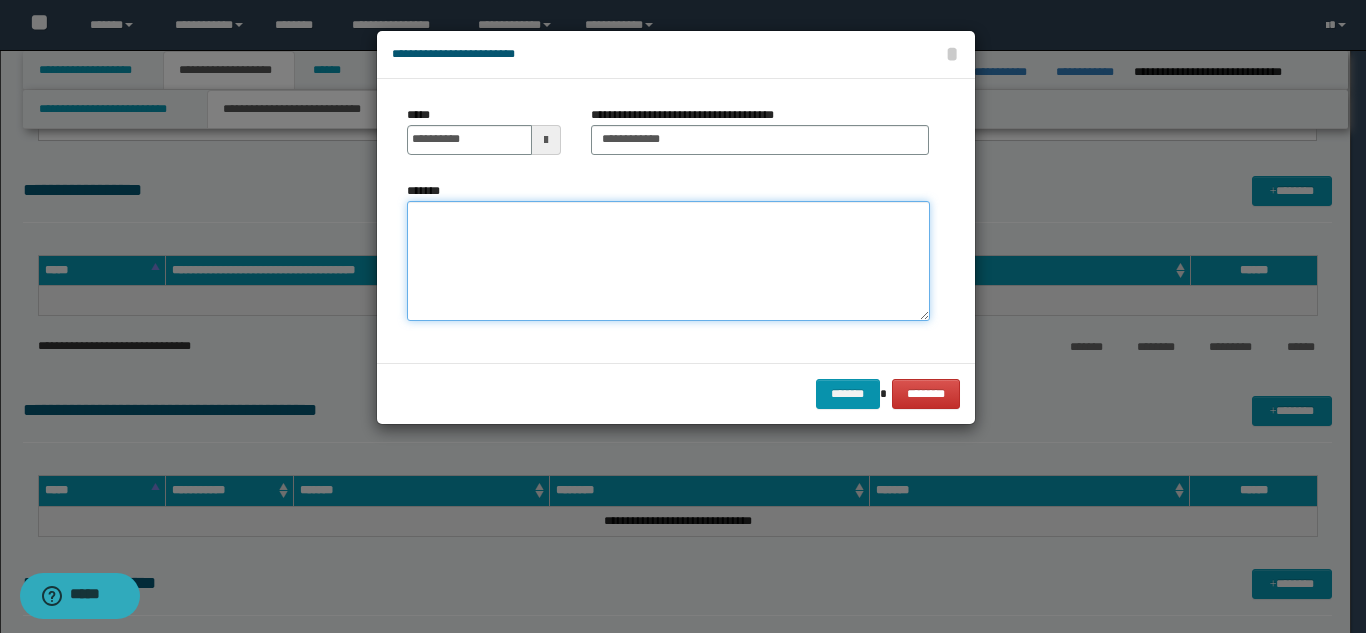 drag, startPoint x: 540, startPoint y: 279, endPoint x: 561, endPoint y: 275, distance: 21.377558 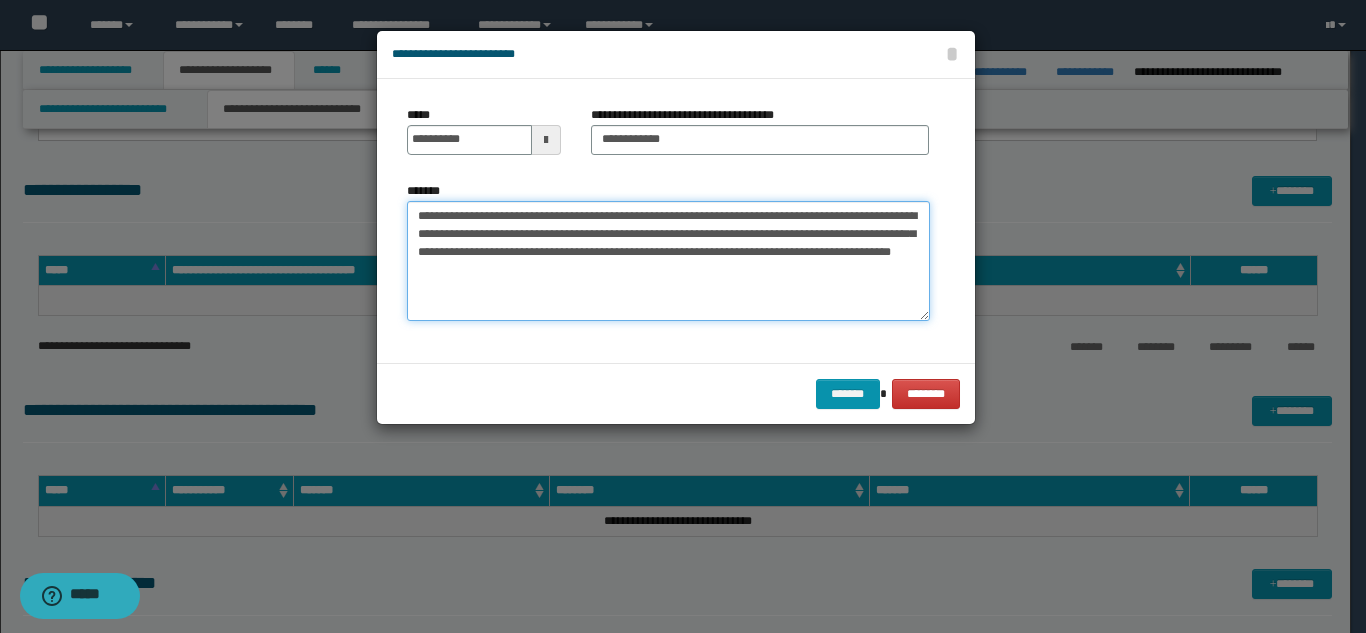 drag, startPoint x: 528, startPoint y: 271, endPoint x: 549, endPoint y: 276, distance: 21.587032 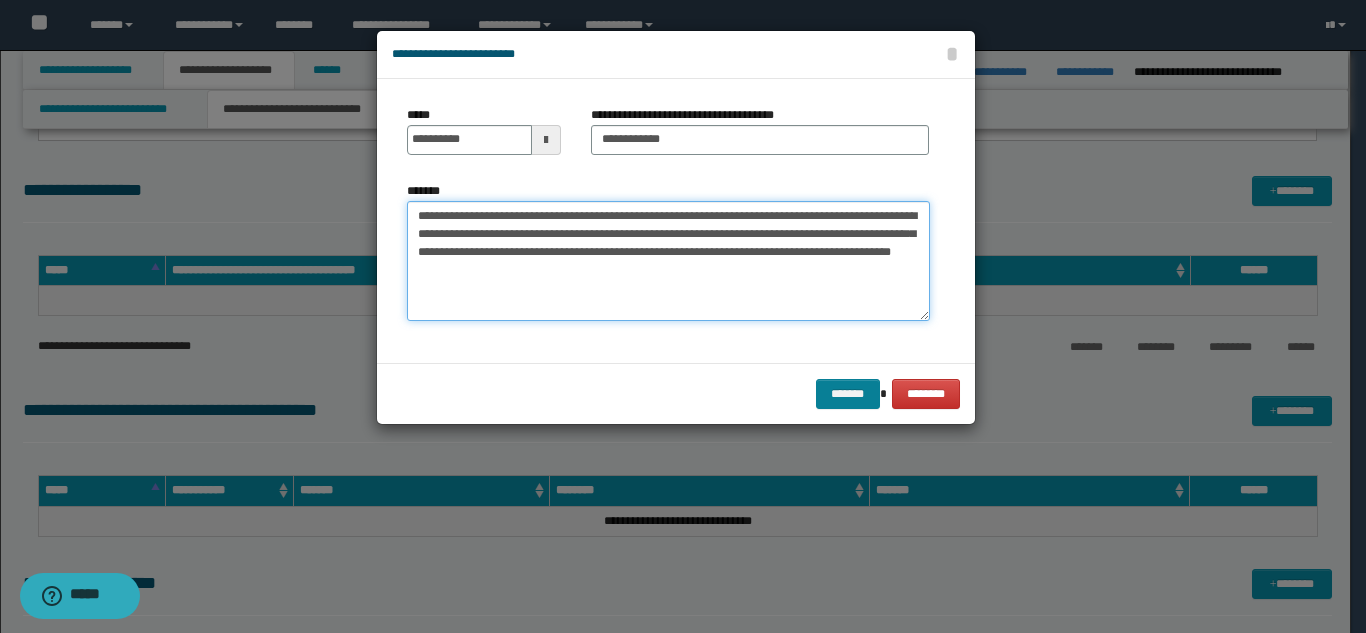 type on "**********" 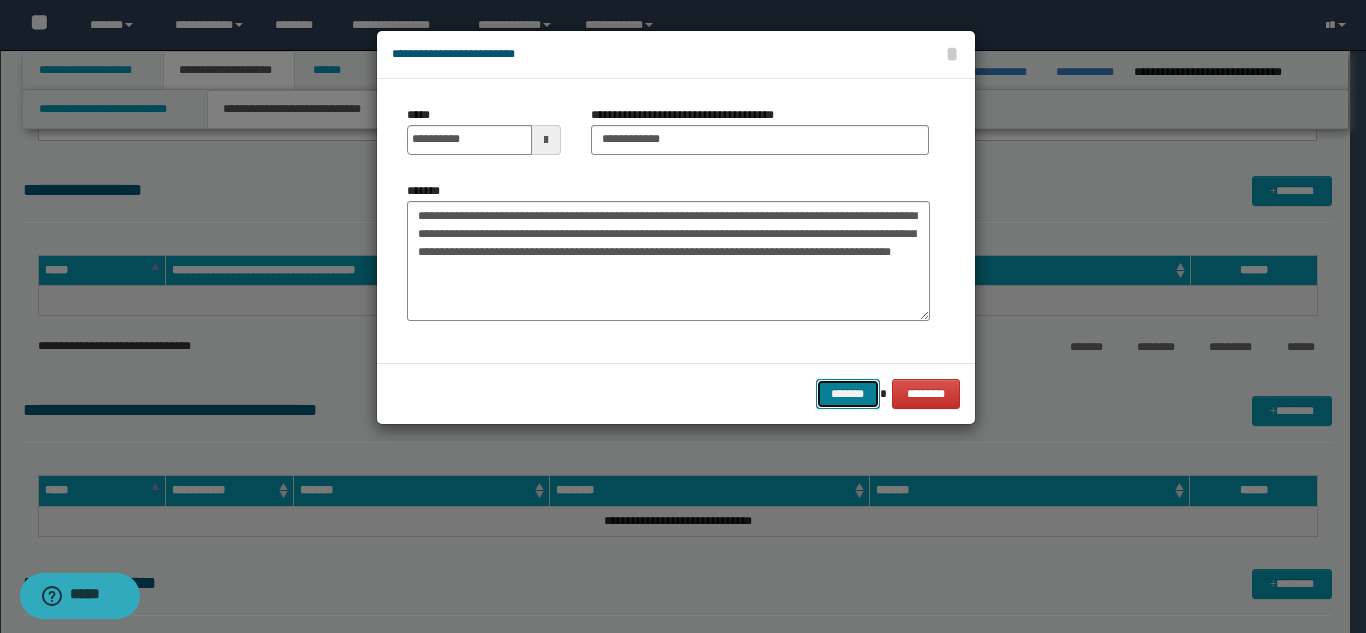 click on "*******" at bounding box center [848, 394] 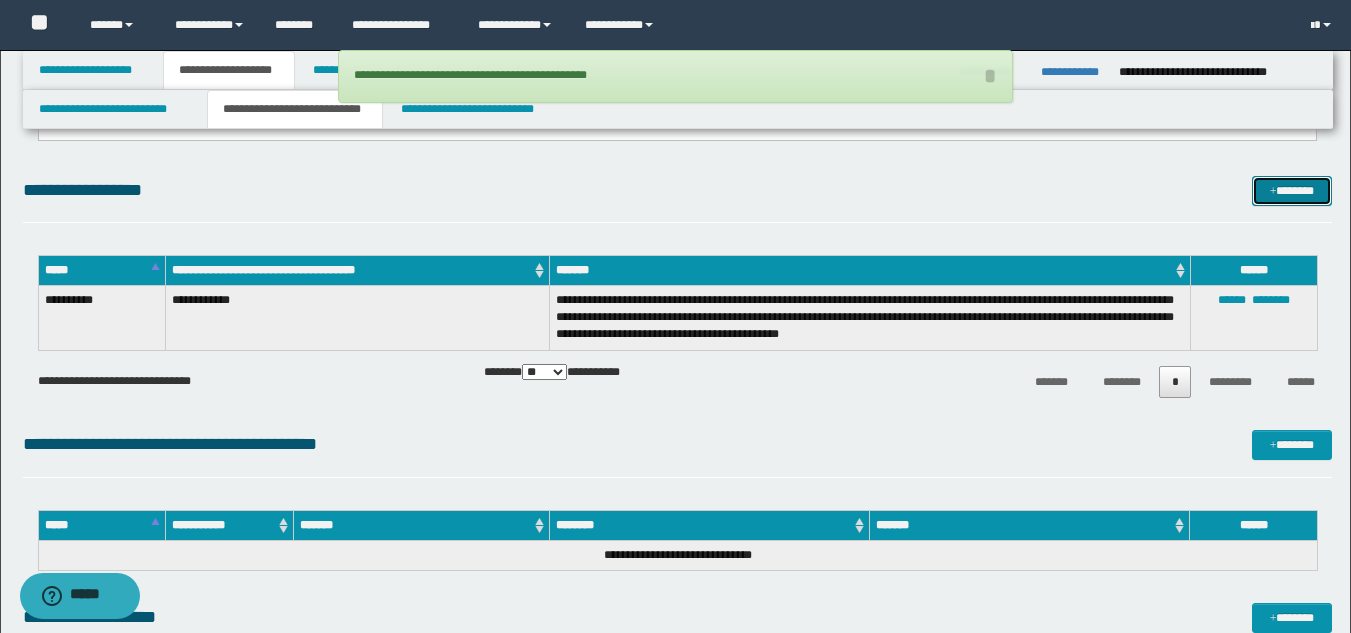 click on "*******" at bounding box center [1292, 191] 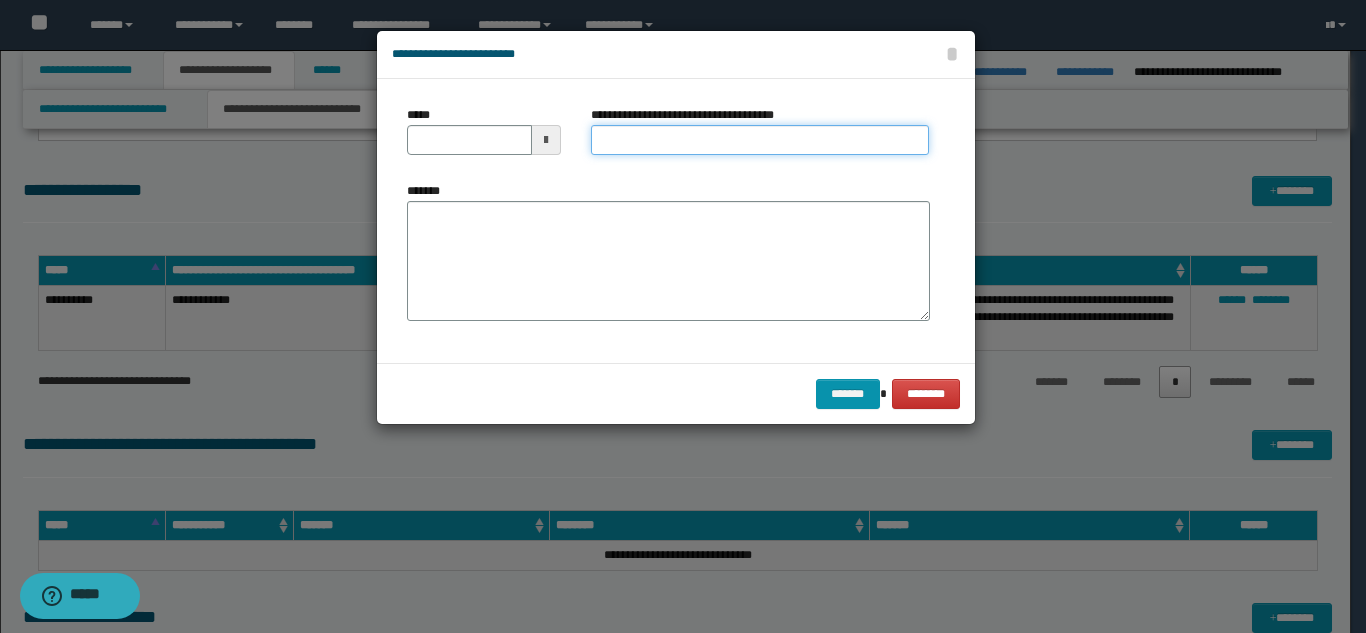 click on "**********" at bounding box center [760, 140] 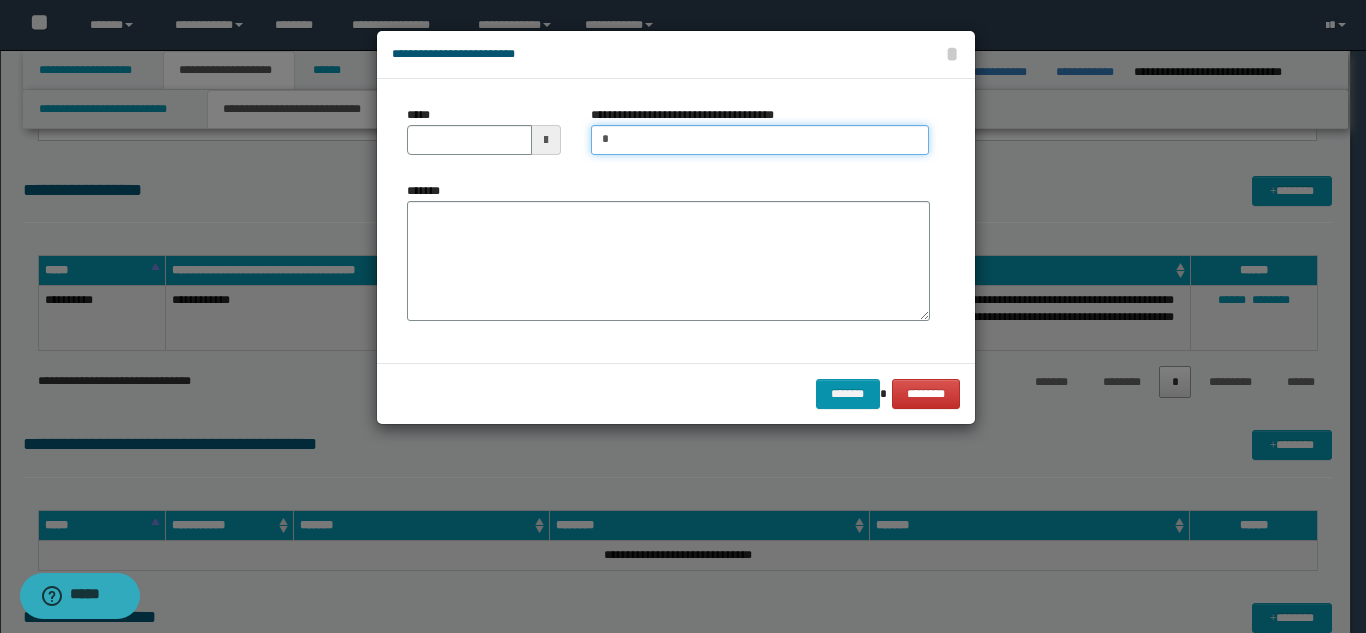 type on "**********" 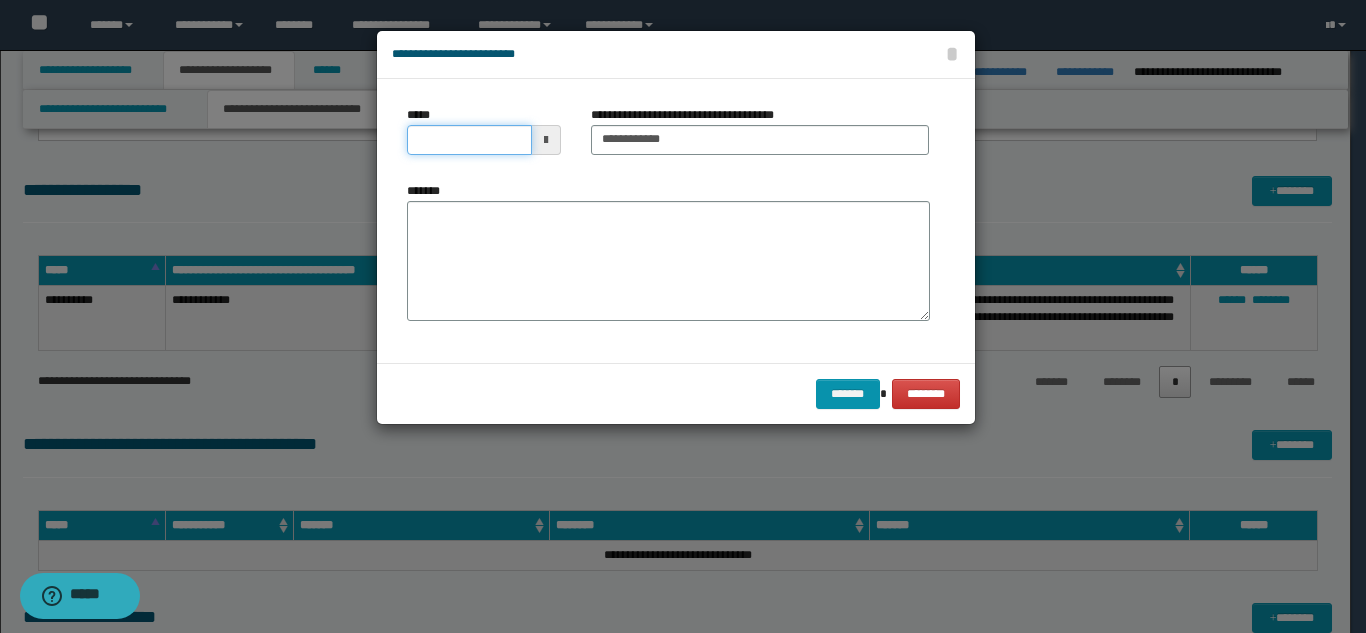 click on "*****" at bounding box center (469, 140) 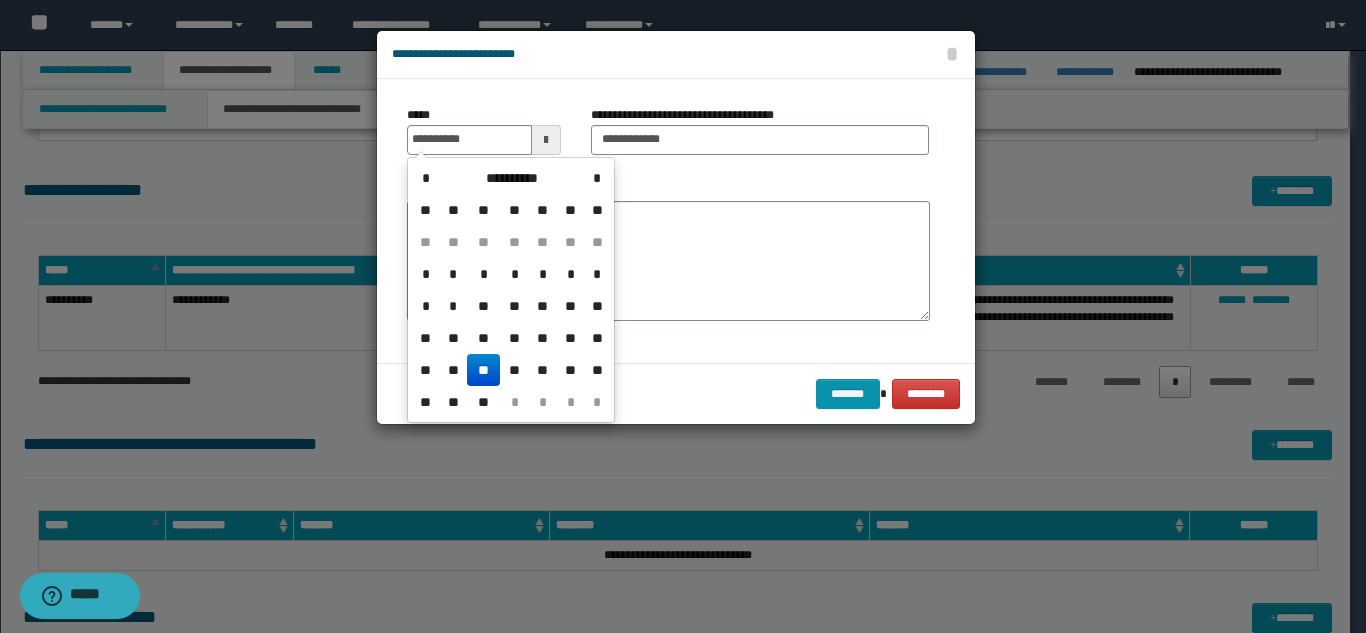 click on "**" at bounding box center [483, 370] 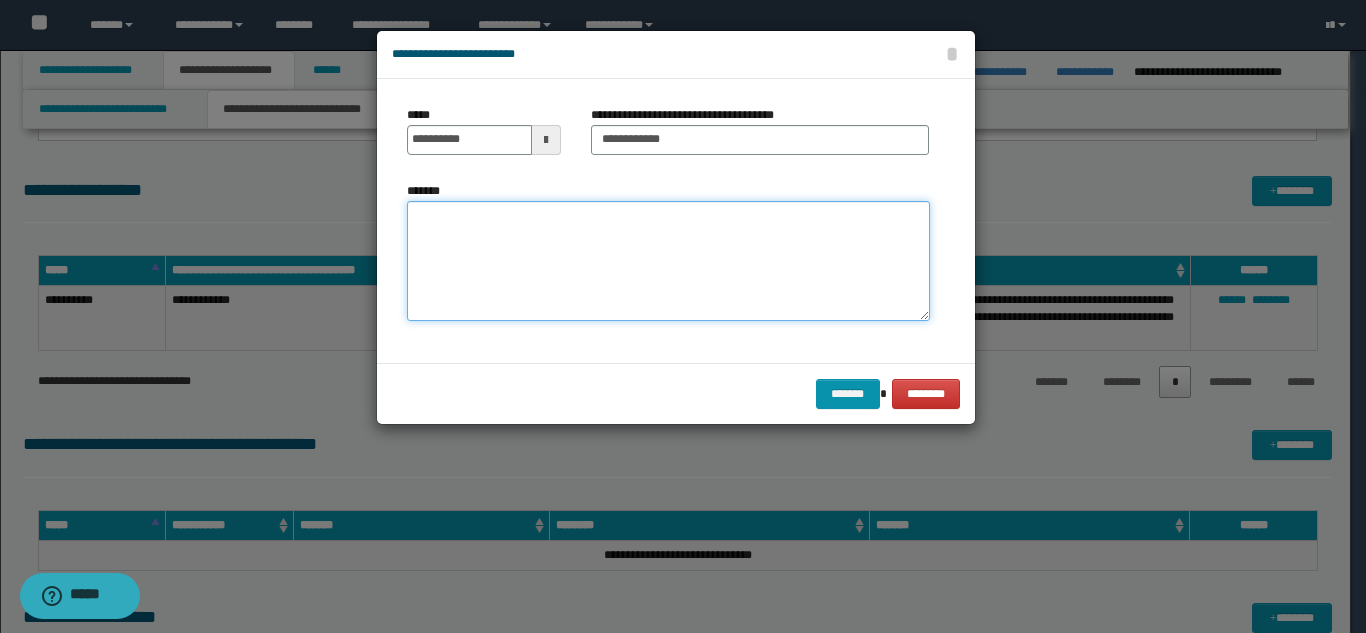 click on "*******" at bounding box center (668, 261) 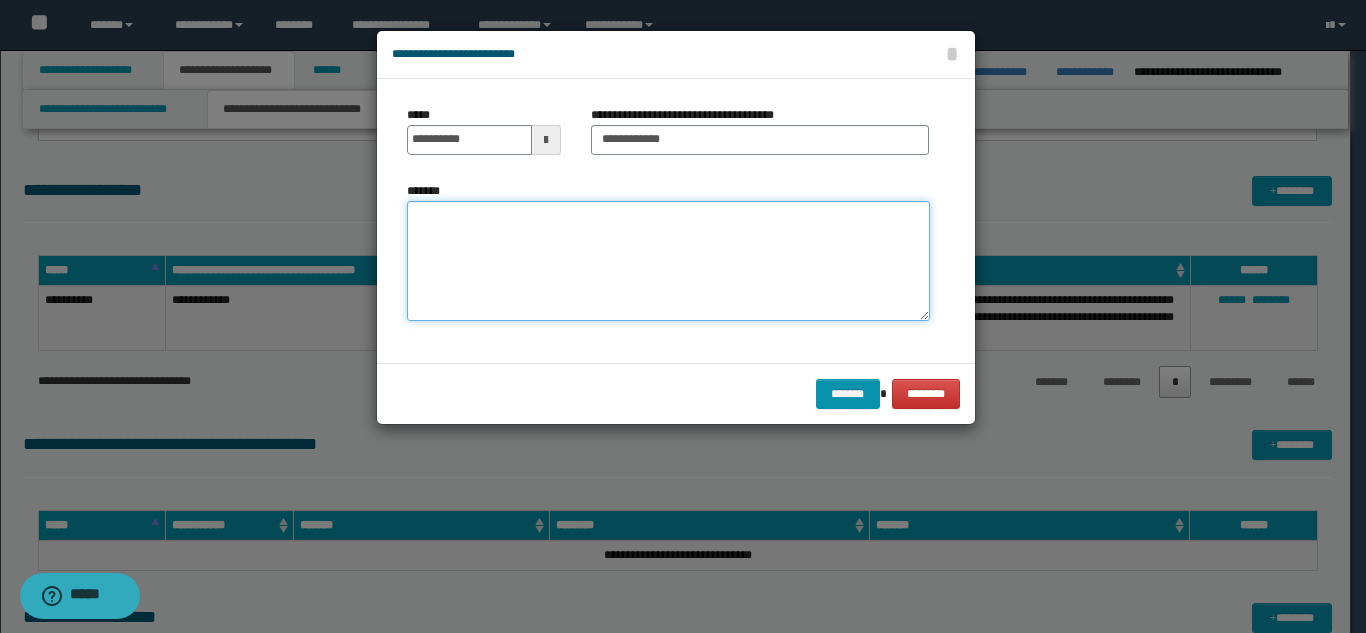 paste on "**********" 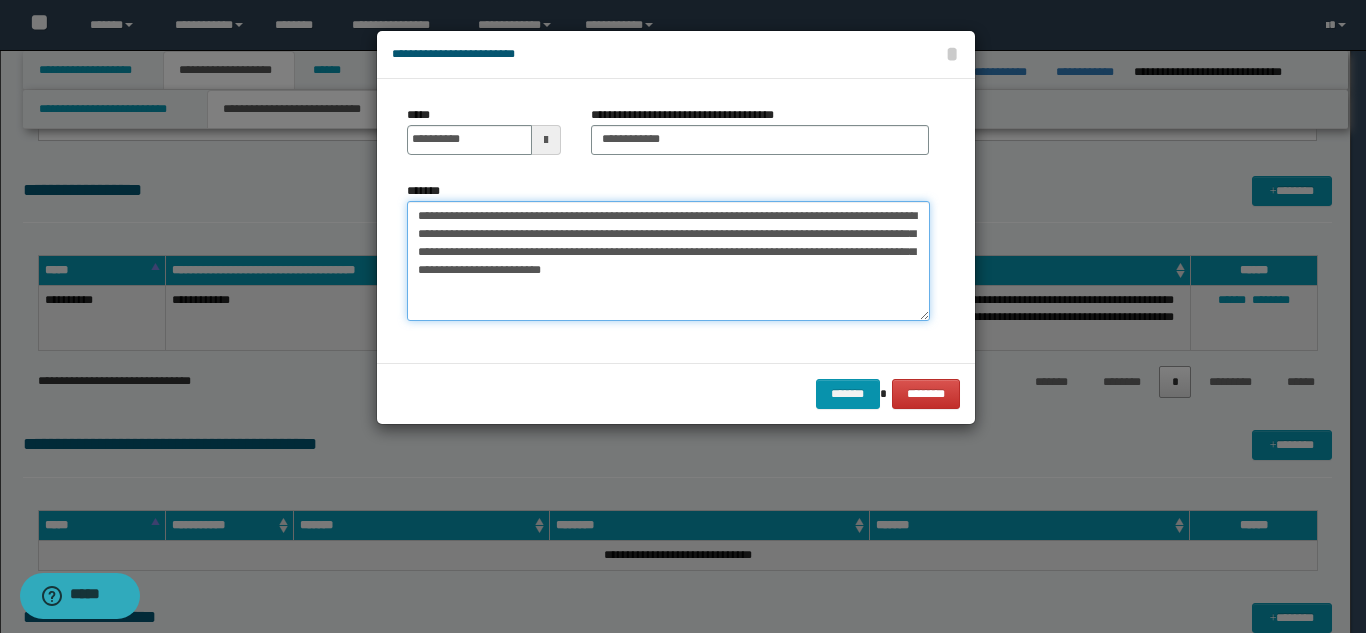 click on "**********" at bounding box center (668, 261) 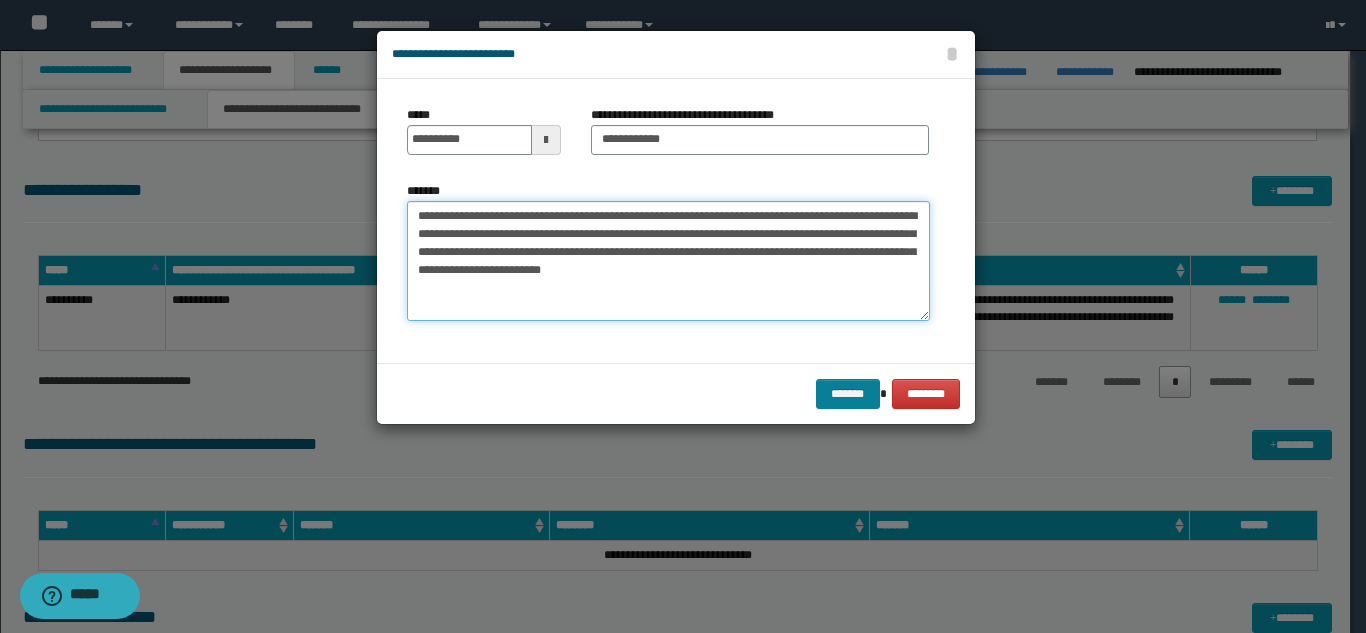 type on "**********" 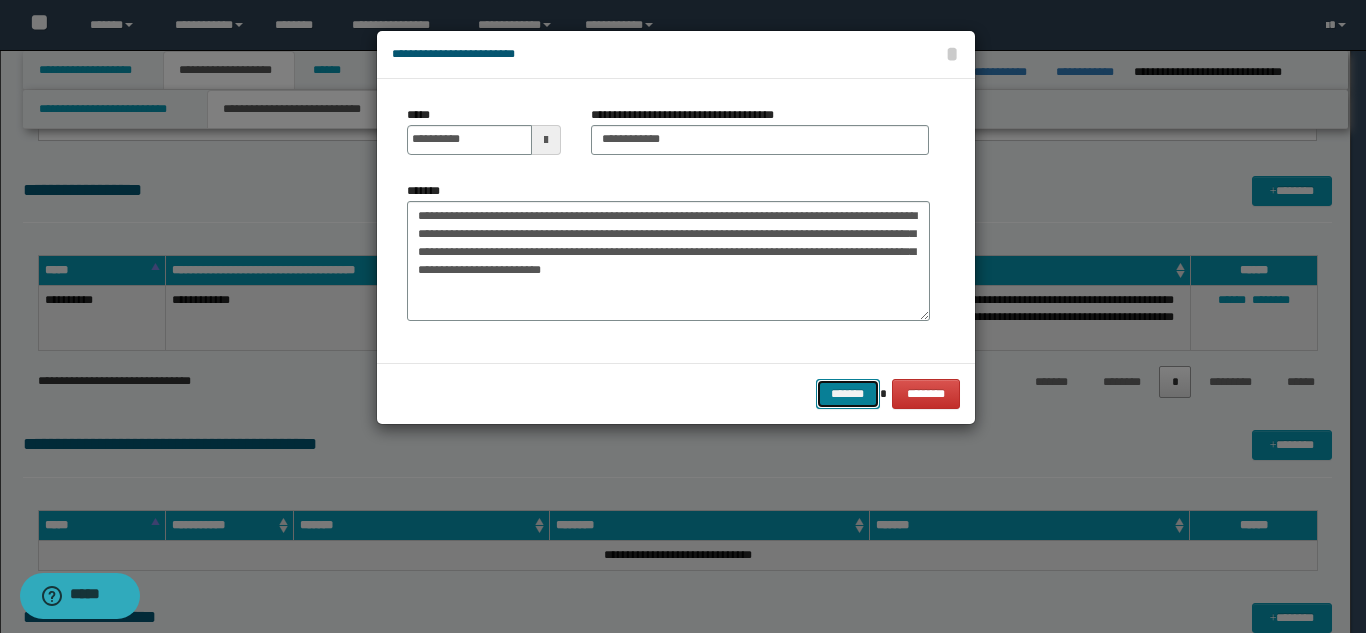 click on "*******" at bounding box center [848, 394] 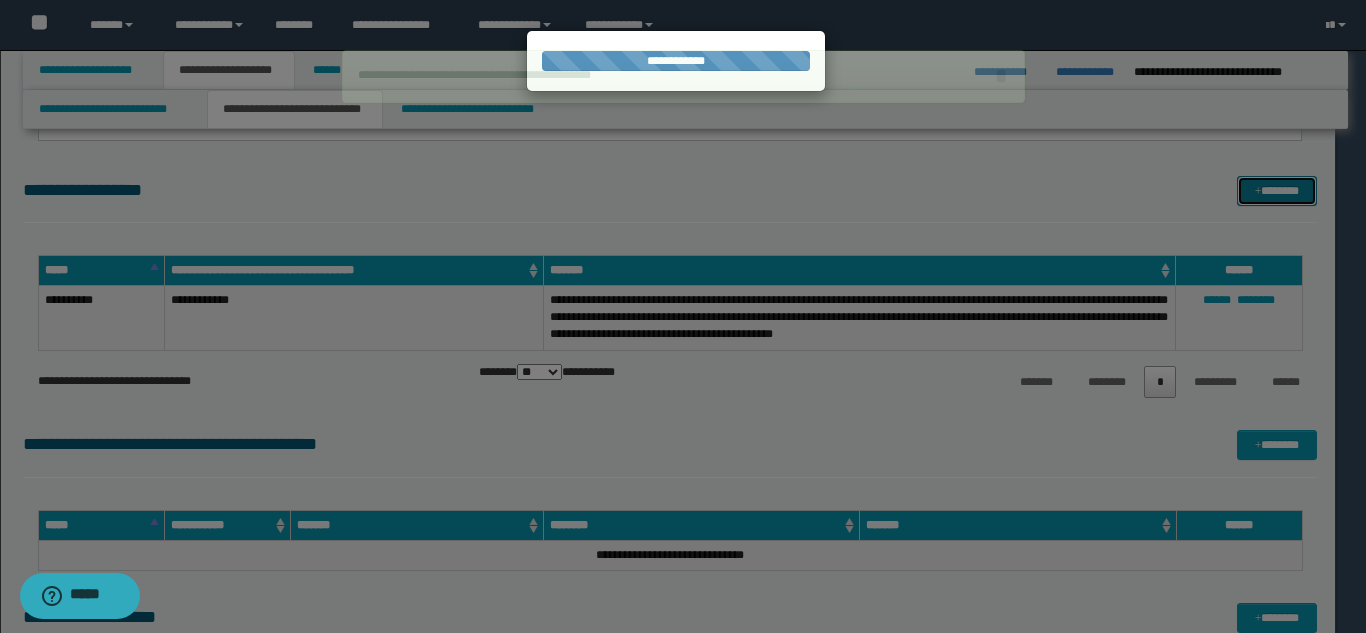 type 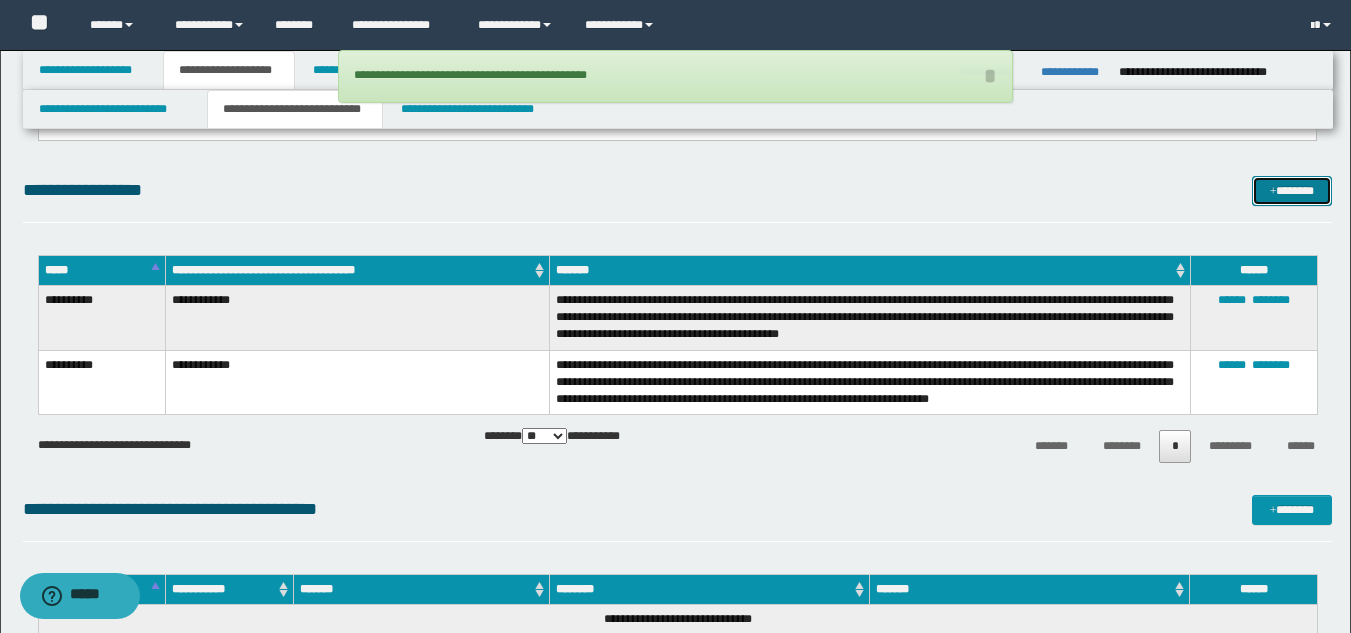 click on "*******" at bounding box center (1292, 191) 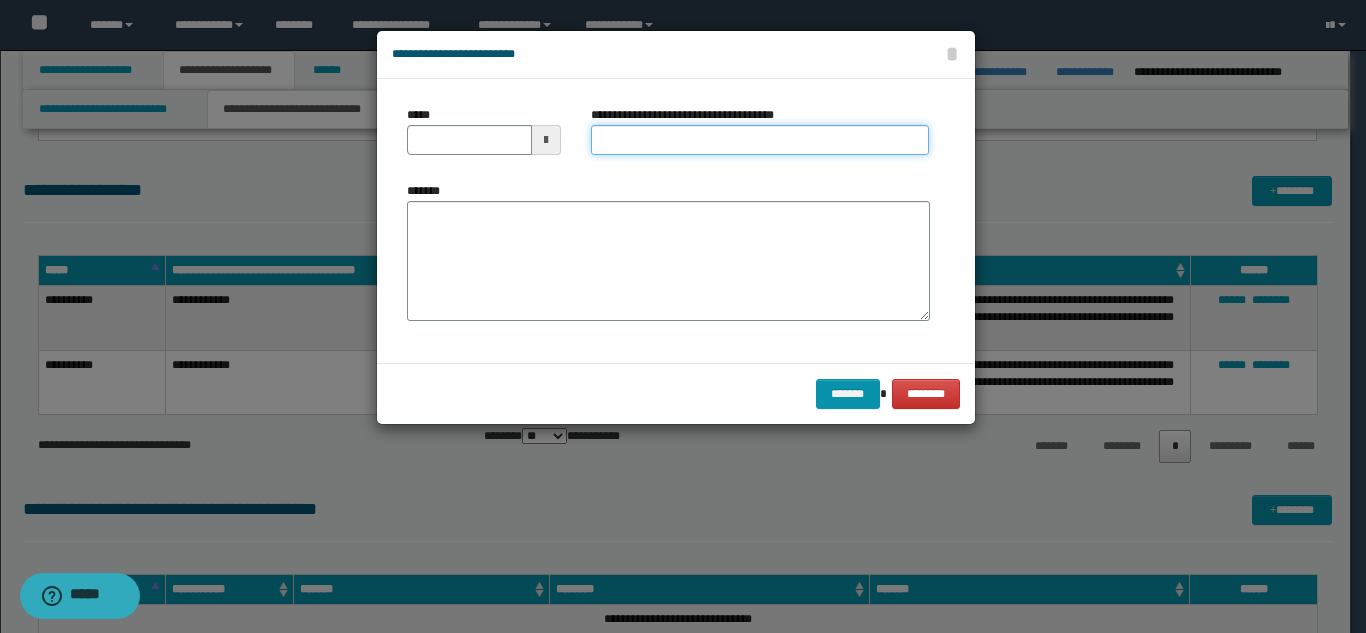 click on "**********" at bounding box center (760, 140) 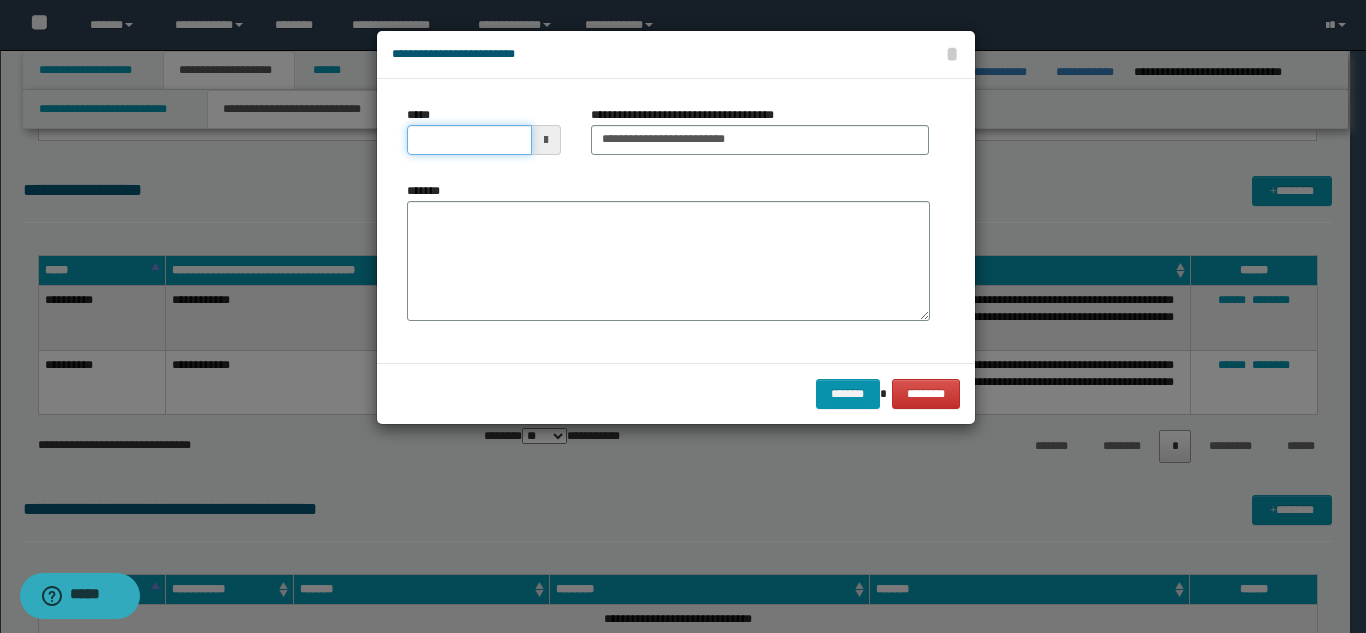 click on "*****" at bounding box center [469, 140] 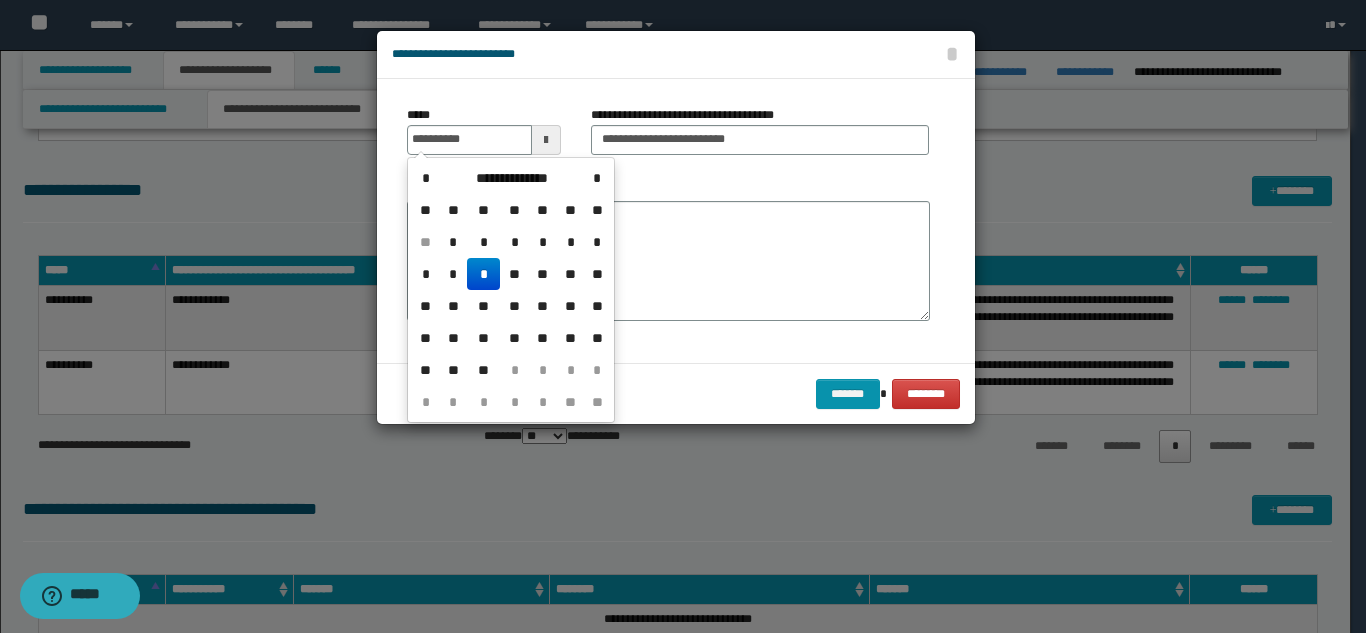 drag, startPoint x: 485, startPoint y: 269, endPoint x: 493, endPoint y: 261, distance: 11.313708 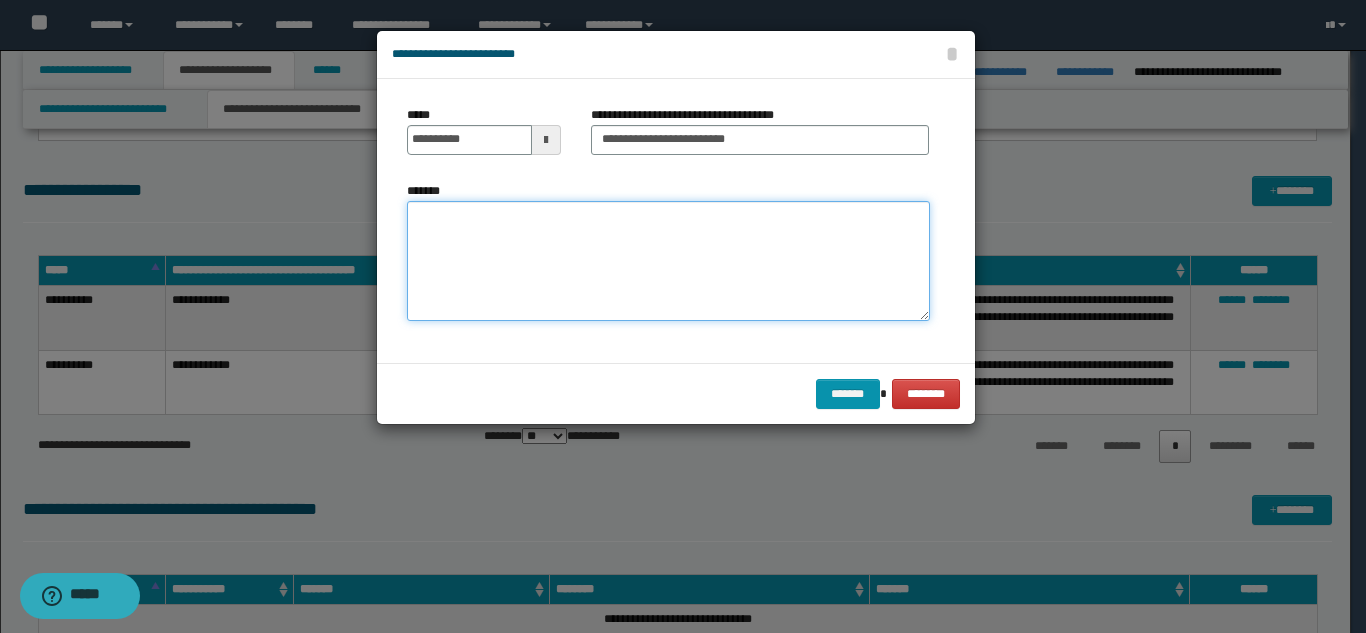 click on "*******" at bounding box center (668, 261) 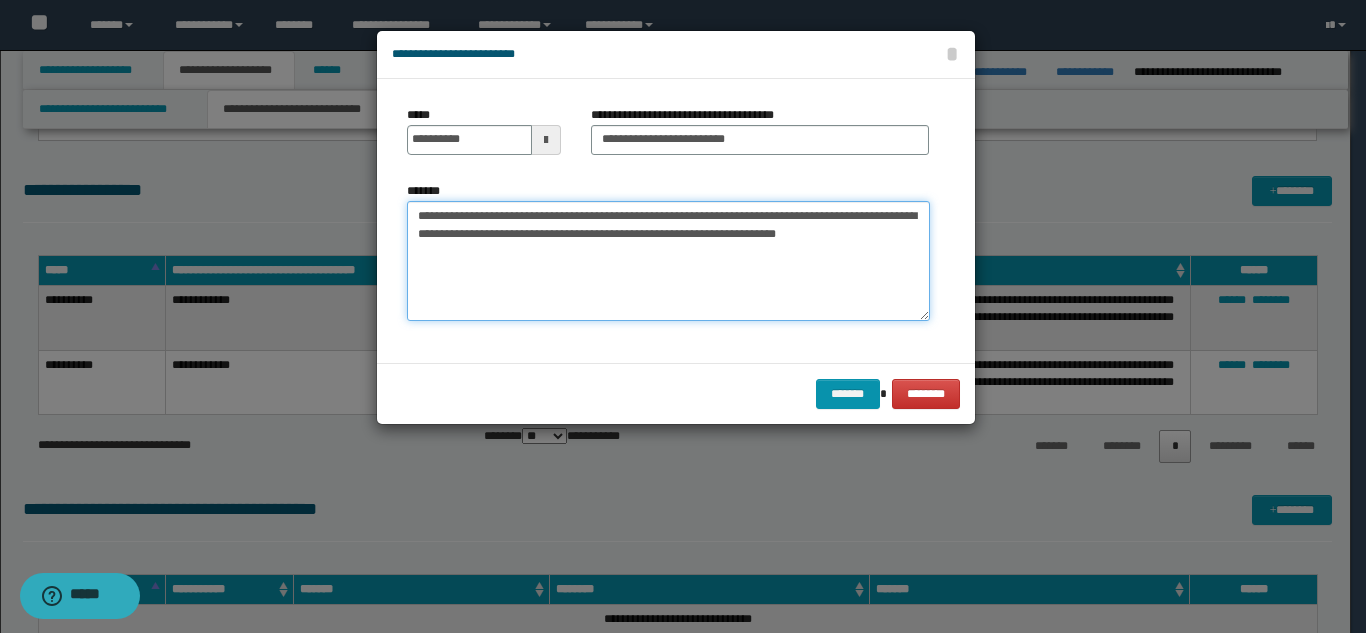 drag, startPoint x: 539, startPoint y: 258, endPoint x: 618, endPoint y: 255, distance: 79.05694 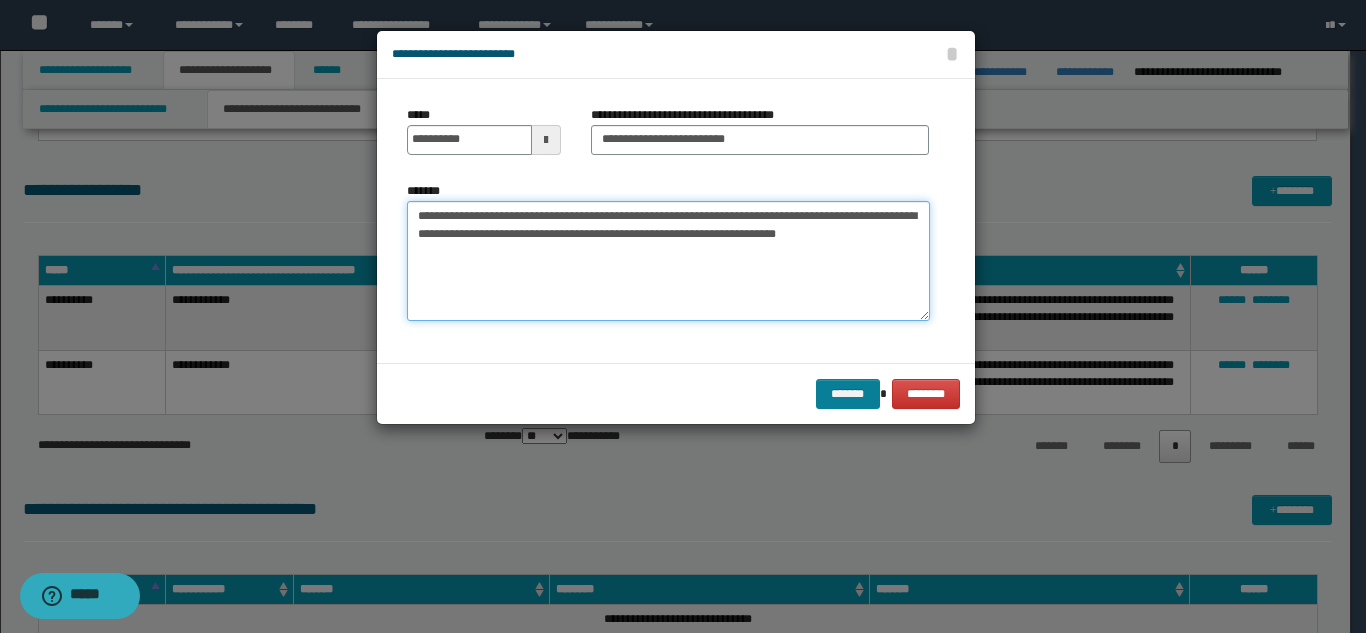 type on "**********" 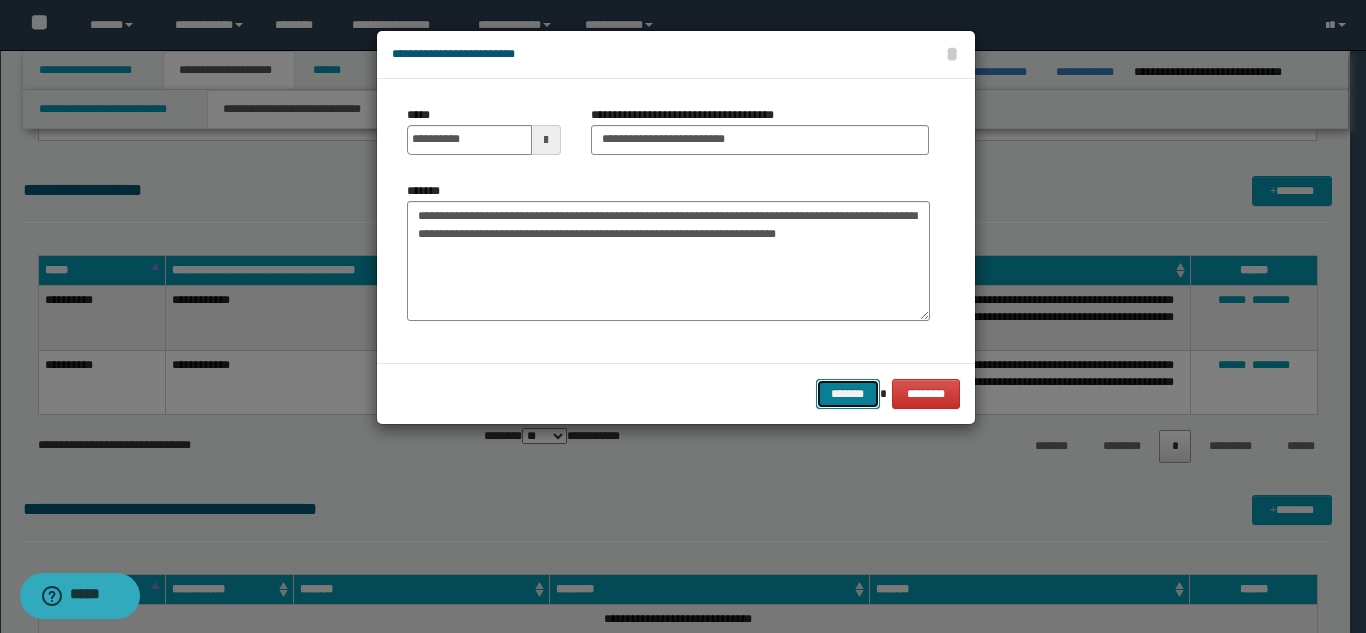 click on "*******" at bounding box center (848, 394) 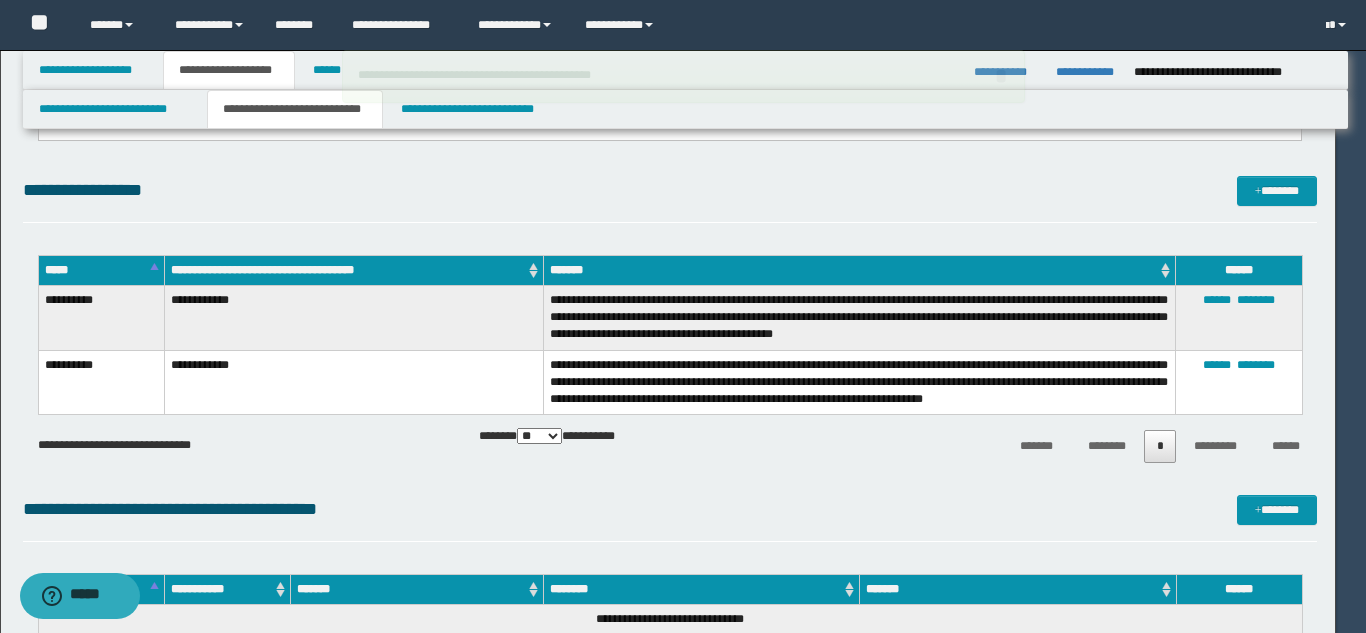 type 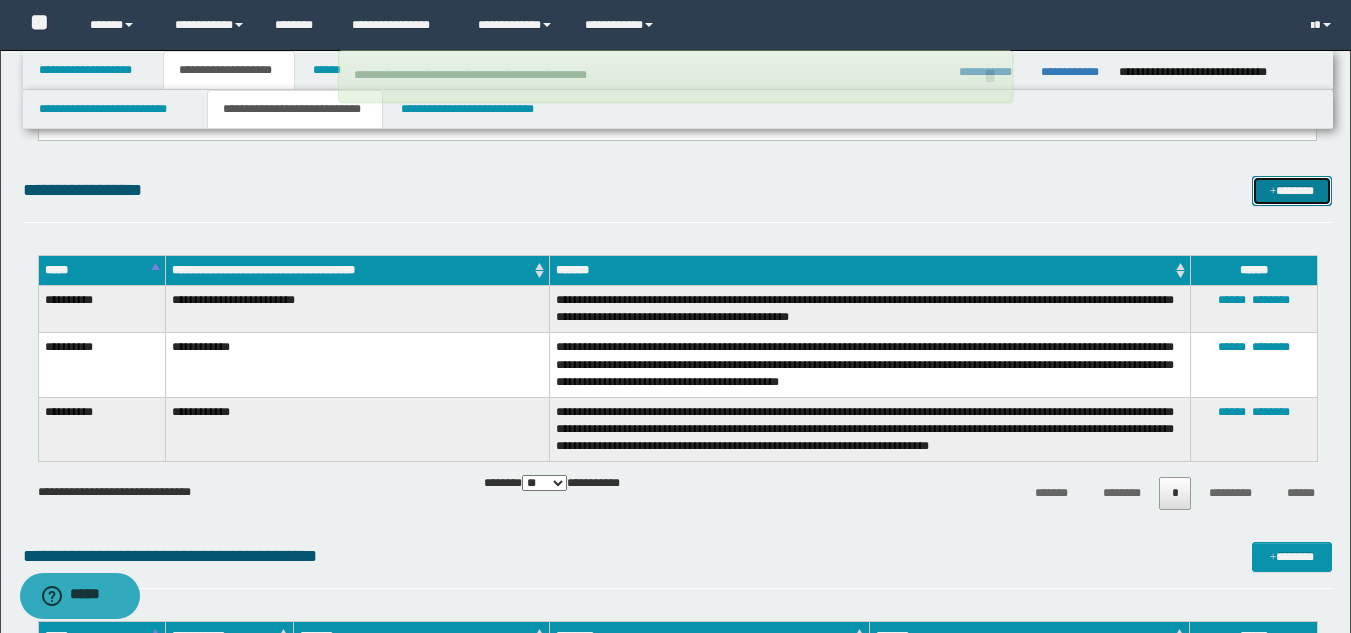 click on "*******" at bounding box center (1292, 191) 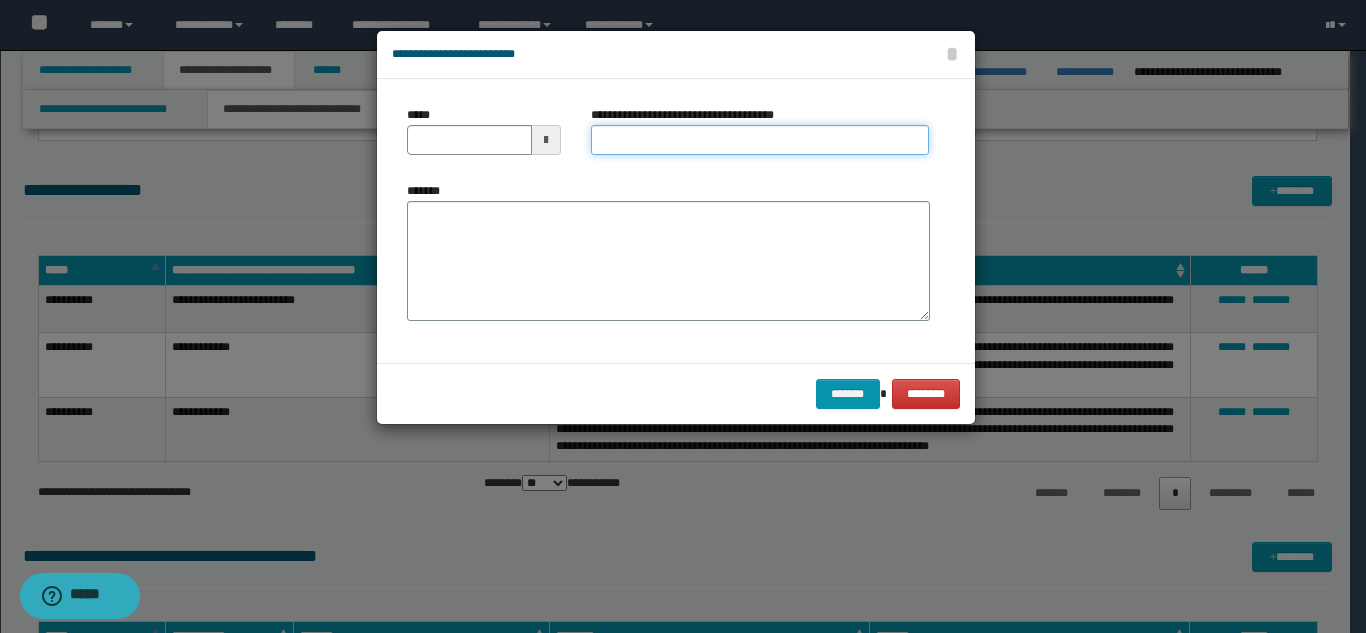 click on "**********" at bounding box center [760, 140] 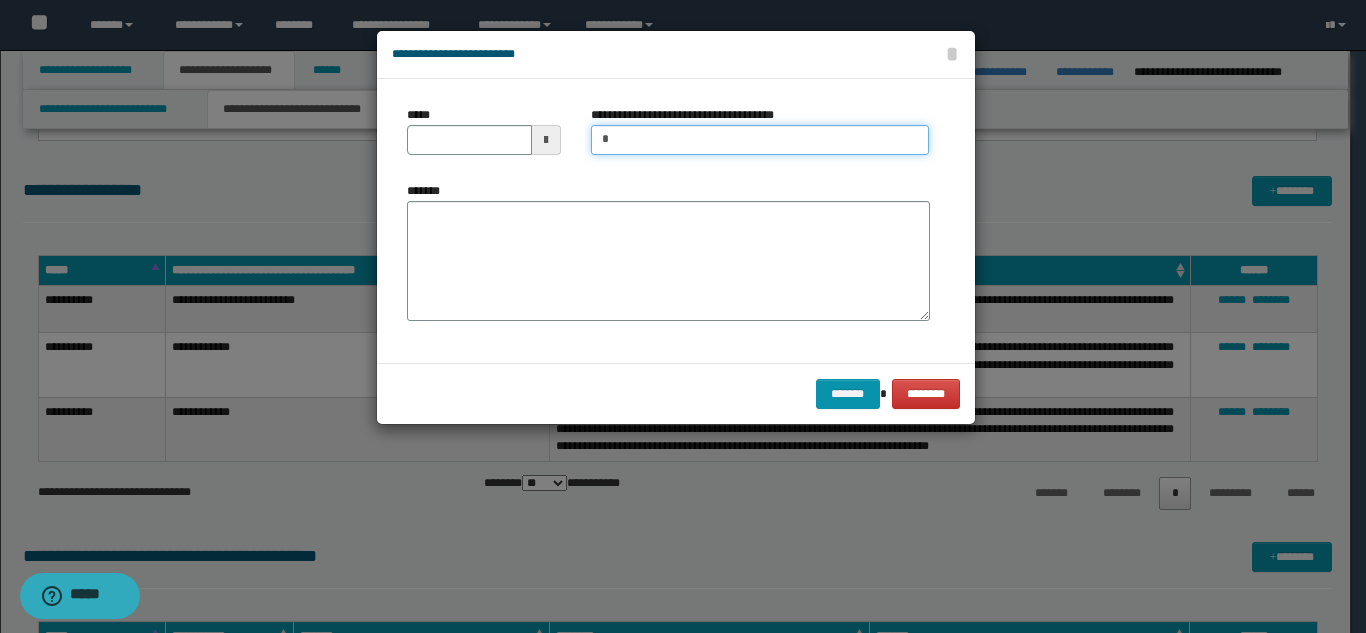 type on "**********" 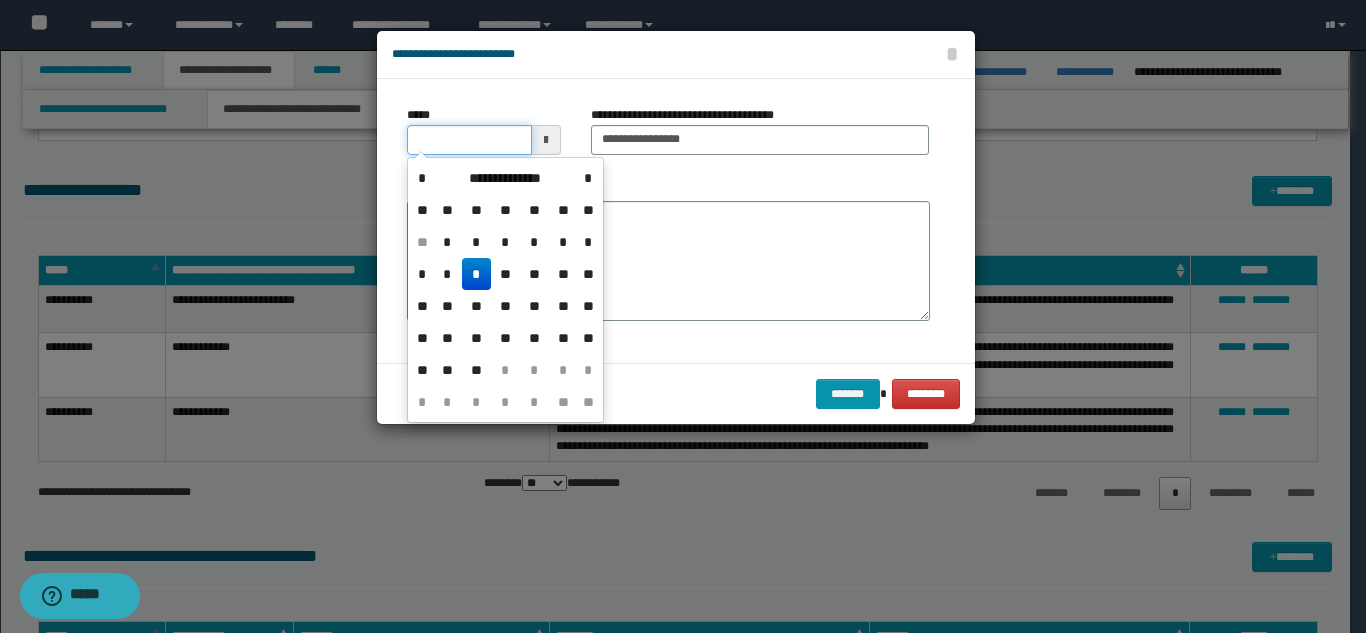 click on "*****" at bounding box center [469, 140] 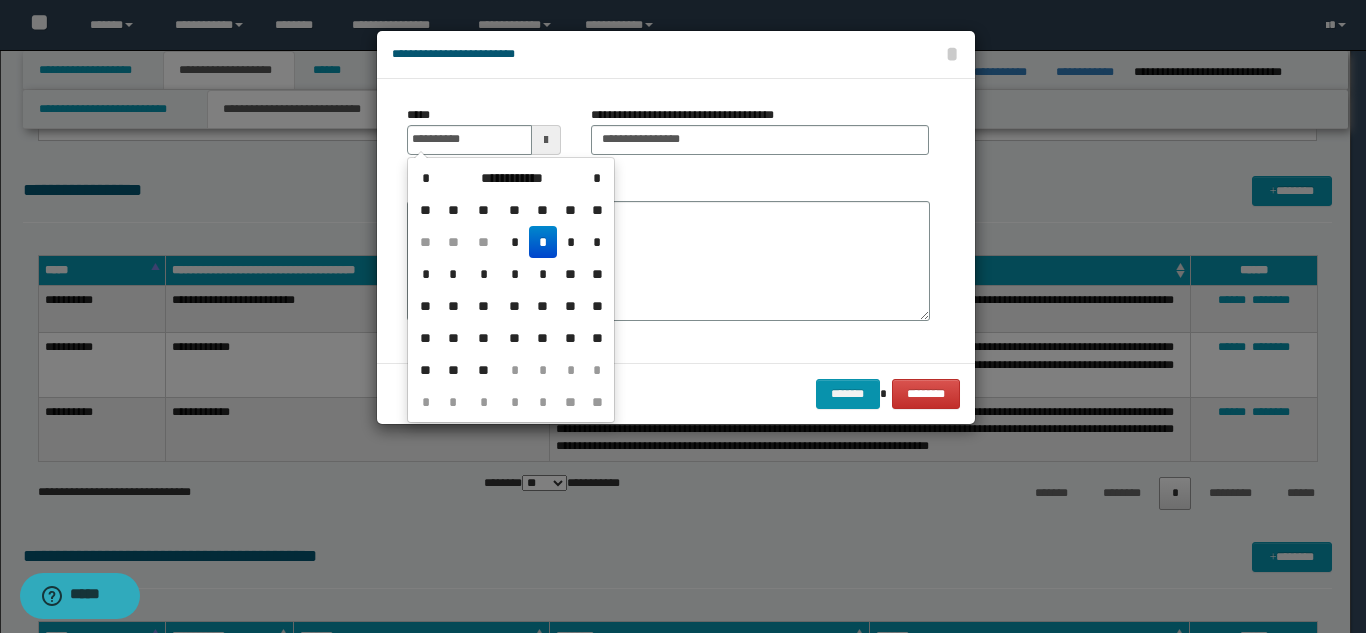 click on "*" at bounding box center [543, 242] 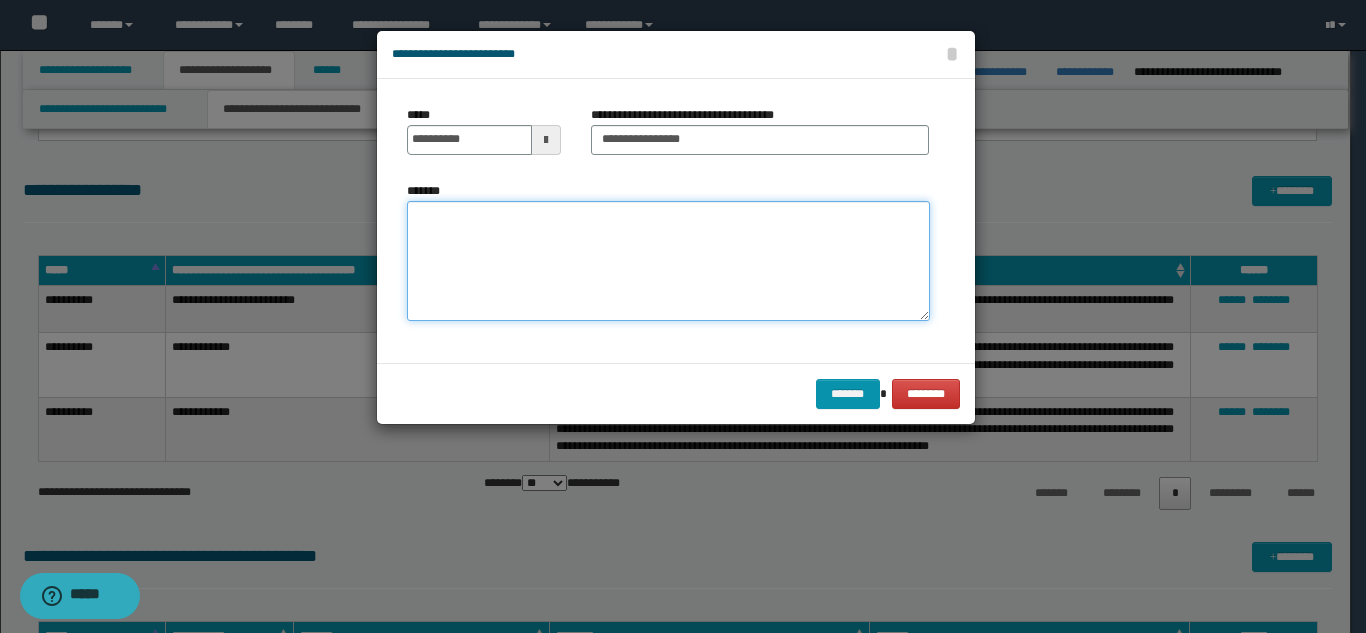 click on "*******" at bounding box center (668, 261) 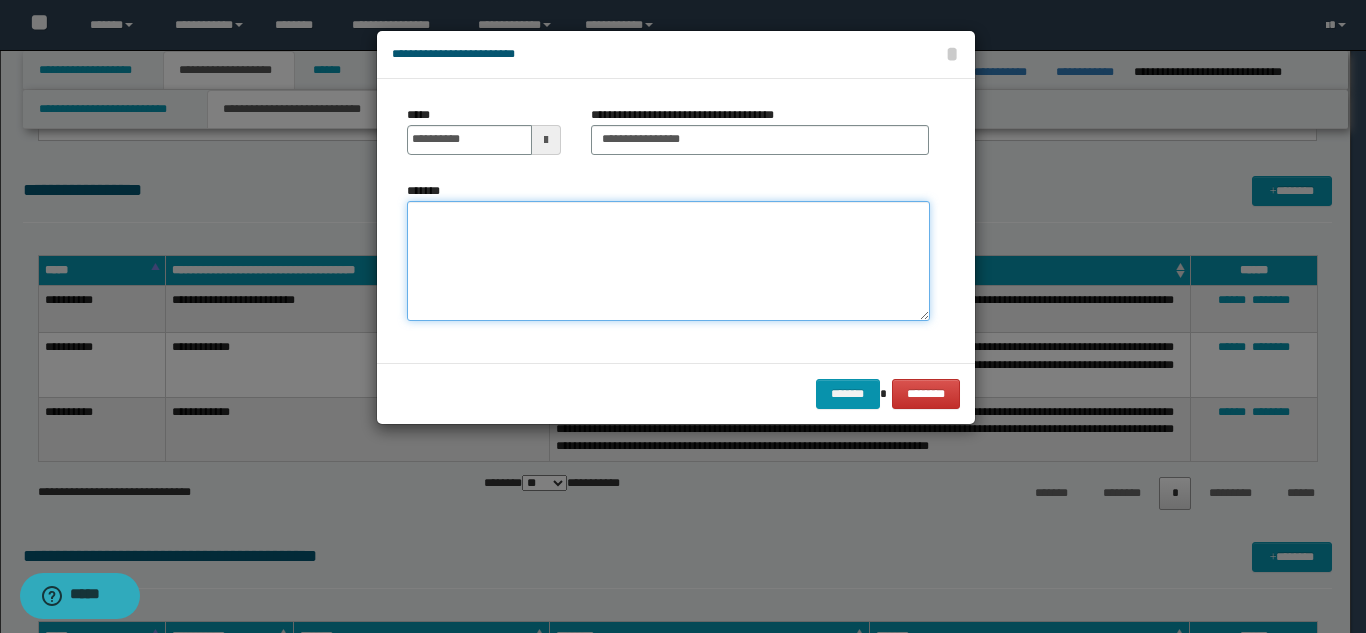 paste on "**********" 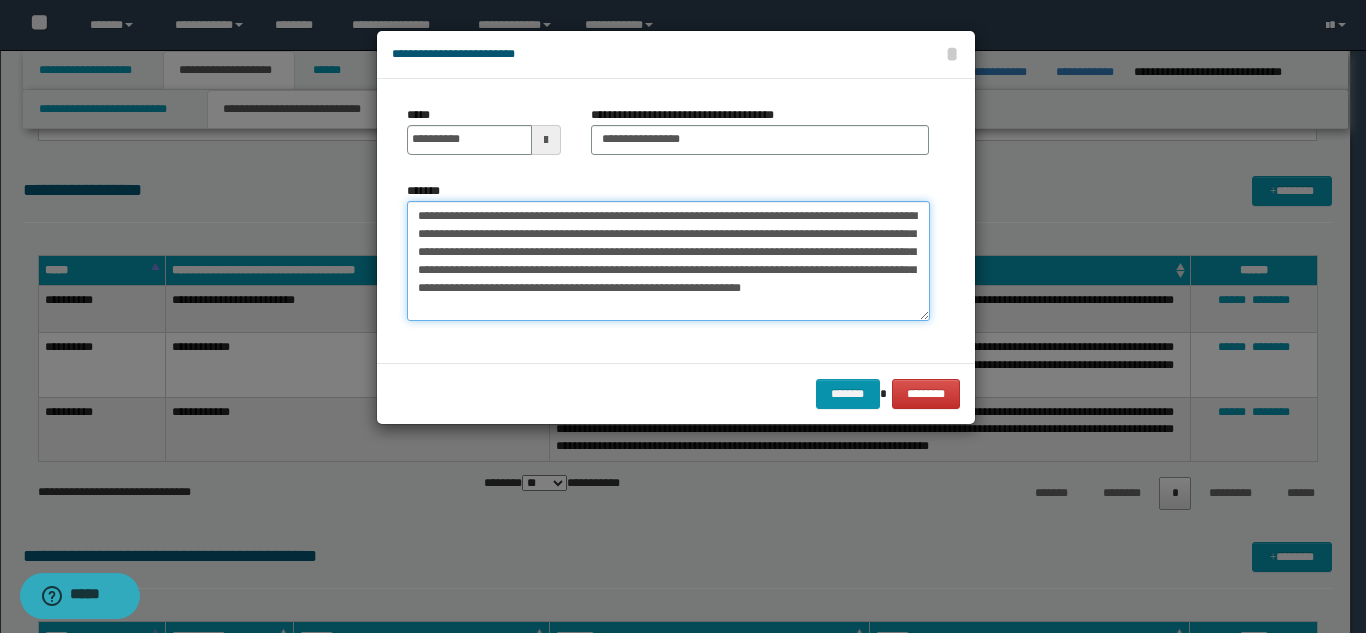 click on "**********" at bounding box center (668, 261) 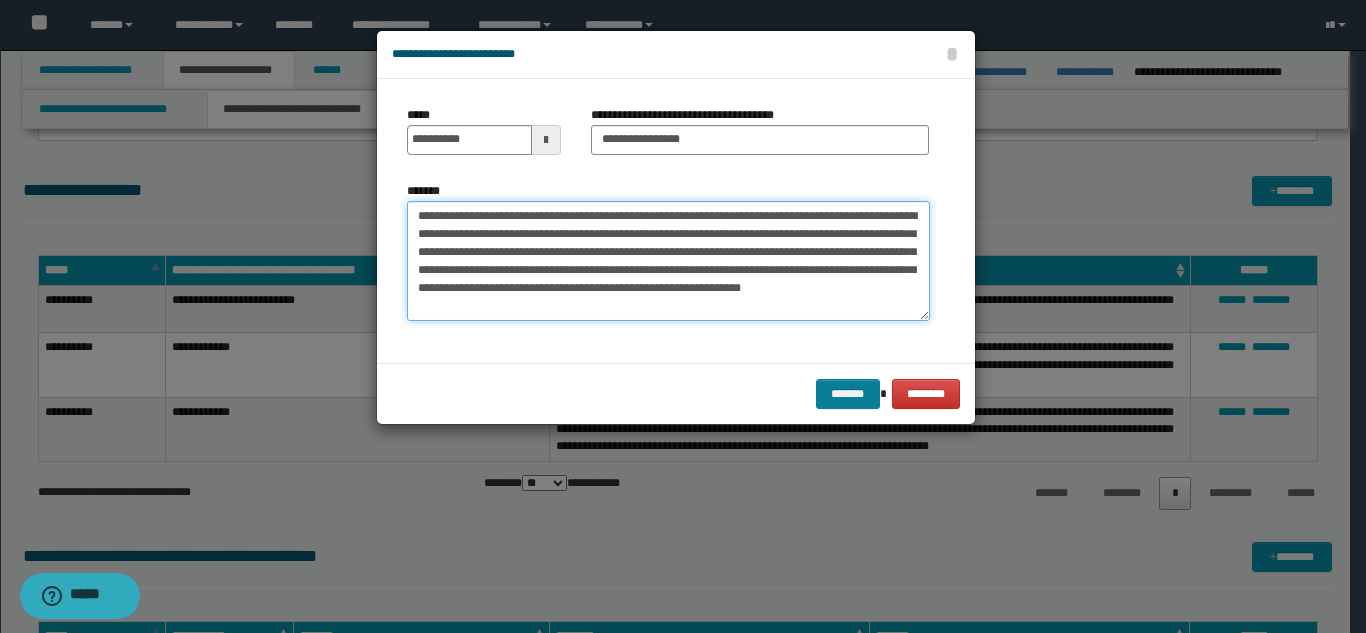 type on "**********" 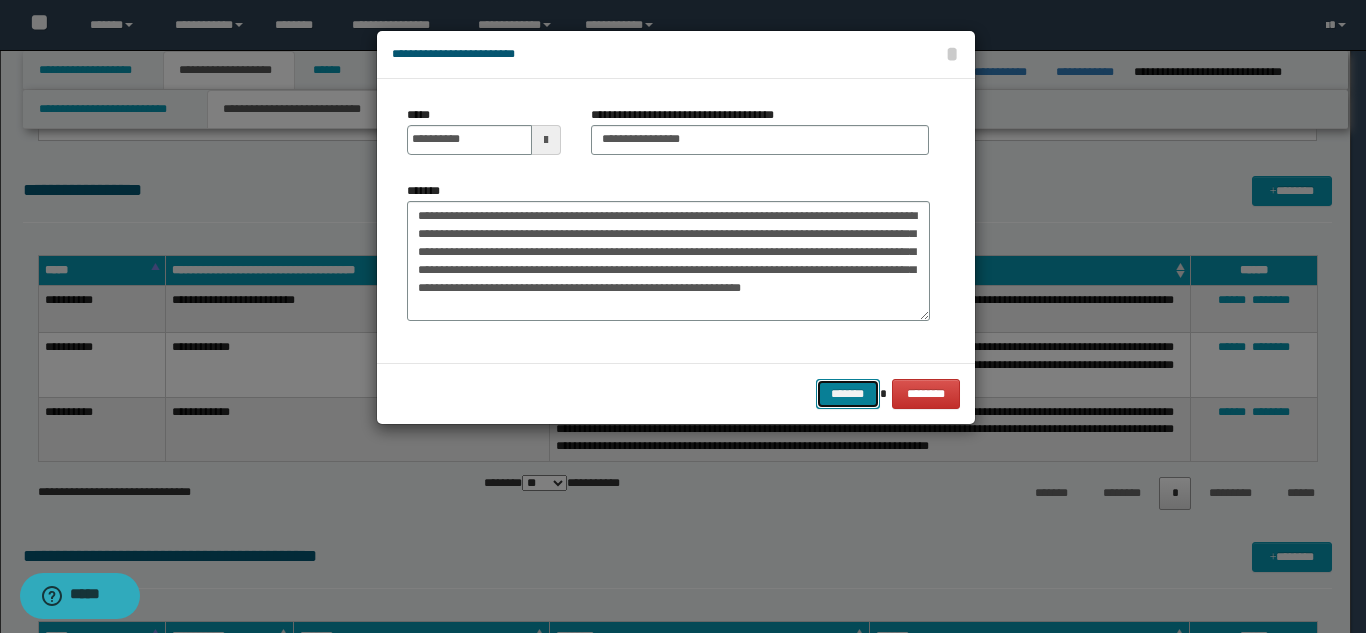 click on "*******" at bounding box center [848, 394] 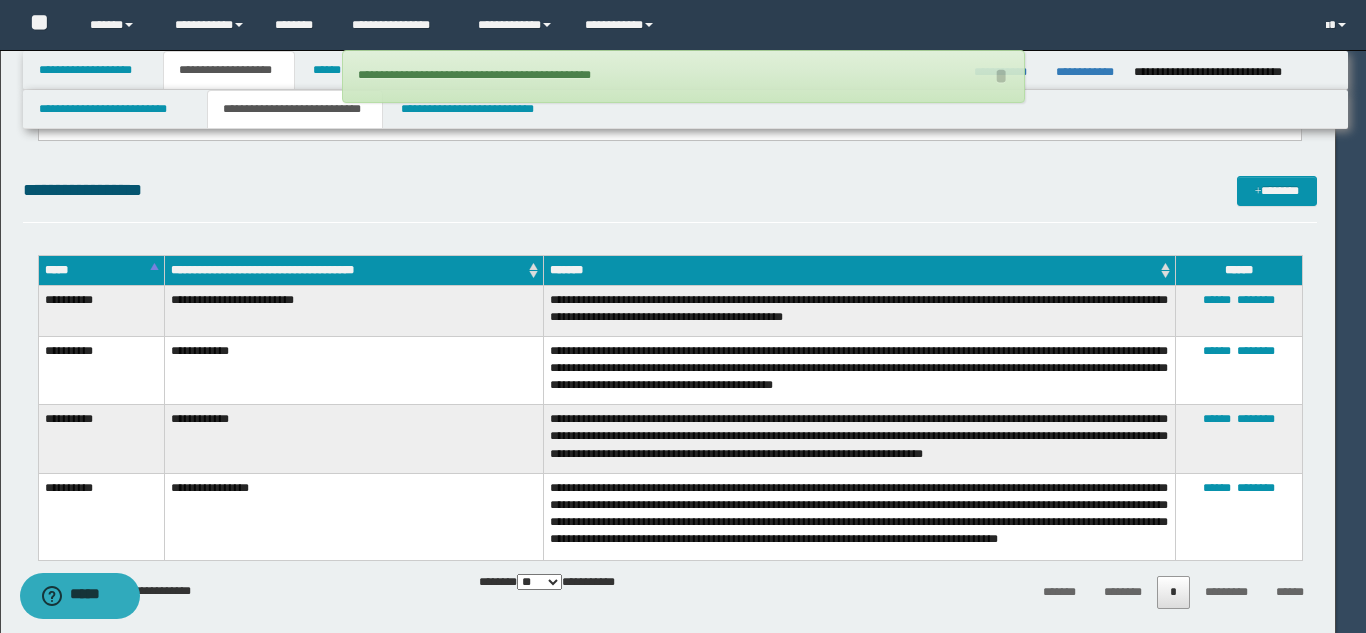 type 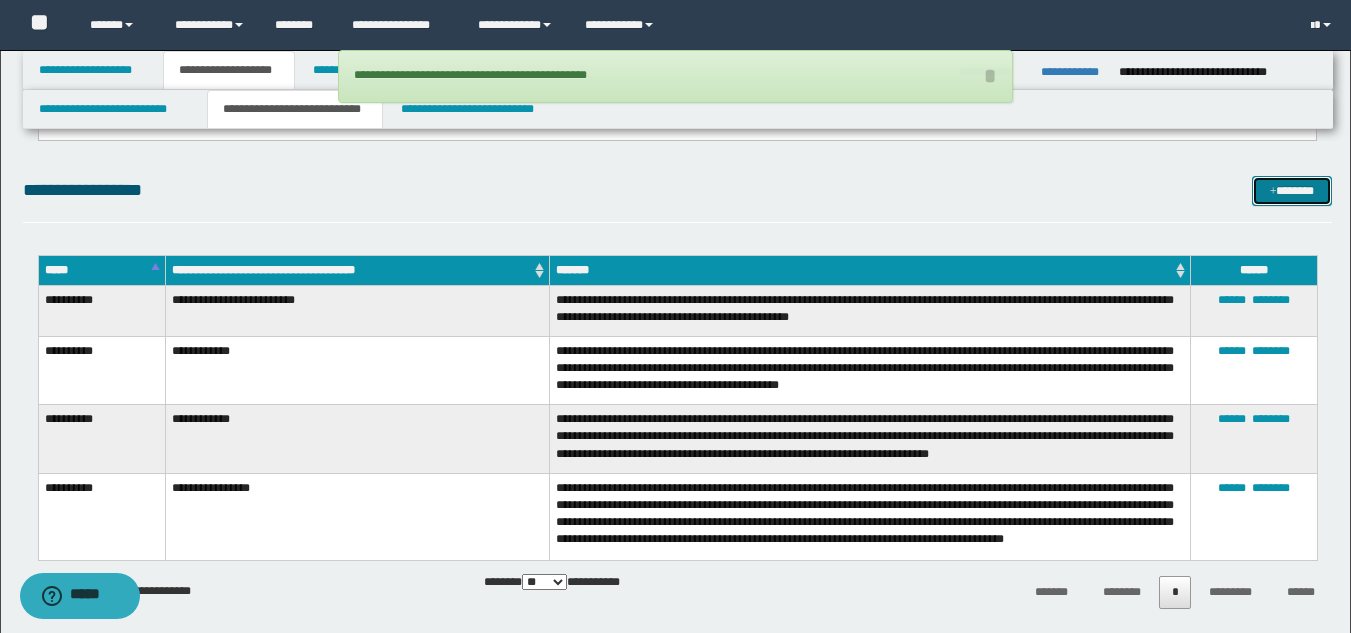 click at bounding box center (1273, 192) 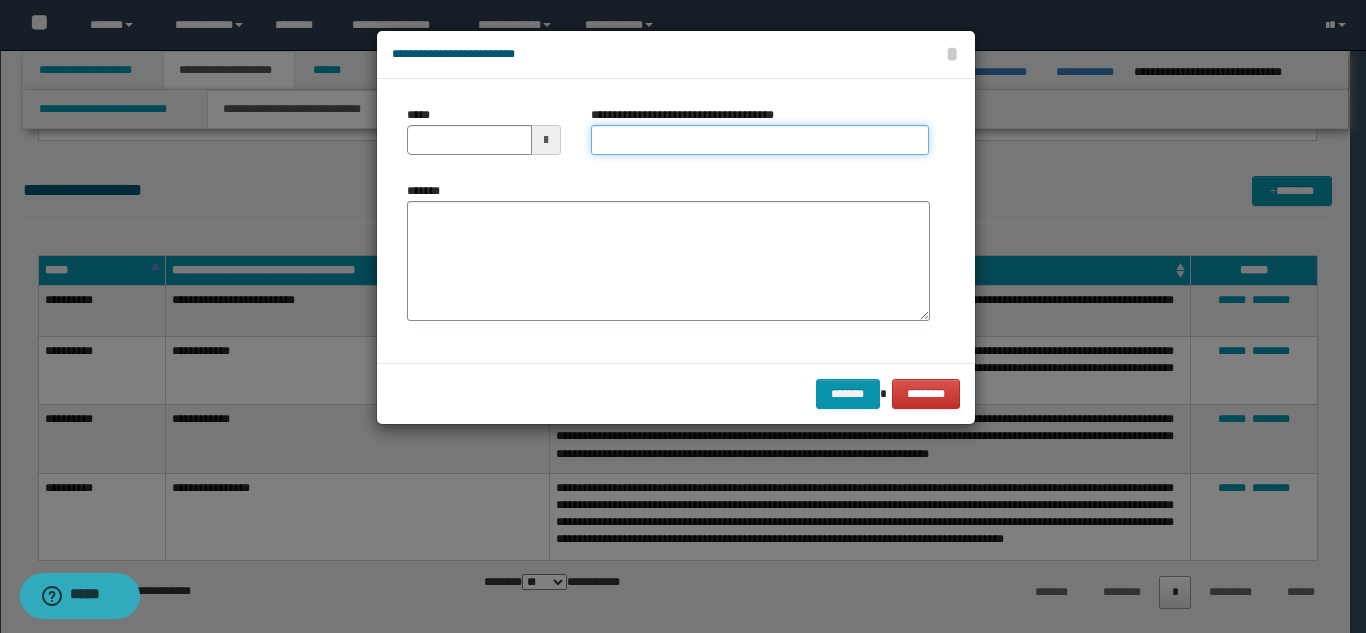 click on "**********" at bounding box center (760, 140) 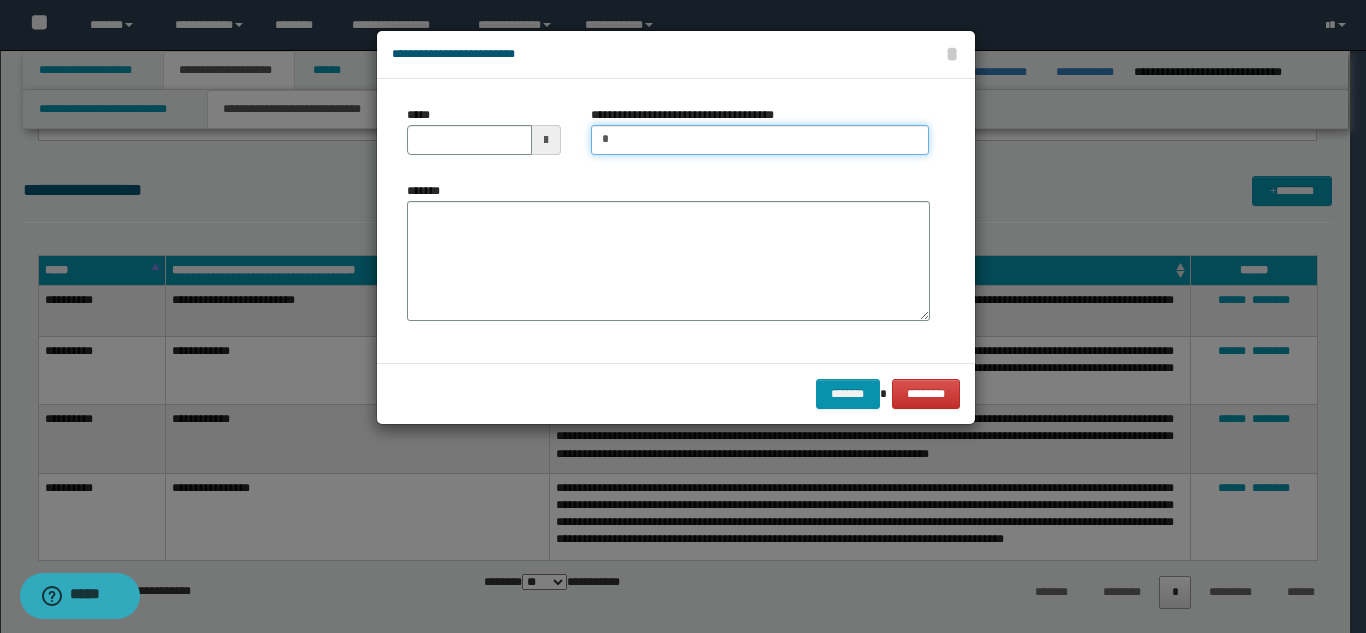 type on "**********" 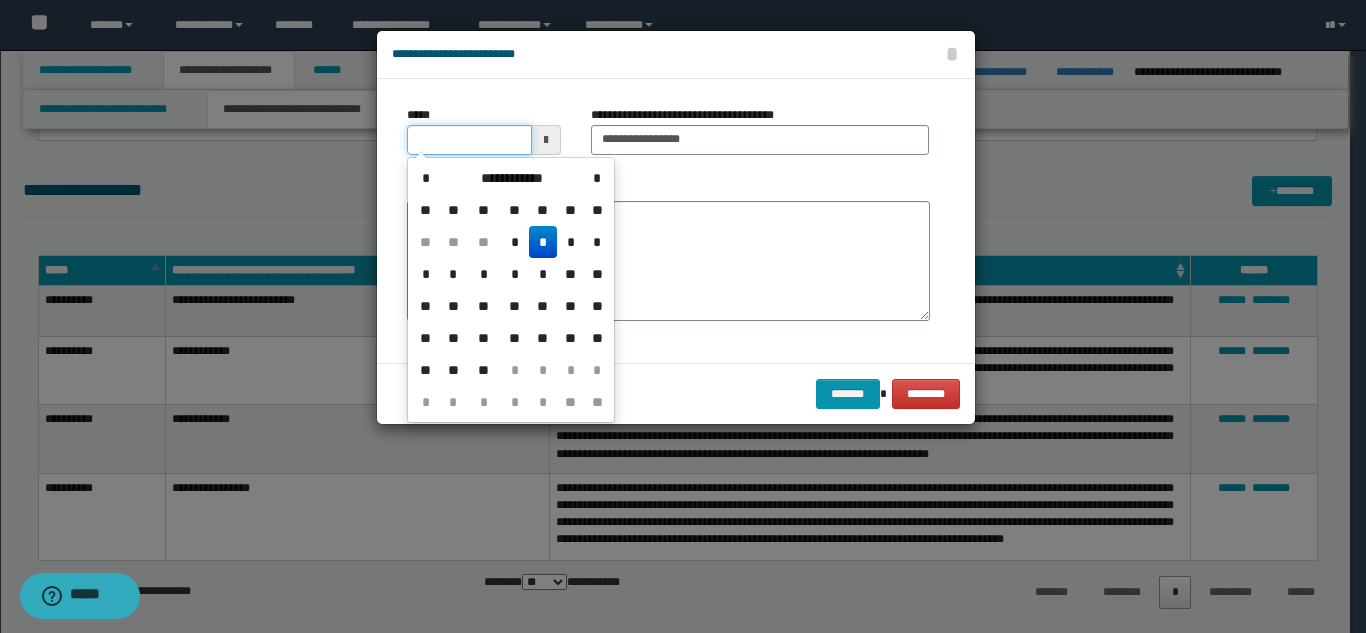 click on "*****" at bounding box center (469, 140) 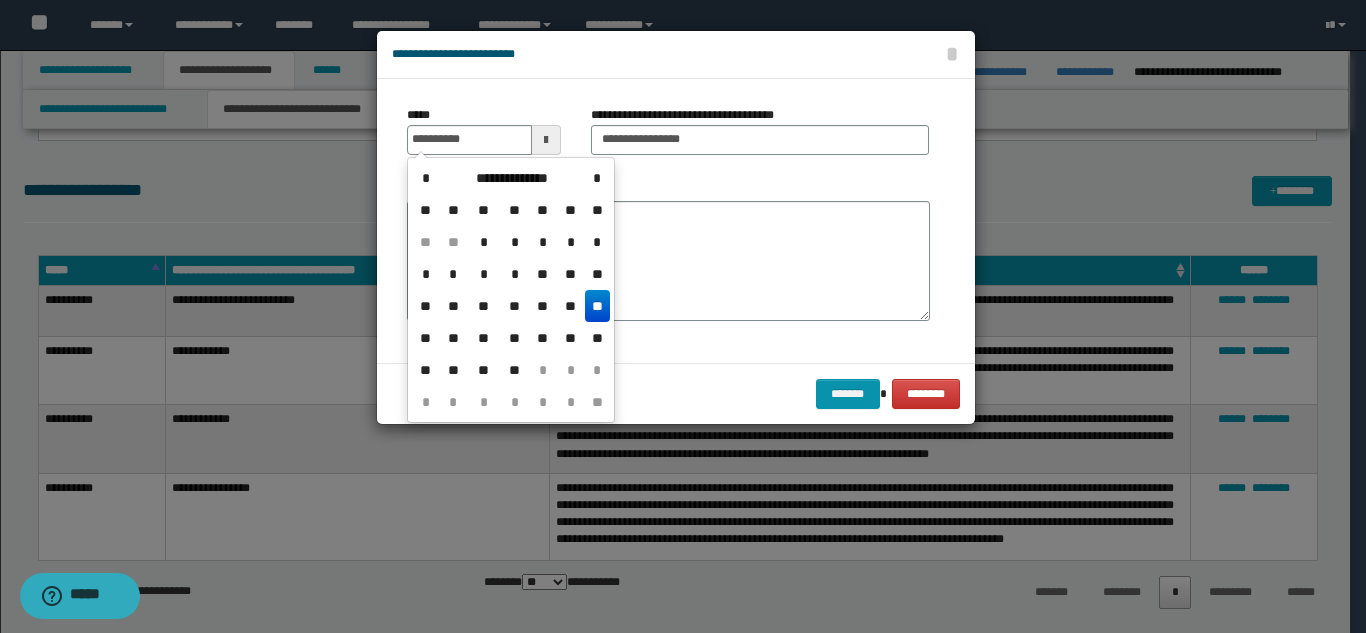 click on "**" at bounding box center [597, 306] 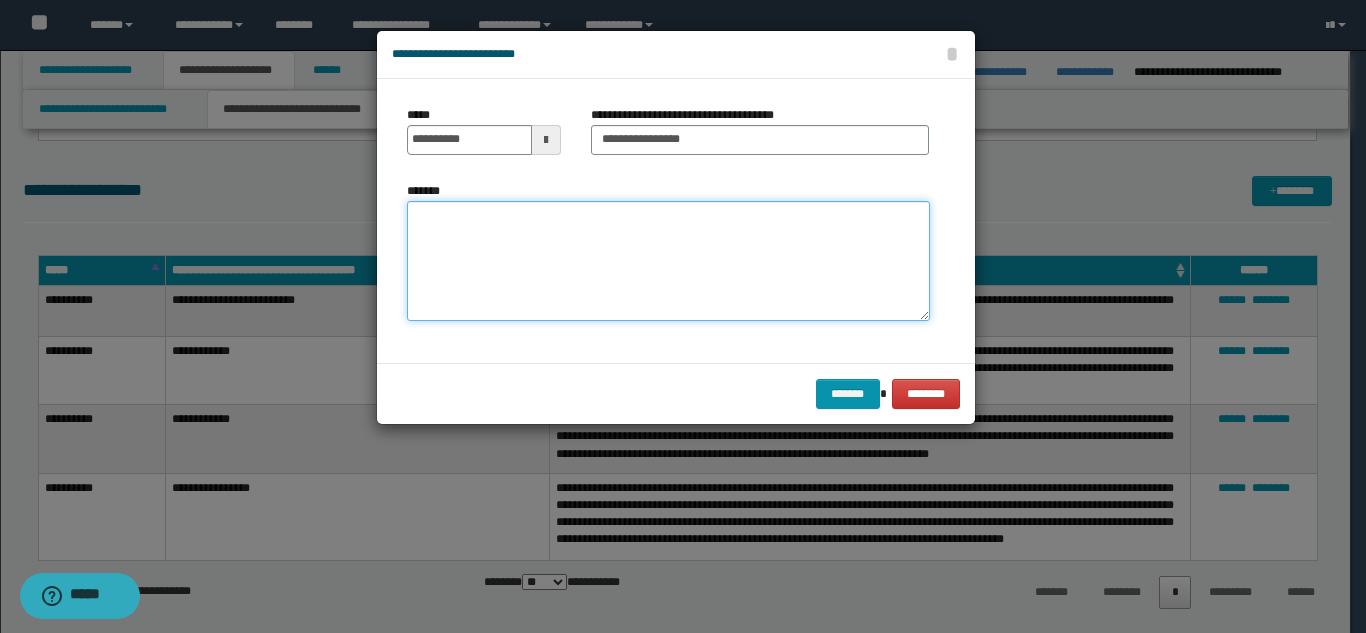 click on "*******" at bounding box center (668, 261) 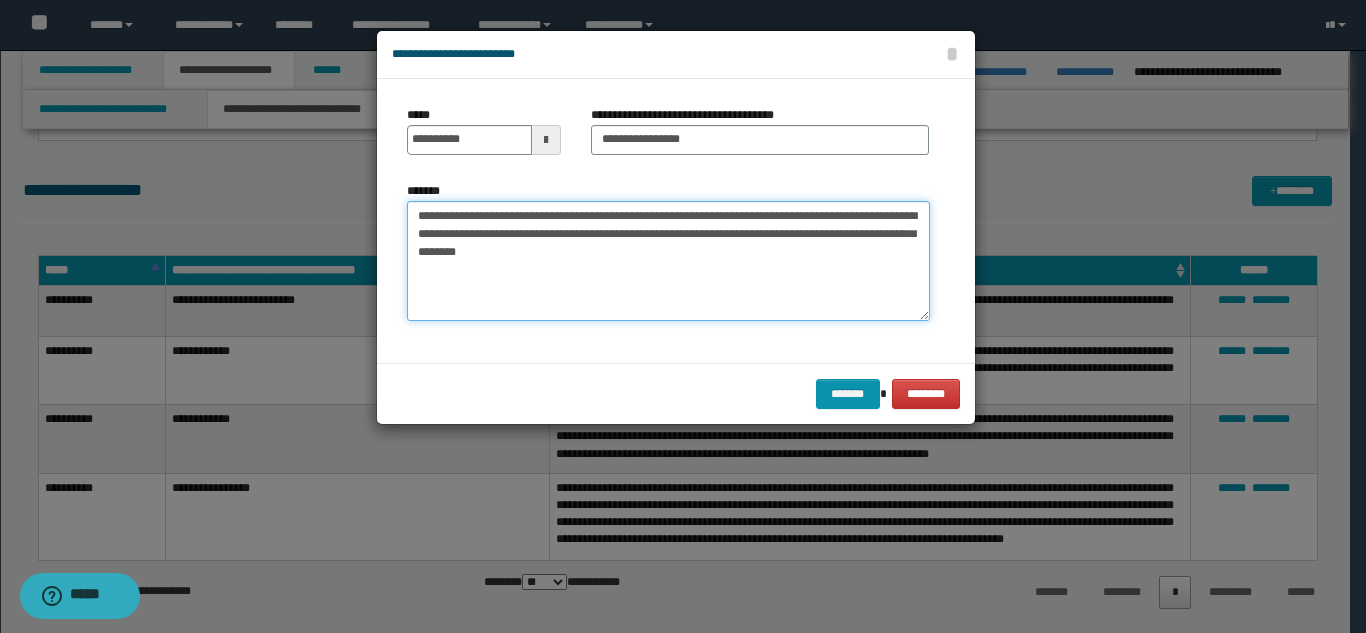 click on "**********" at bounding box center (668, 261) 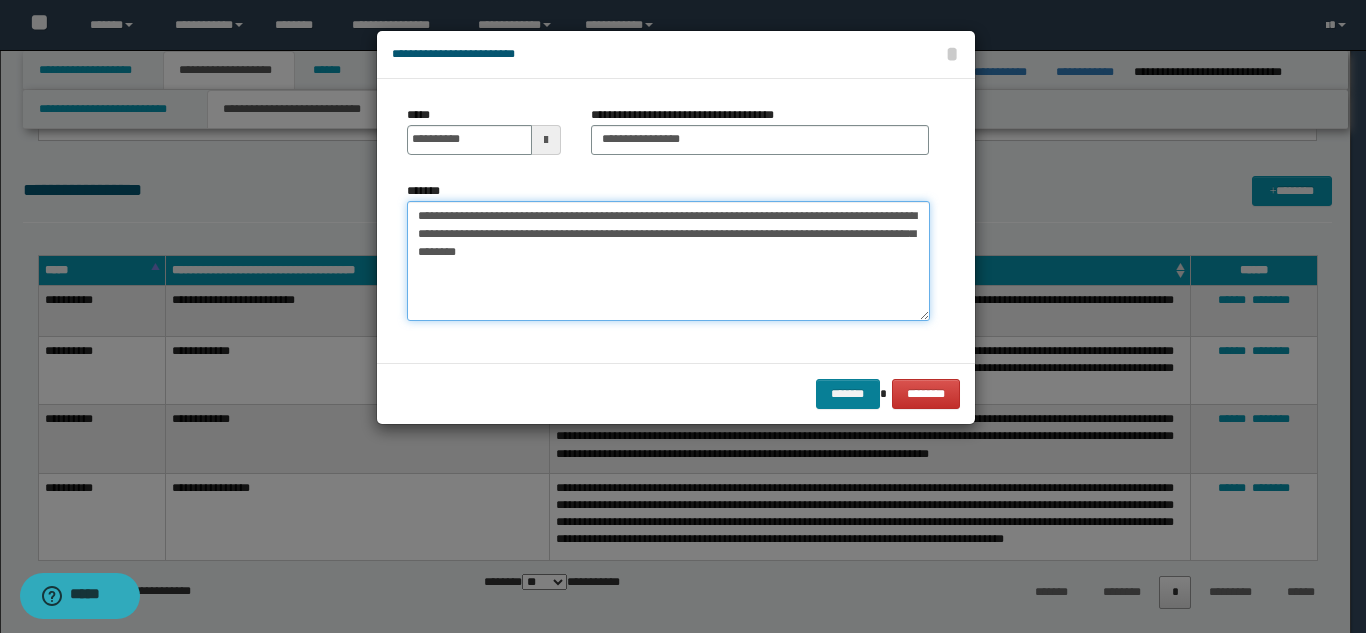 type on "**********" 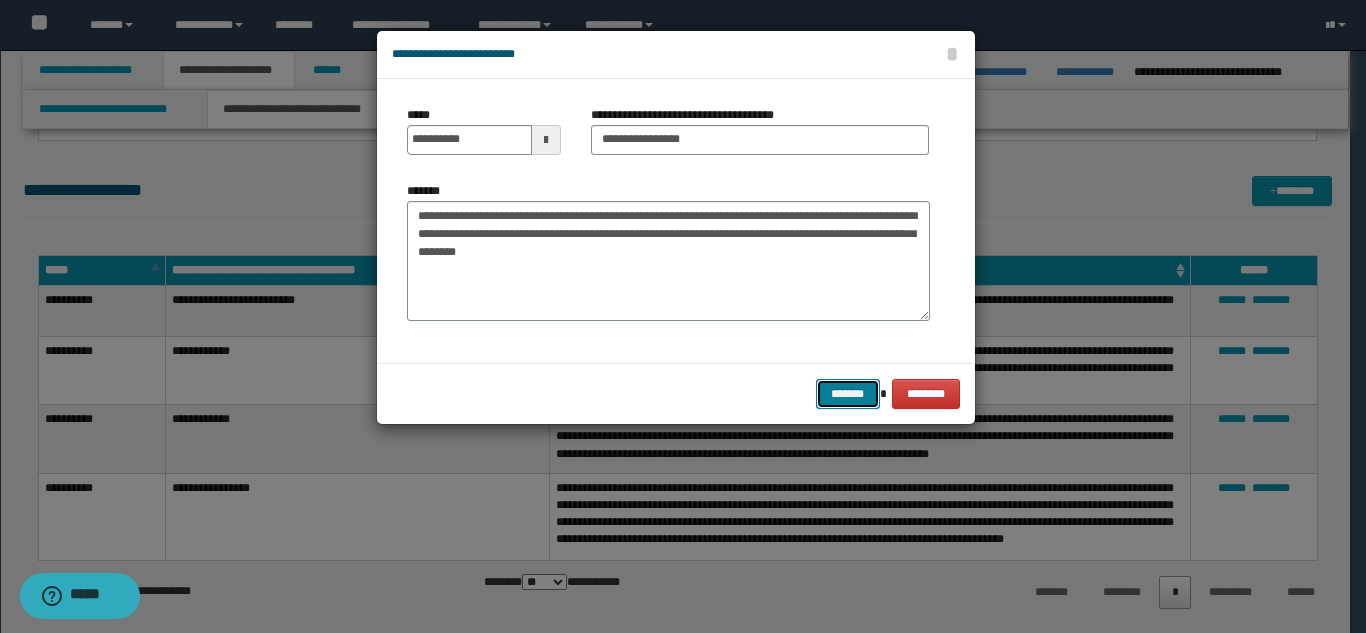 click on "*******" at bounding box center (848, 394) 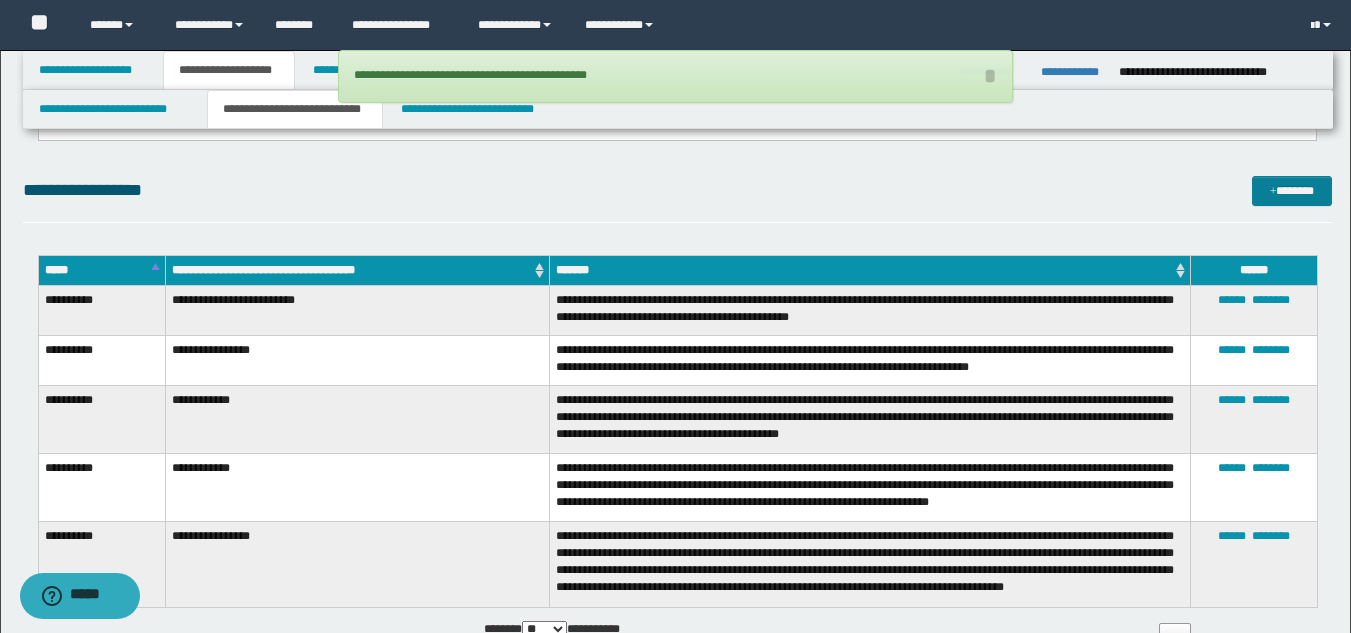 drag, startPoint x: 1262, startPoint y: 208, endPoint x: 1286, endPoint y: 198, distance: 26 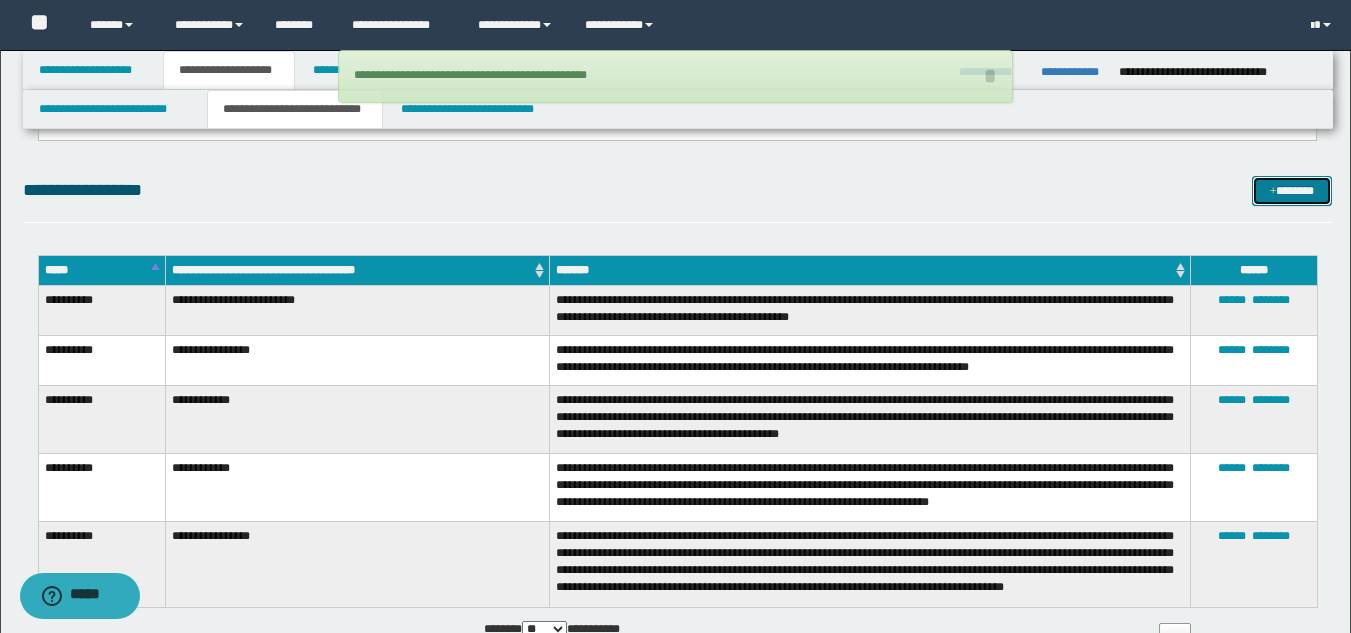 click on "*******" at bounding box center [1292, 191] 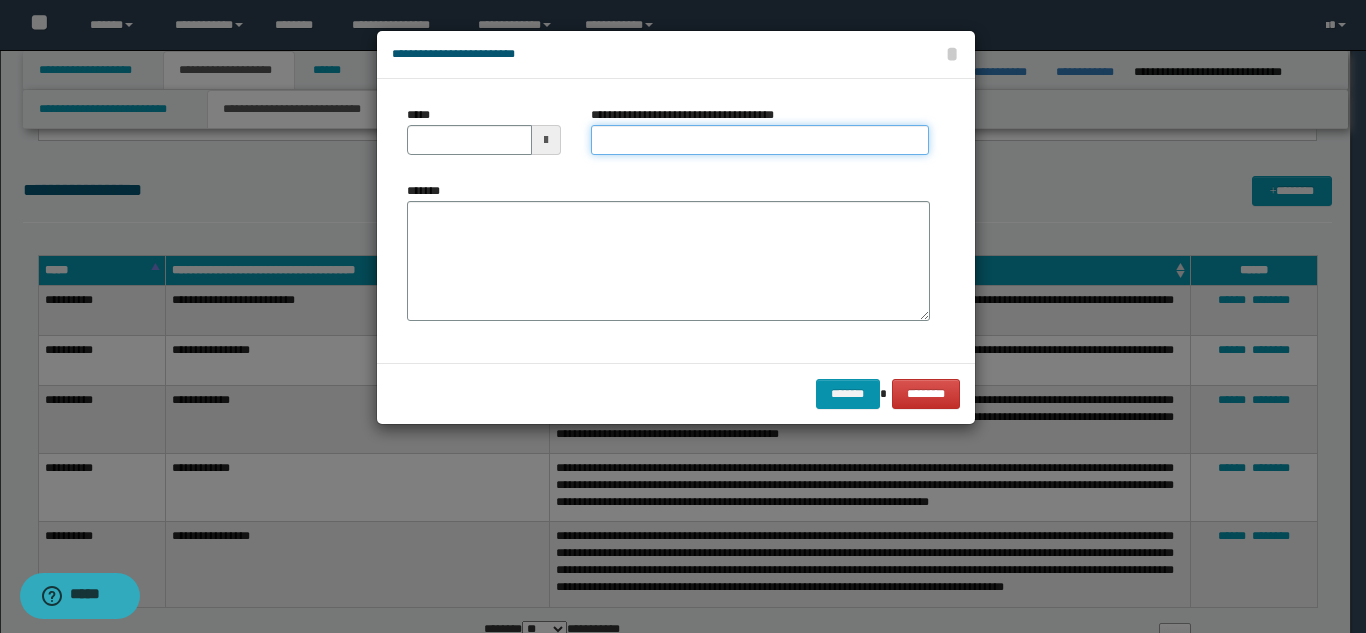 drag, startPoint x: 674, startPoint y: 130, endPoint x: 679, endPoint y: 149, distance: 19.646883 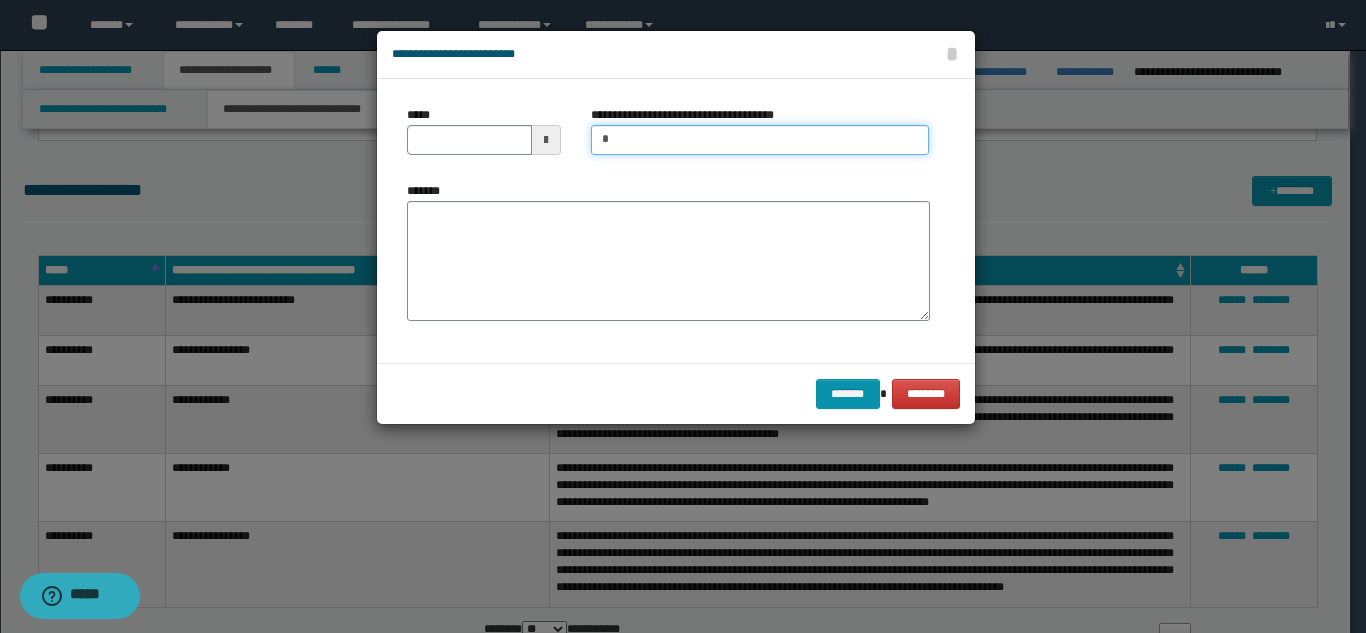 type on "**********" 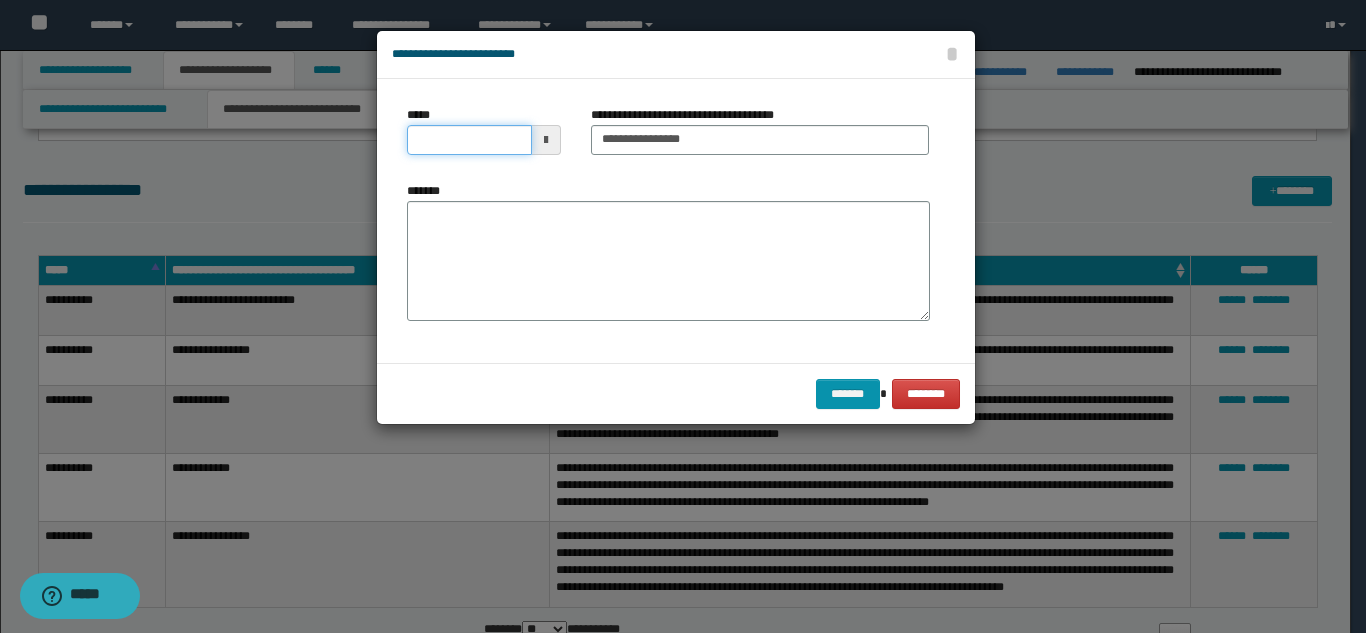 click on "*****" at bounding box center [469, 140] 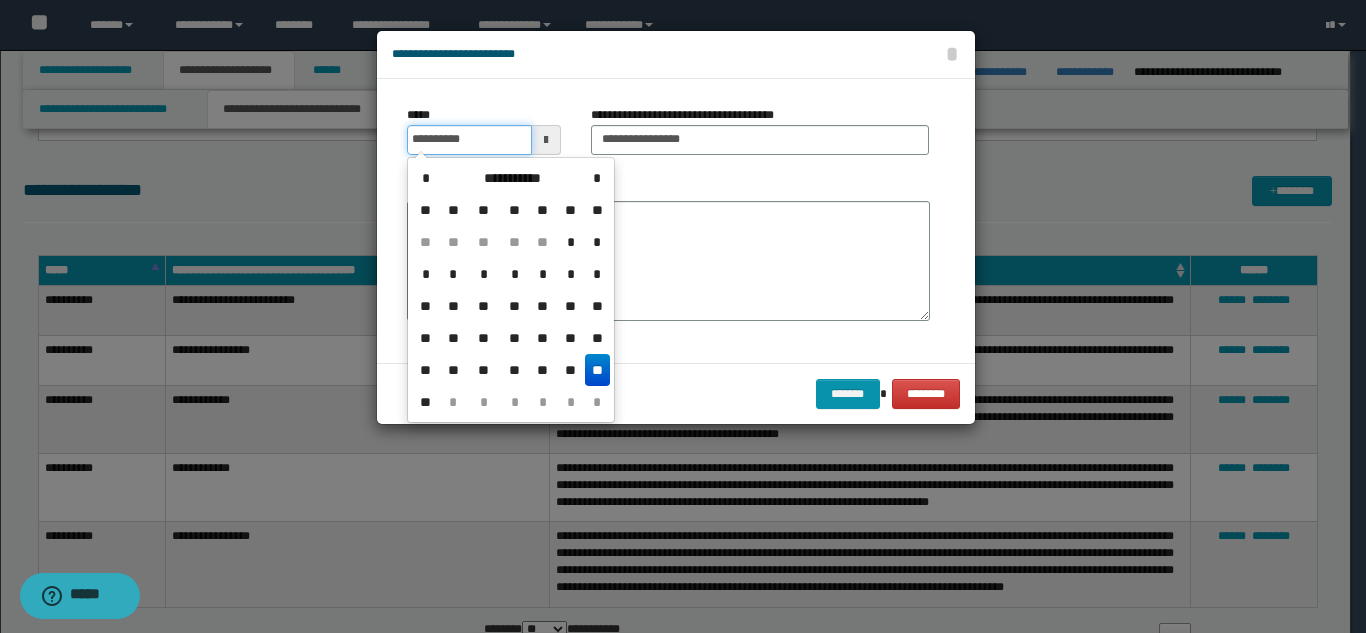 click on "**********" at bounding box center [469, 140] 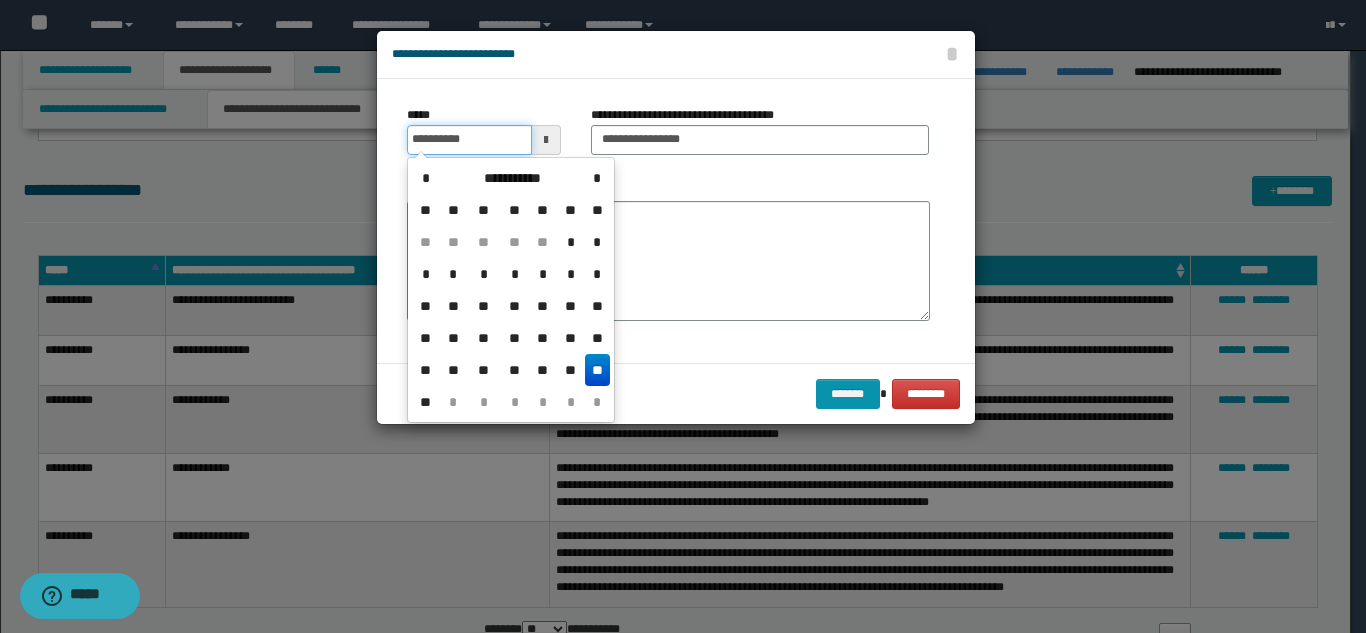 type on "**********" 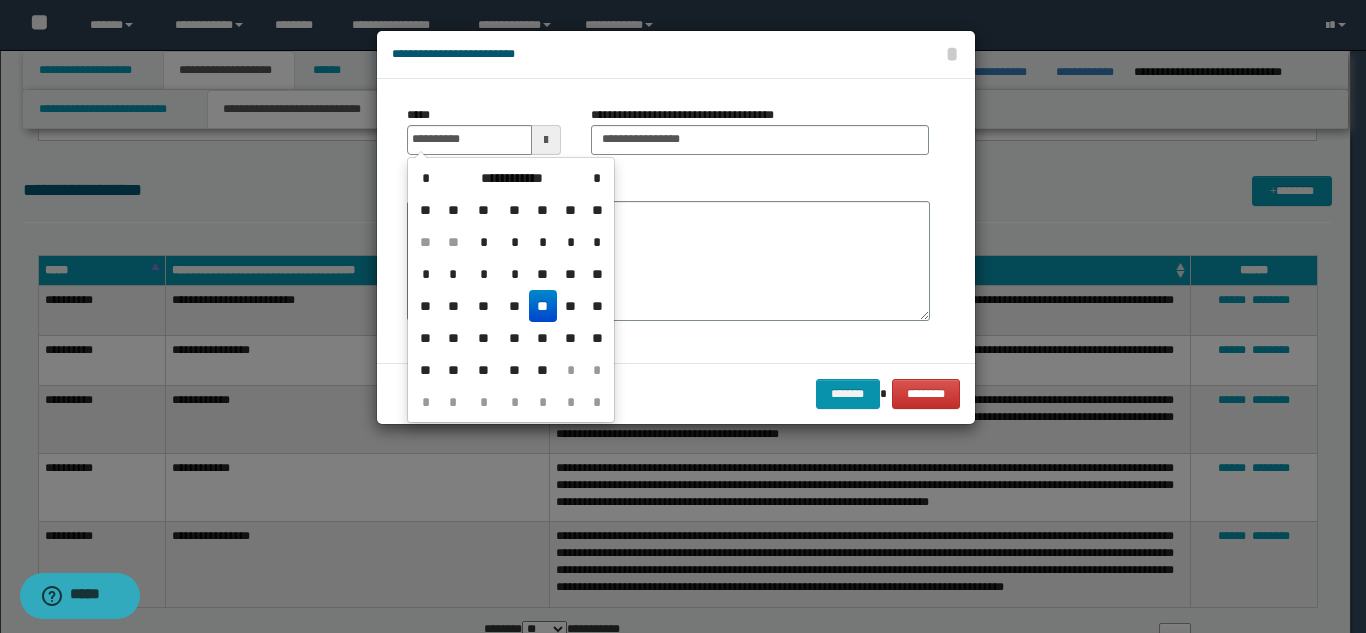 click on "**" at bounding box center (543, 306) 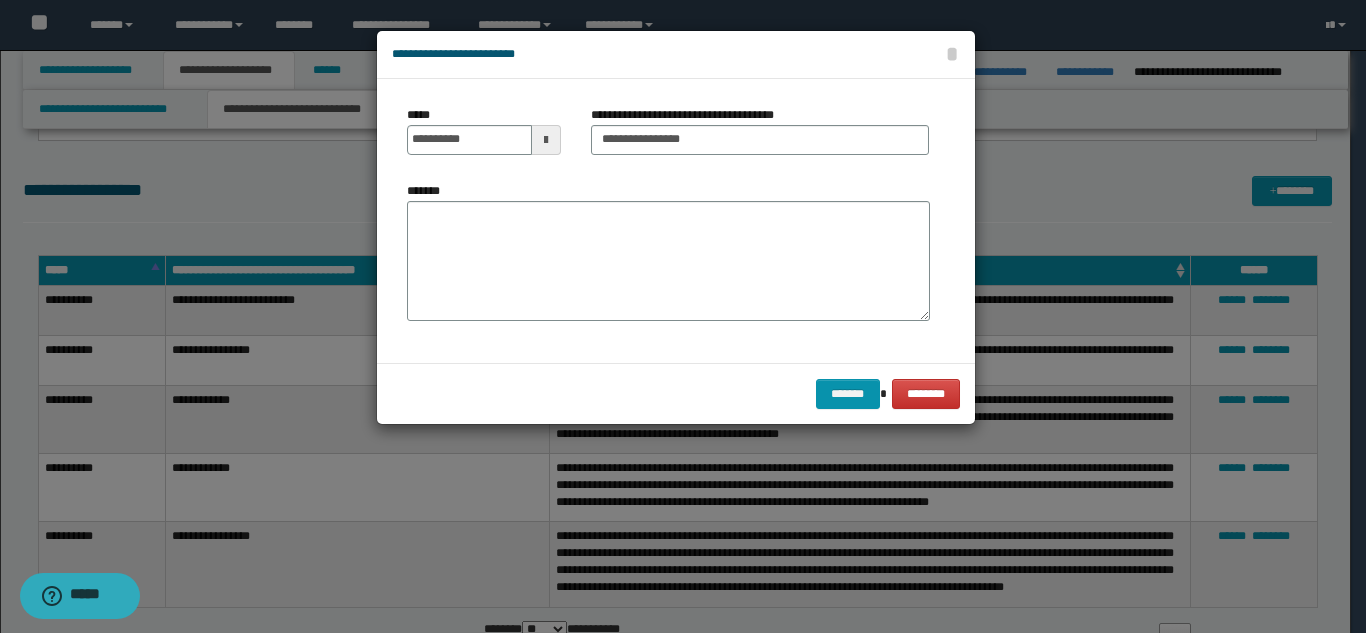 click on "*******" at bounding box center [668, 261] 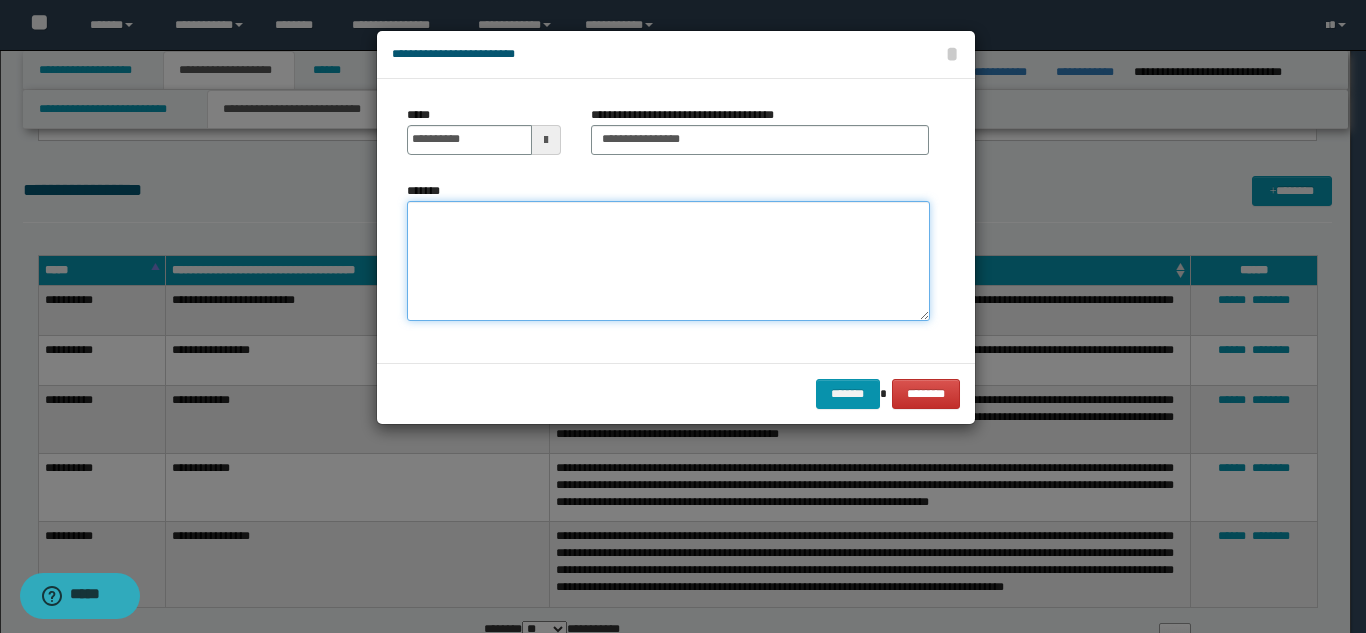 paste on "**********" 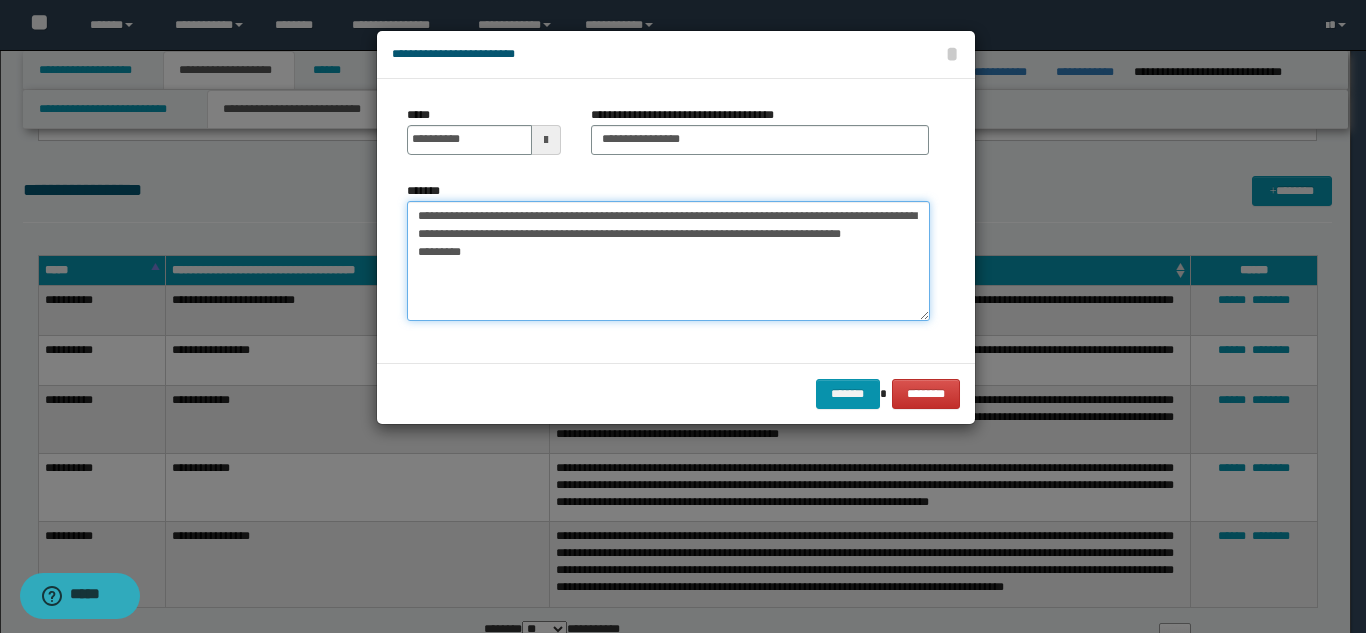 click on "**********" at bounding box center (668, 261) 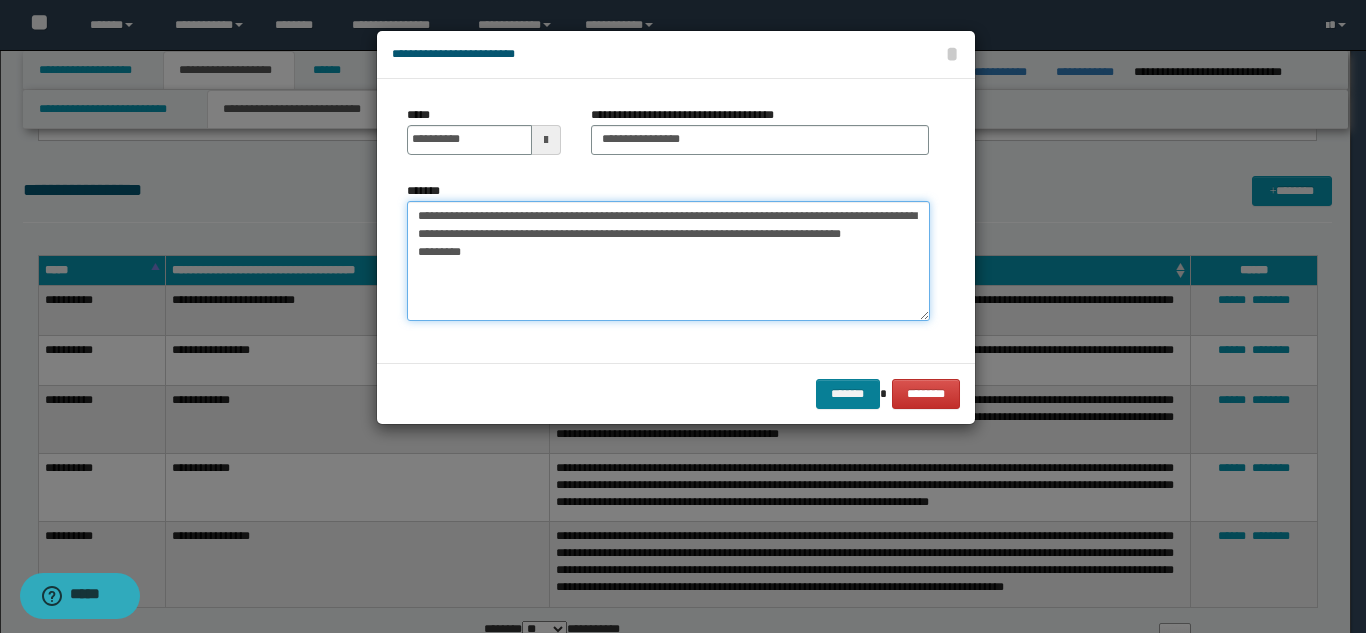 type on "**********" 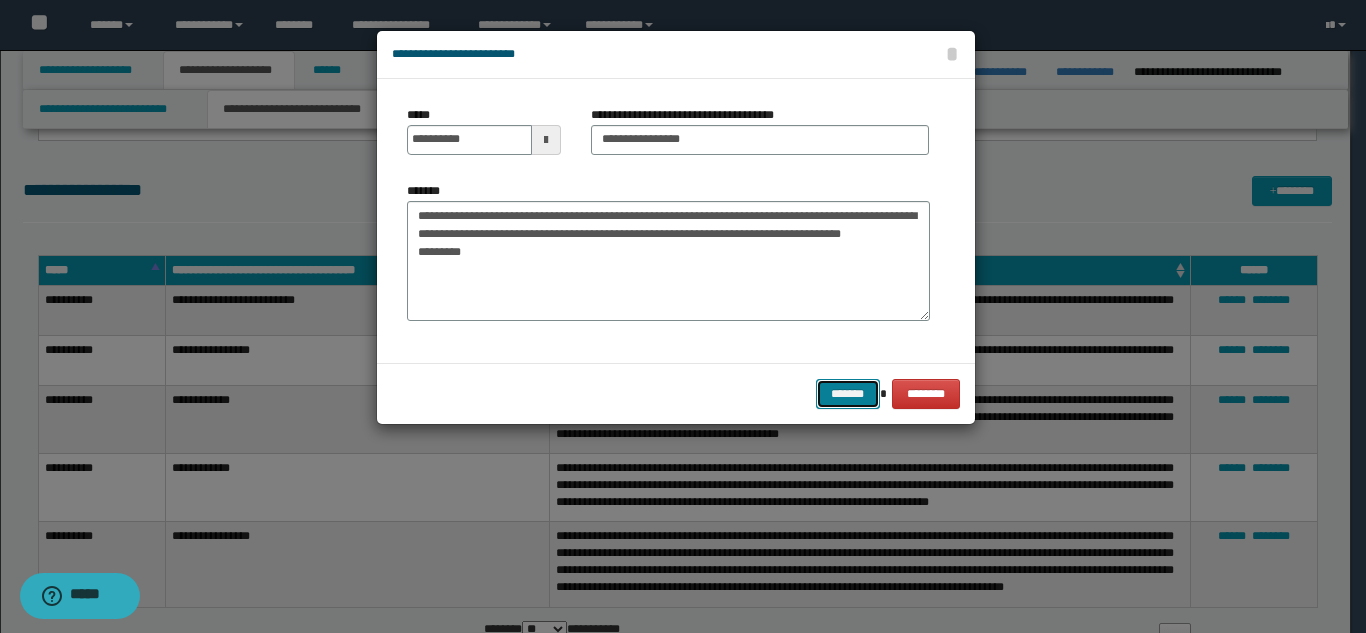 click on "*******" at bounding box center (848, 394) 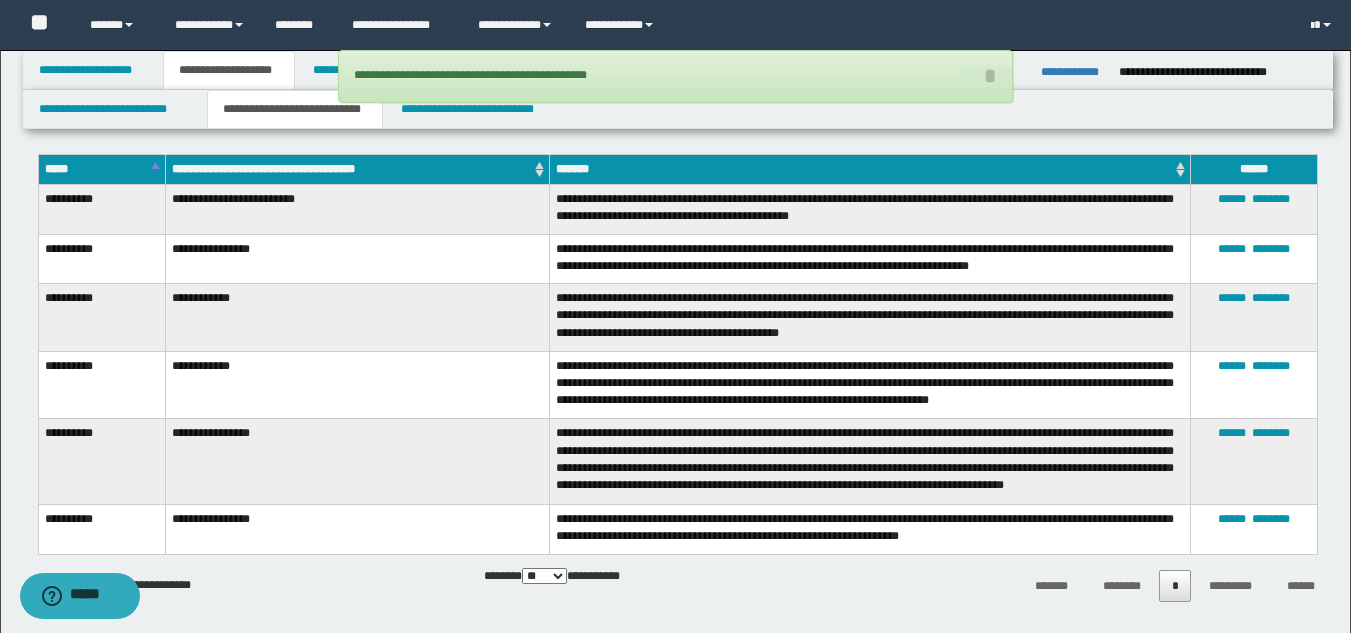 scroll, scrollTop: 1800, scrollLeft: 0, axis: vertical 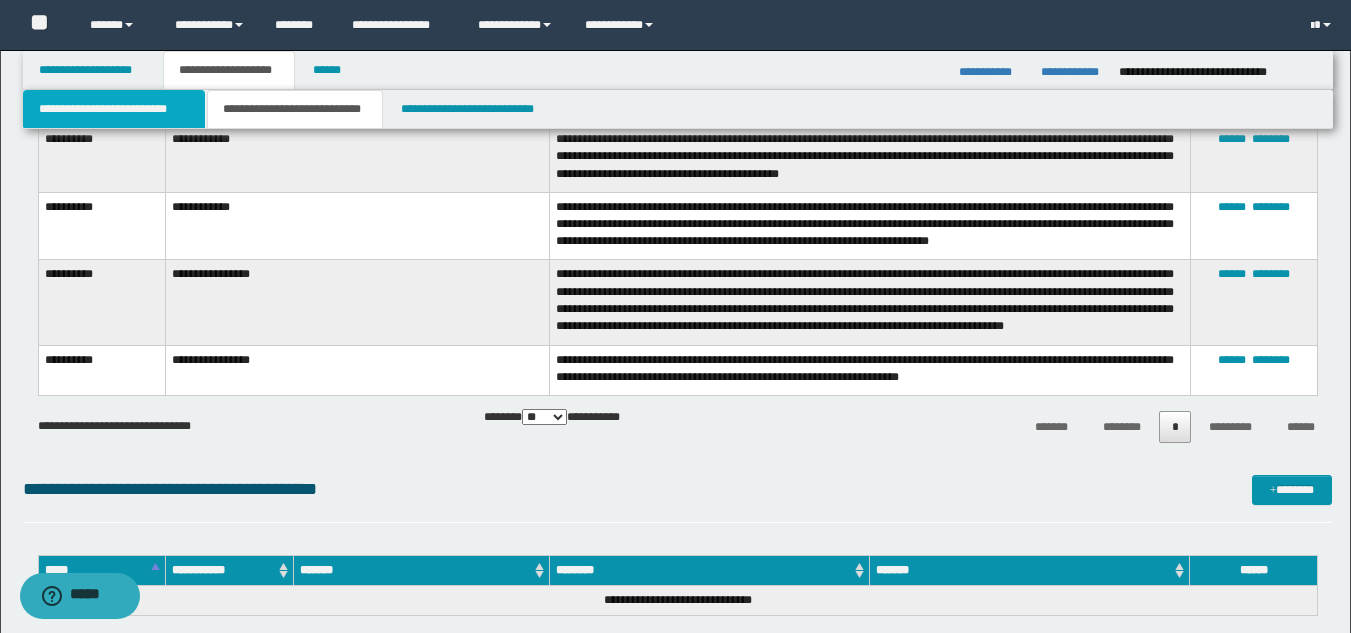 drag, startPoint x: 144, startPoint y: 118, endPoint x: 157, endPoint y: 154, distance: 38.27532 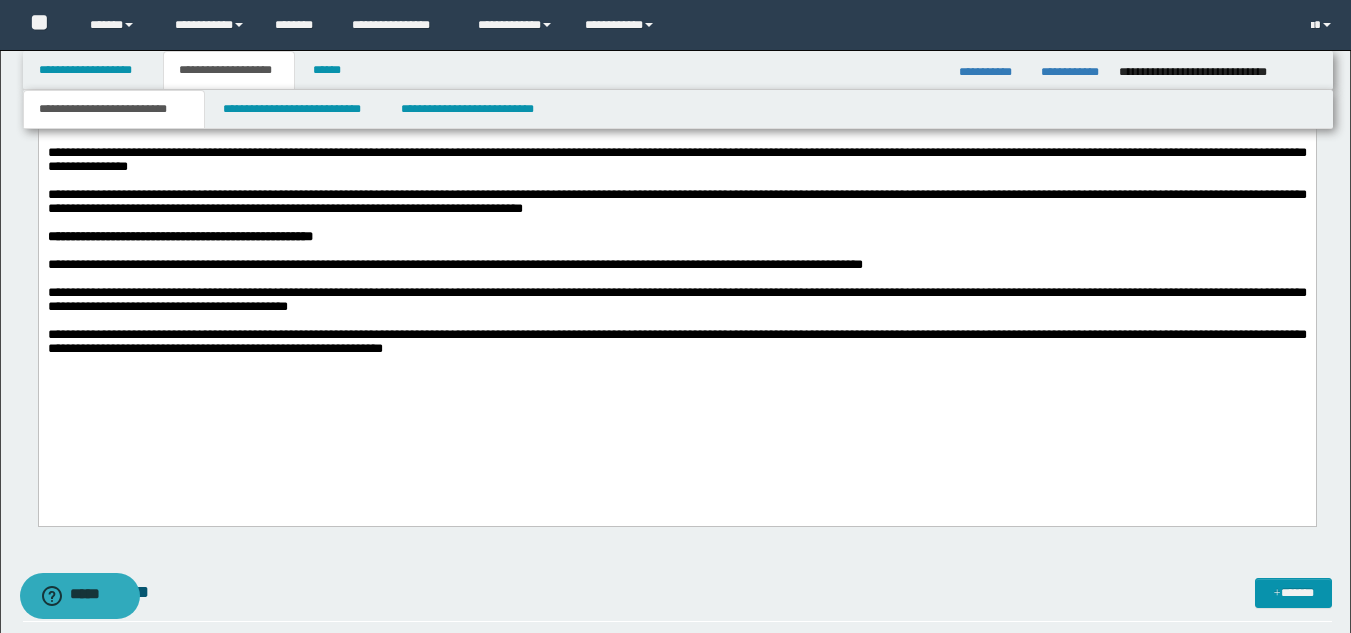 click on "**********" at bounding box center [676, 141] 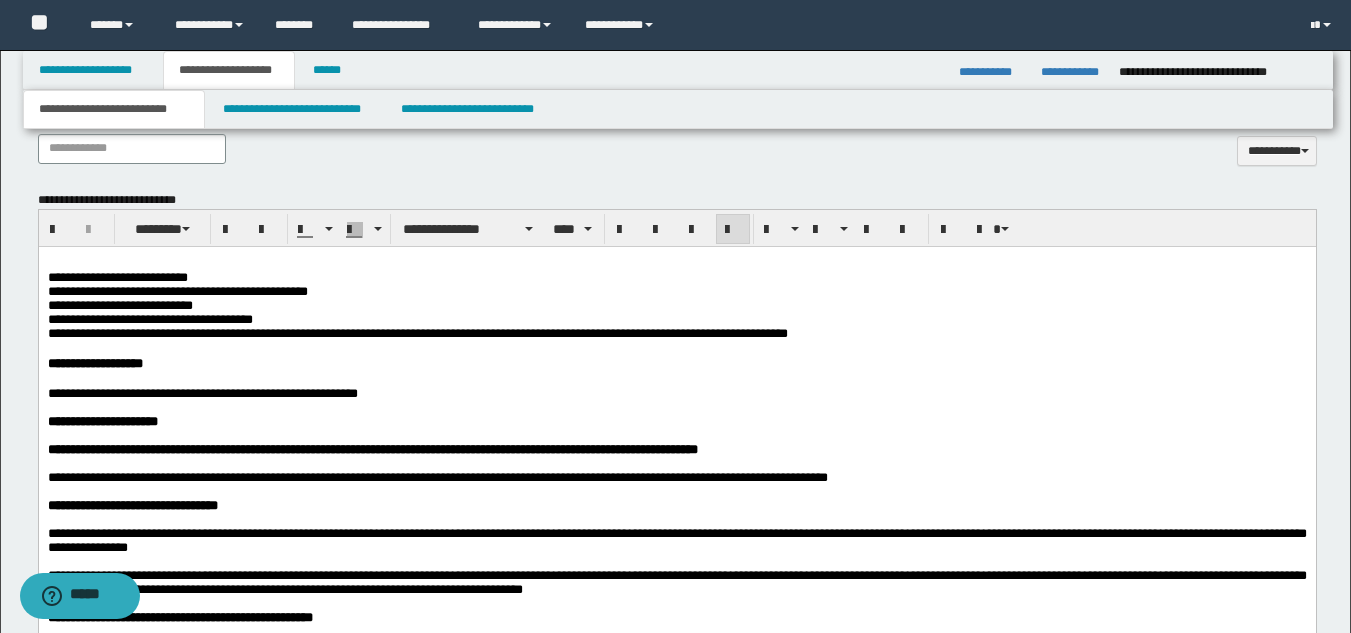 scroll, scrollTop: 879, scrollLeft: 0, axis: vertical 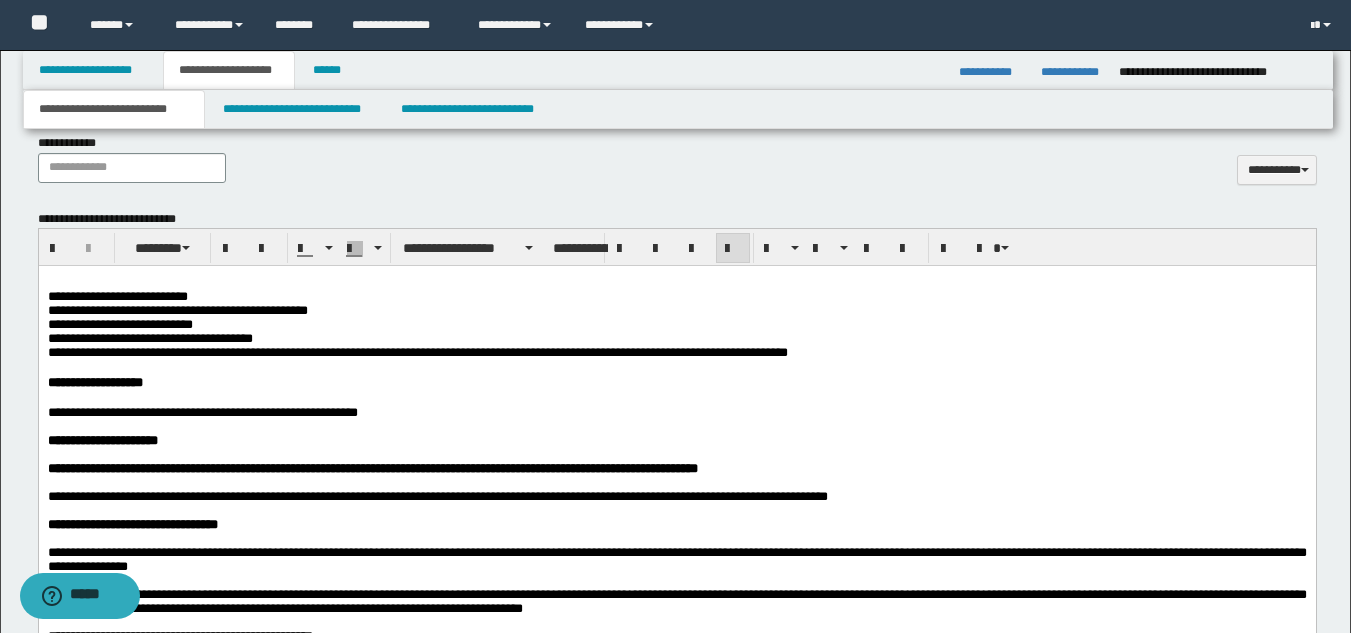 click at bounding box center (676, 398) 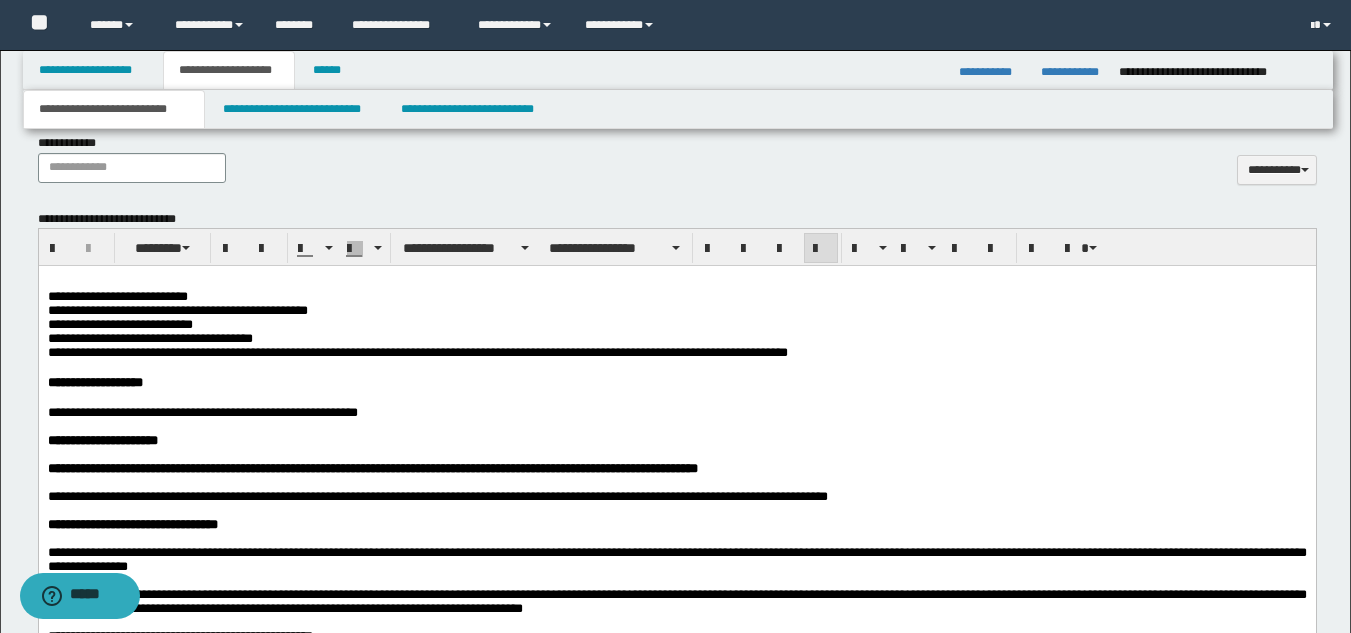 click on "**********" at bounding box center [454, 352] 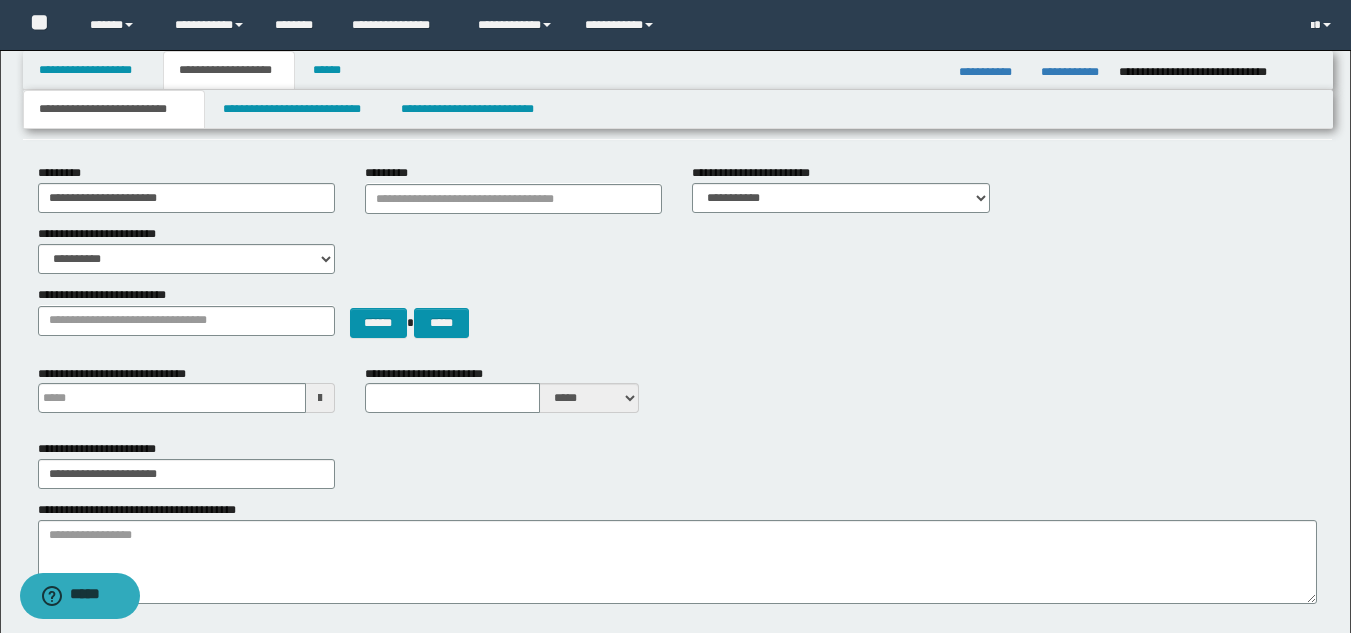 scroll, scrollTop: 79, scrollLeft: 0, axis: vertical 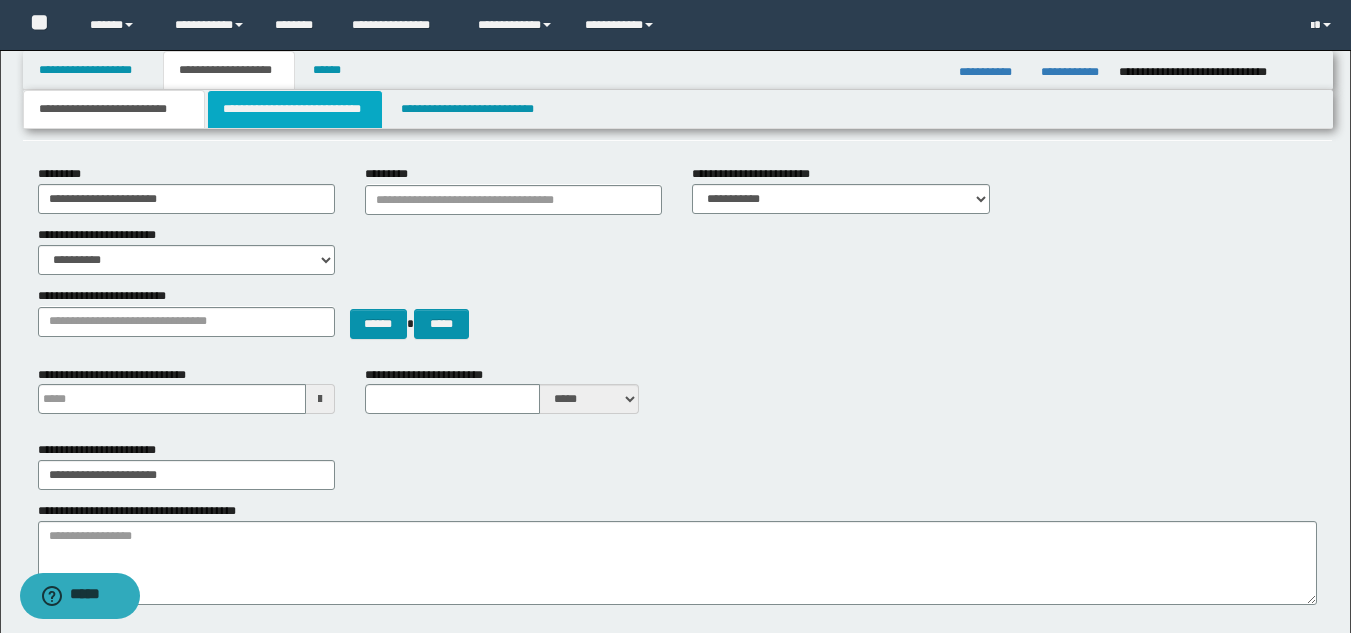 click on "**********" at bounding box center (295, 109) 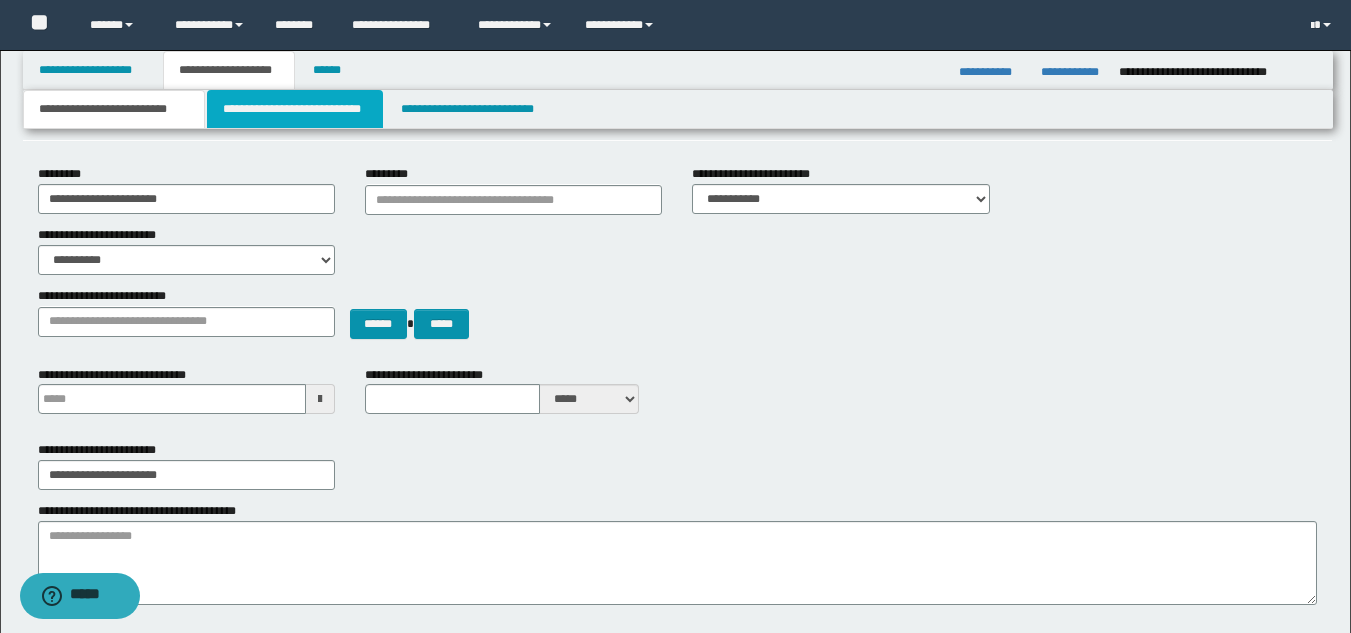 type 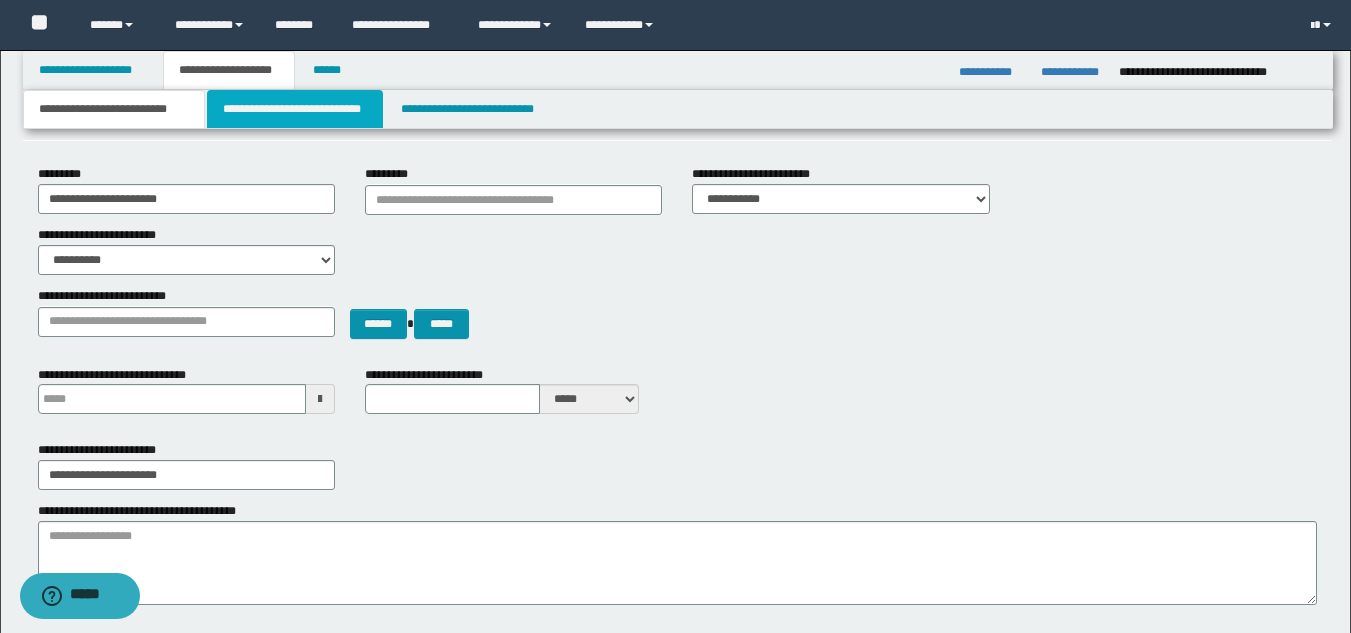 type 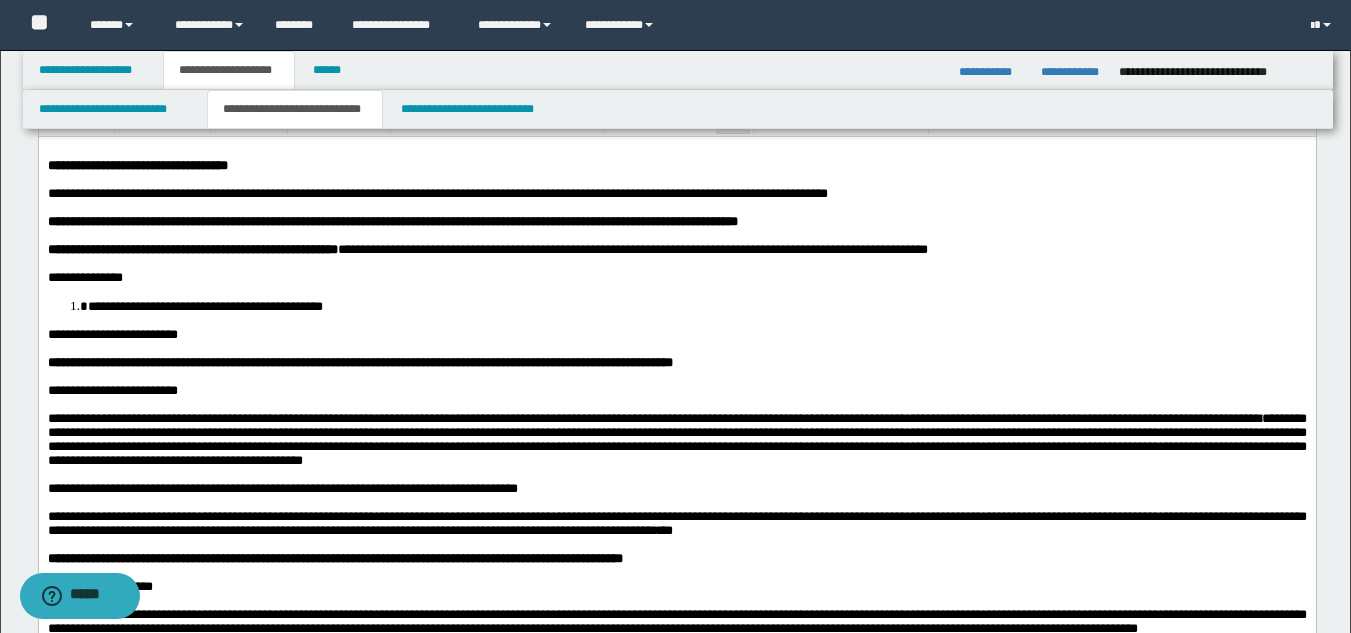 drag, startPoint x: 382, startPoint y: 359, endPoint x: 394, endPoint y: 364, distance: 13 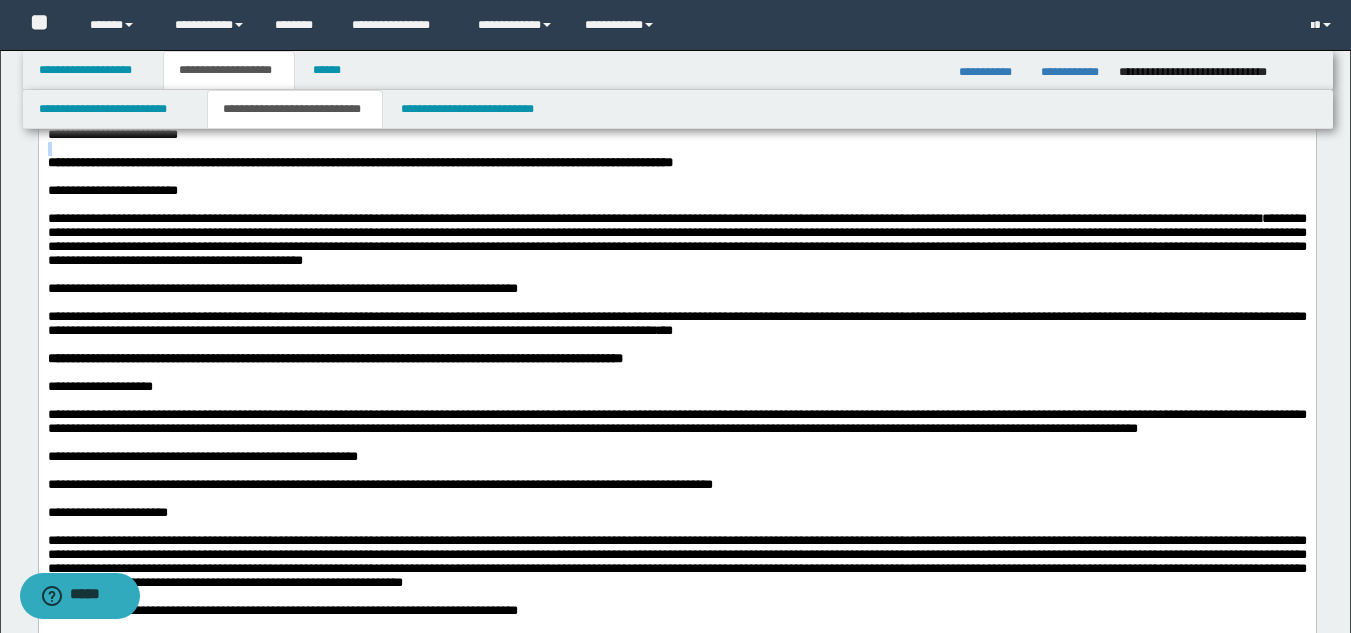 scroll, scrollTop: 379, scrollLeft: 0, axis: vertical 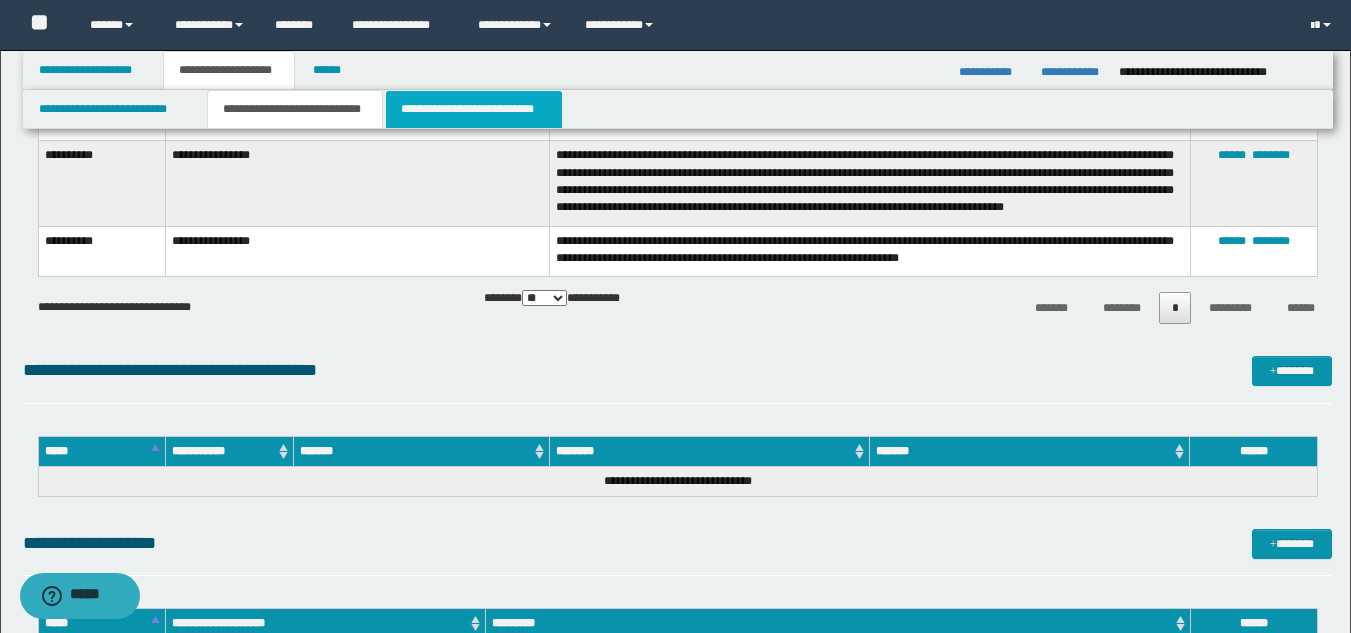 click on "**********" at bounding box center (474, 109) 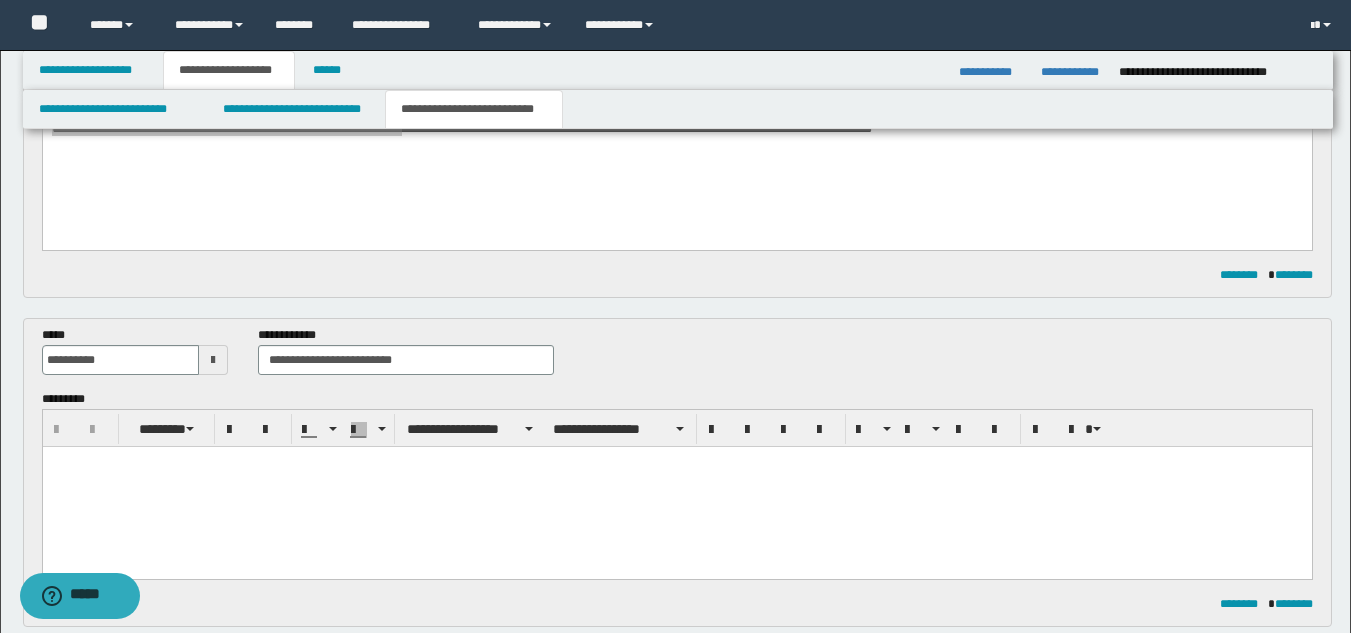 scroll, scrollTop: 0, scrollLeft: 0, axis: both 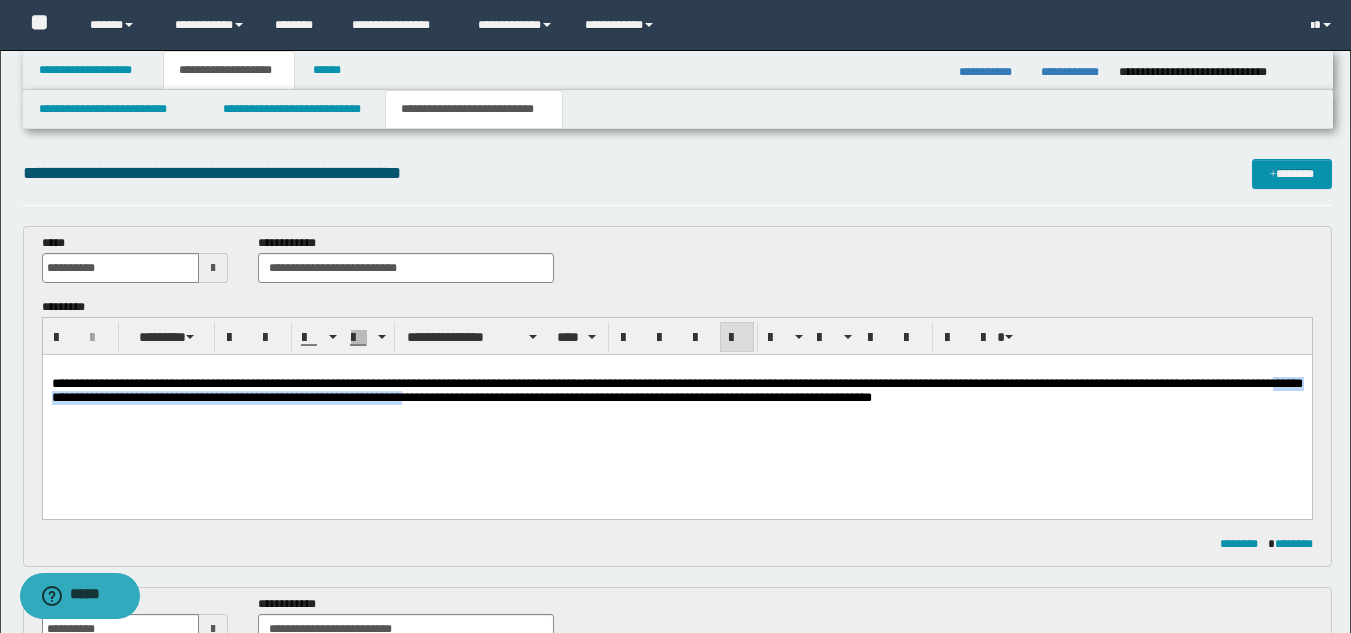 click on "**********" at bounding box center [676, 409] 